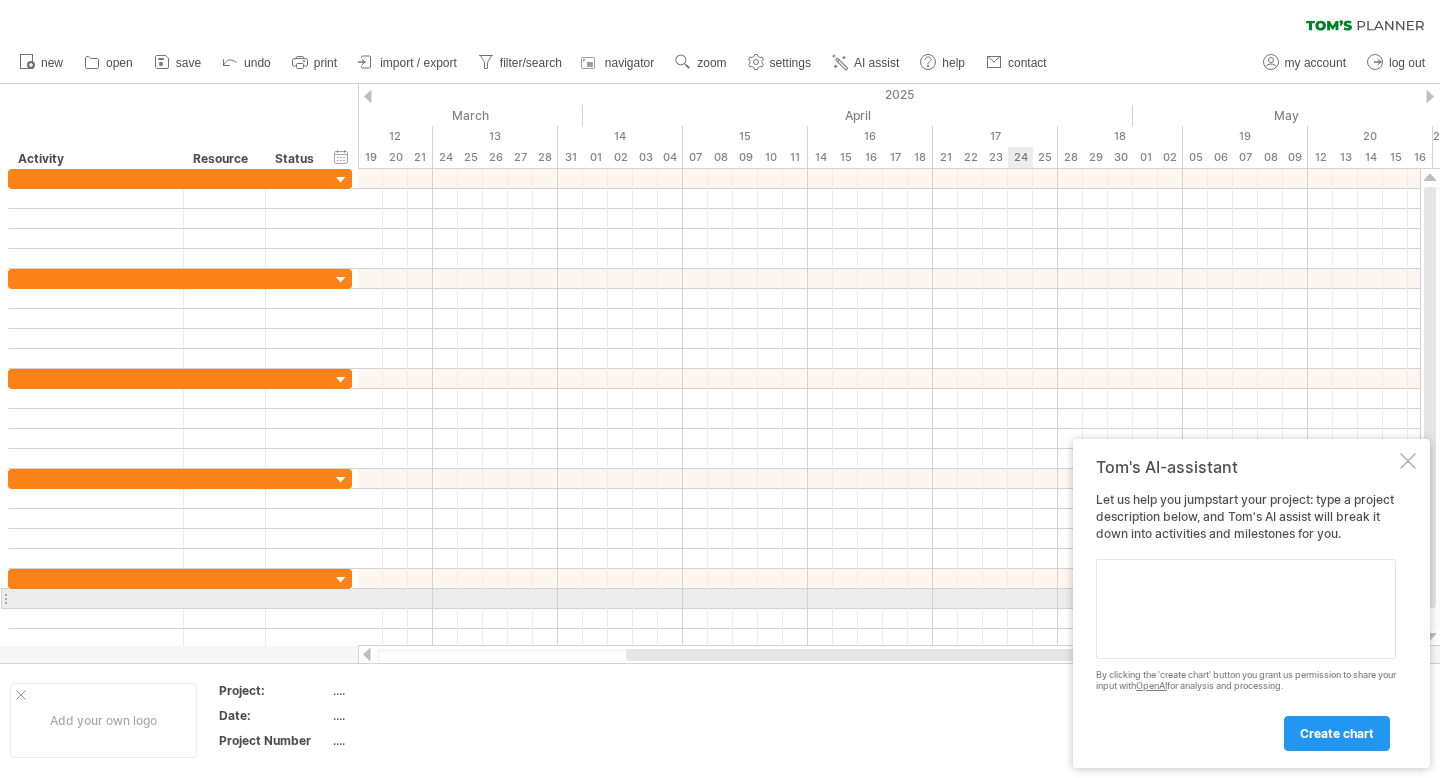 scroll, scrollTop: 0, scrollLeft: 0, axis: both 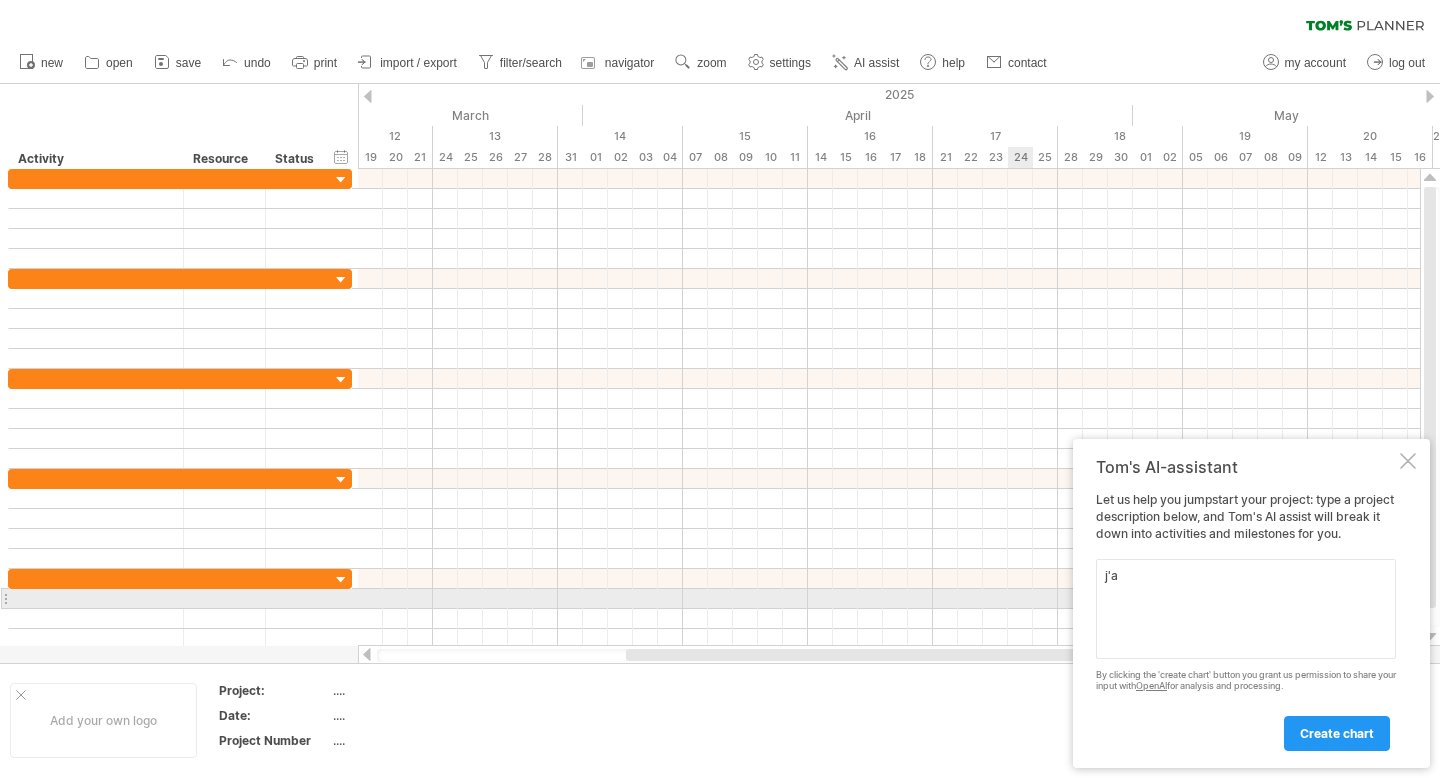 type on "j" 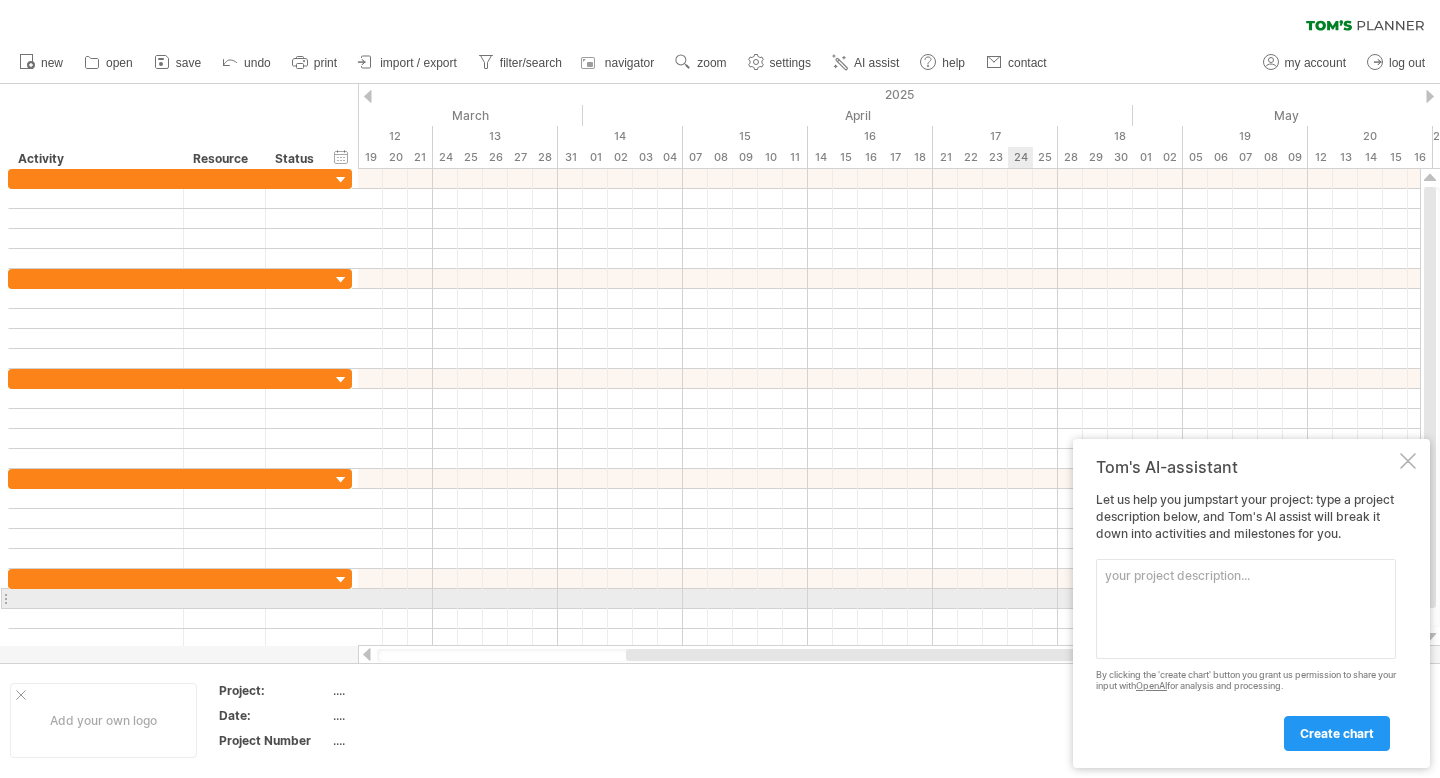 type on "S" 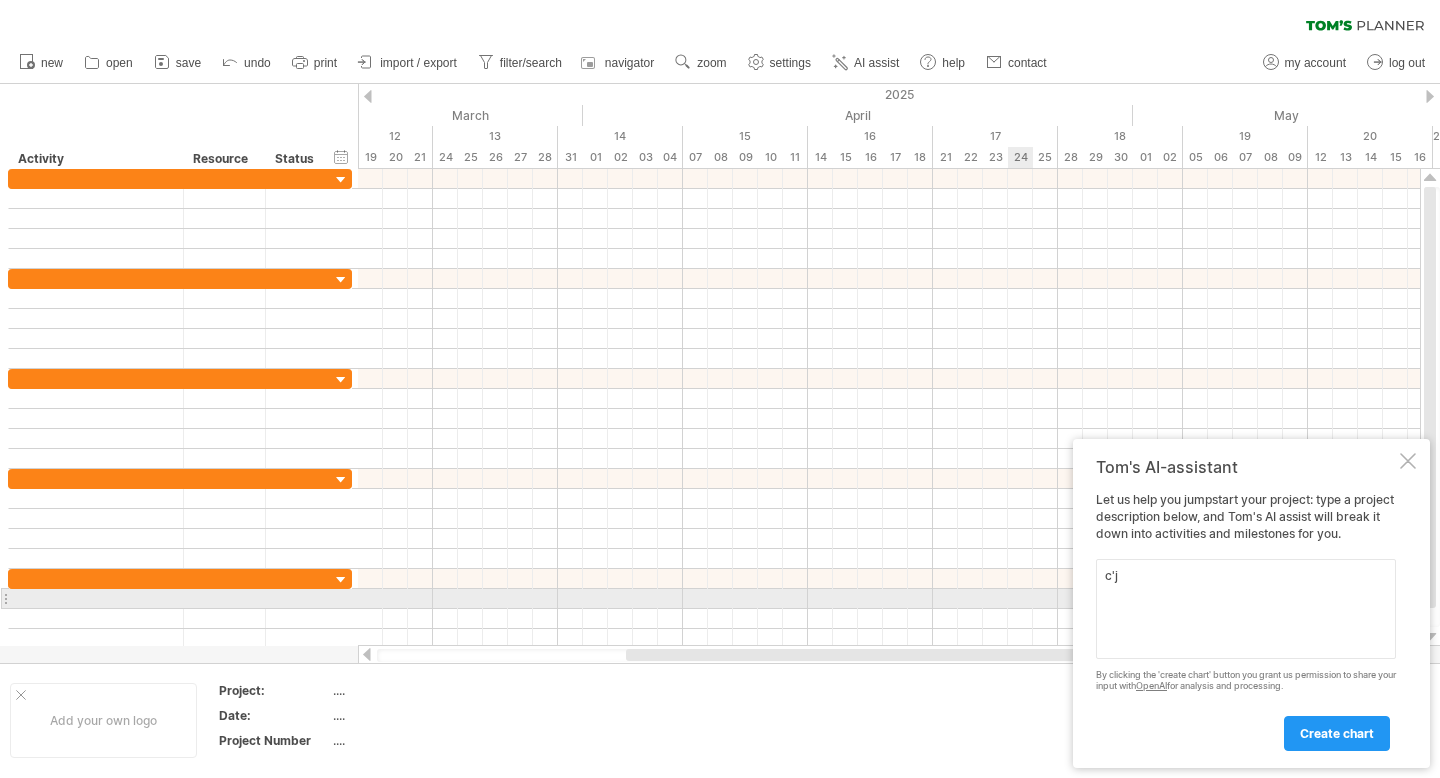 type on "c" 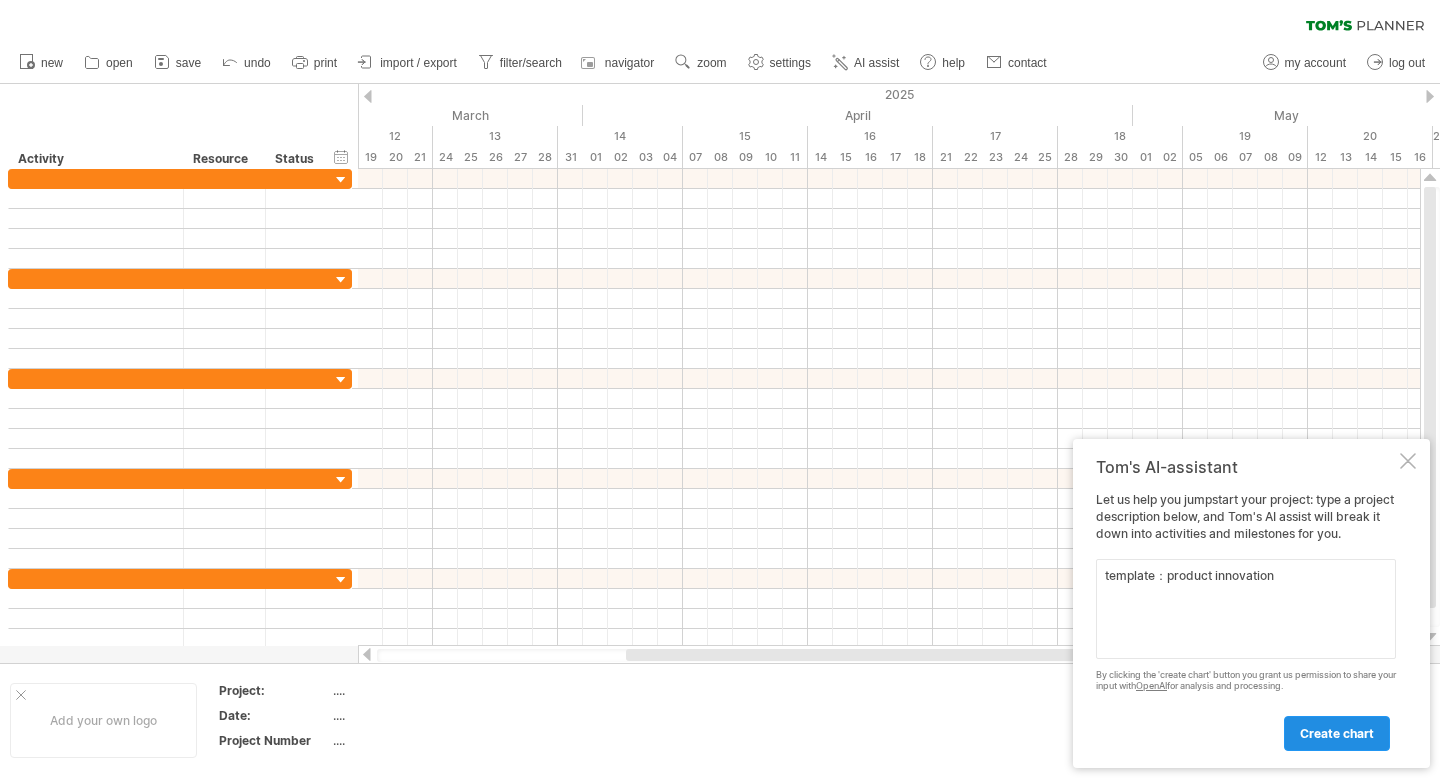 type on "template：product innovation" 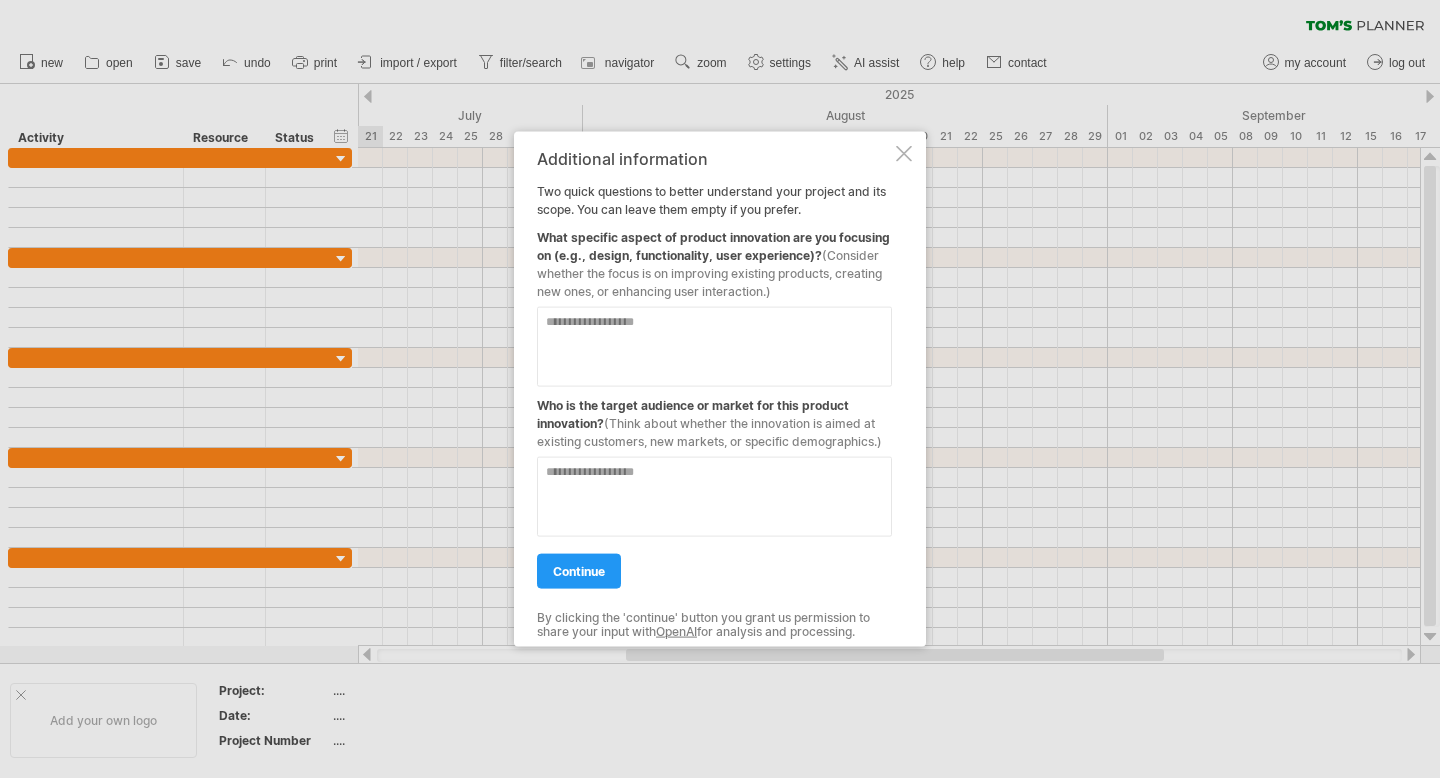 click at bounding box center (714, 347) 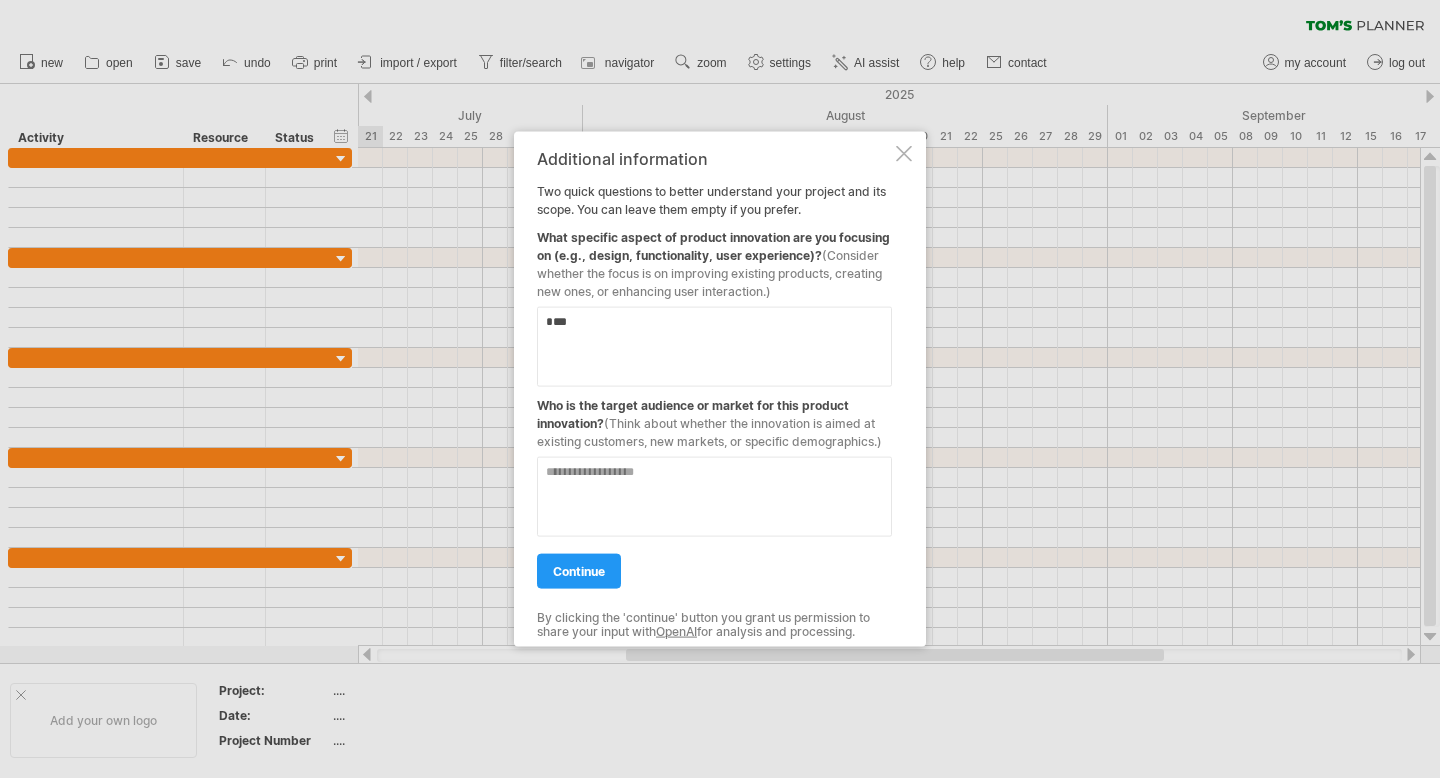 type on "*" 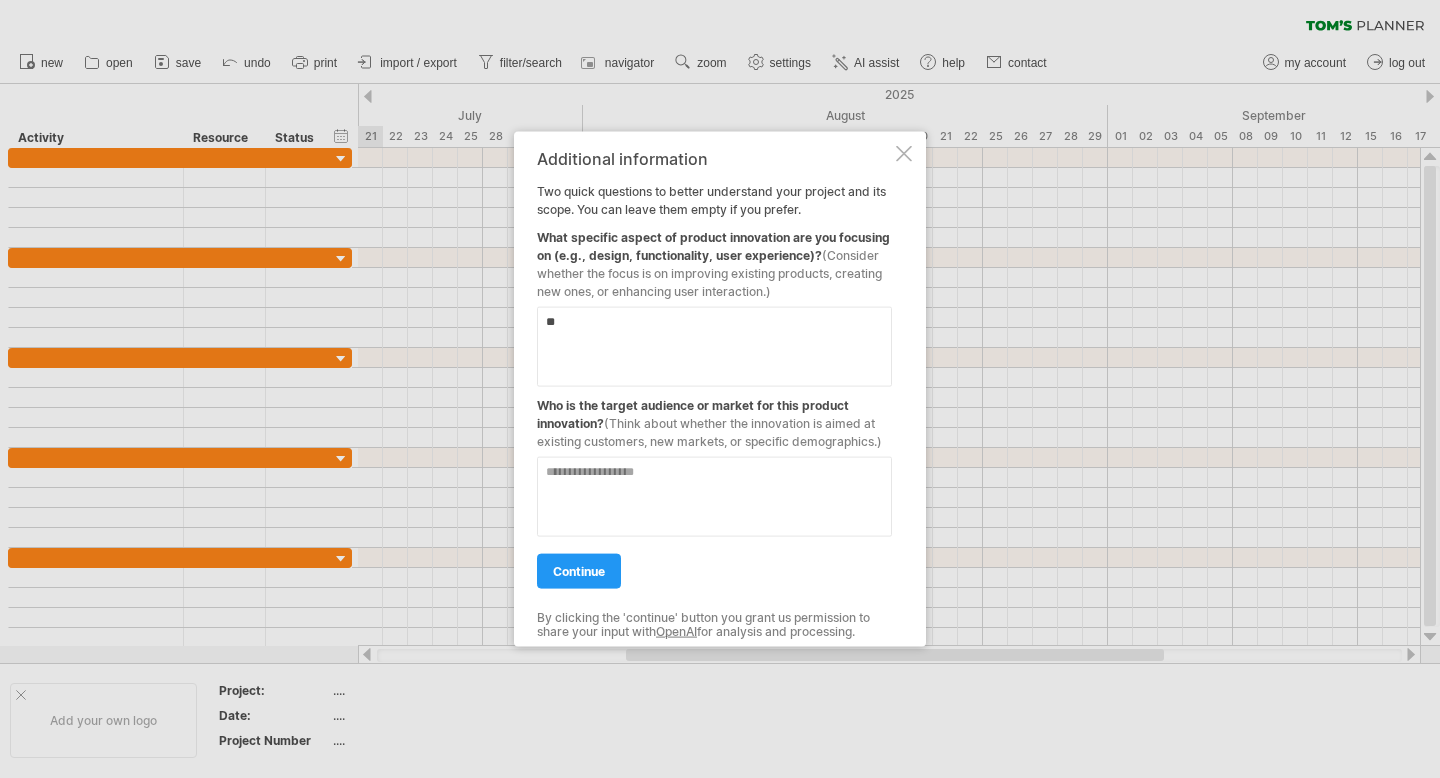 type on "*" 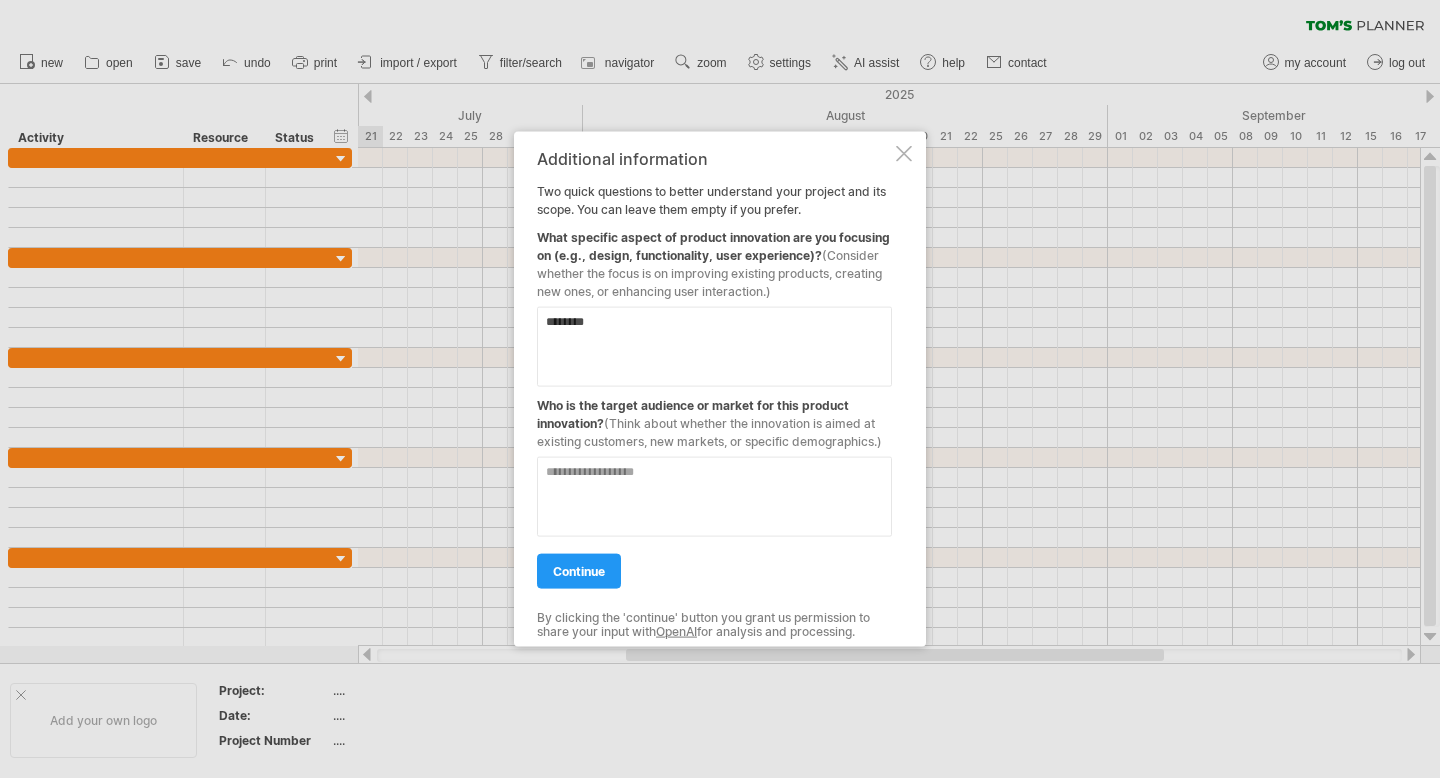 type on "*******" 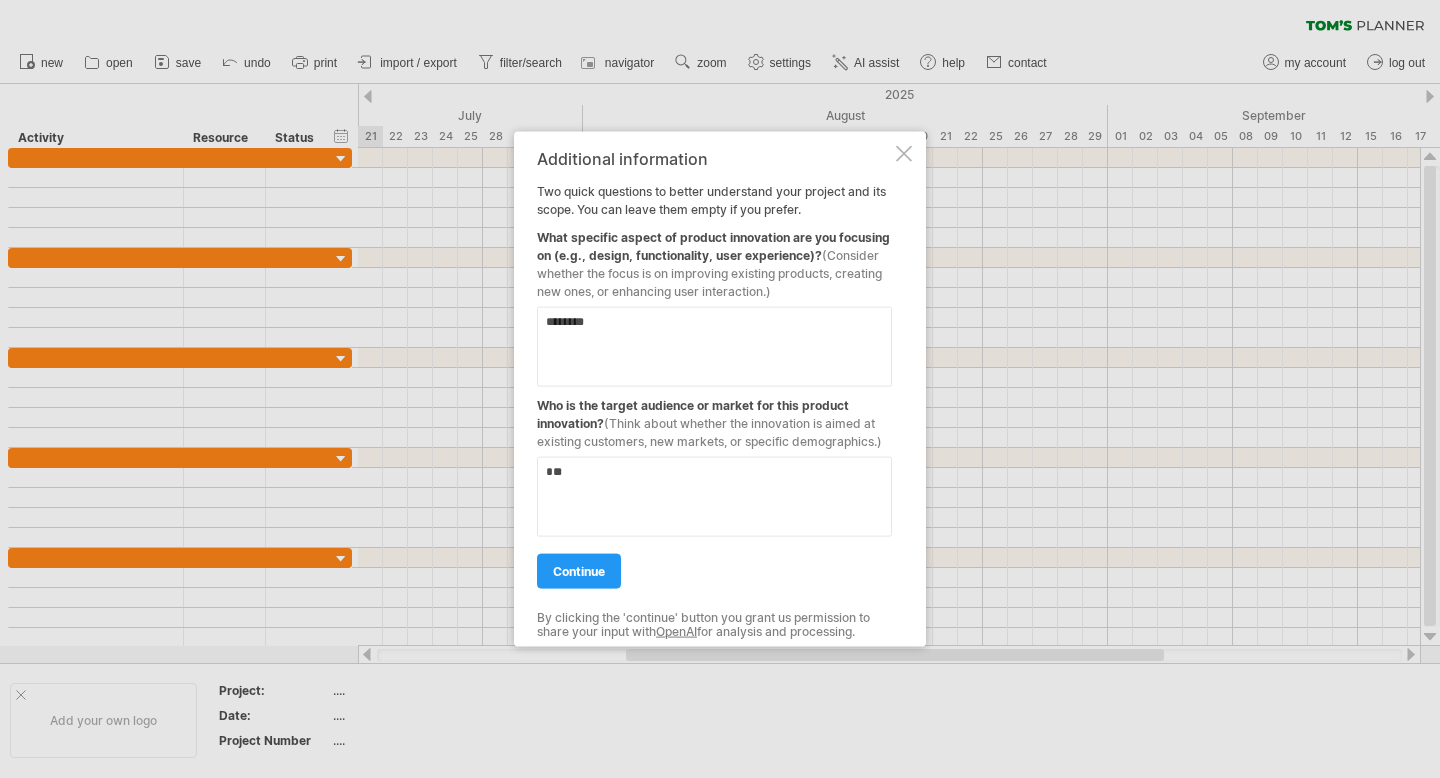 type on "*" 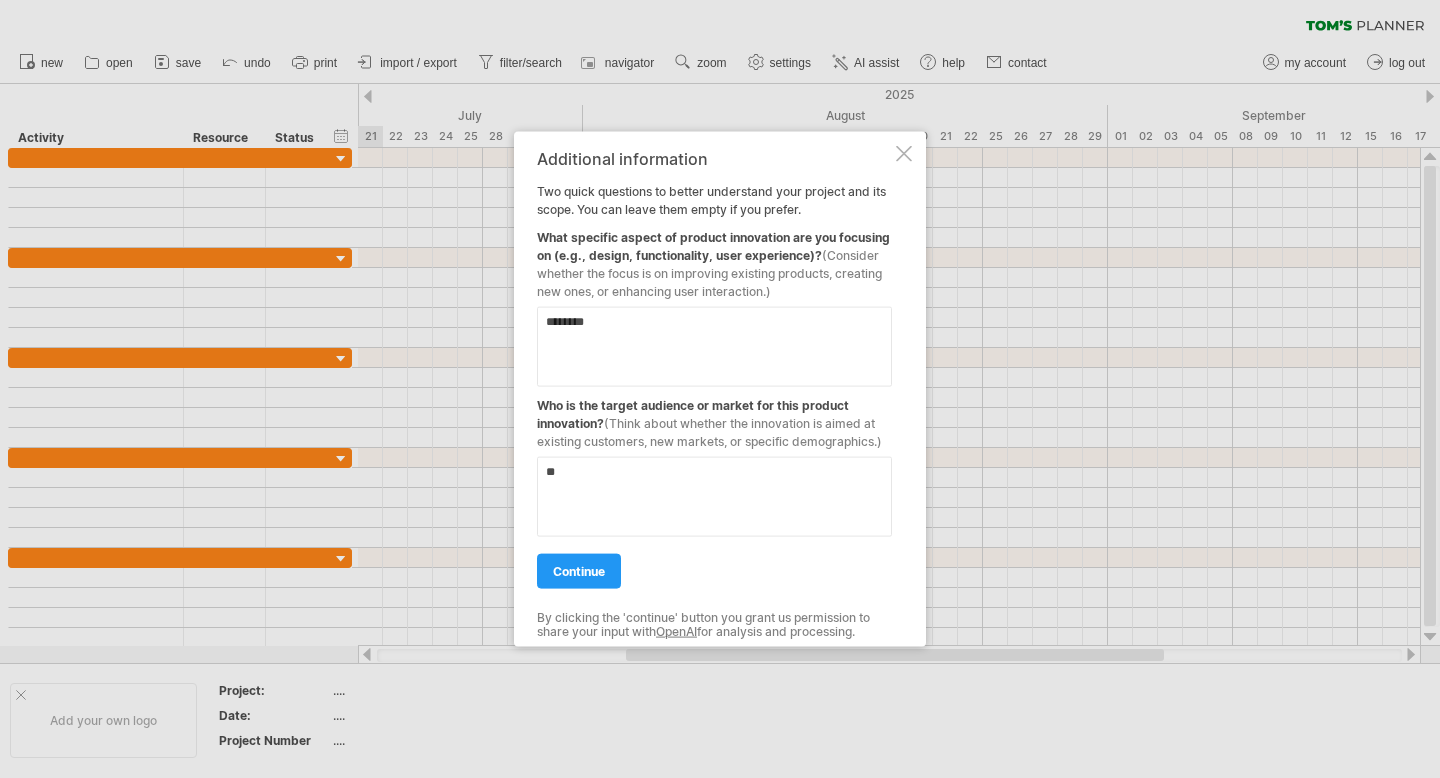 type on "*" 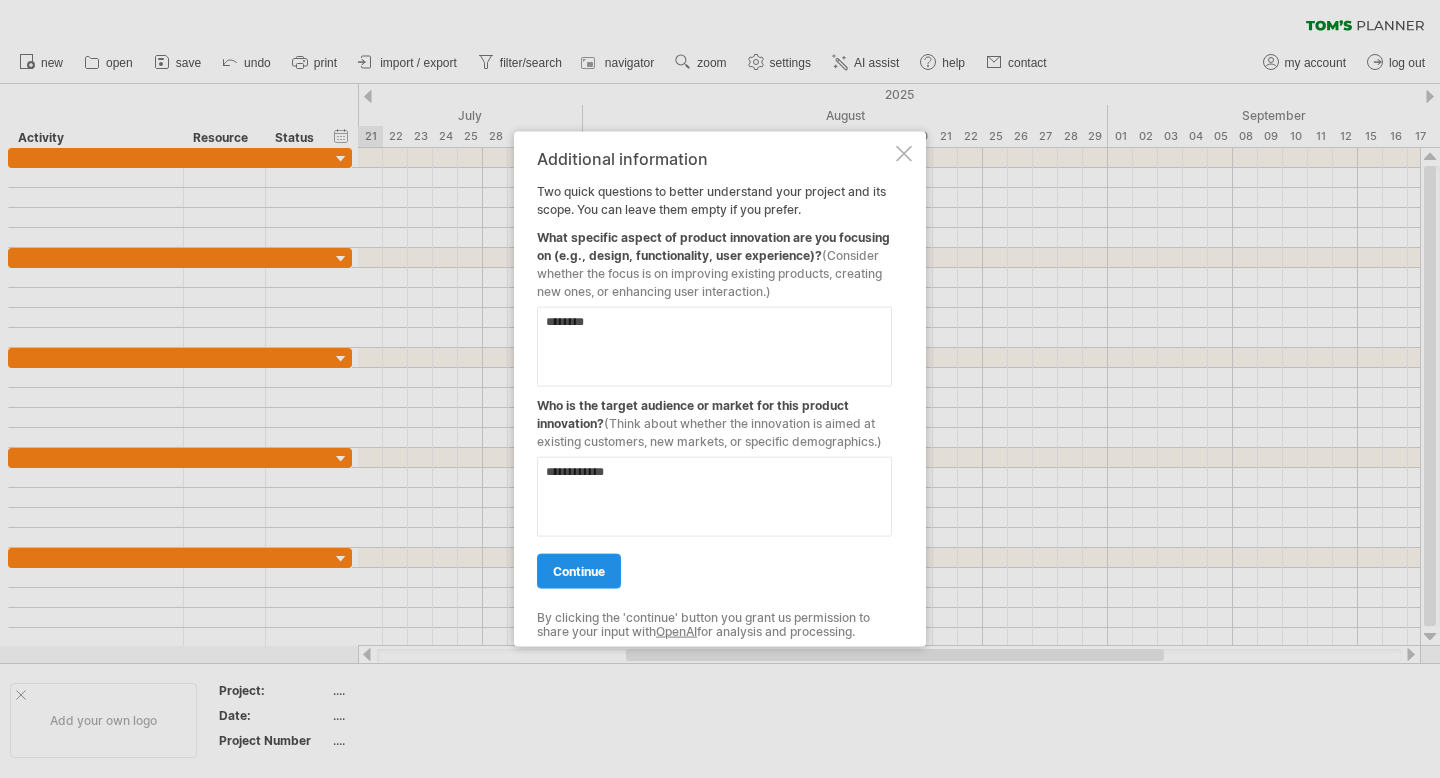 type on "**********" 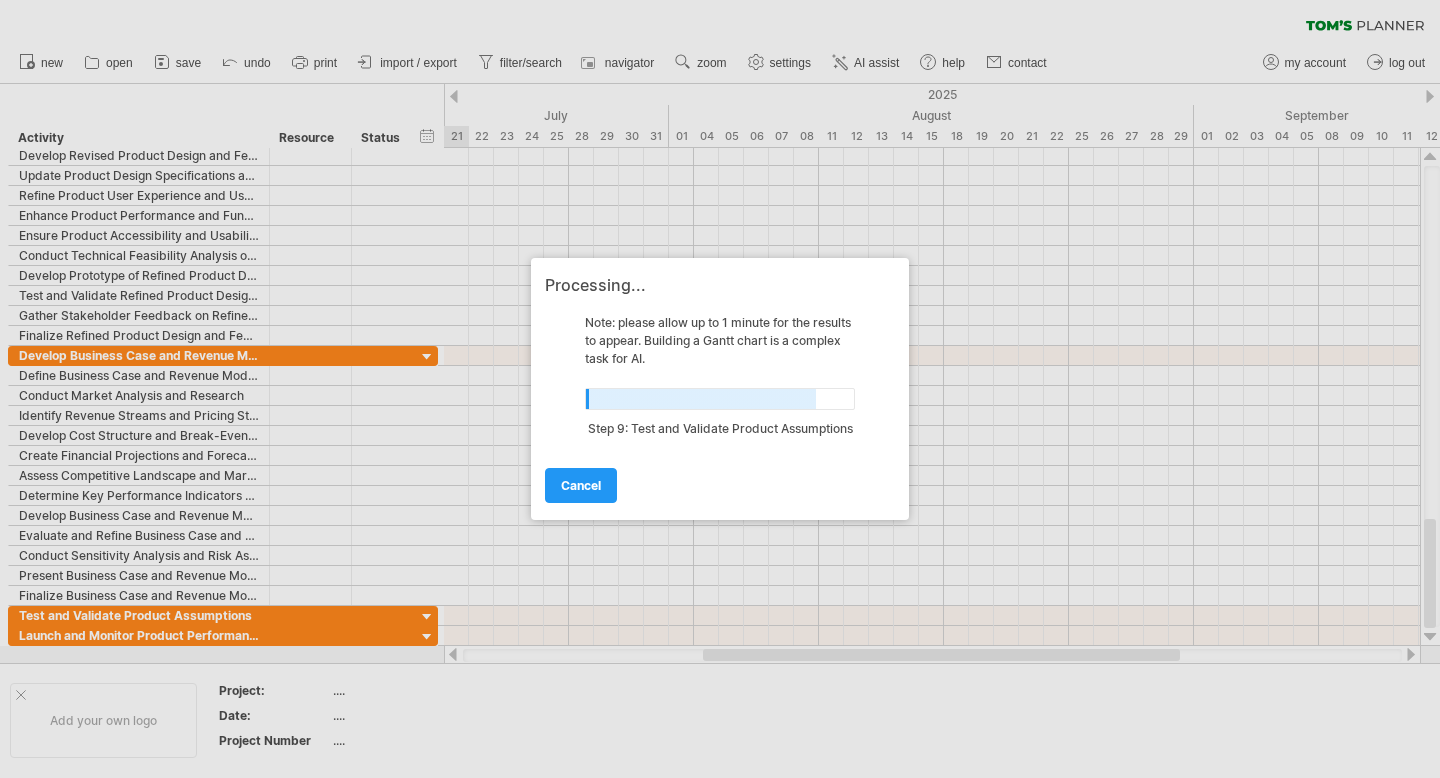 click at bounding box center [720, 389] 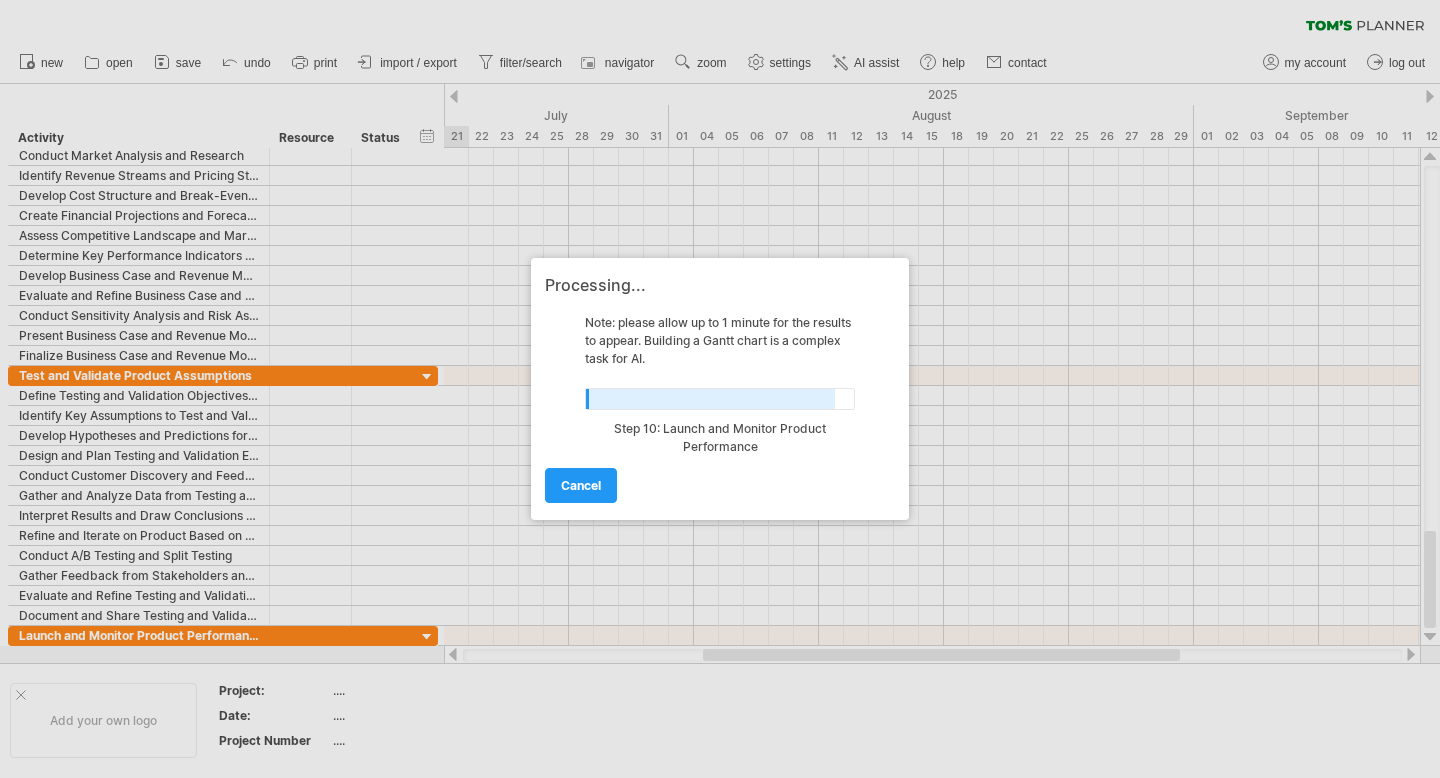 click at bounding box center (720, 389) 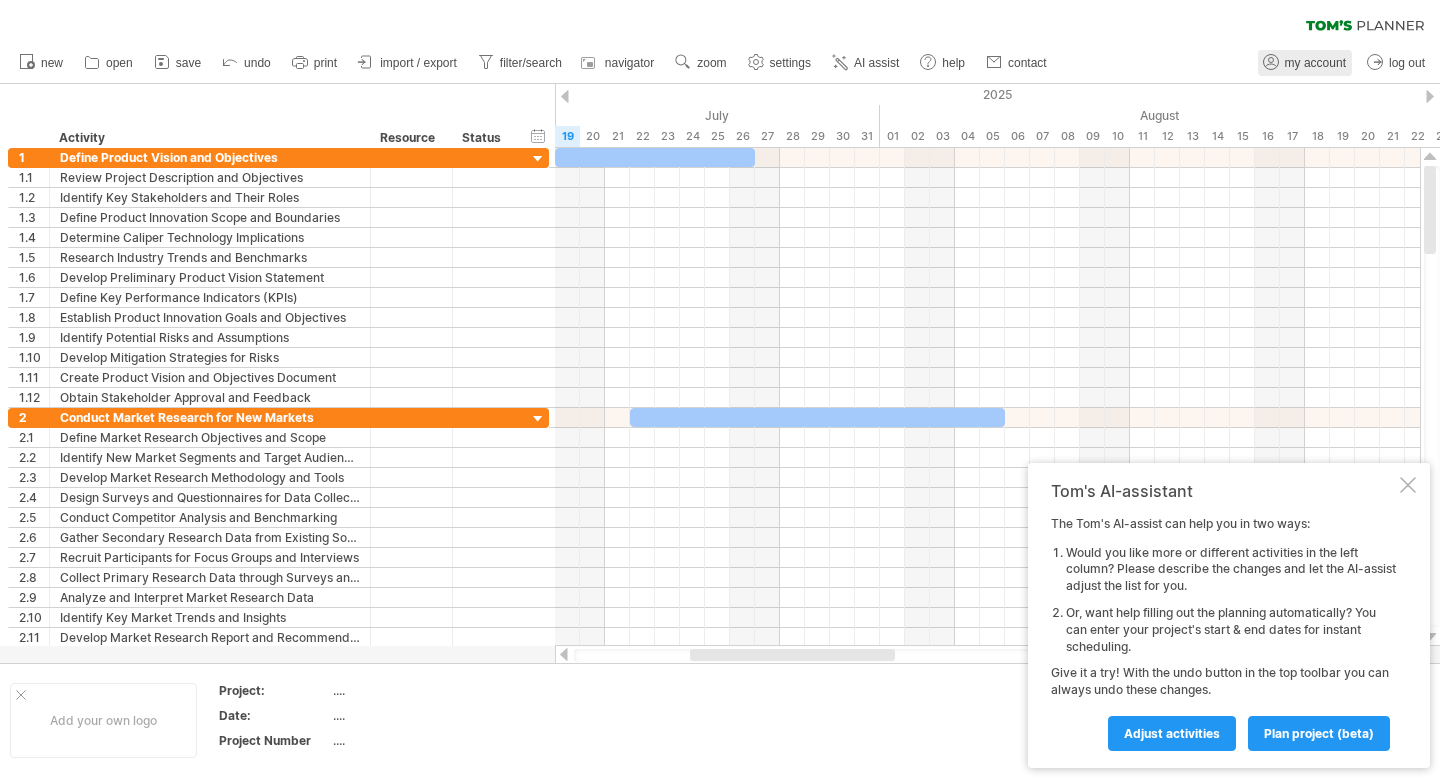 click on "my account" at bounding box center [1315, 63] 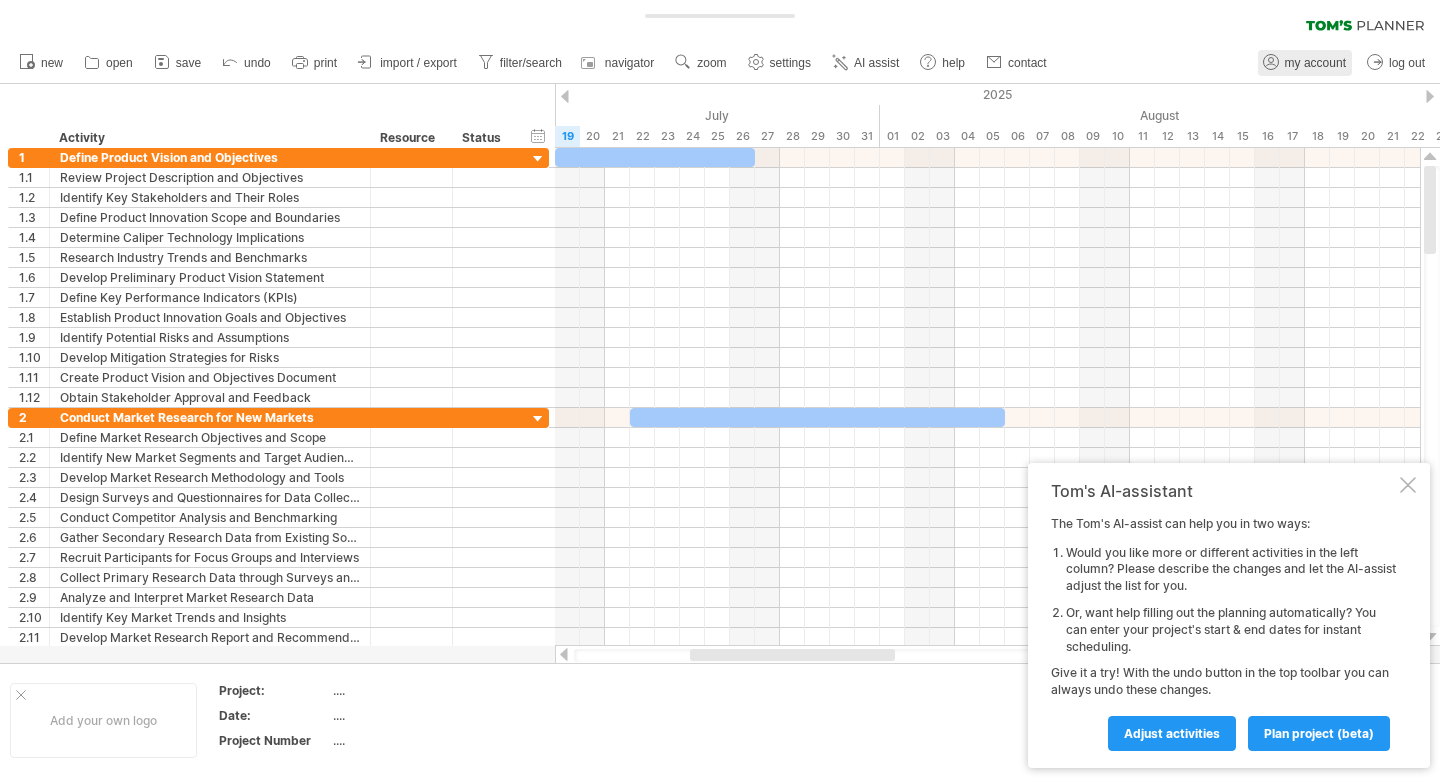 type on "**********" 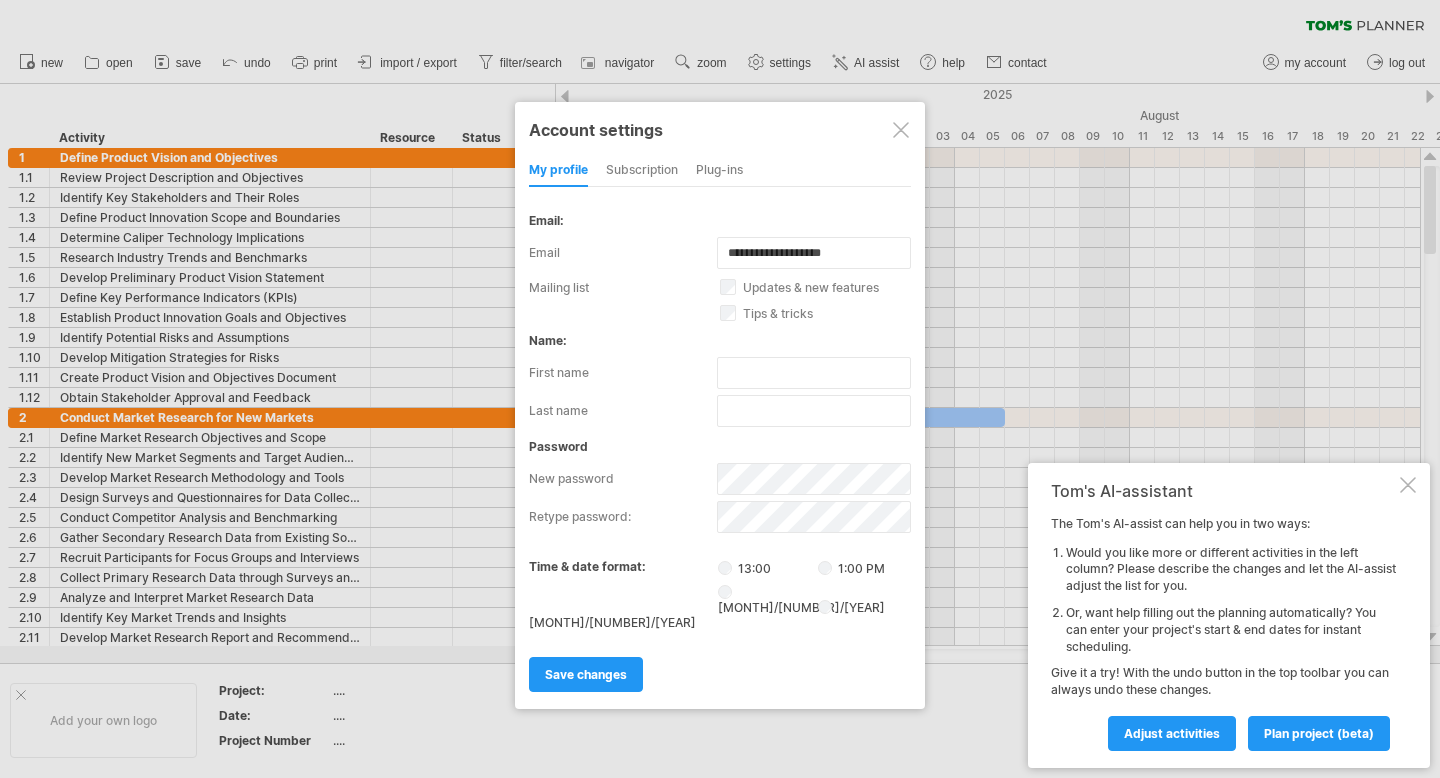 click at bounding box center (720, 389) 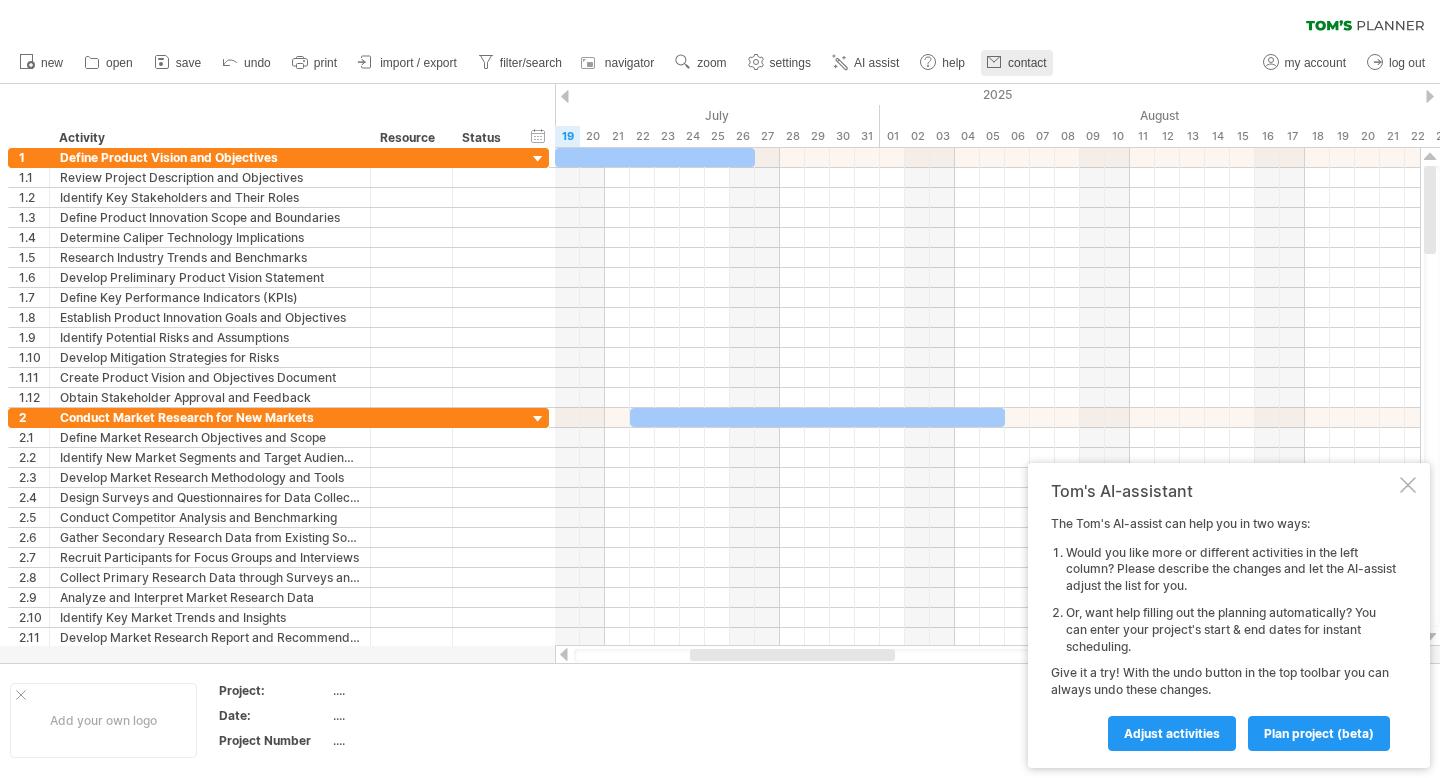 click on "contact" at bounding box center [1027, 63] 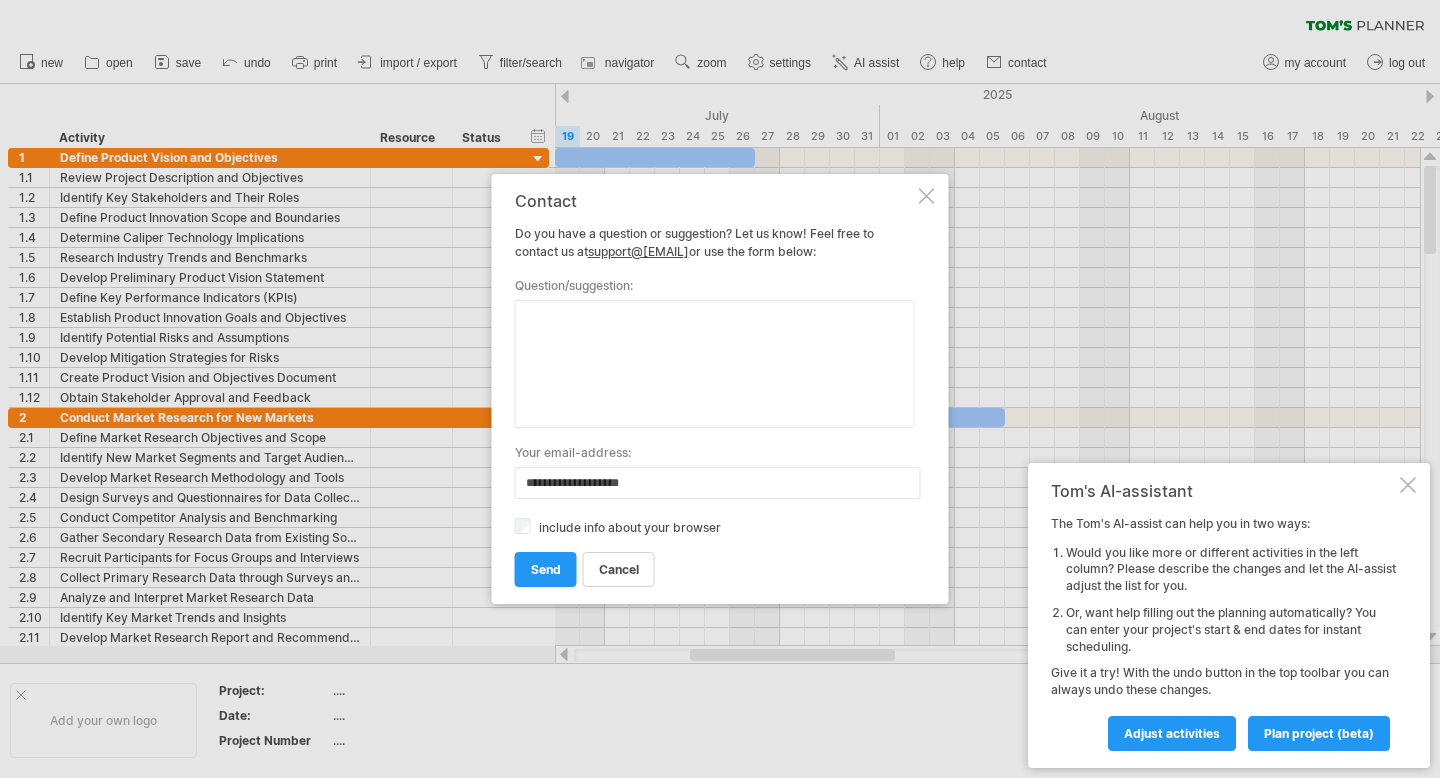 click at bounding box center [927, 196] 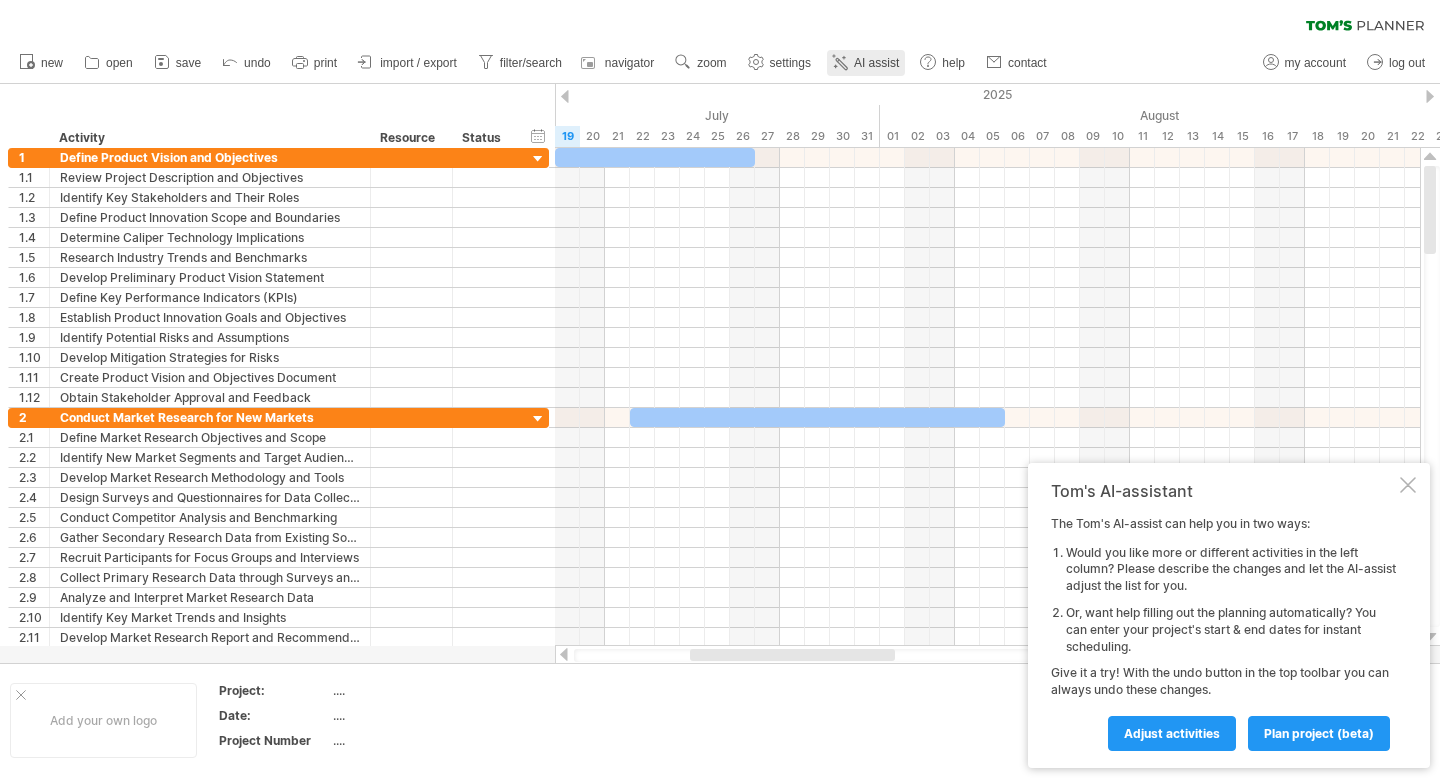 click on "AI assist" at bounding box center [876, 63] 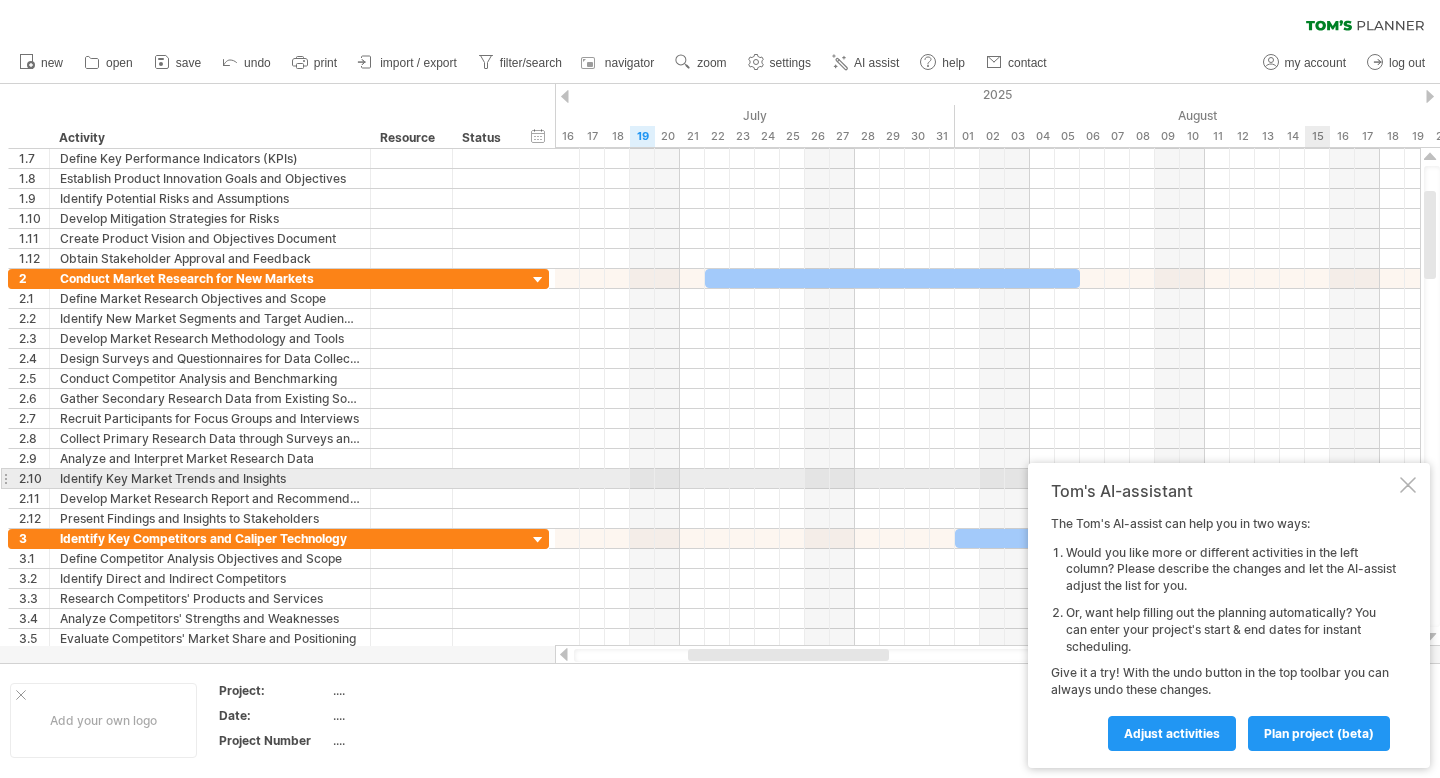 click at bounding box center [1408, 485] 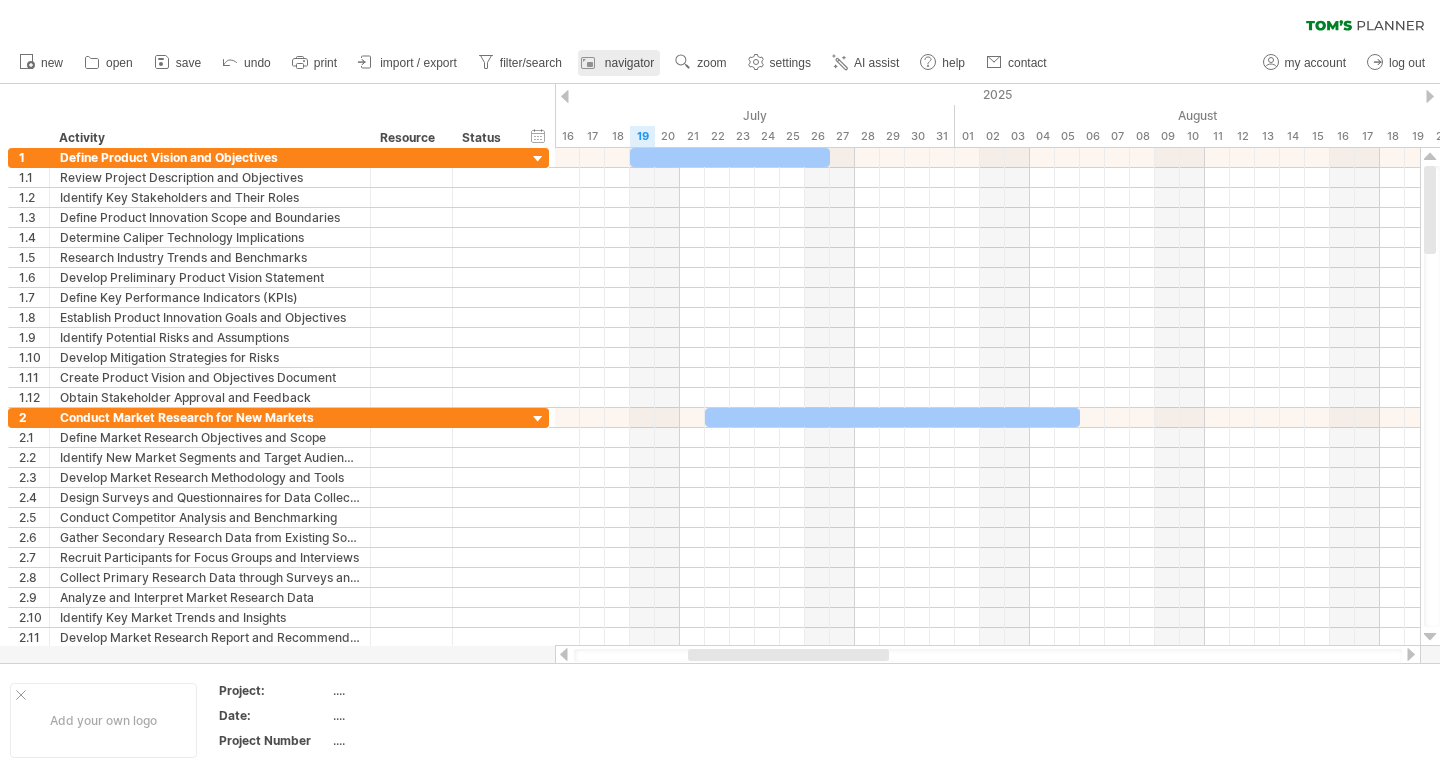 click on "navigator" at bounding box center (629, 63) 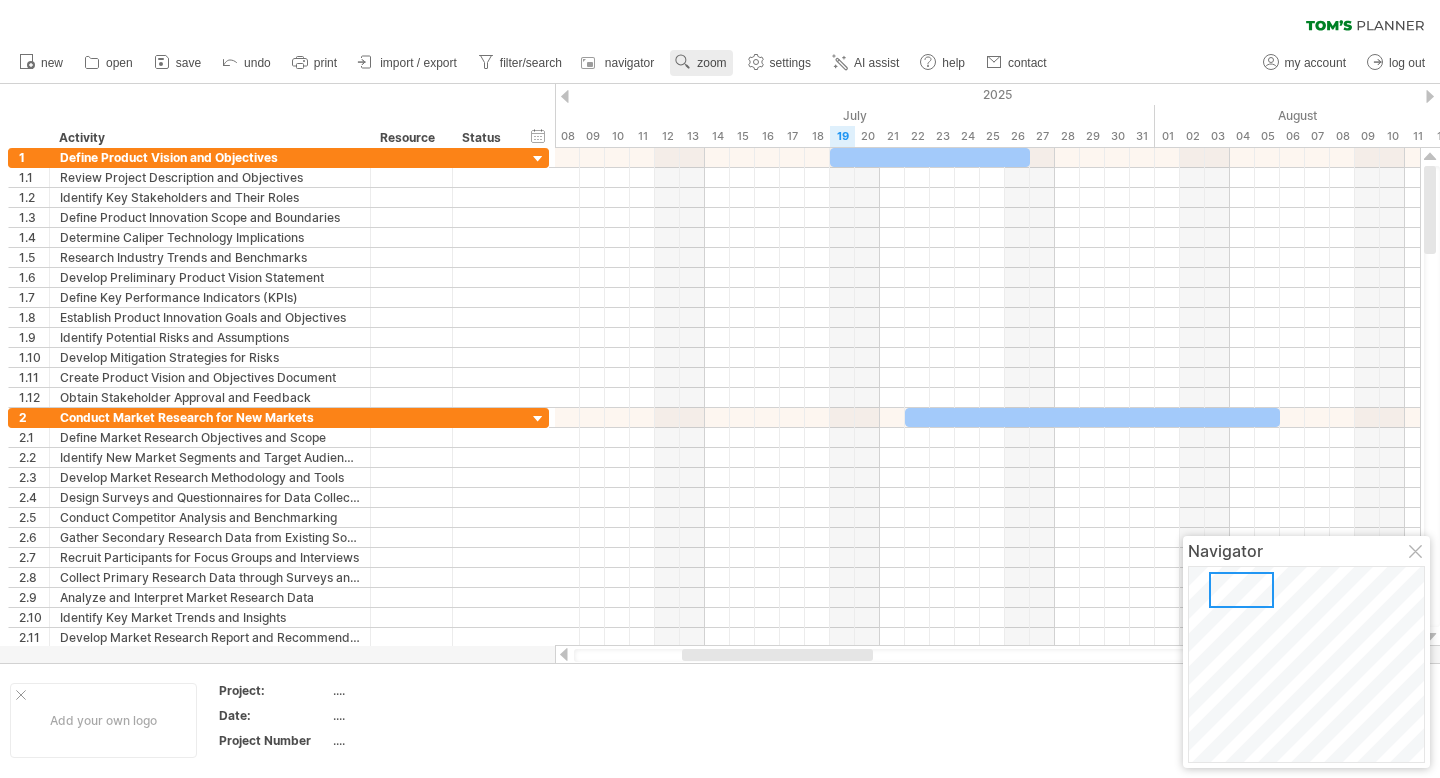 click on "zoom" at bounding box center (711, 63) 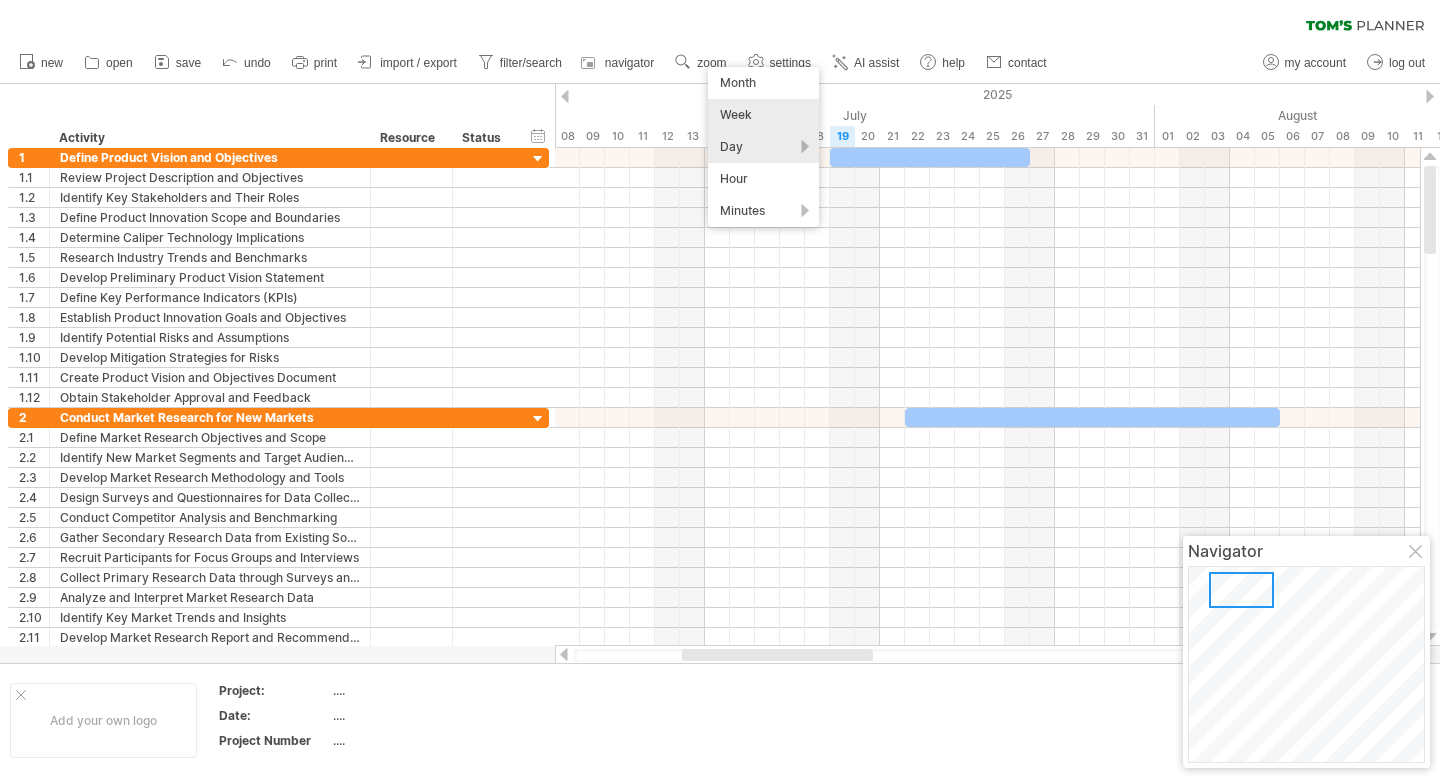 click on "Week" at bounding box center [763, 115] 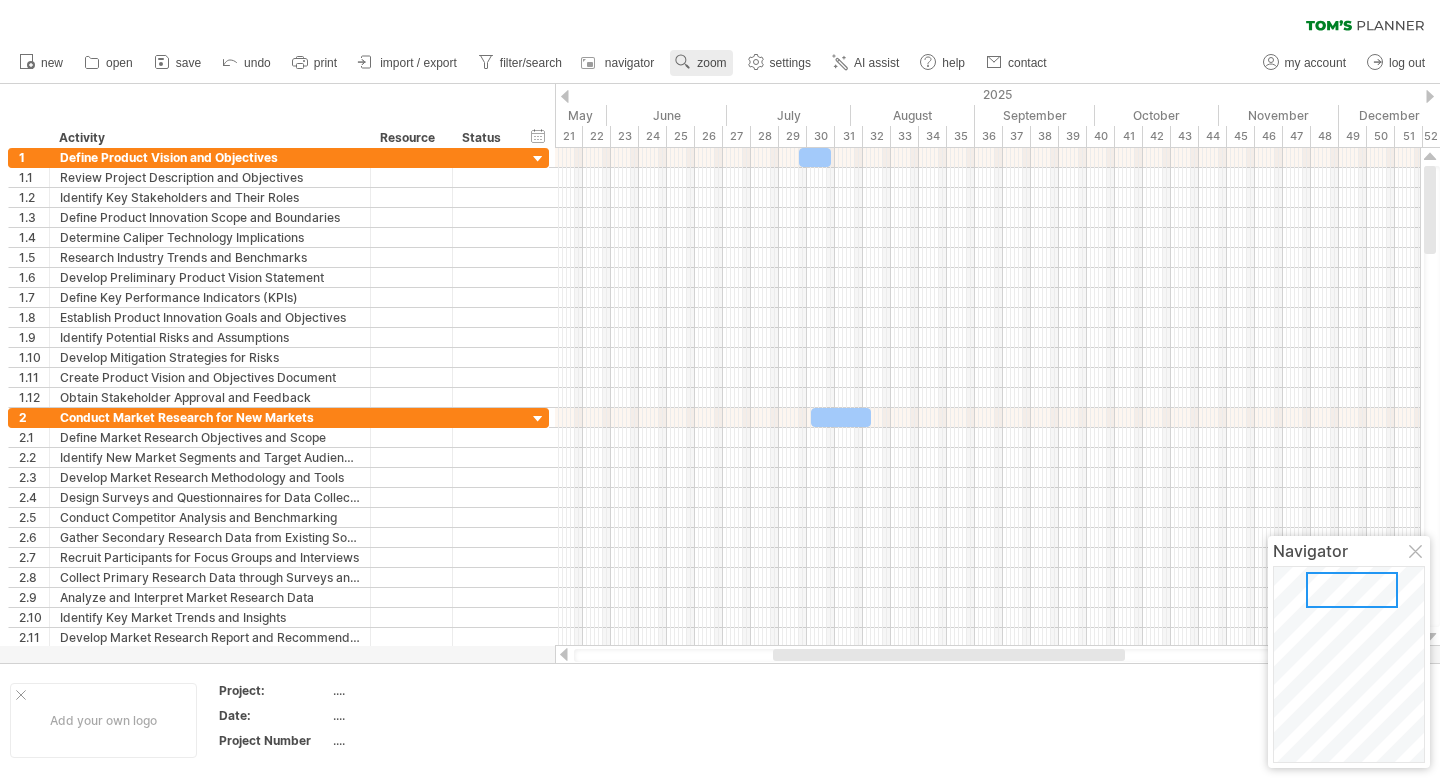 click on "zoom" at bounding box center (711, 63) 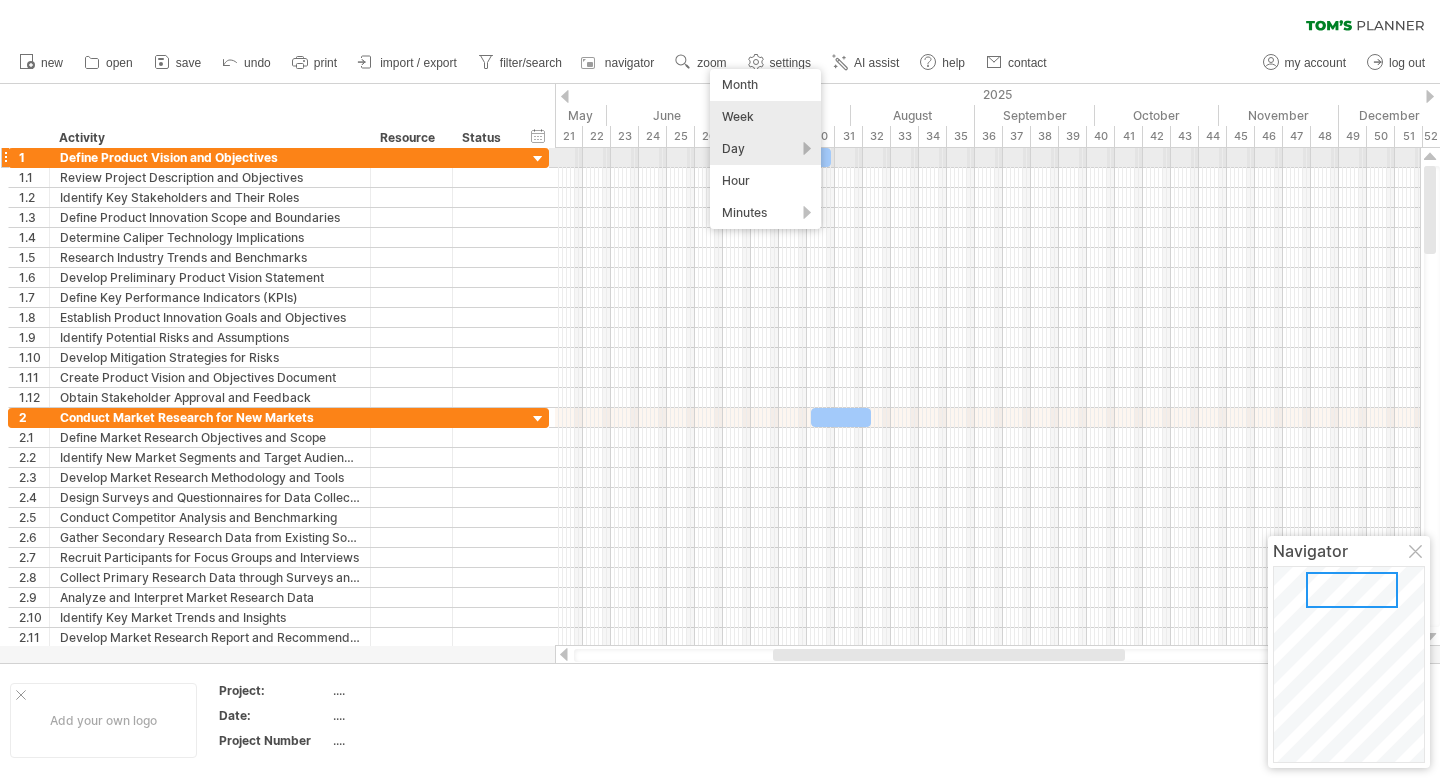 click on "Day" at bounding box center [765, 149] 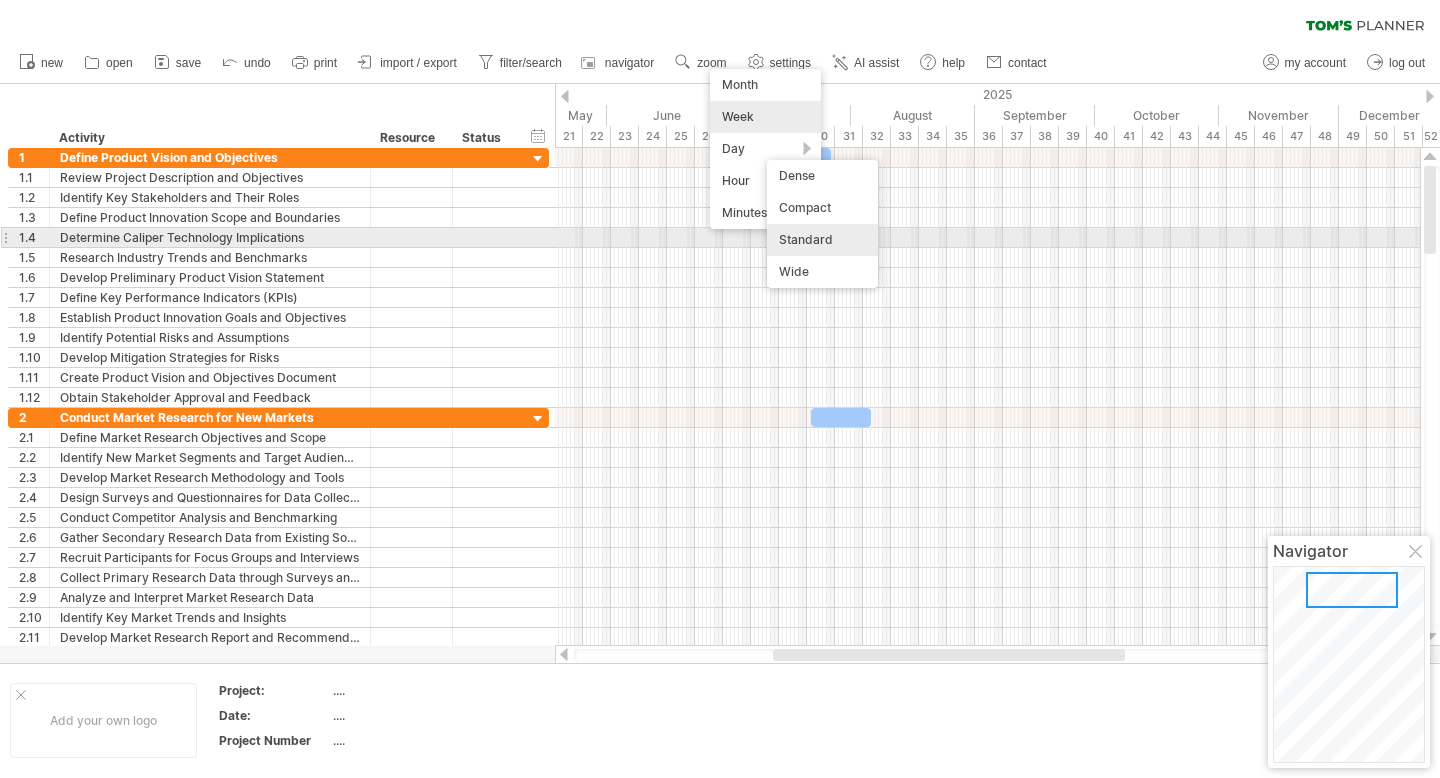 click on "Standard" at bounding box center (822, 240) 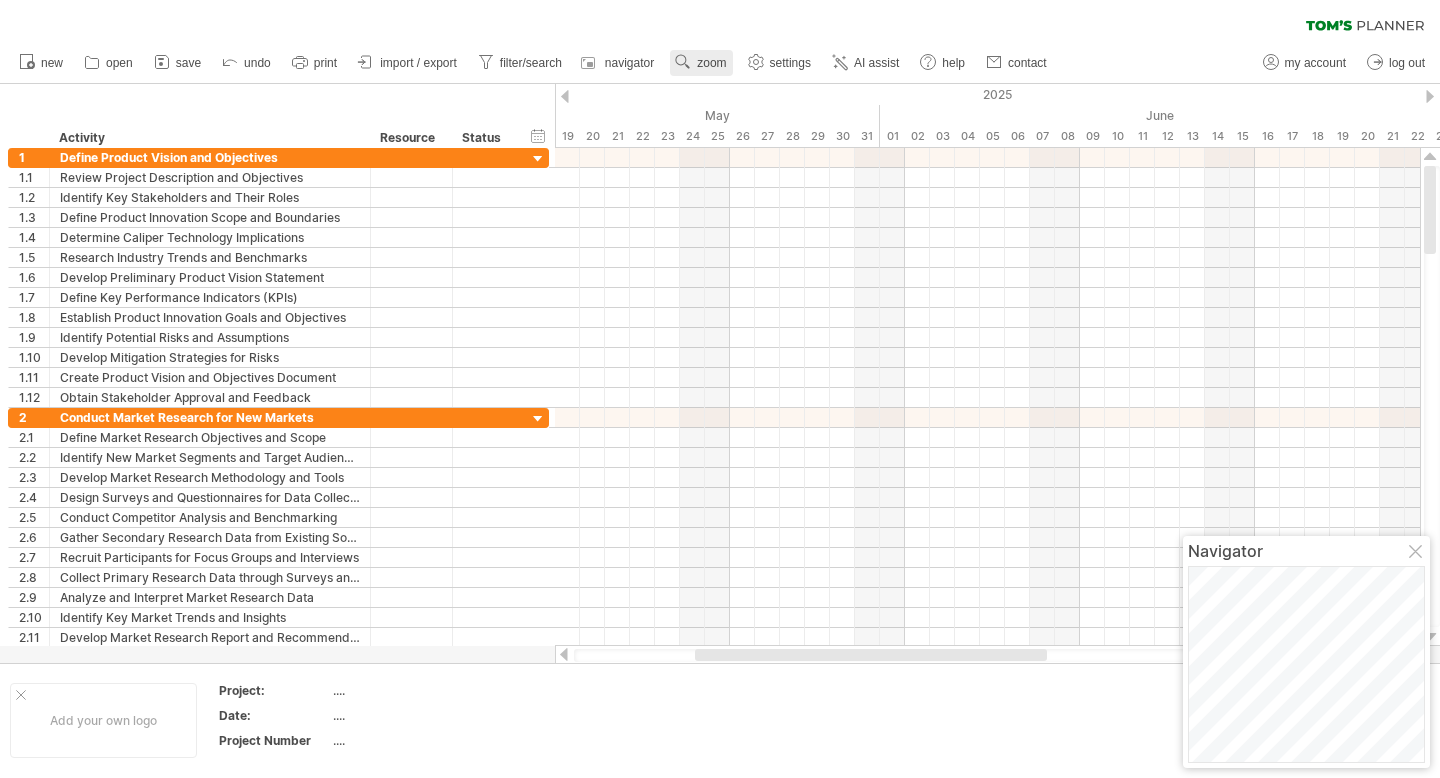 click on "zoom" at bounding box center [711, 63] 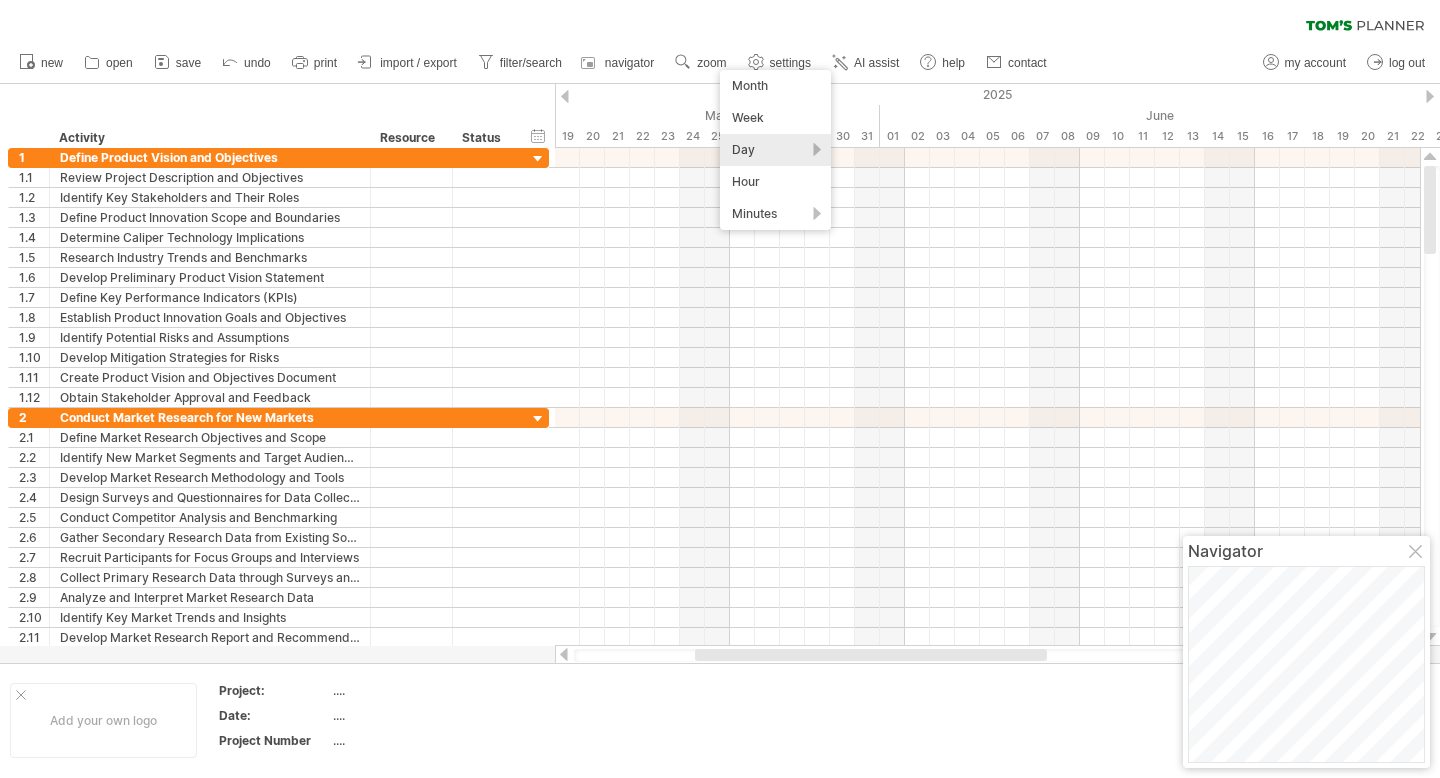 click on "Day" at bounding box center (775, 150) 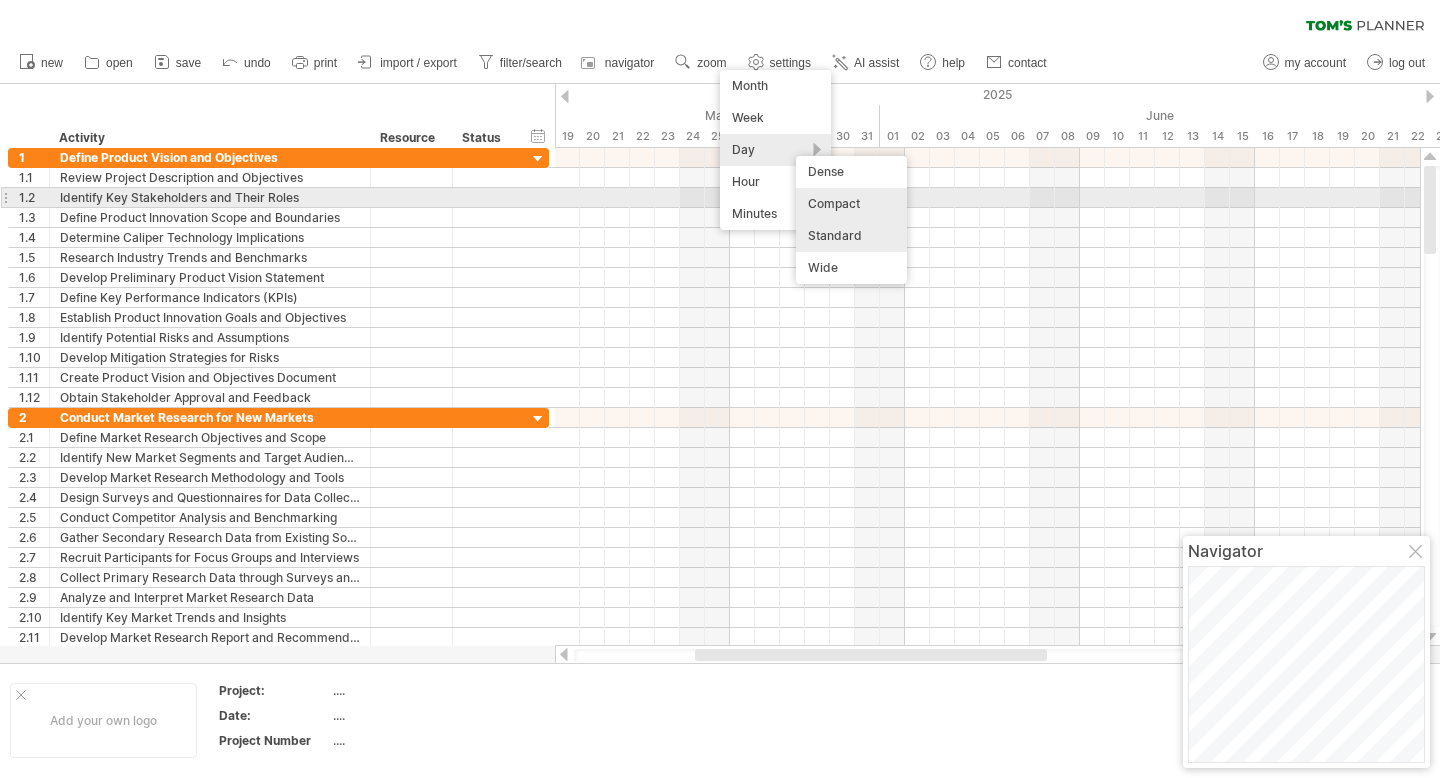 click on "Compact" at bounding box center (851, 204) 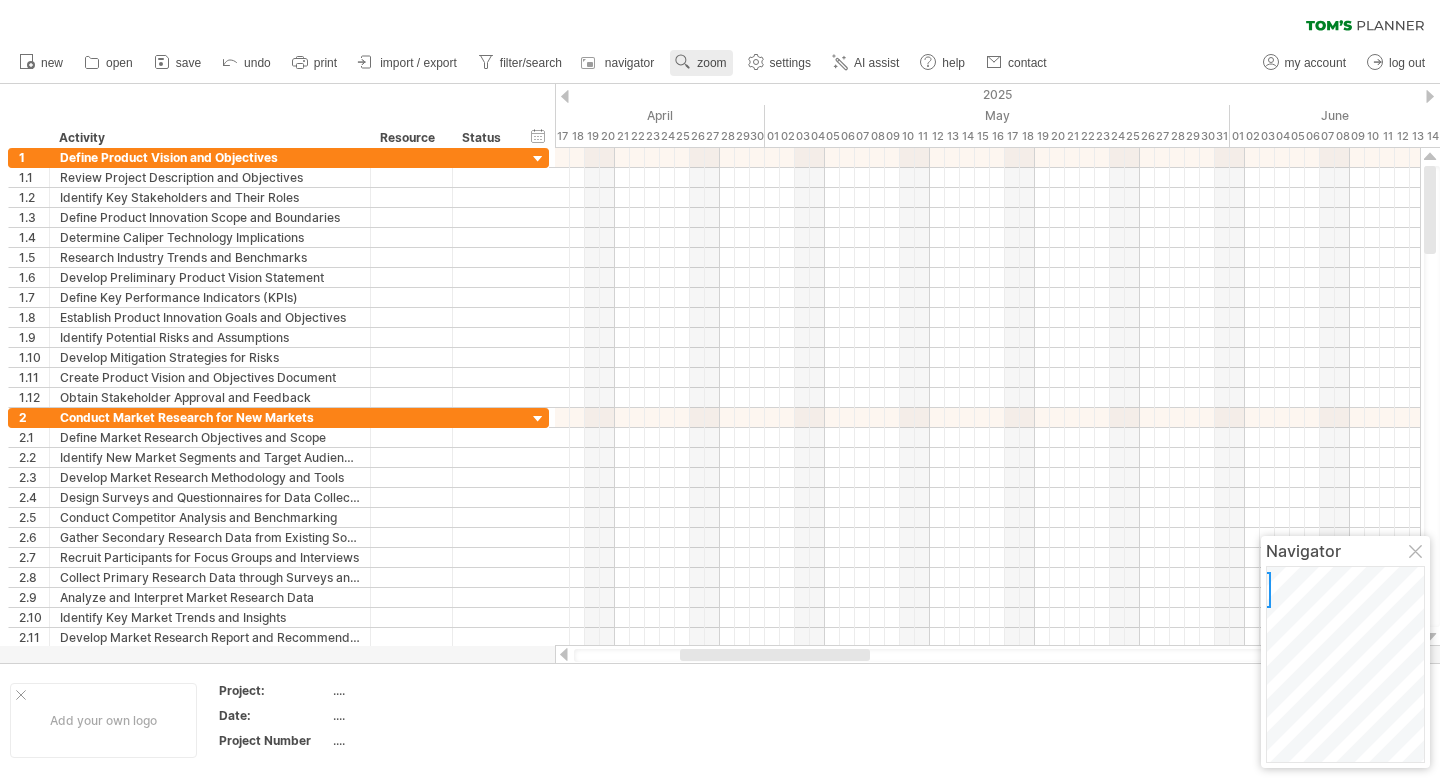 click on "zoom" at bounding box center [701, 63] 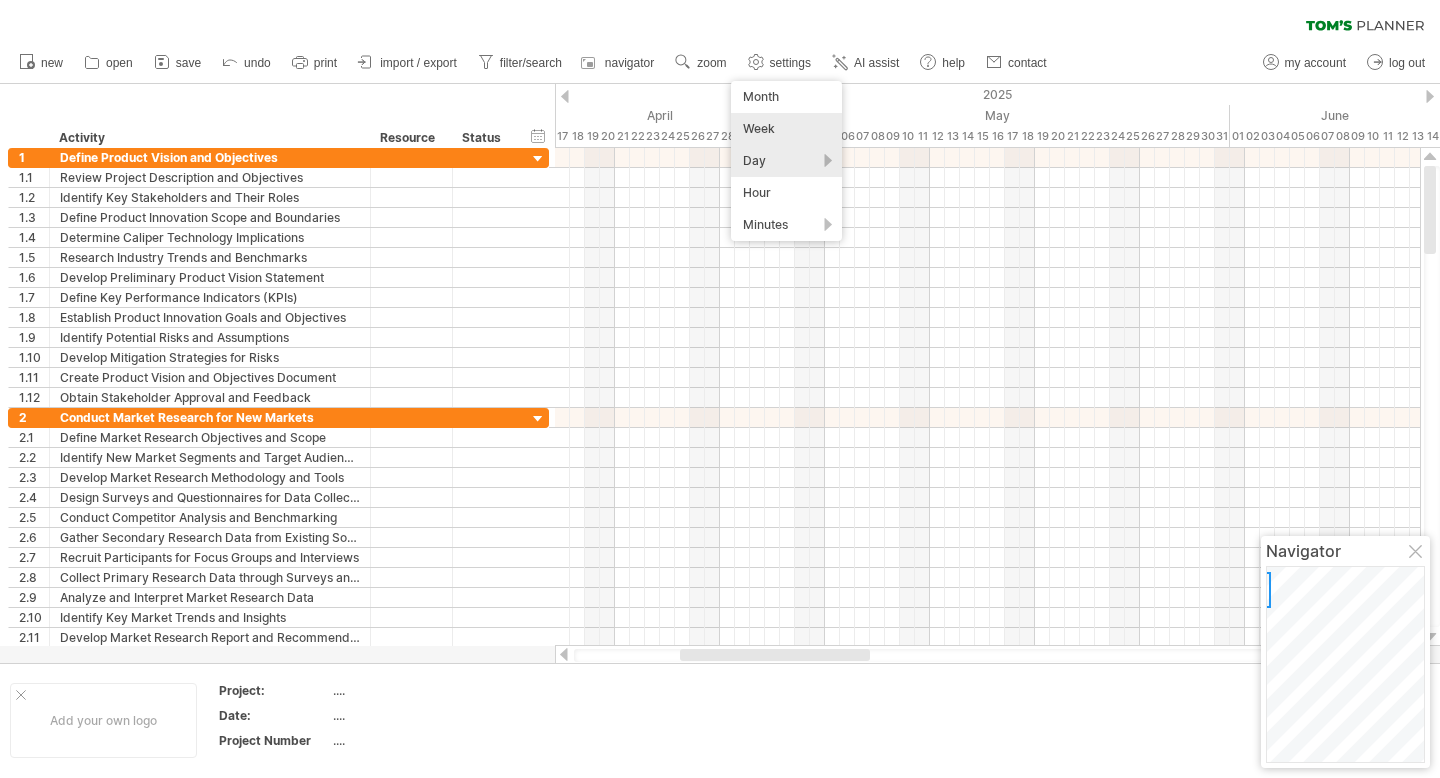 click on "Week" at bounding box center [786, 129] 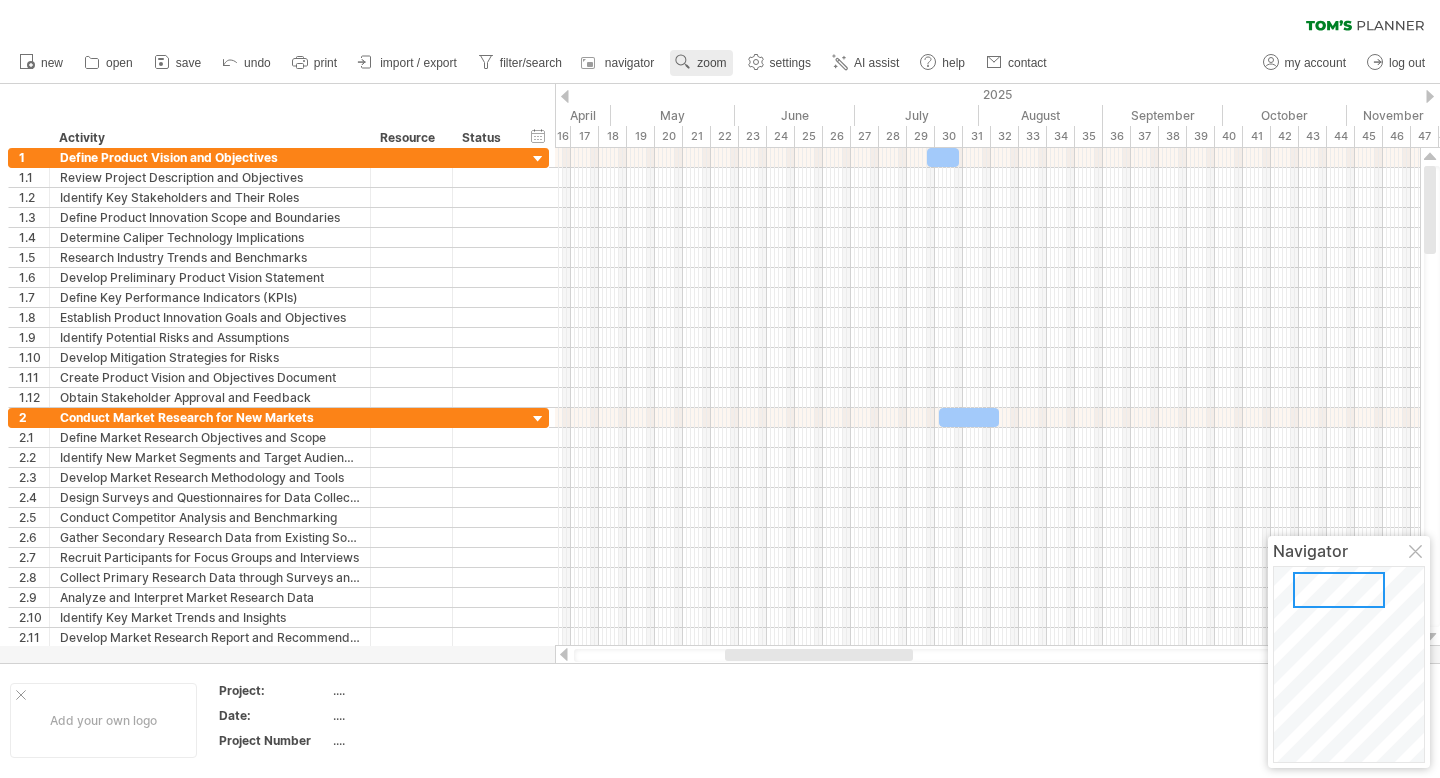 click on "zoom" at bounding box center (711, 63) 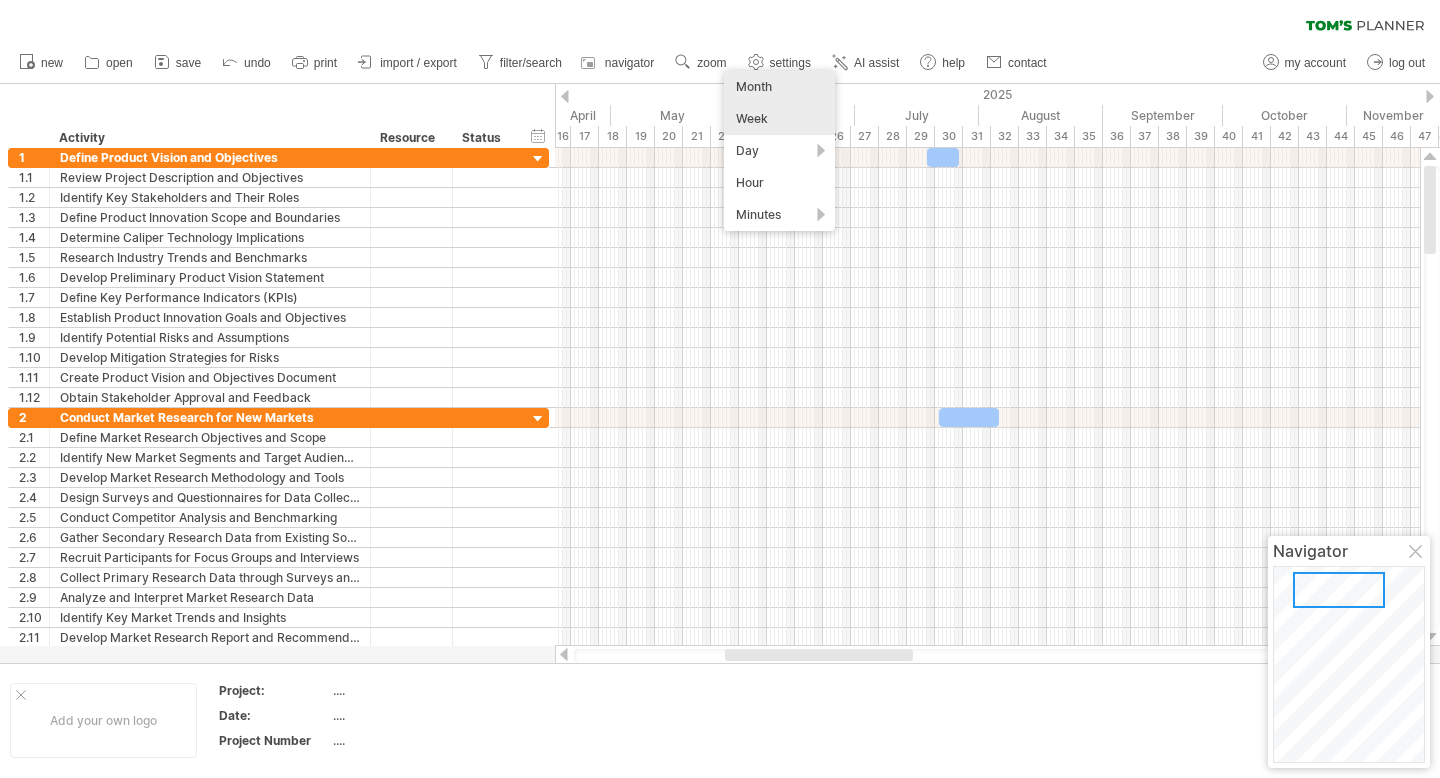 click on "Month" at bounding box center (779, 87) 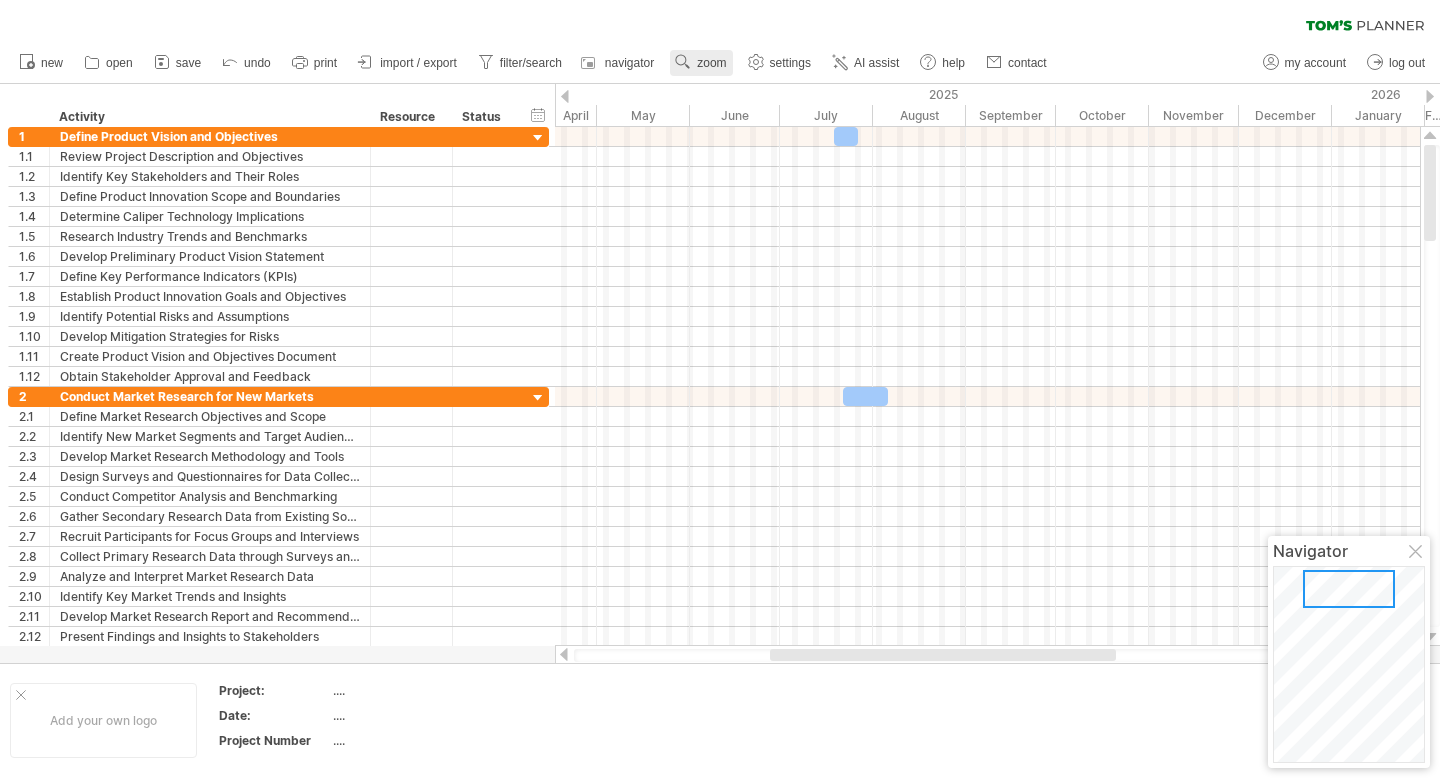click on "zoom" at bounding box center (711, 63) 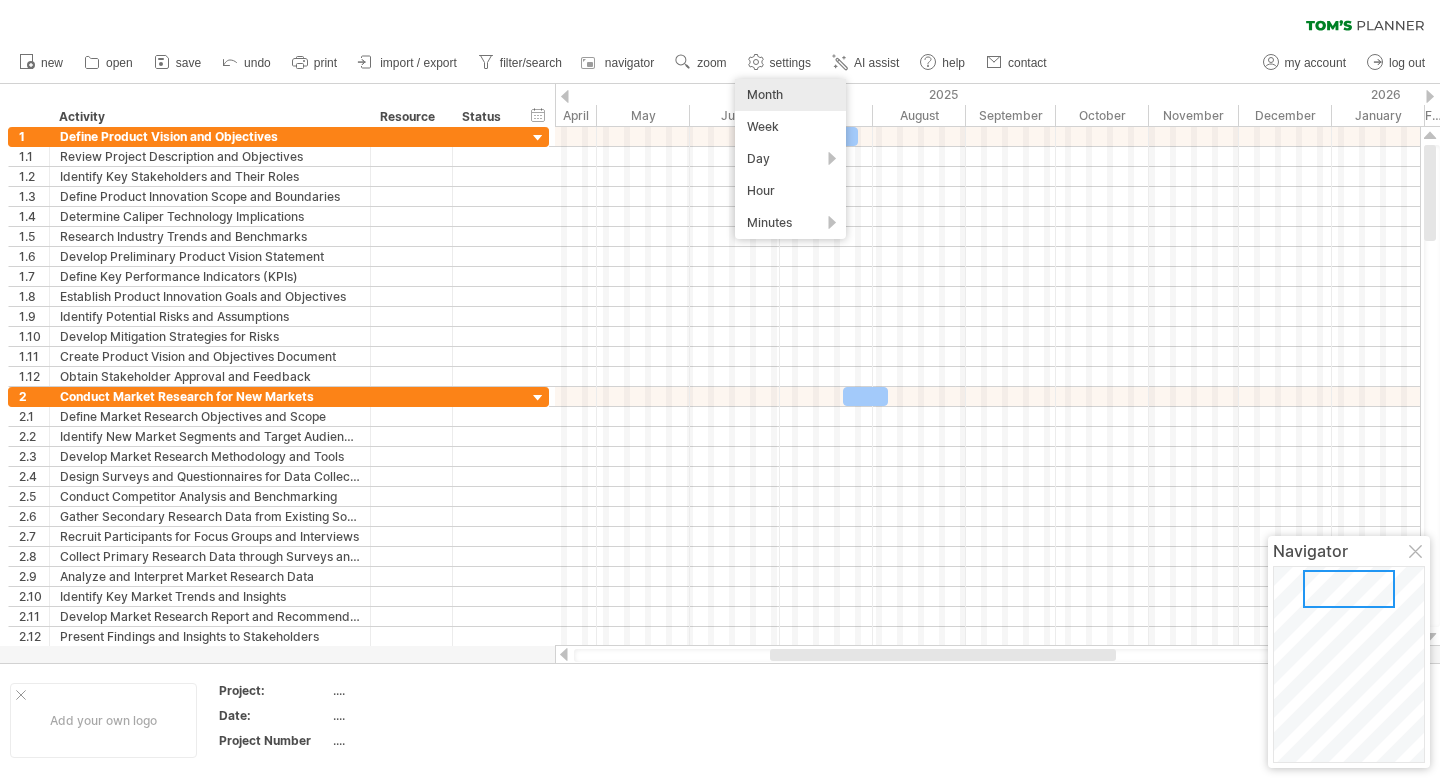click on "clear filter
reapply filter" at bounding box center (720, 21) 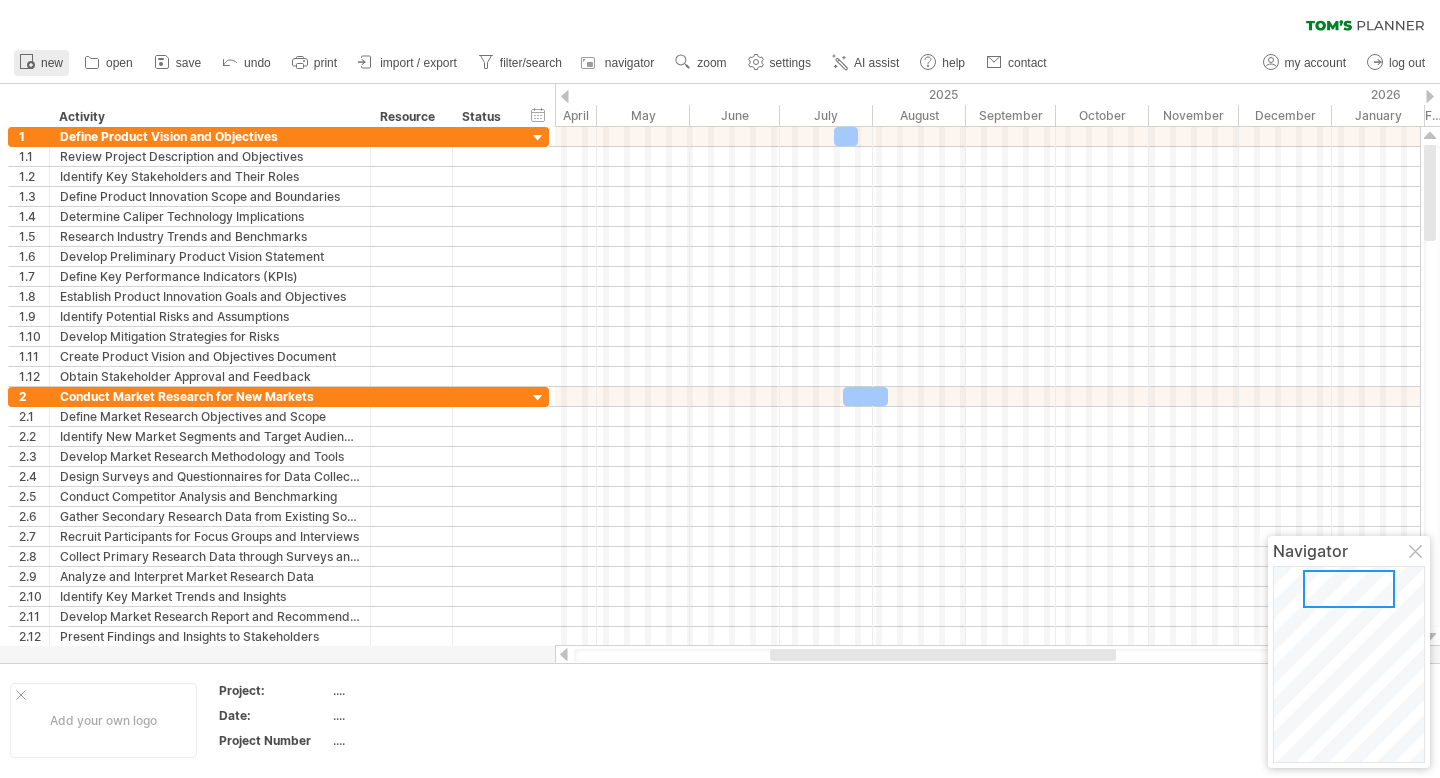 click on "new" at bounding box center (41, 63) 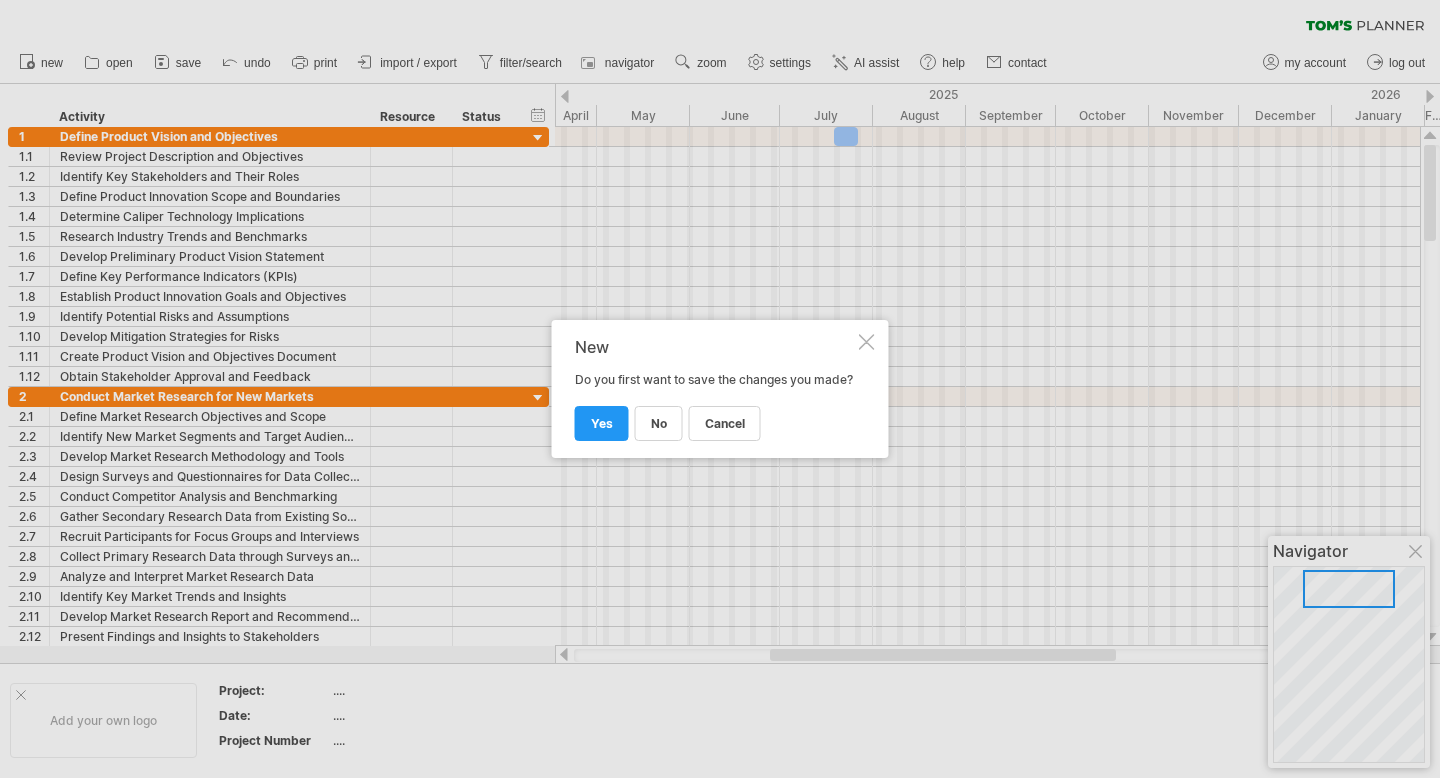click at bounding box center [867, 342] 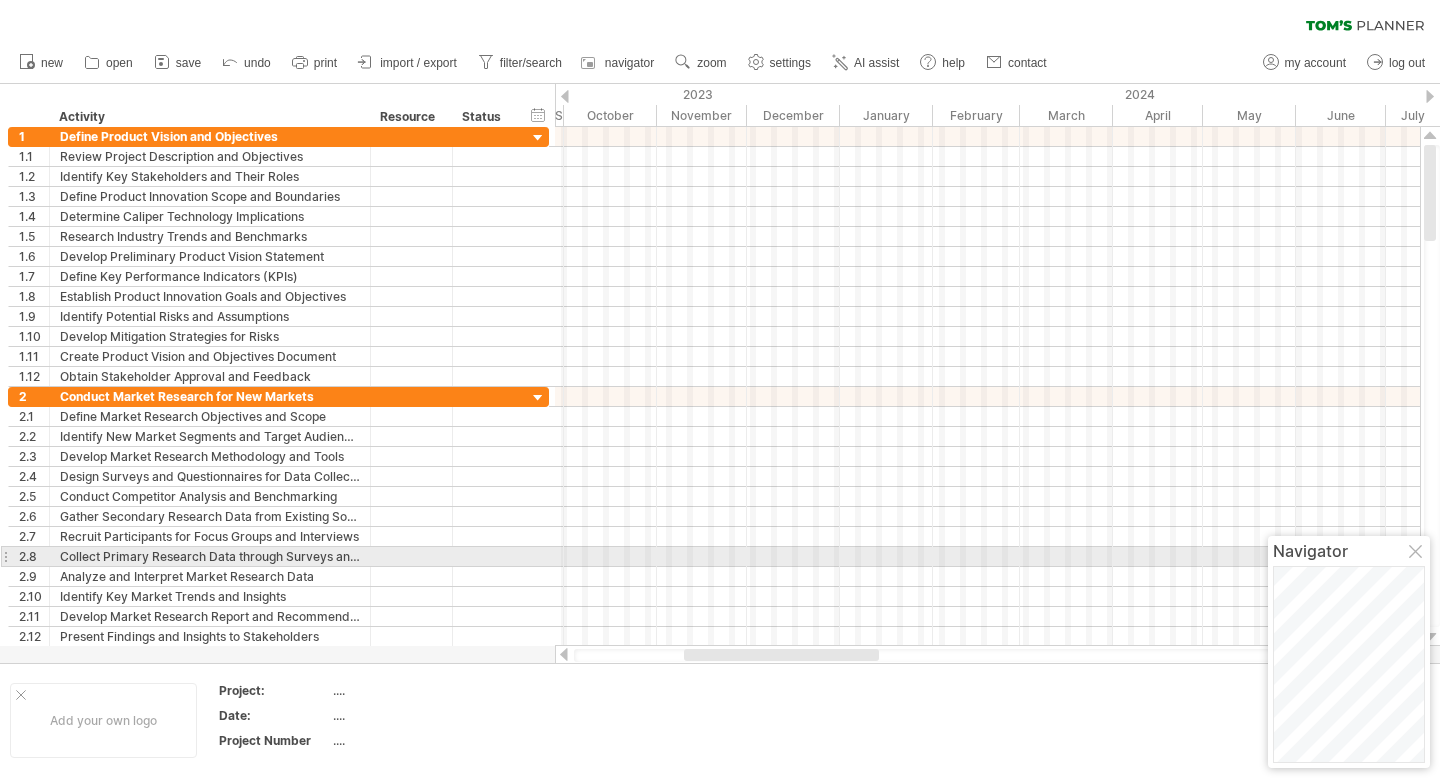 click at bounding box center (1417, 553) 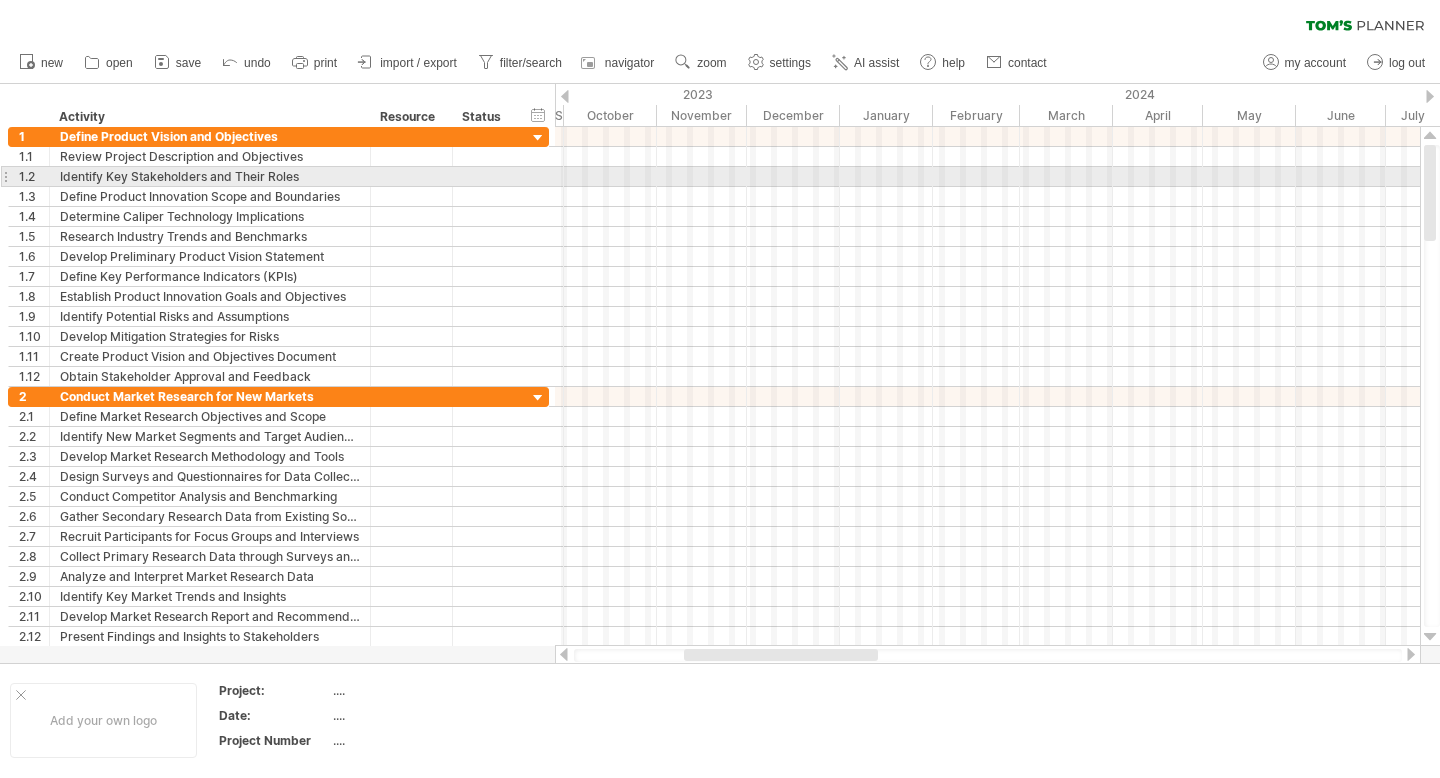 click at bounding box center [987, 177] 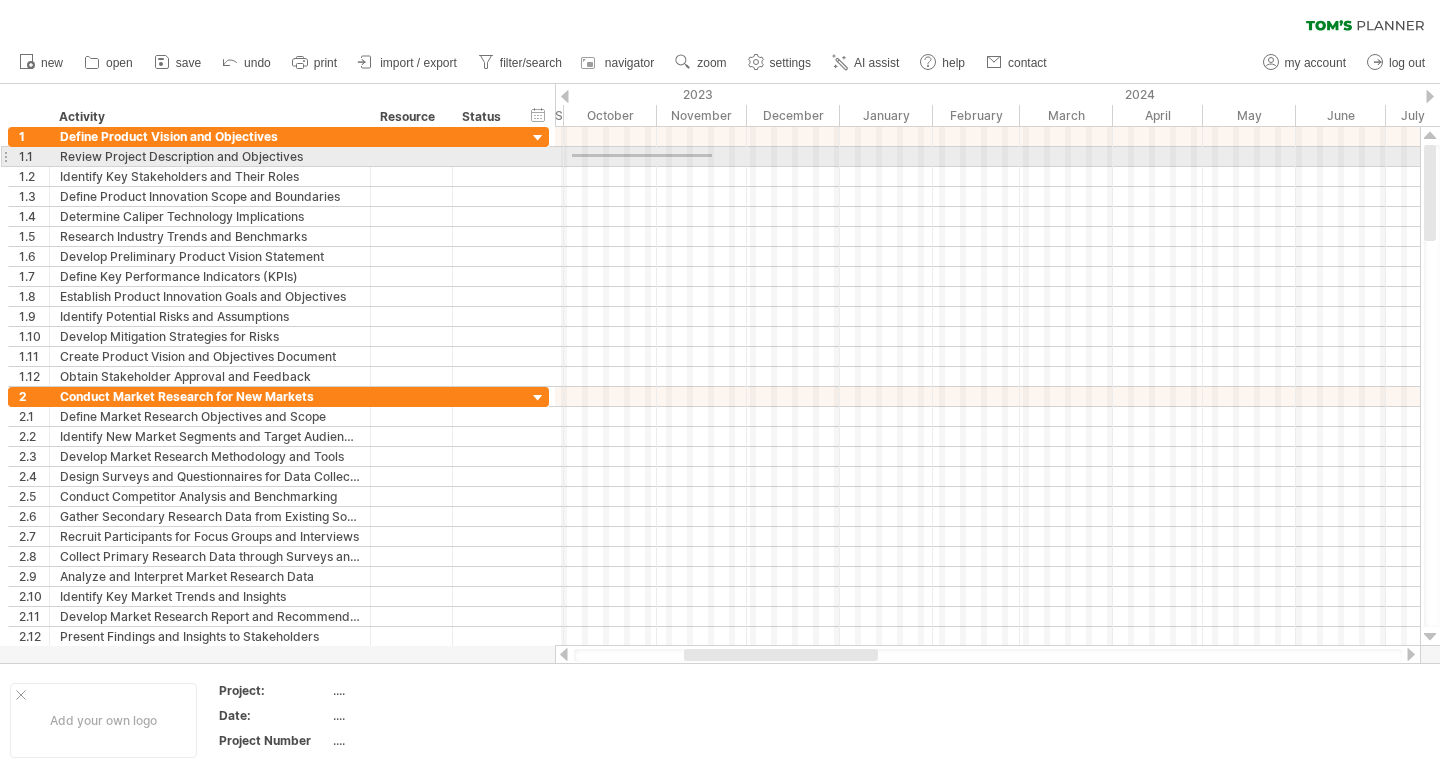 drag, startPoint x: 572, startPoint y: 154, endPoint x: 712, endPoint y: 157, distance: 140.03214 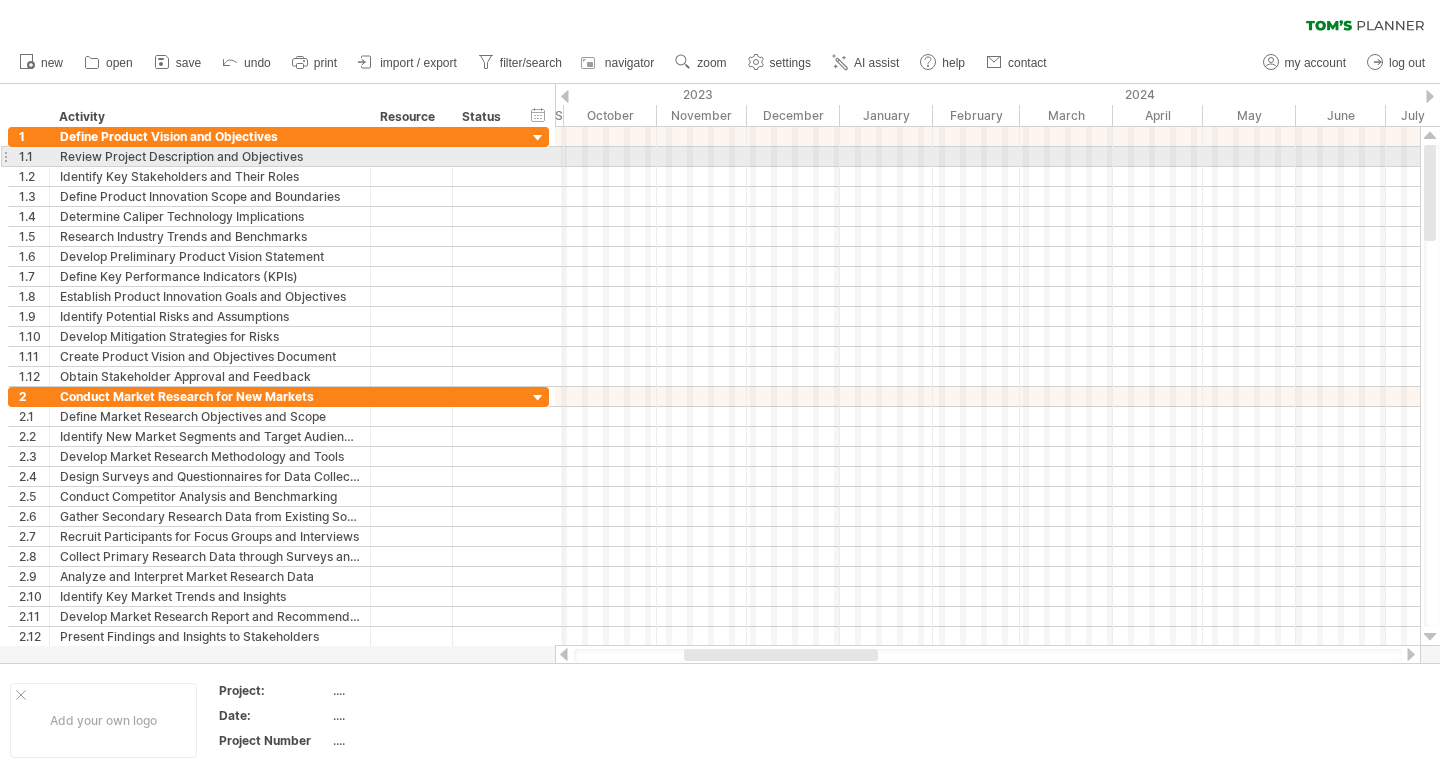 drag, startPoint x: 578, startPoint y: 154, endPoint x: 679, endPoint y: 155, distance: 101.00495 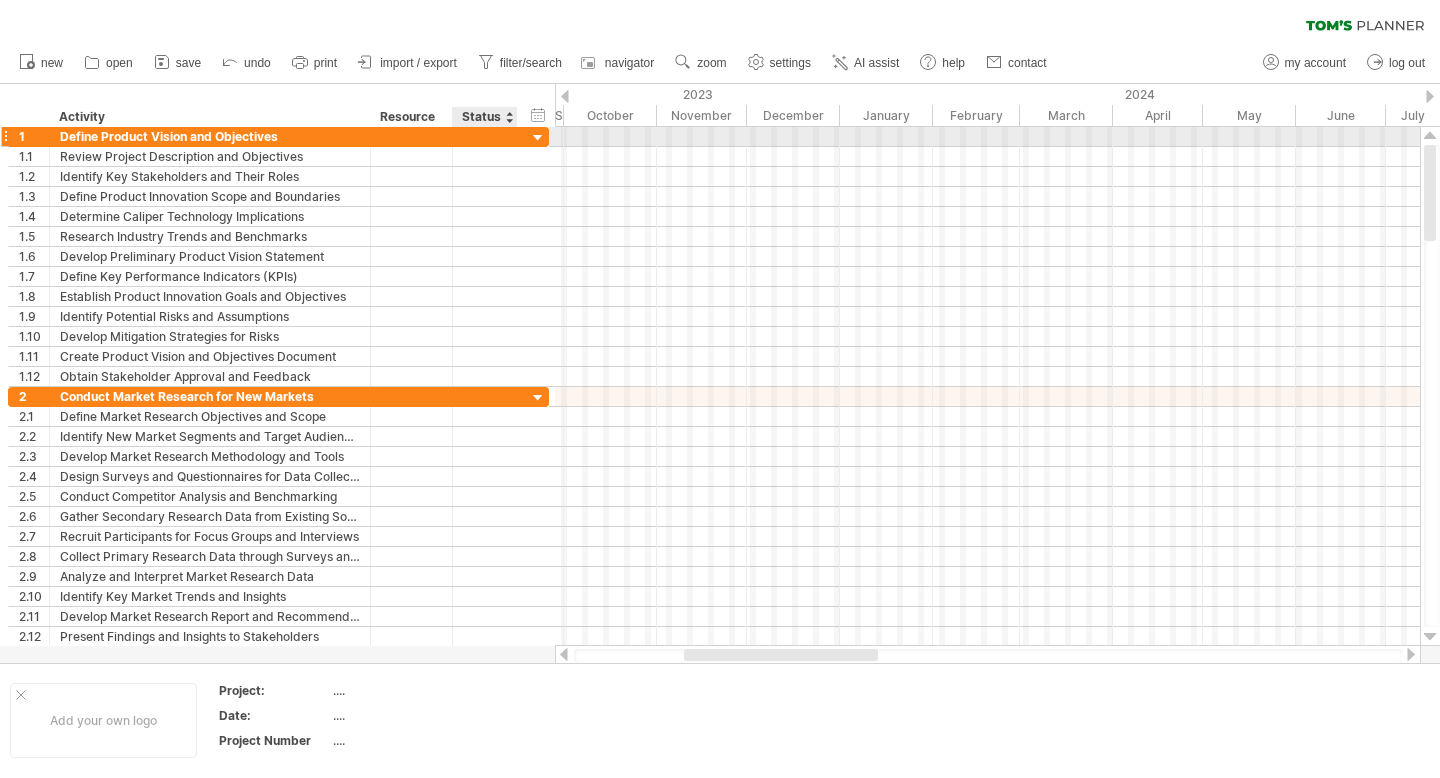 click at bounding box center (538, 138) 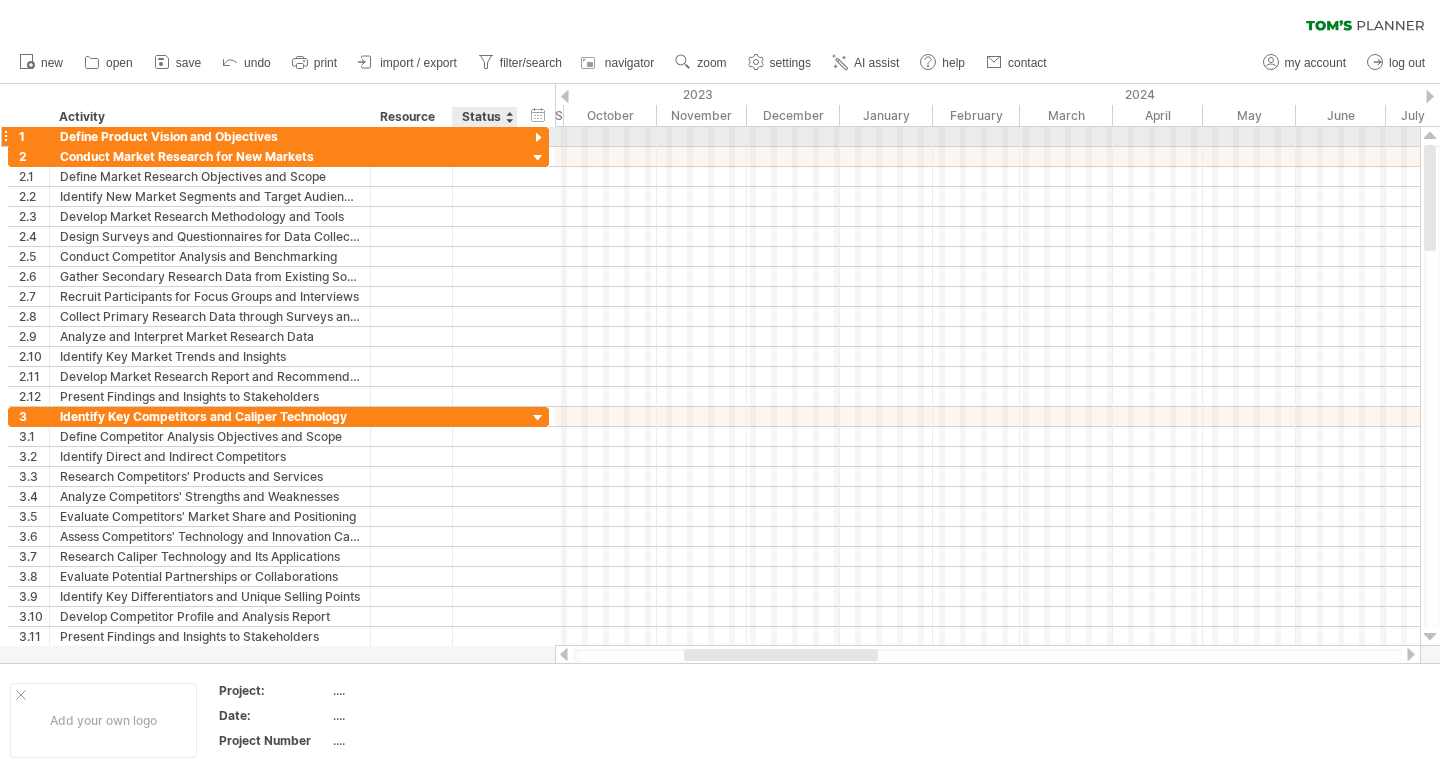 click at bounding box center [538, 138] 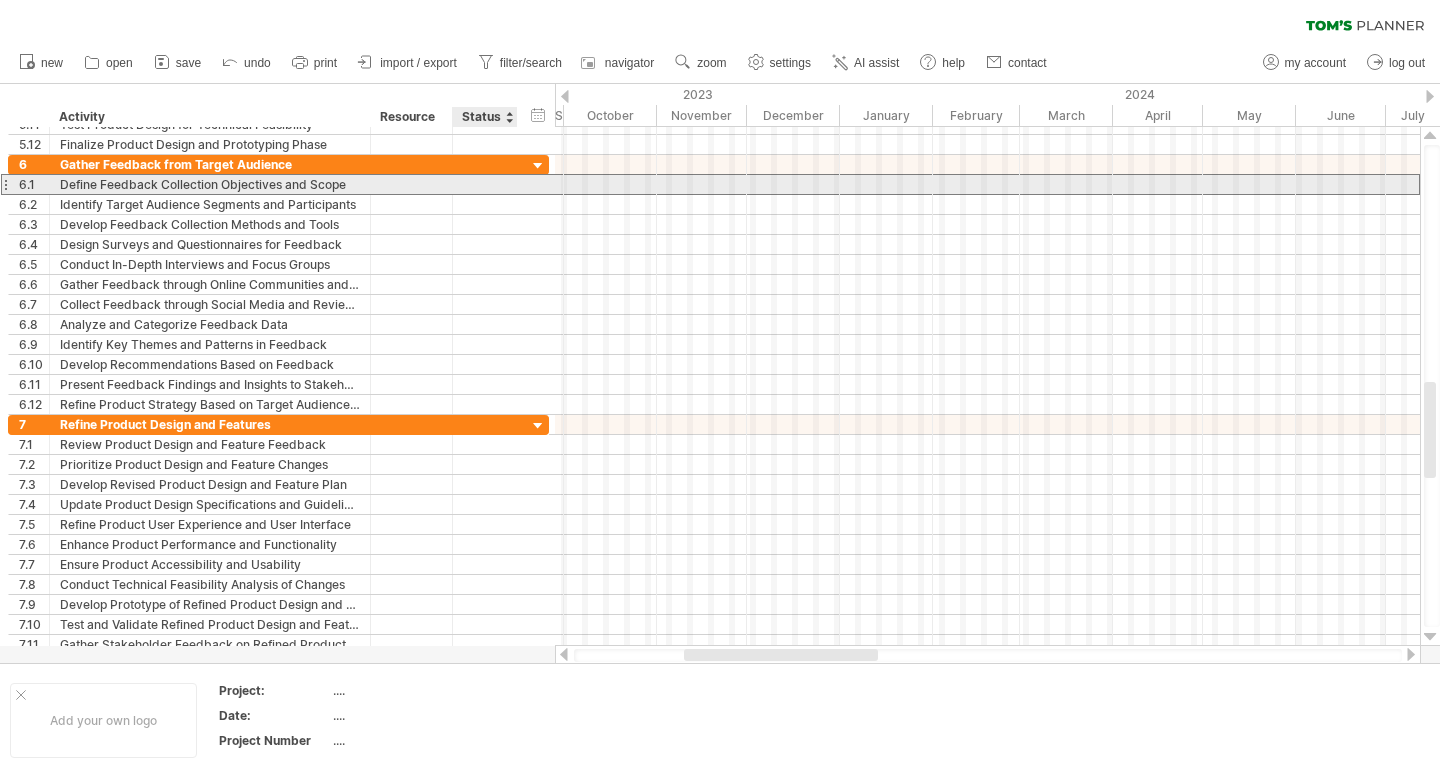 click on "**********" at bounding box center (278, 184) 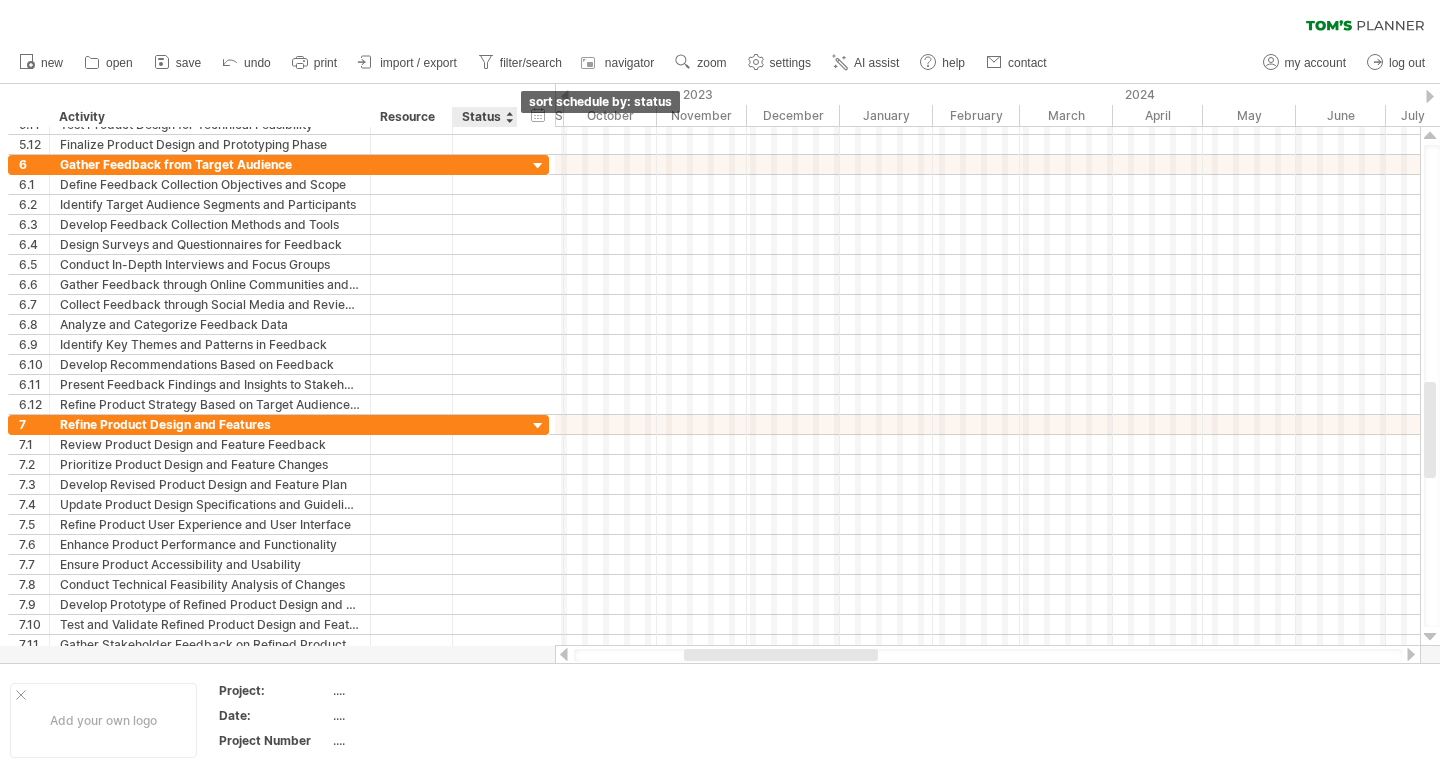 click at bounding box center (509, 117) 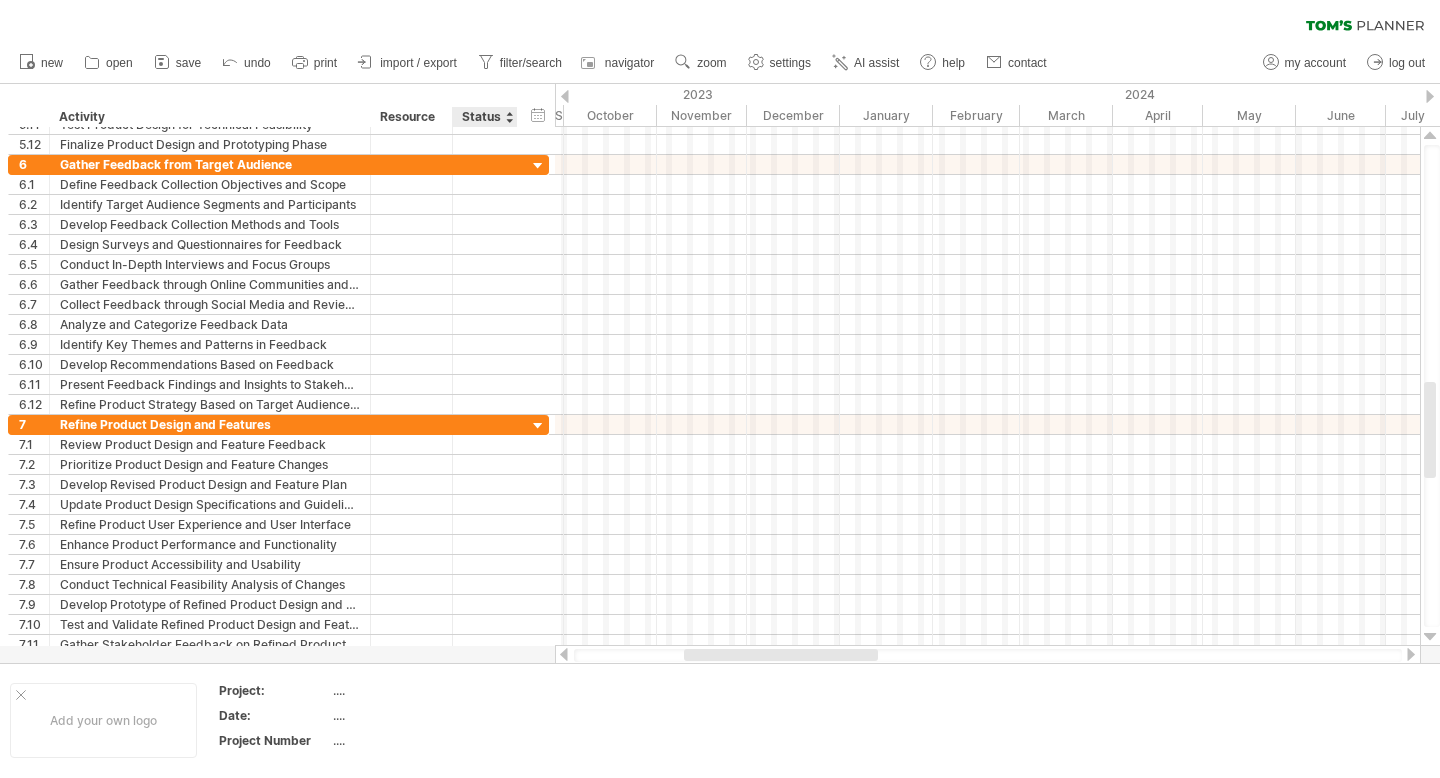click on "Resource" at bounding box center [410, 117] 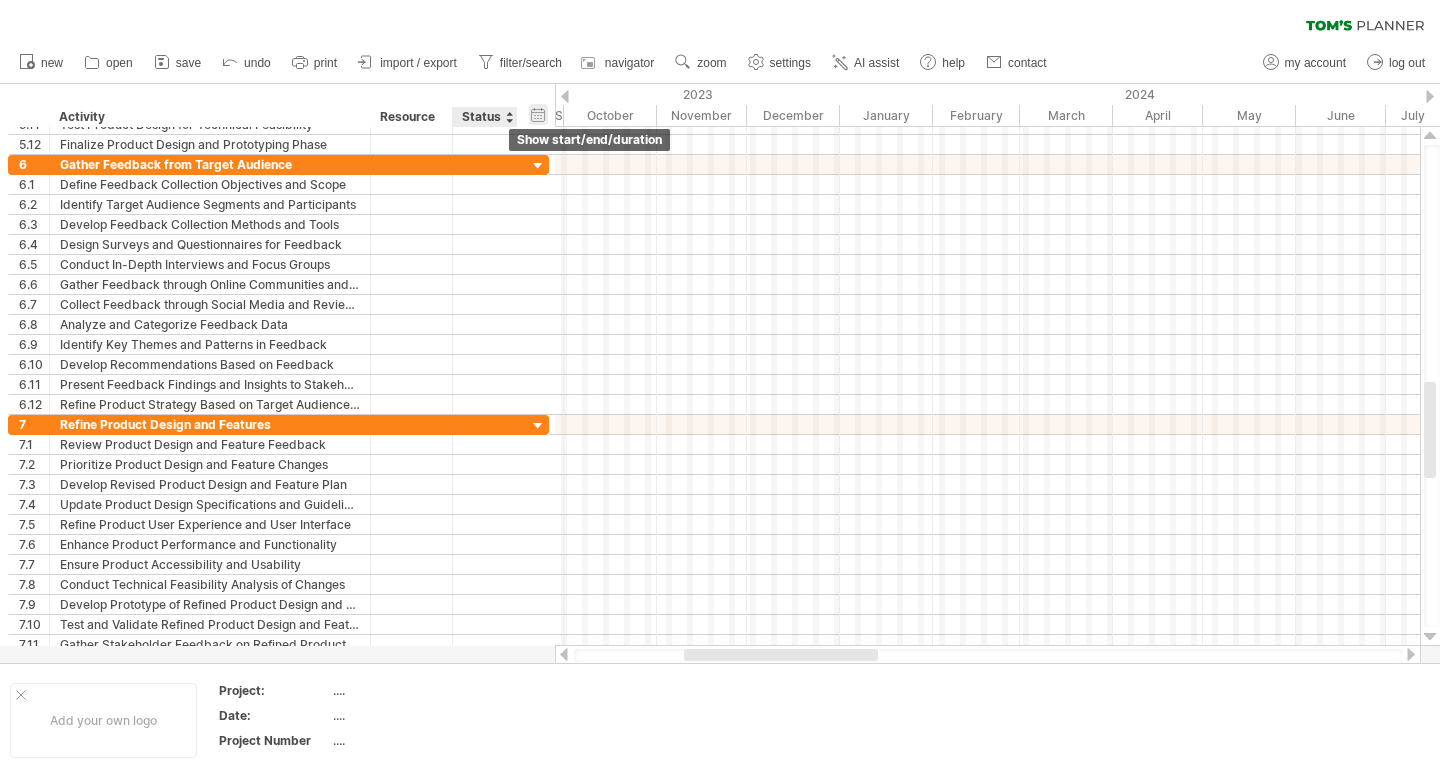 click on "hide start/end/duration show start/end/duration" at bounding box center [538, 114] 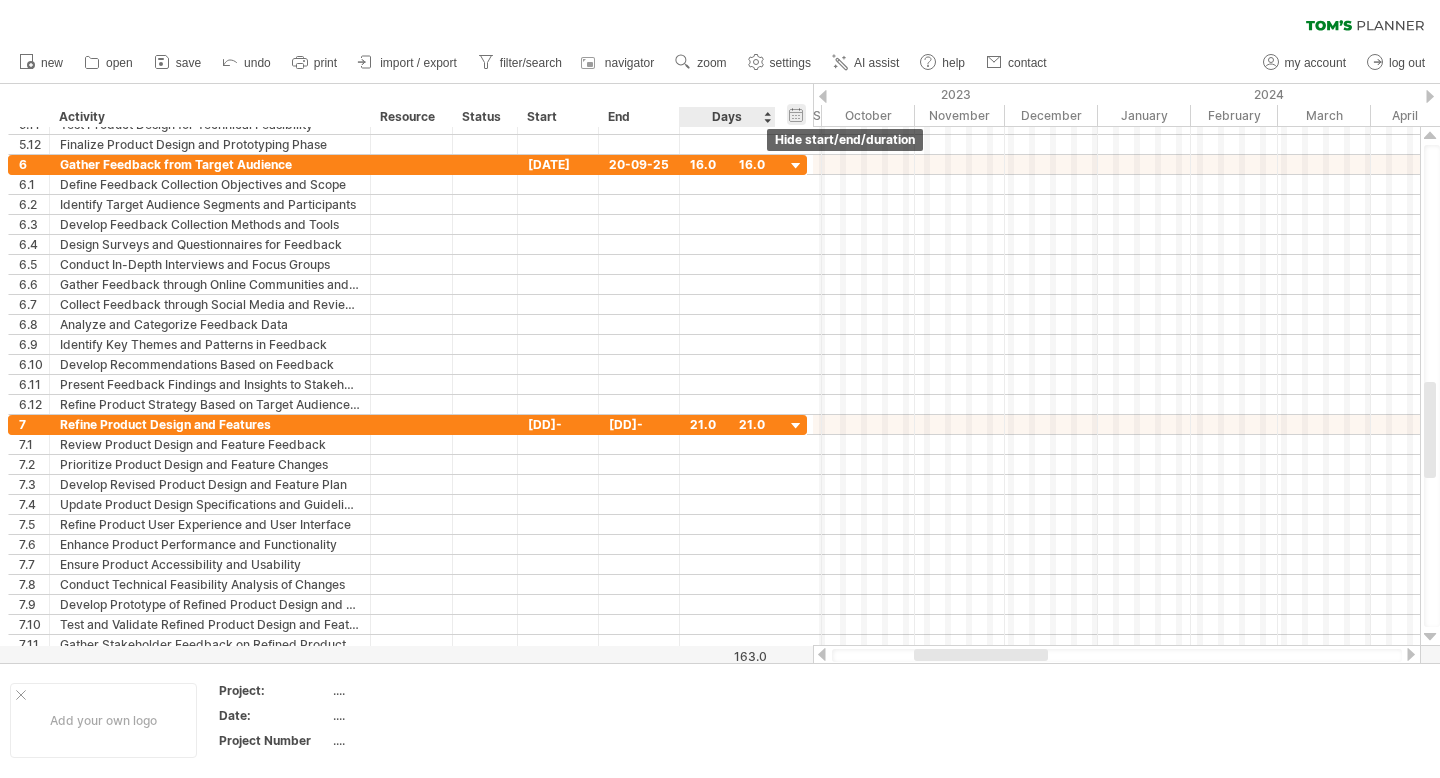 click on "hide start/end/duration show start/end/duration" at bounding box center [796, 114] 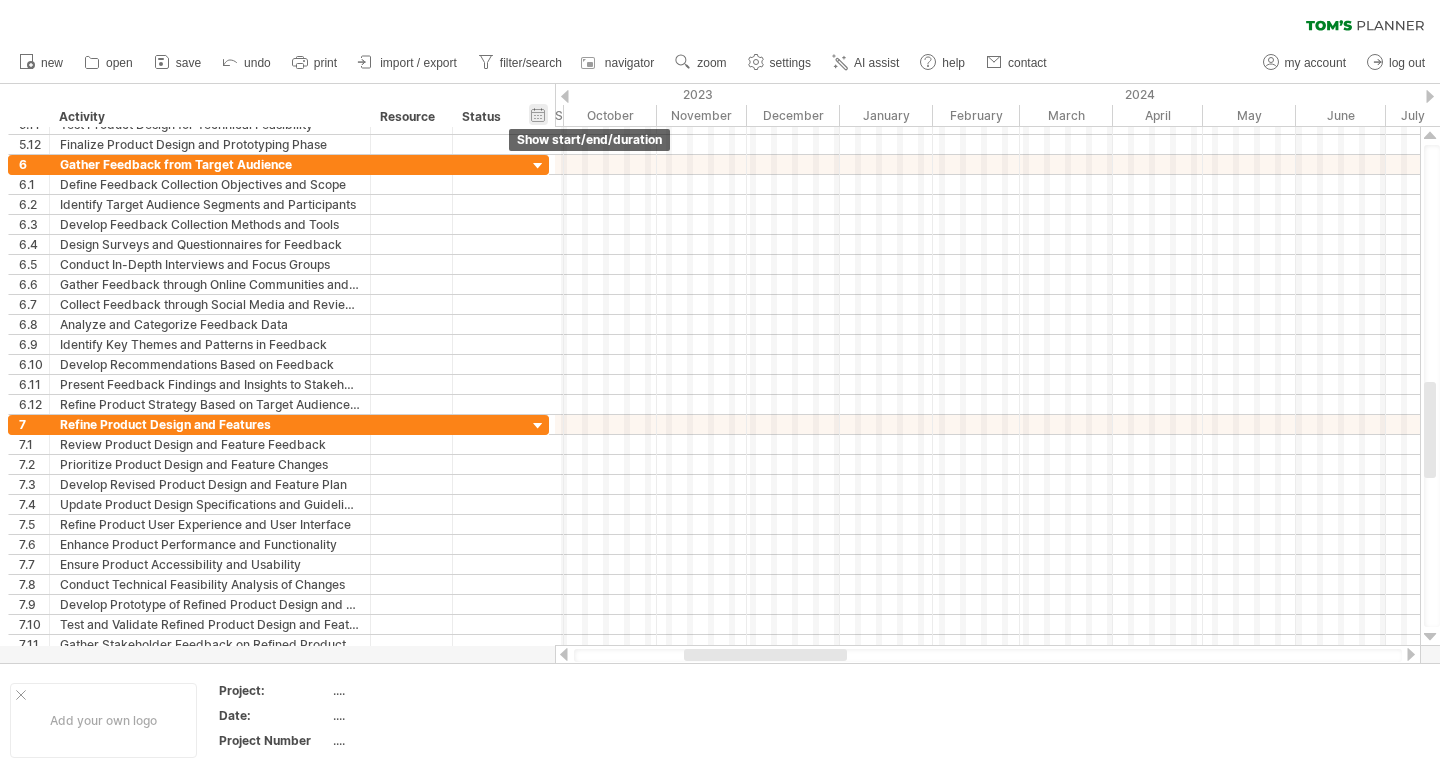 click on "hide start/end/duration show start/end/duration" at bounding box center (538, 114) 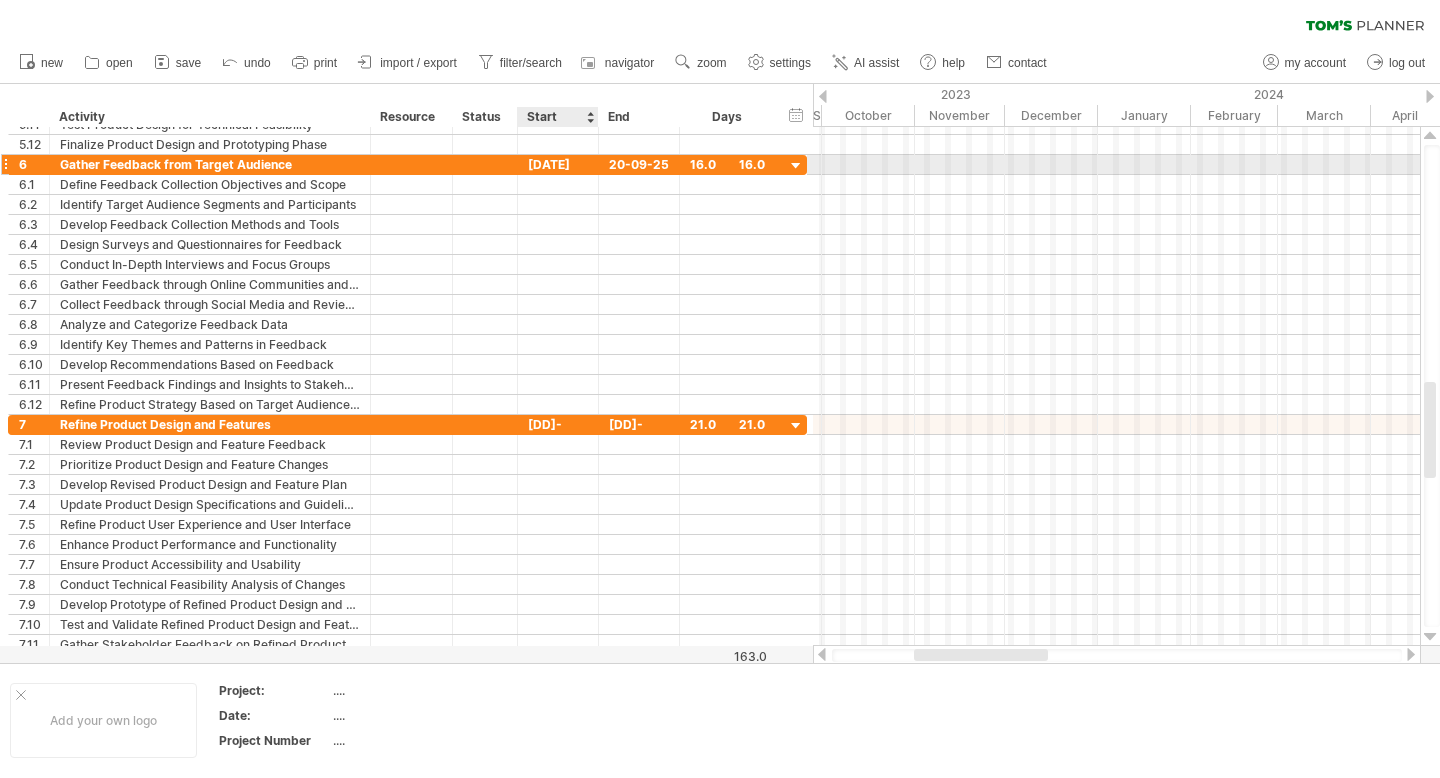 click on "[DATE]" at bounding box center (558, 164) 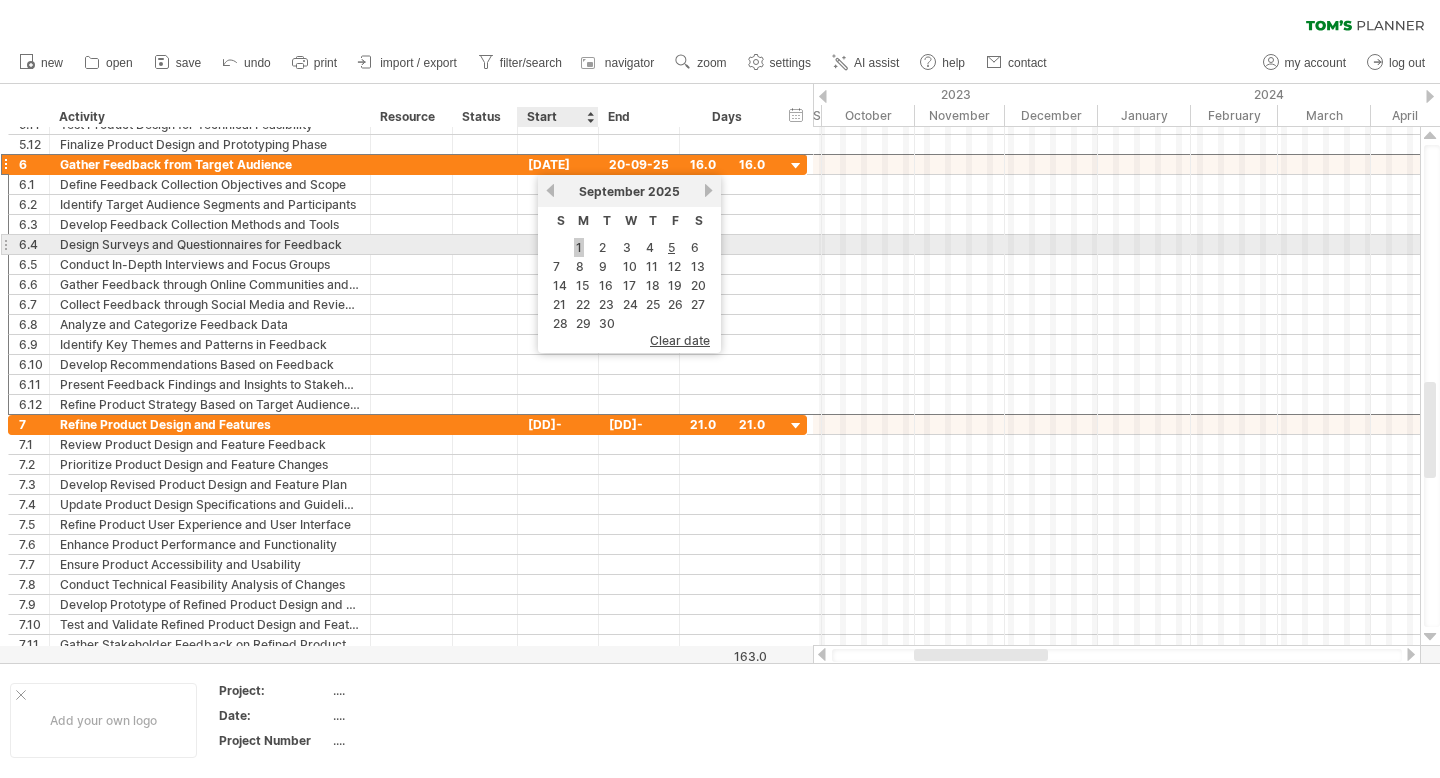 click on "1" at bounding box center (579, 247) 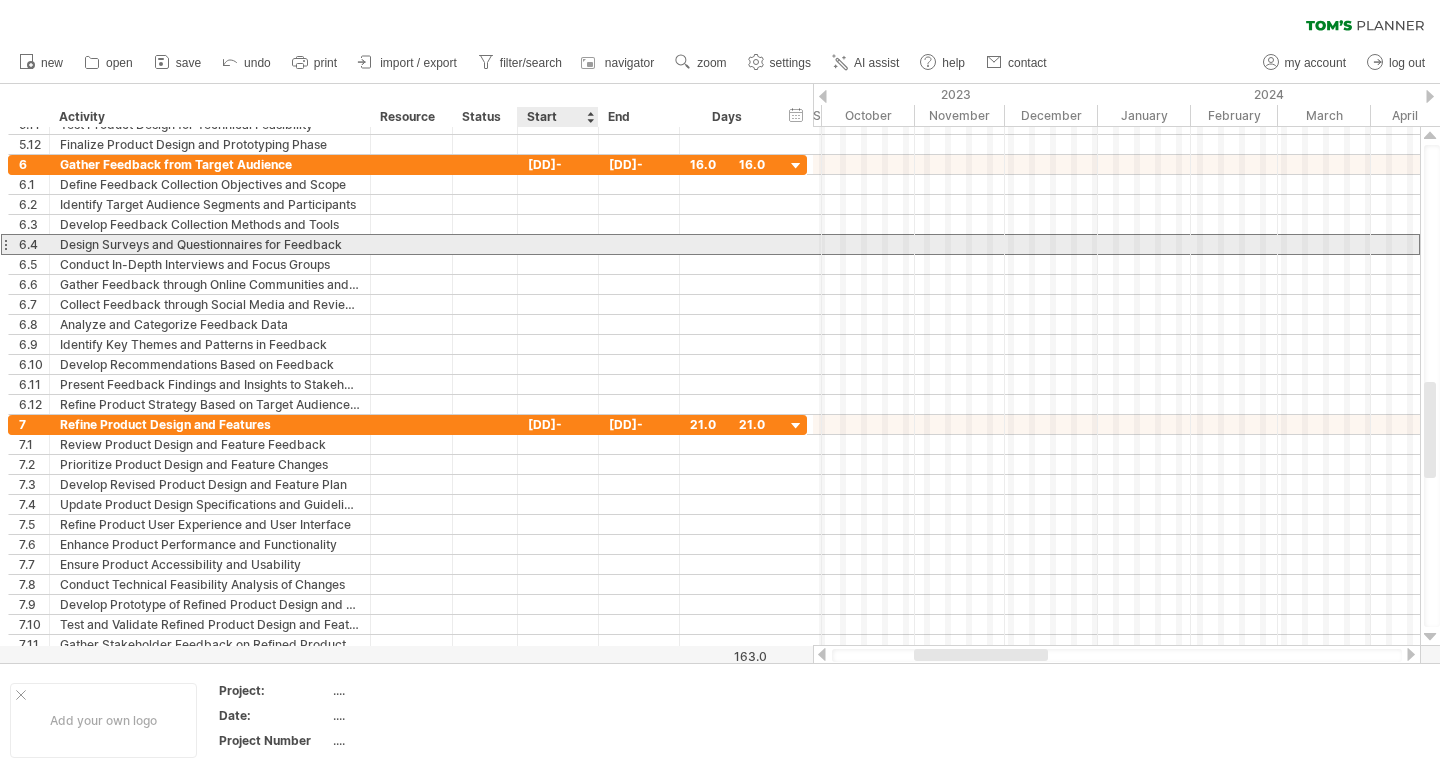 click at bounding box center [558, 244] 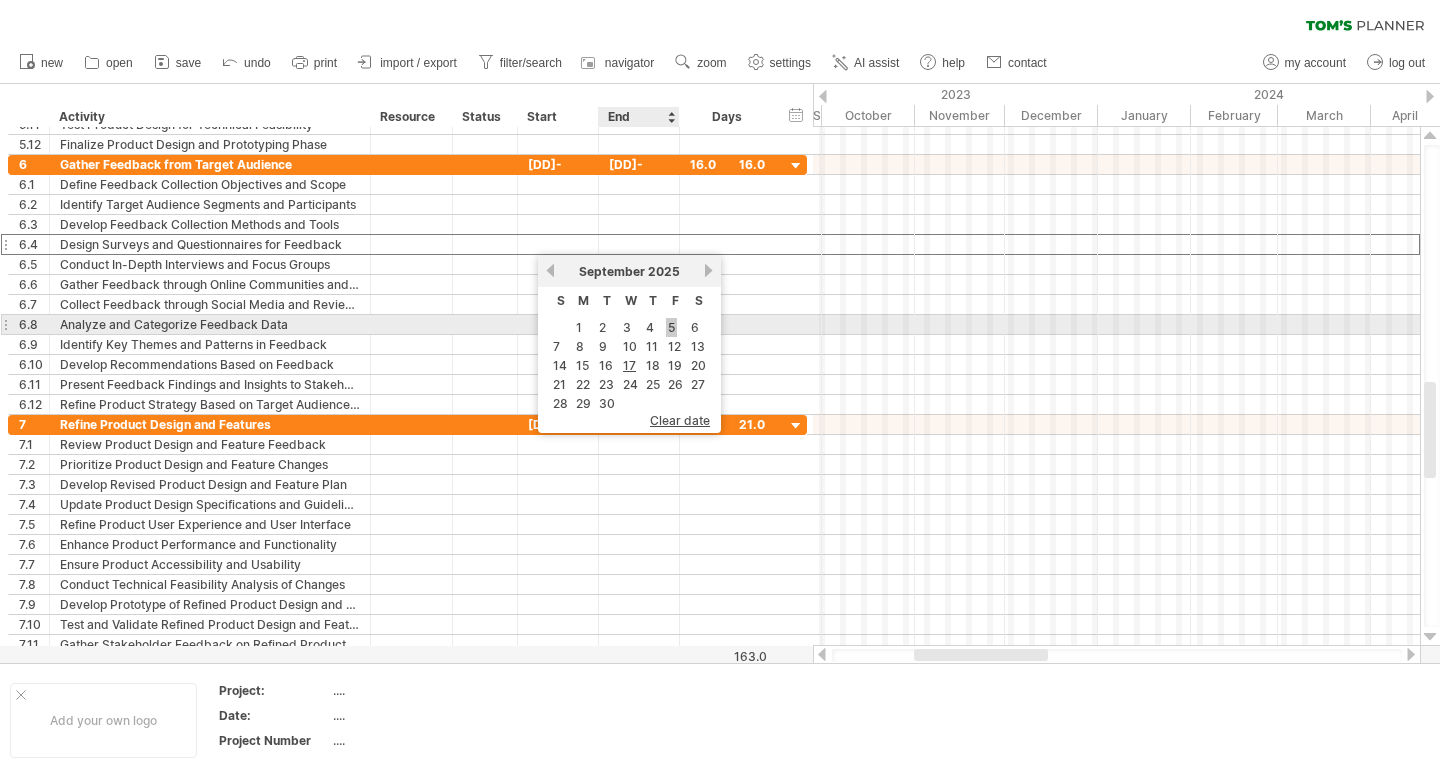 click on "5" at bounding box center [671, 327] 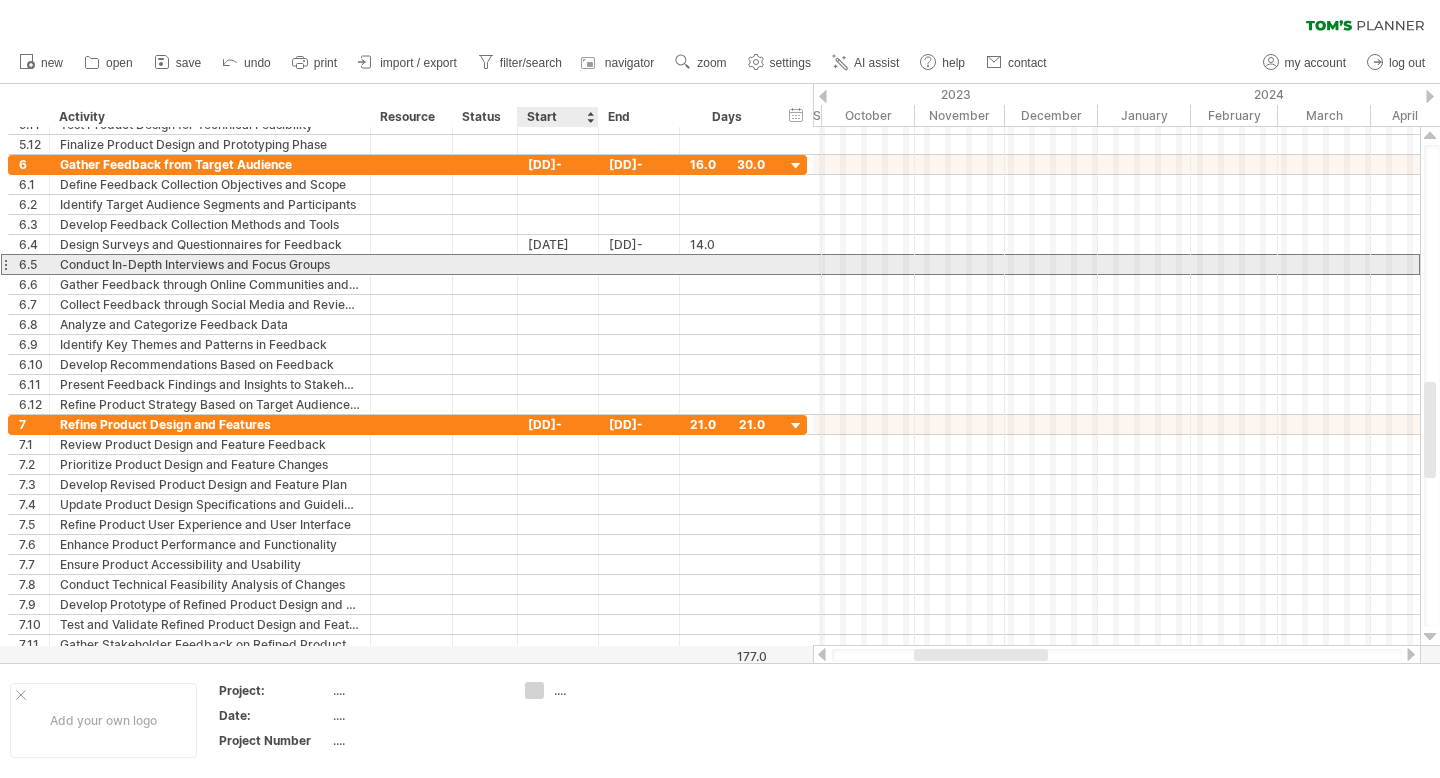 click at bounding box center [558, 264] 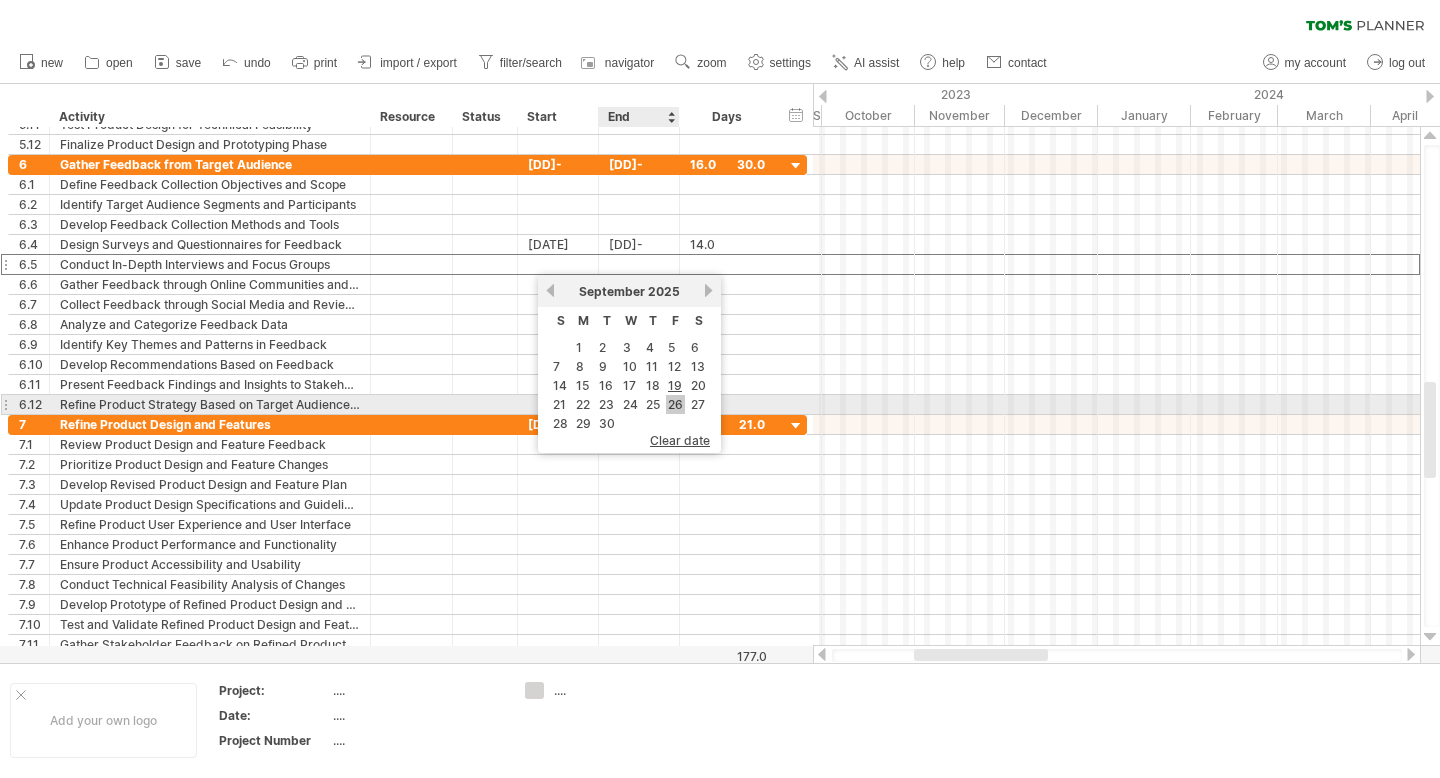 click on "26" at bounding box center [675, 404] 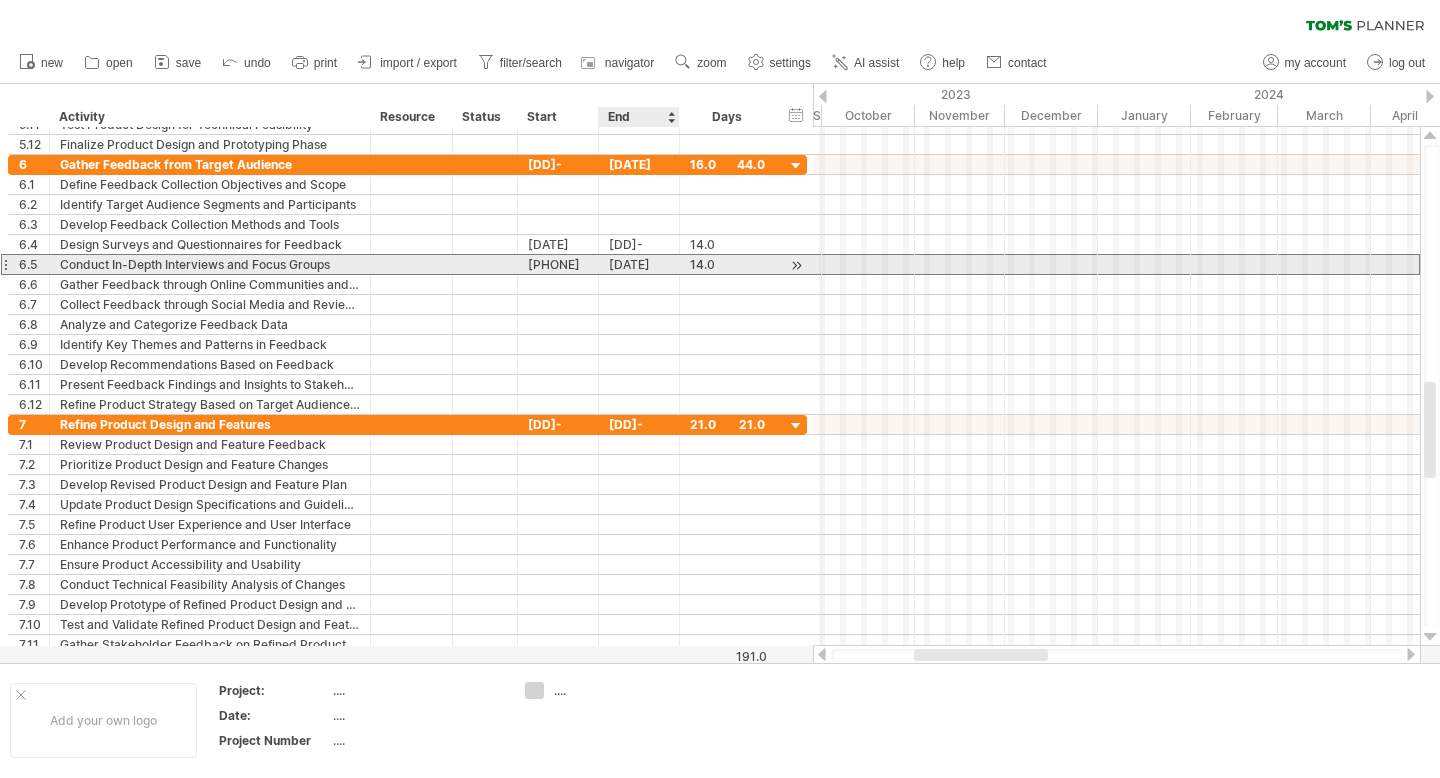 click on "[DATE]" at bounding box center [639, 264] 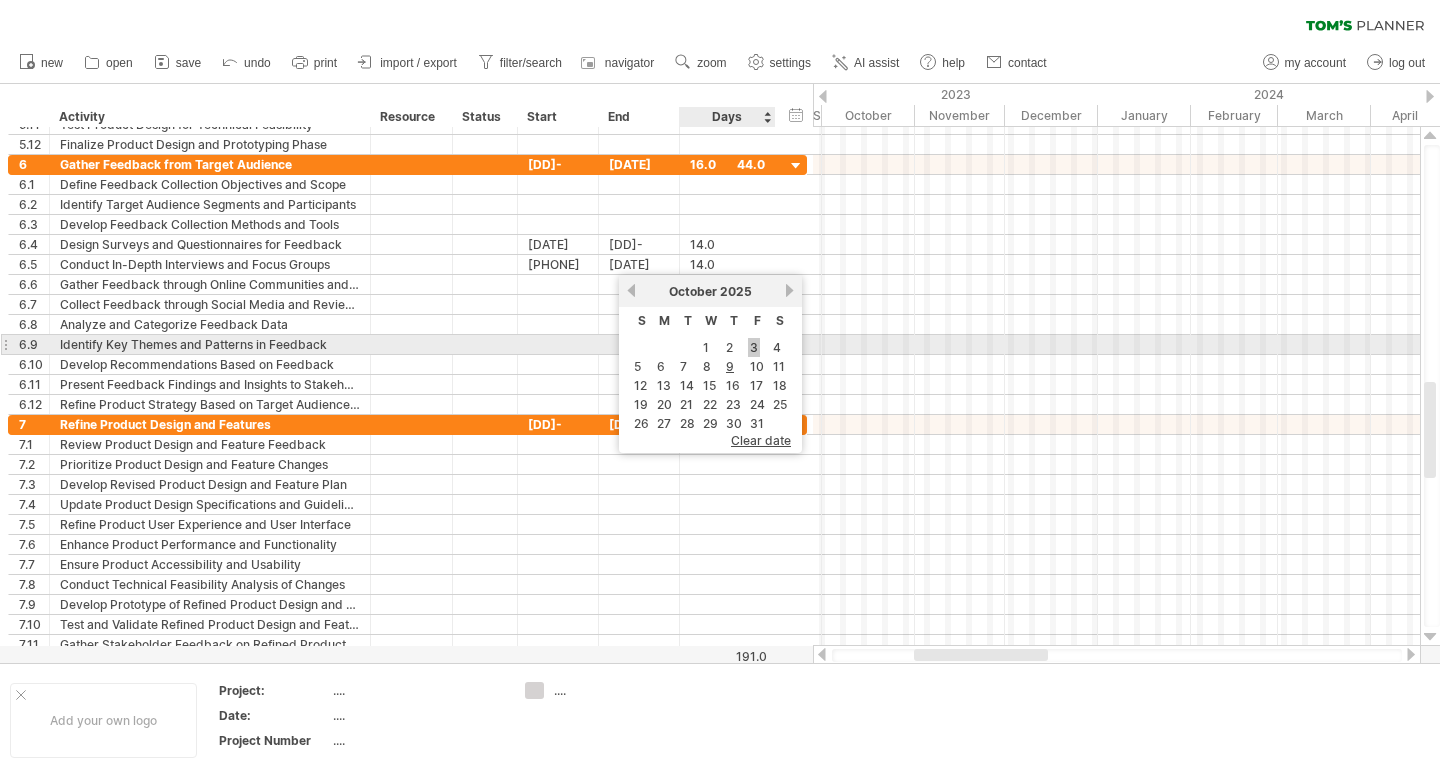 click on "3" at bounding box center (754, 347) 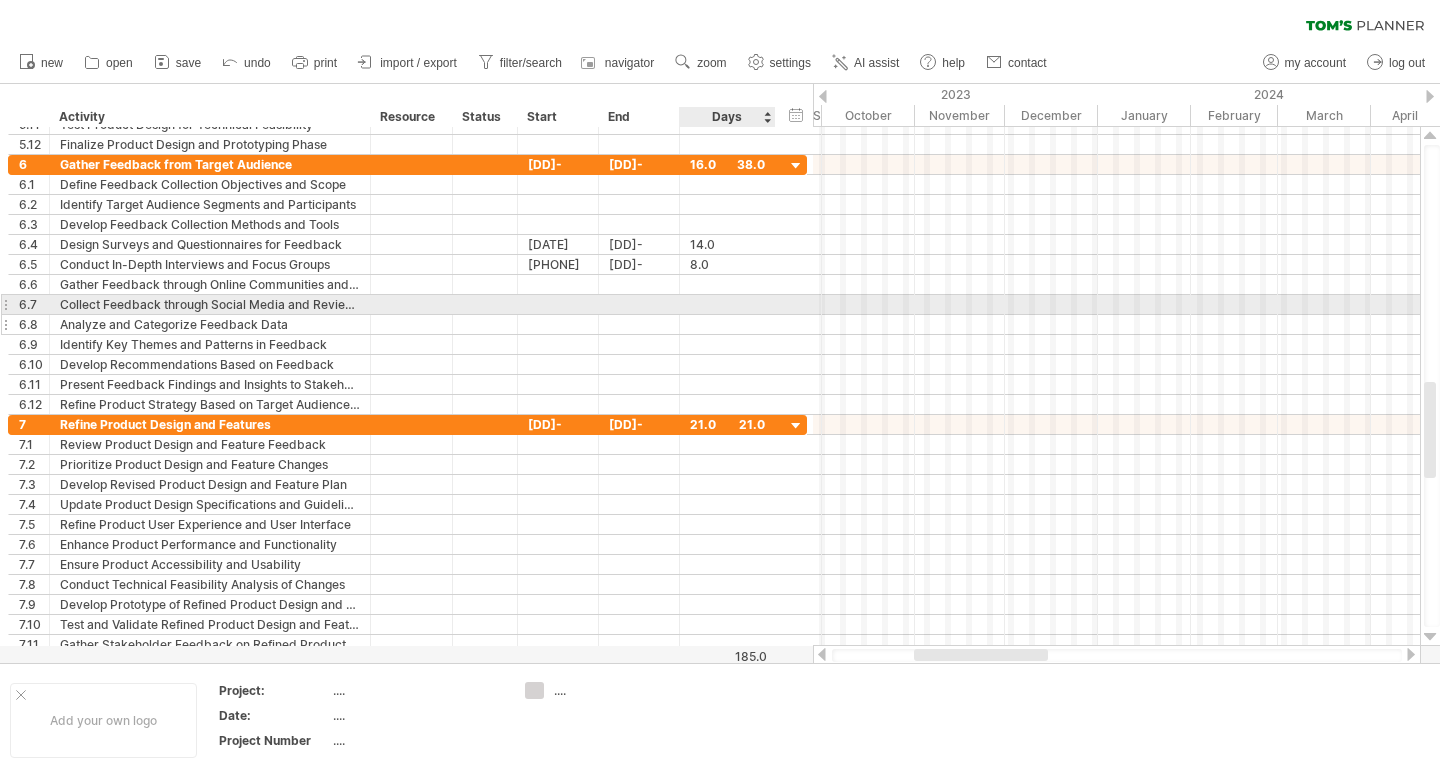 click at bounding box center (727, 324) 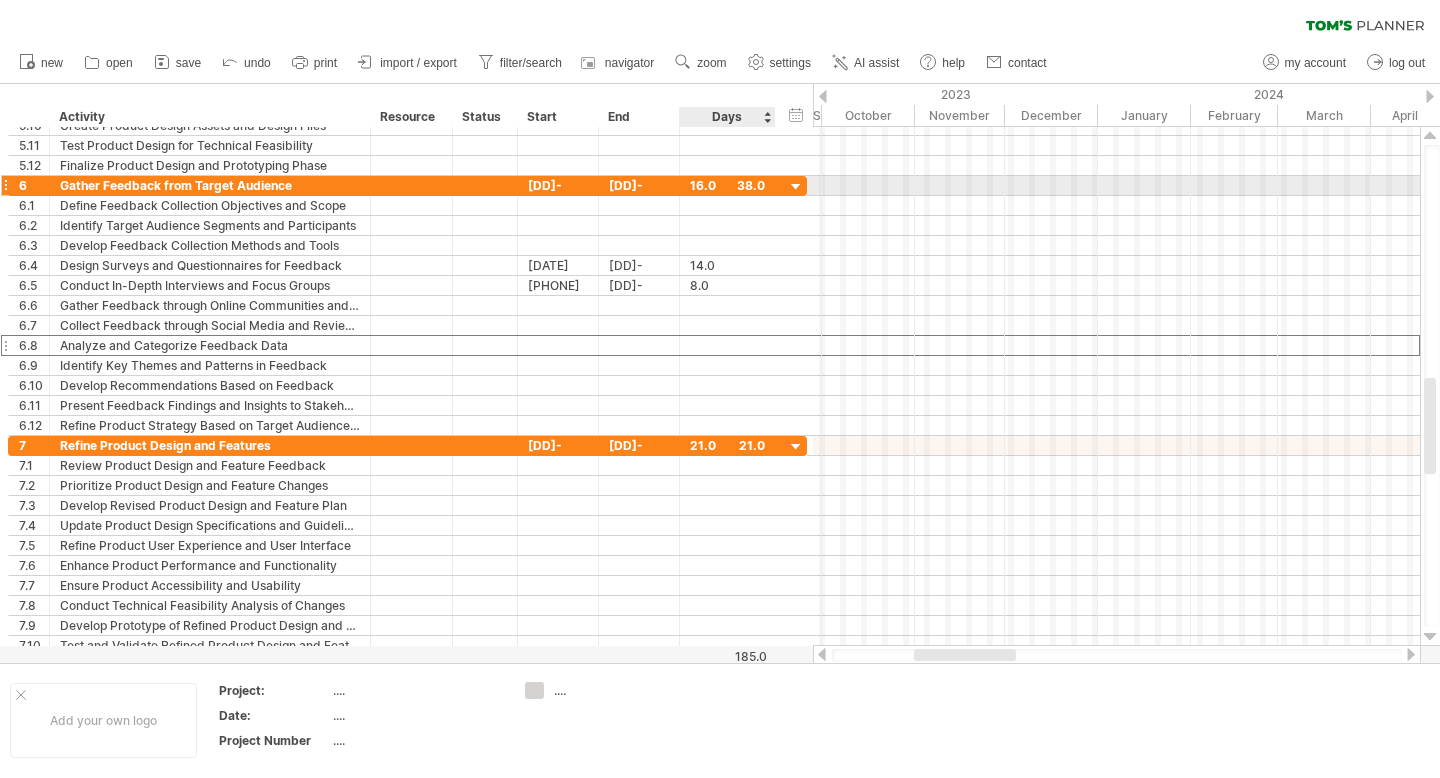 click on "16.0" at bounding box center [727, 185] 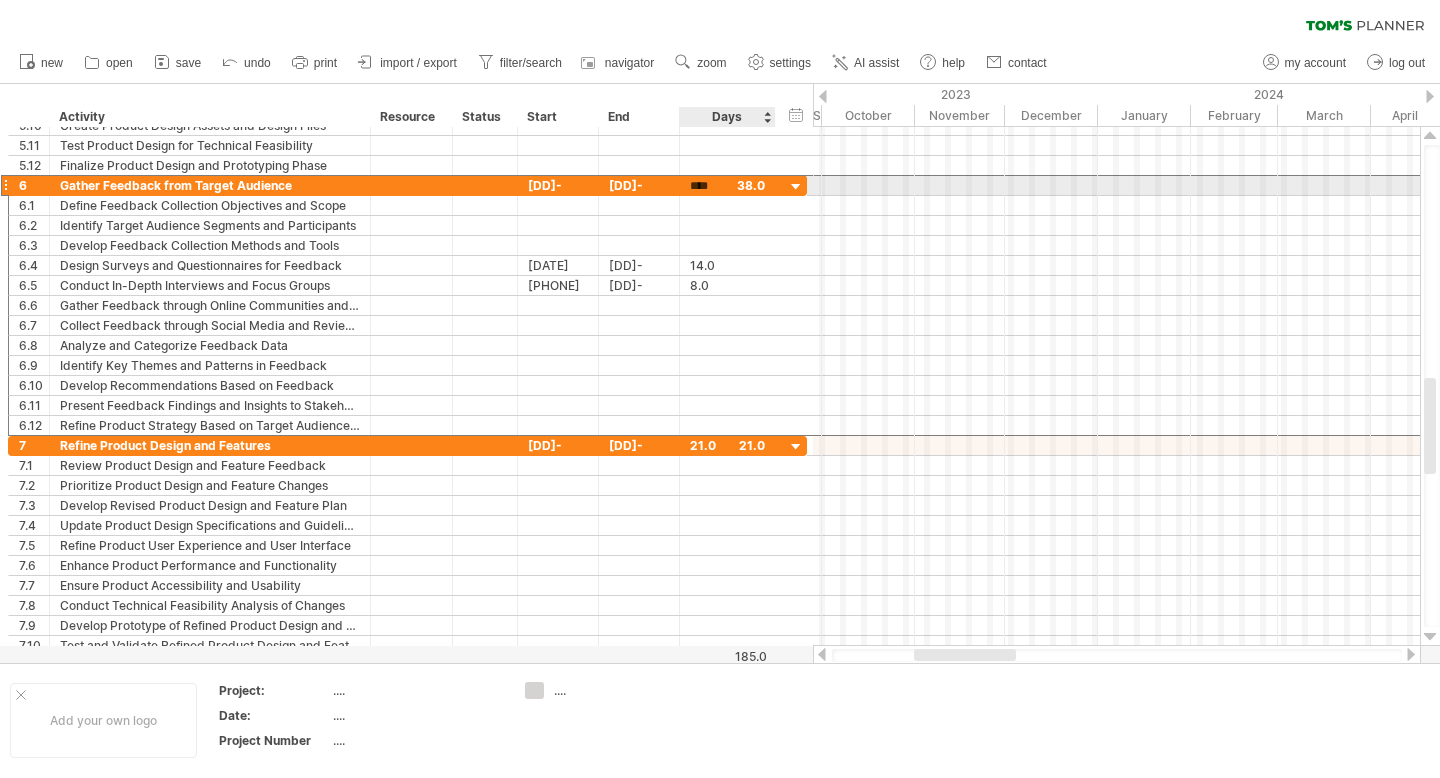 scroll, scrollTop: 0, scrollLeft: 0, axis: both 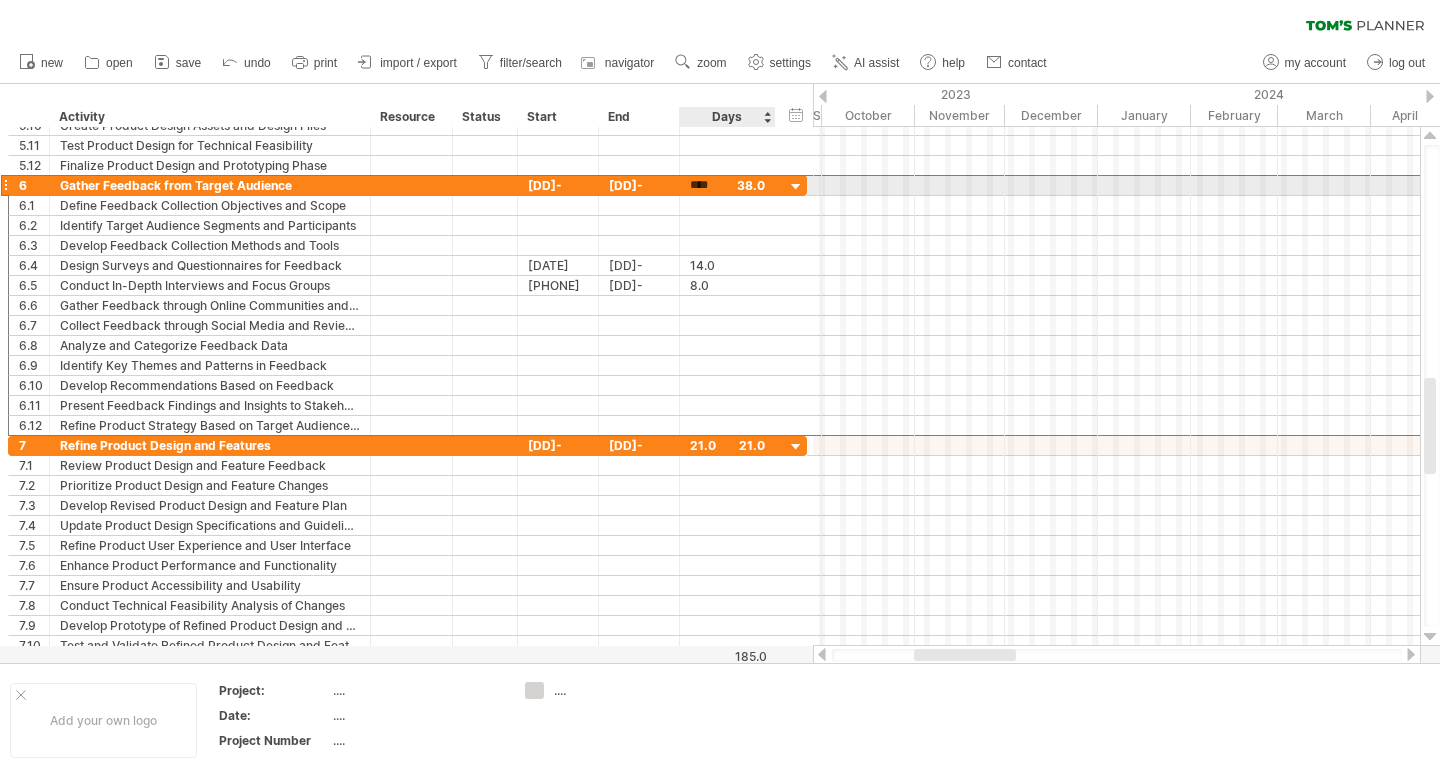 click on "****" at bounding box center [727, 185] 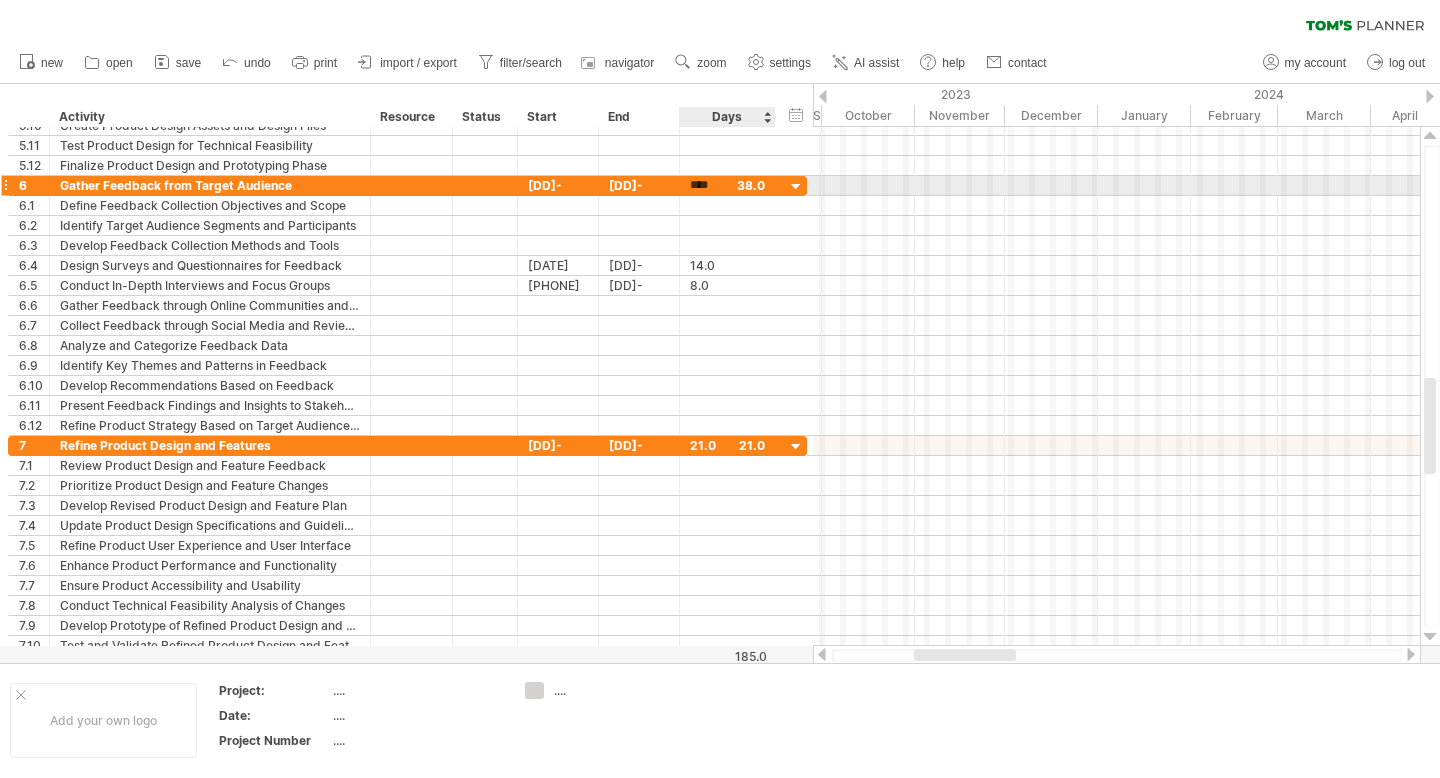 click on "****" at bounding box center (727, 185) 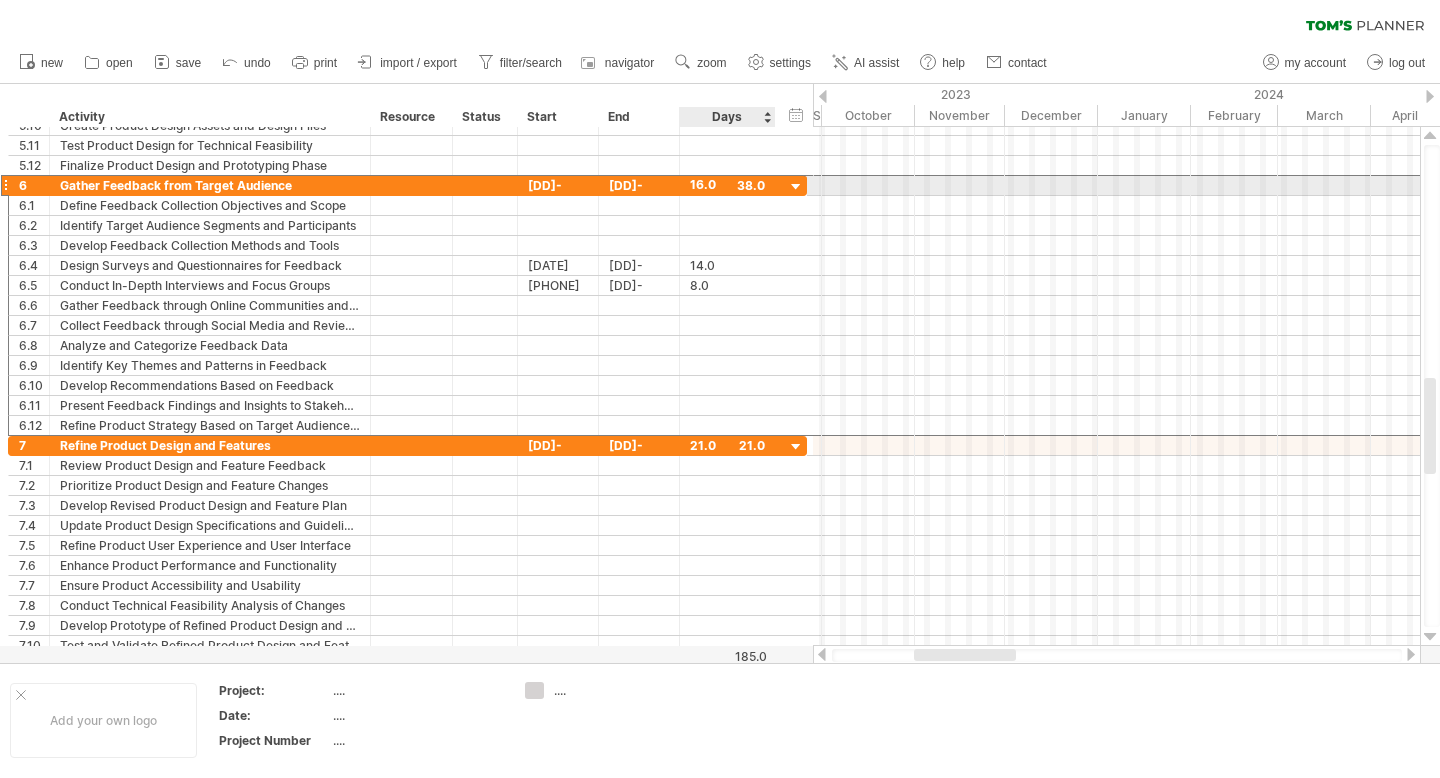 click on "16.0" at bounding box center (727, 185) 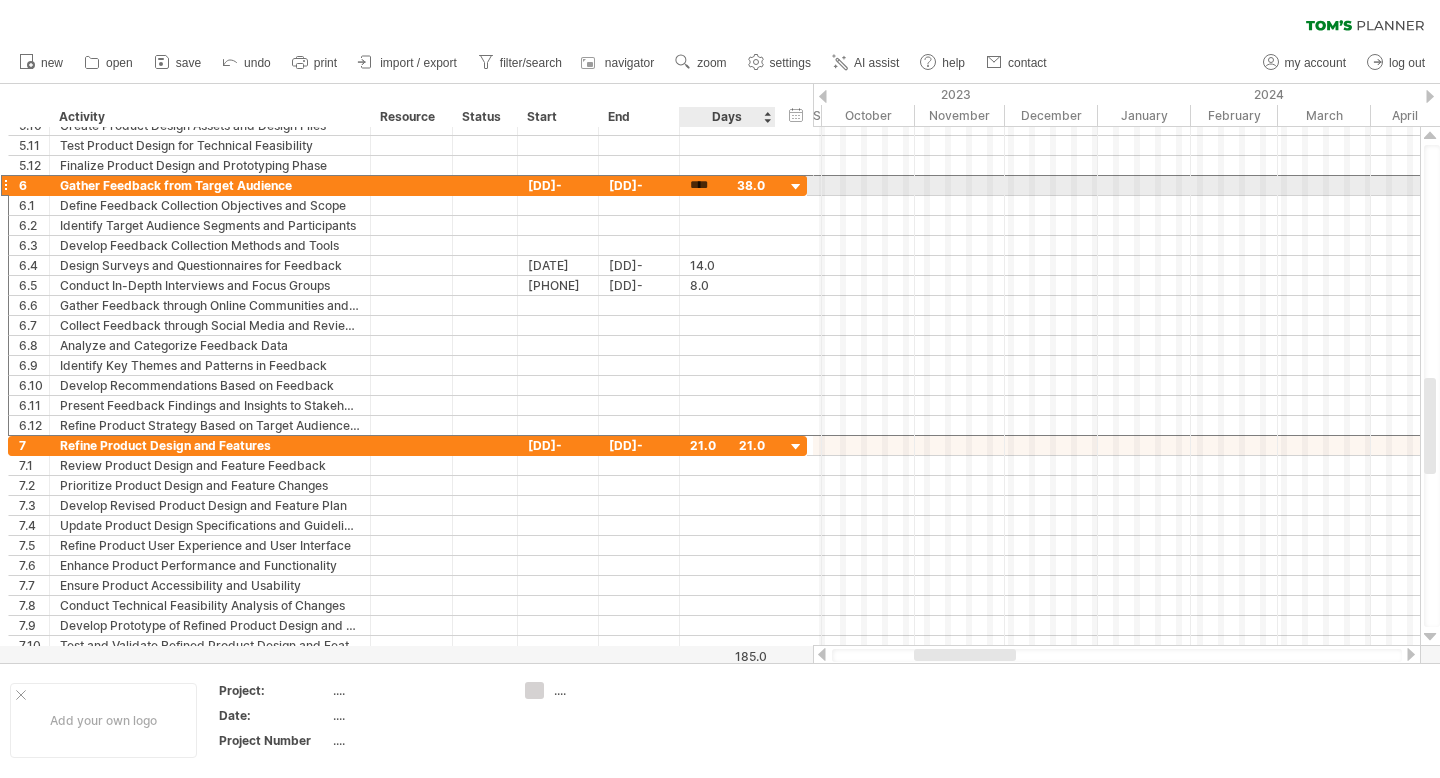 click on "****" at bounding box center (709, 185) 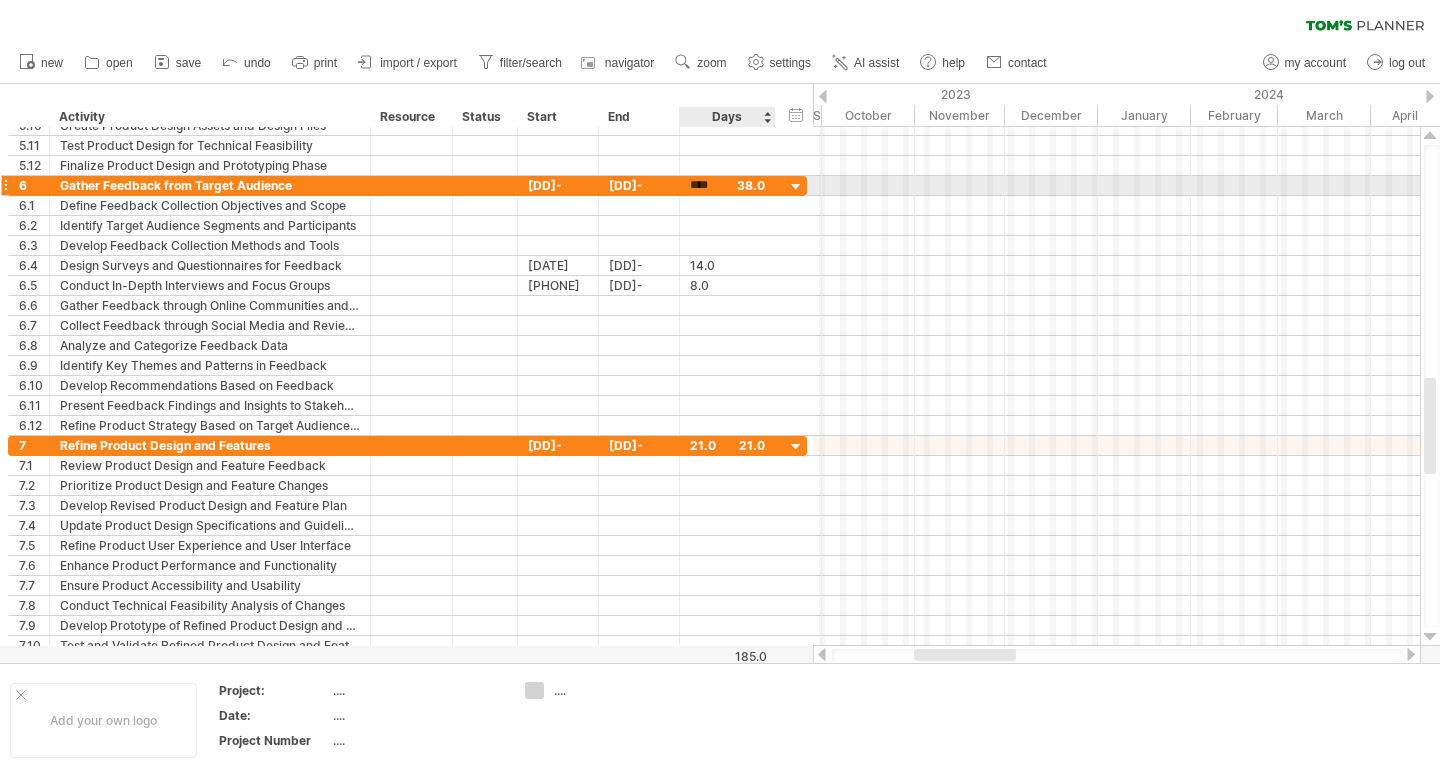 click on "****" at bounding box center [709, 185] 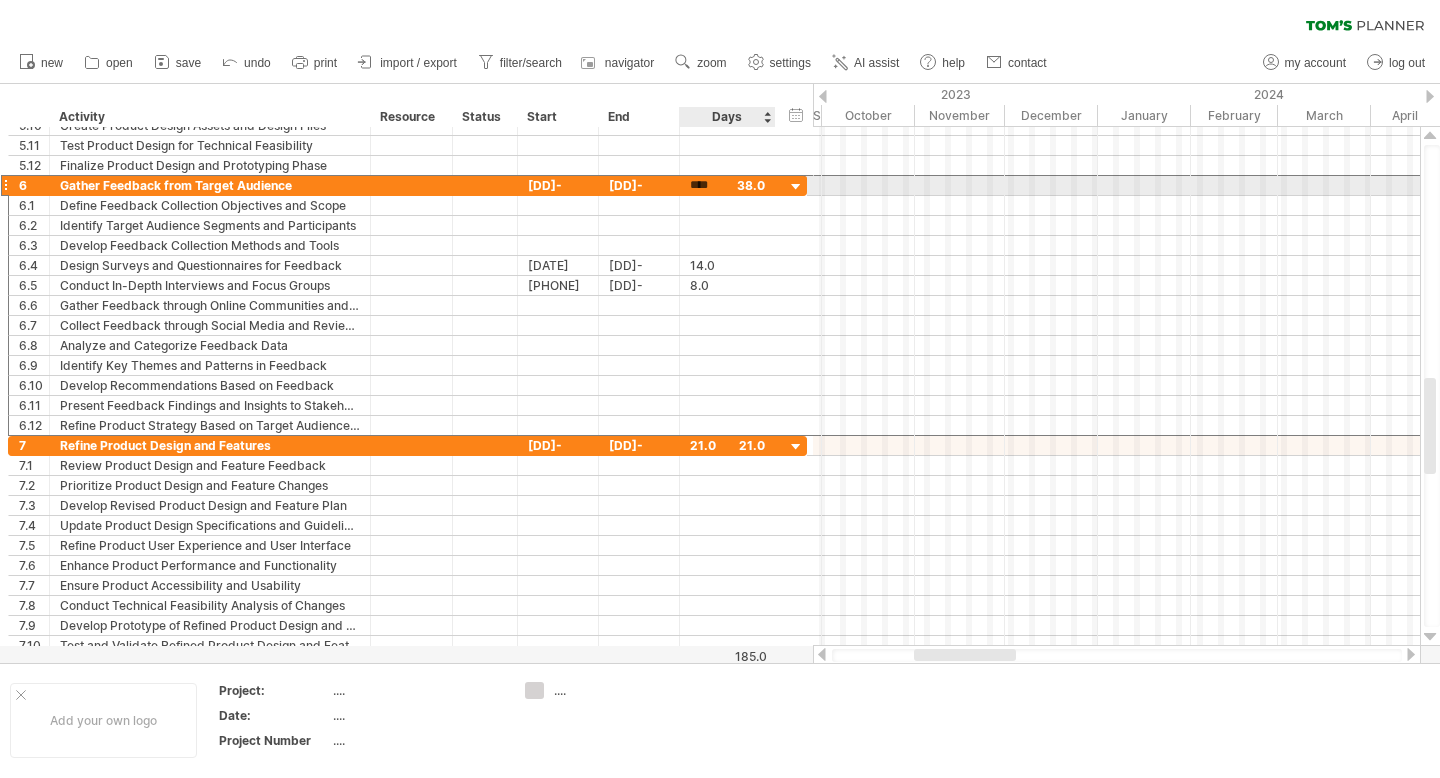click on "****" at bounding box center (709, 185) 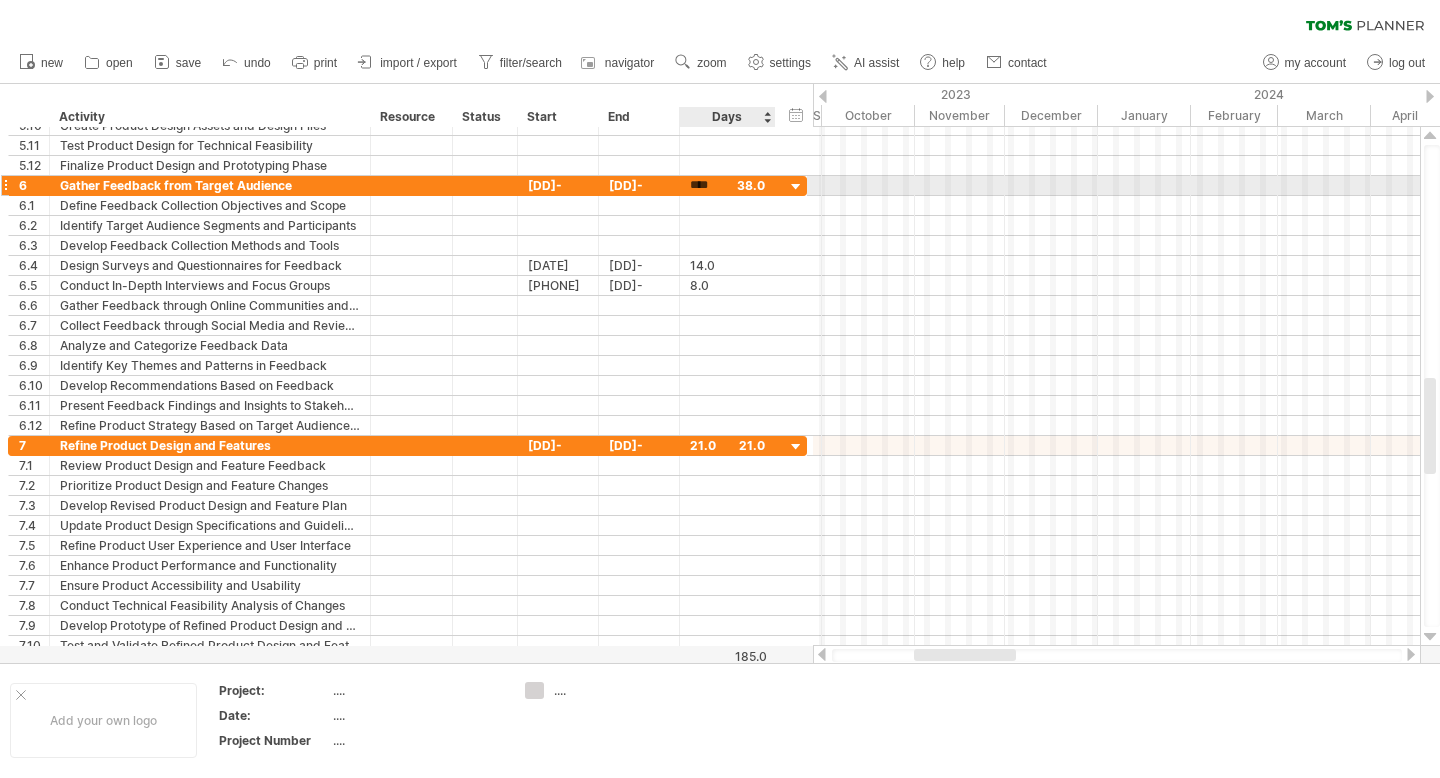 click at bounding box center (796, 187) 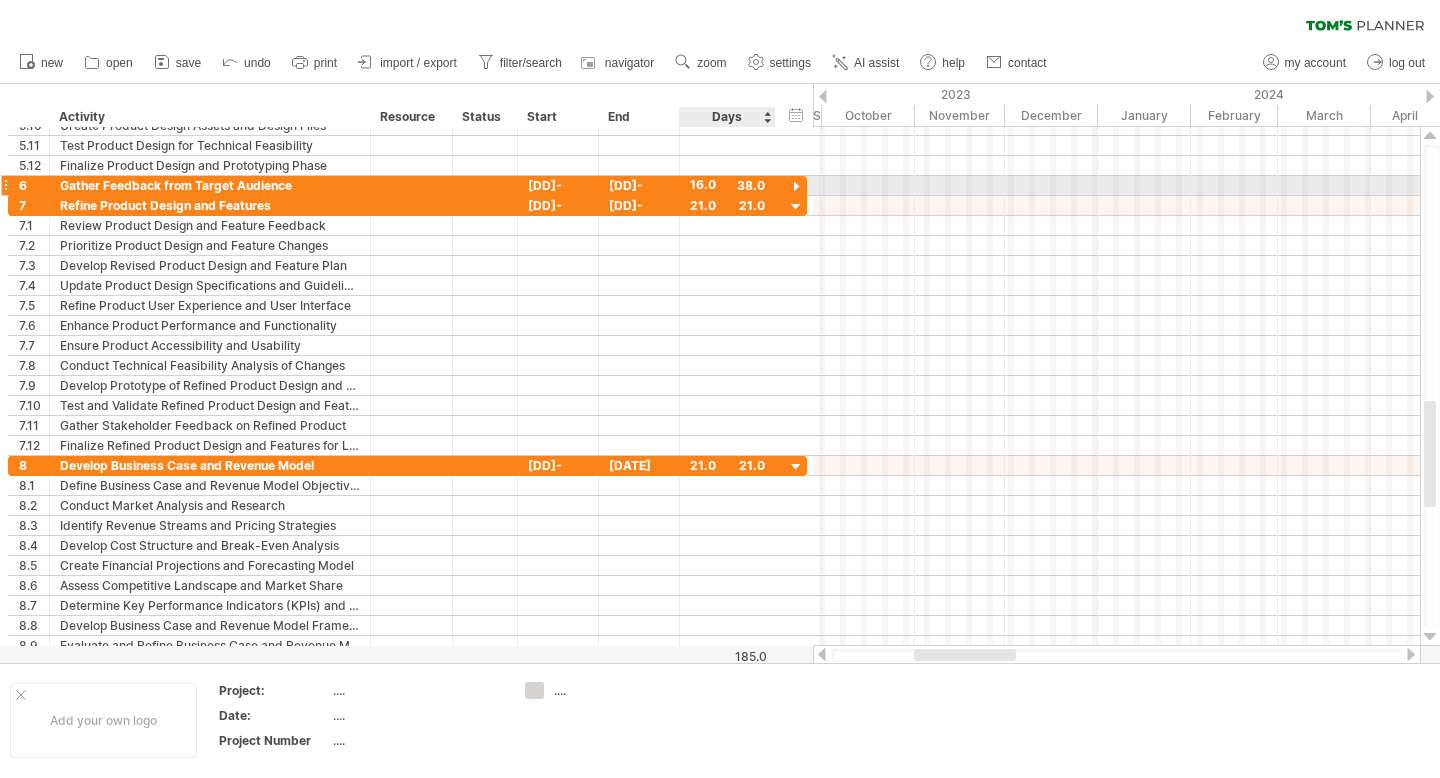 click at bounding box center (796, 187) 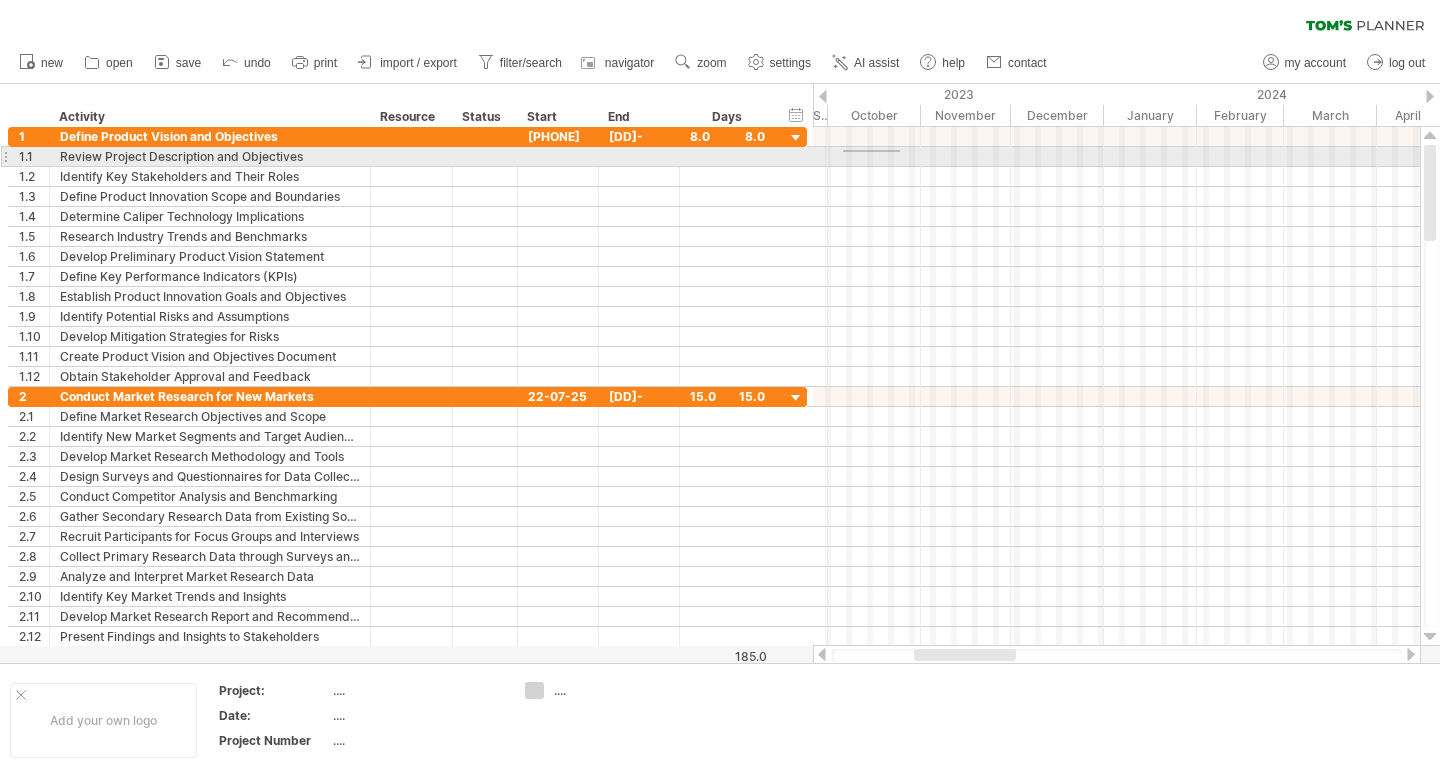 drag, startPoint x: 843, startPoint y: 152, endPoint x: 901, endPoint y: 150, distance: 58.034473 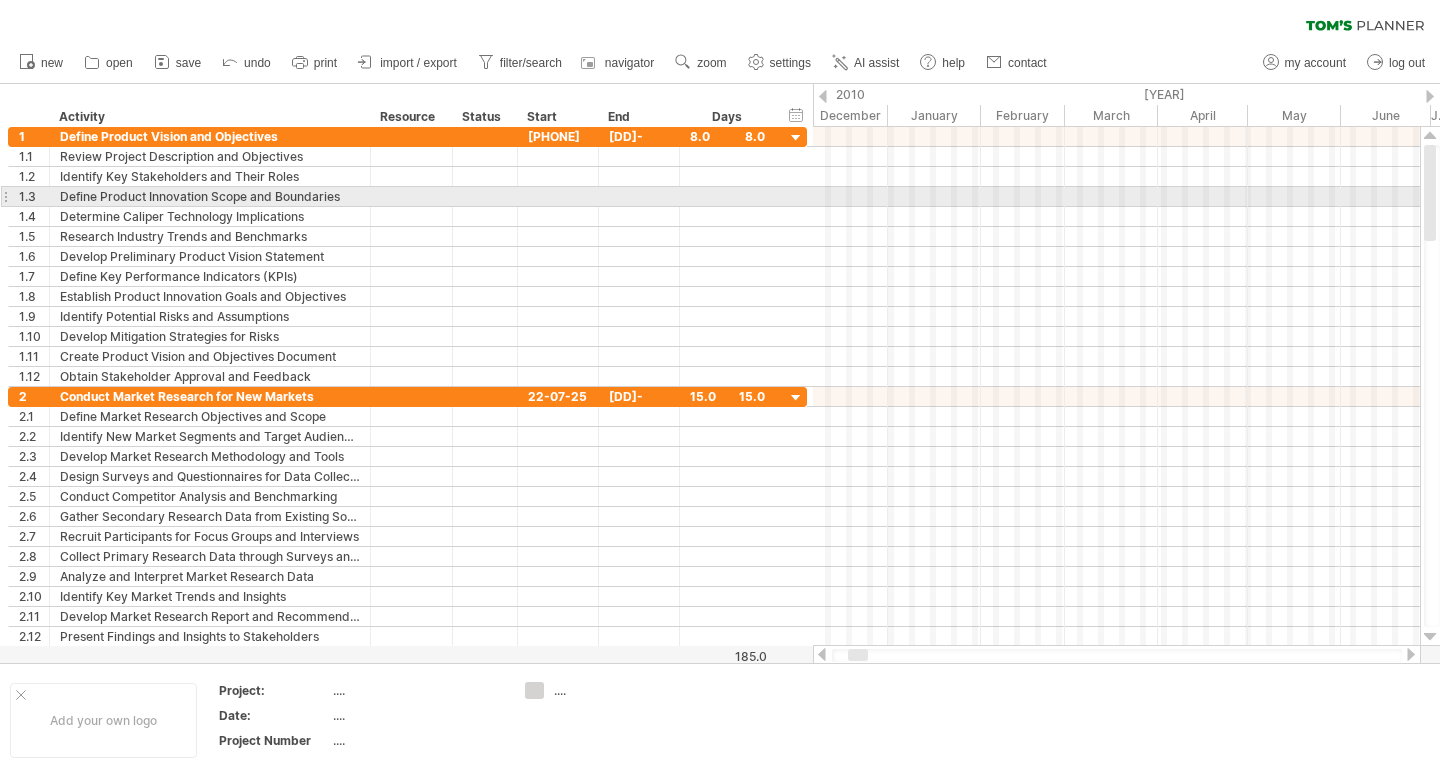 click at bounding box center [1116, 197] 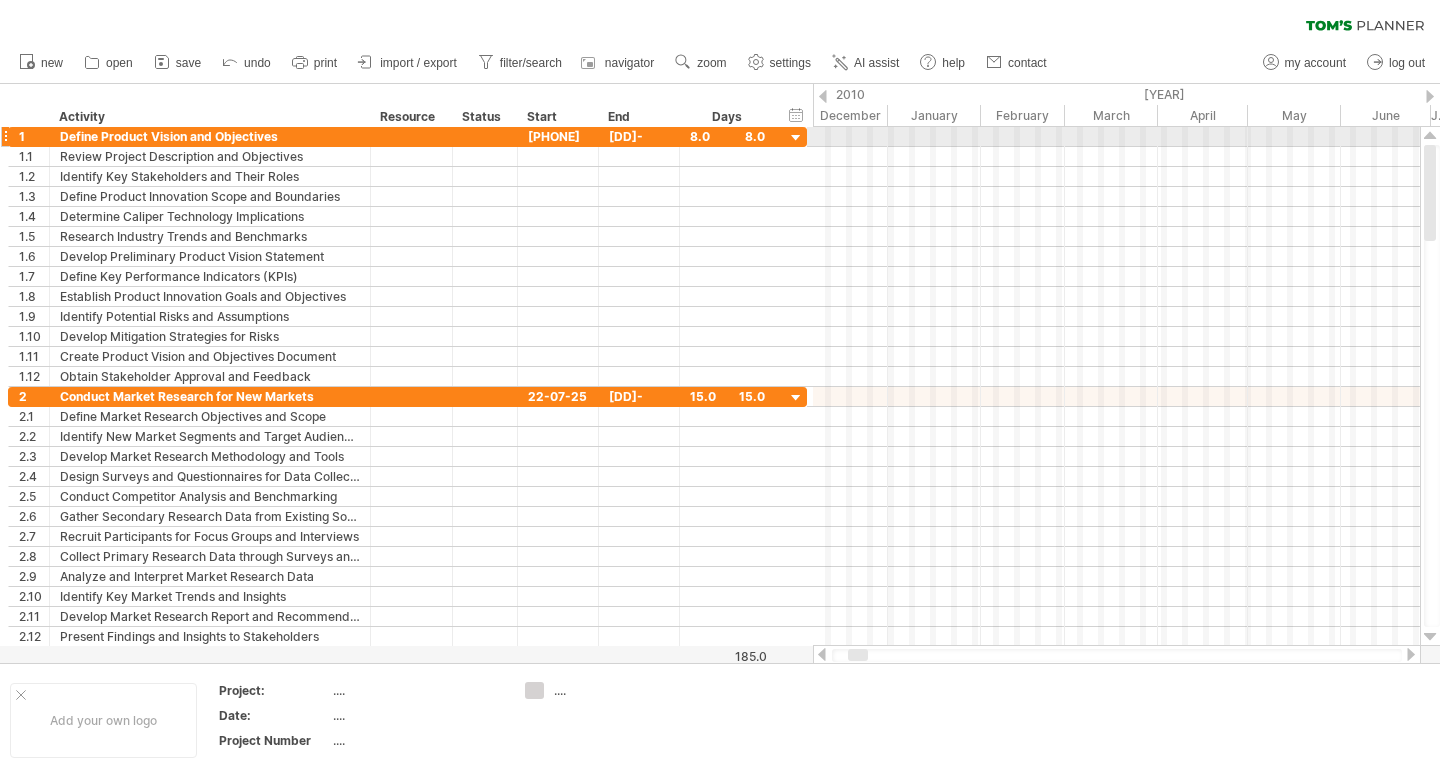click at bounding box center (1116, 137) 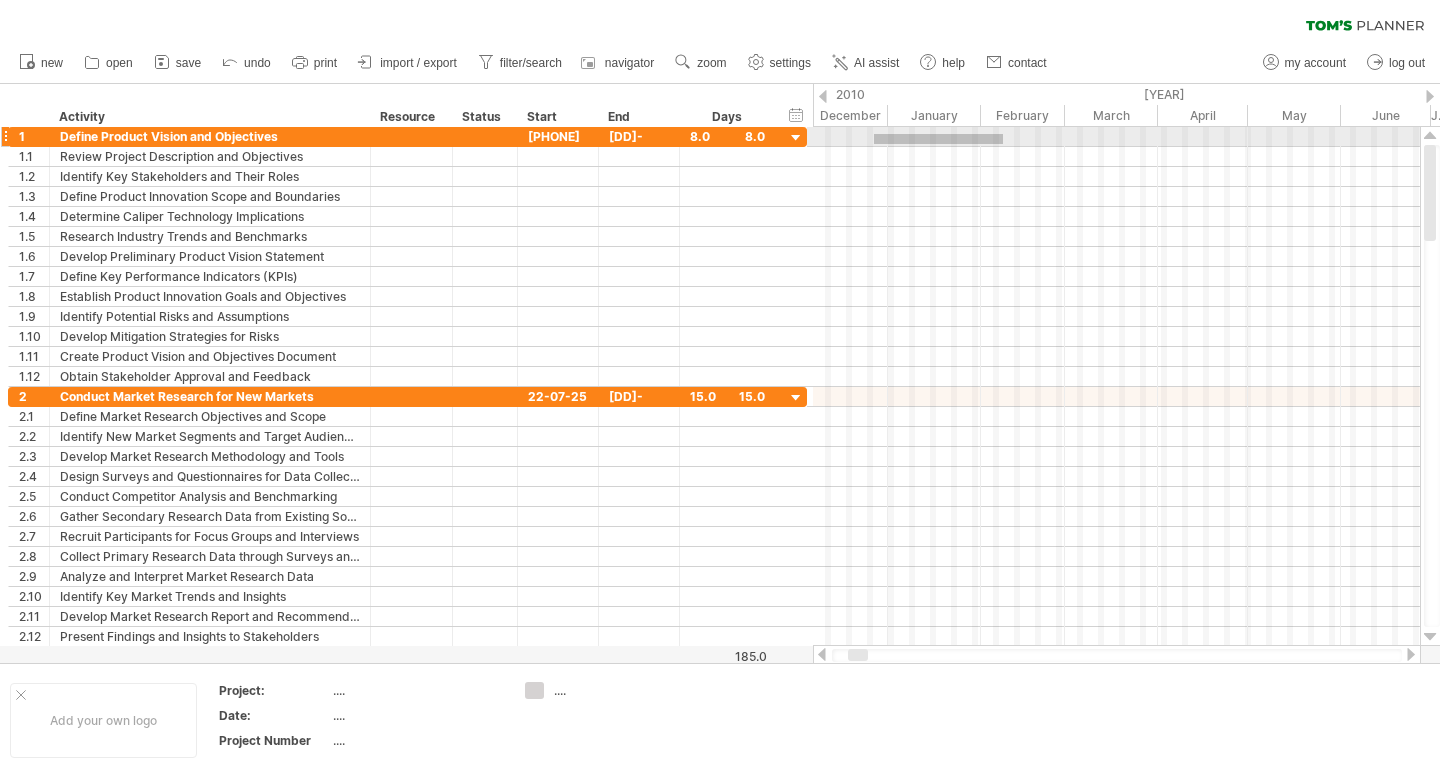 drag, startPoint x: 874, startPoint y: 134, endPoint x: 1003, endPoint y: 144, distance: 129.38702 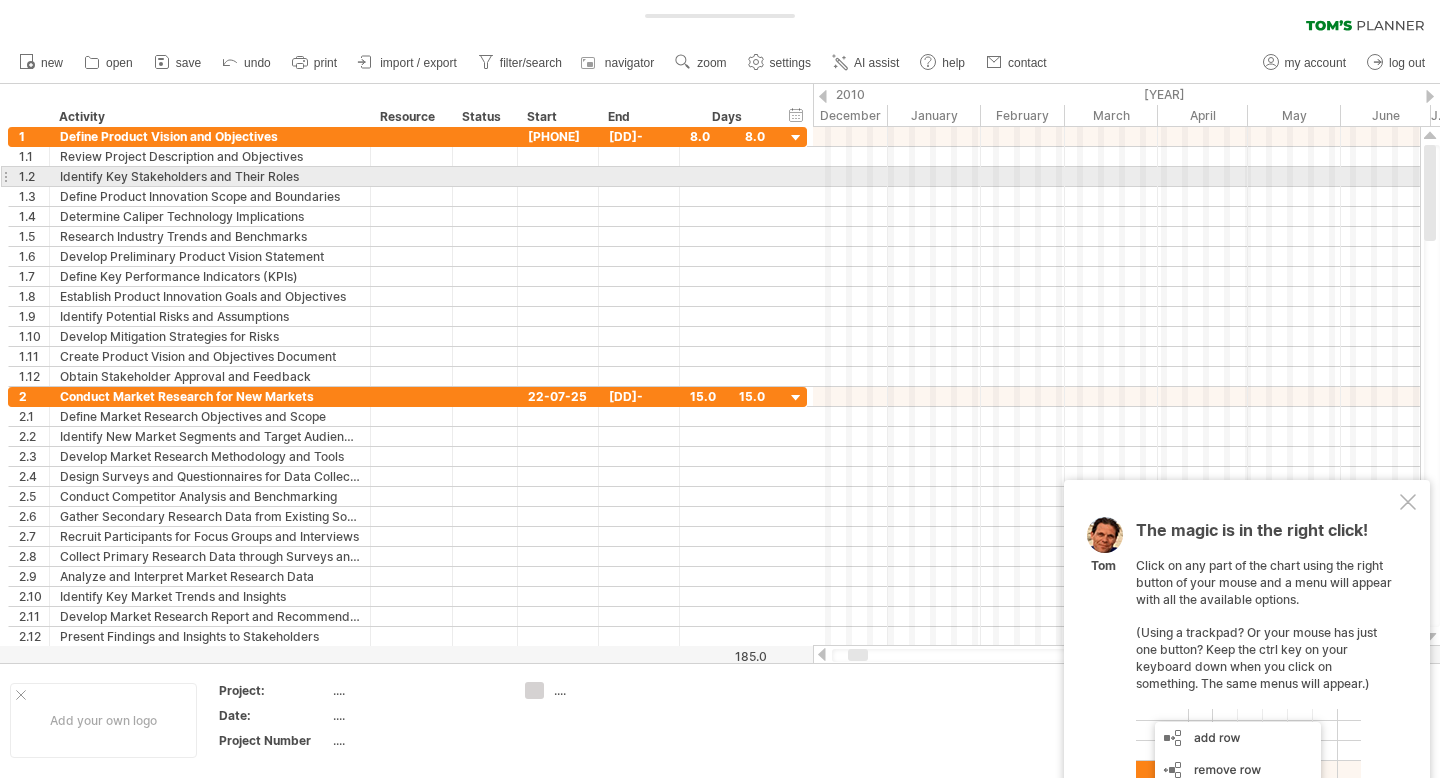 click at bounding box center [1116, 177] 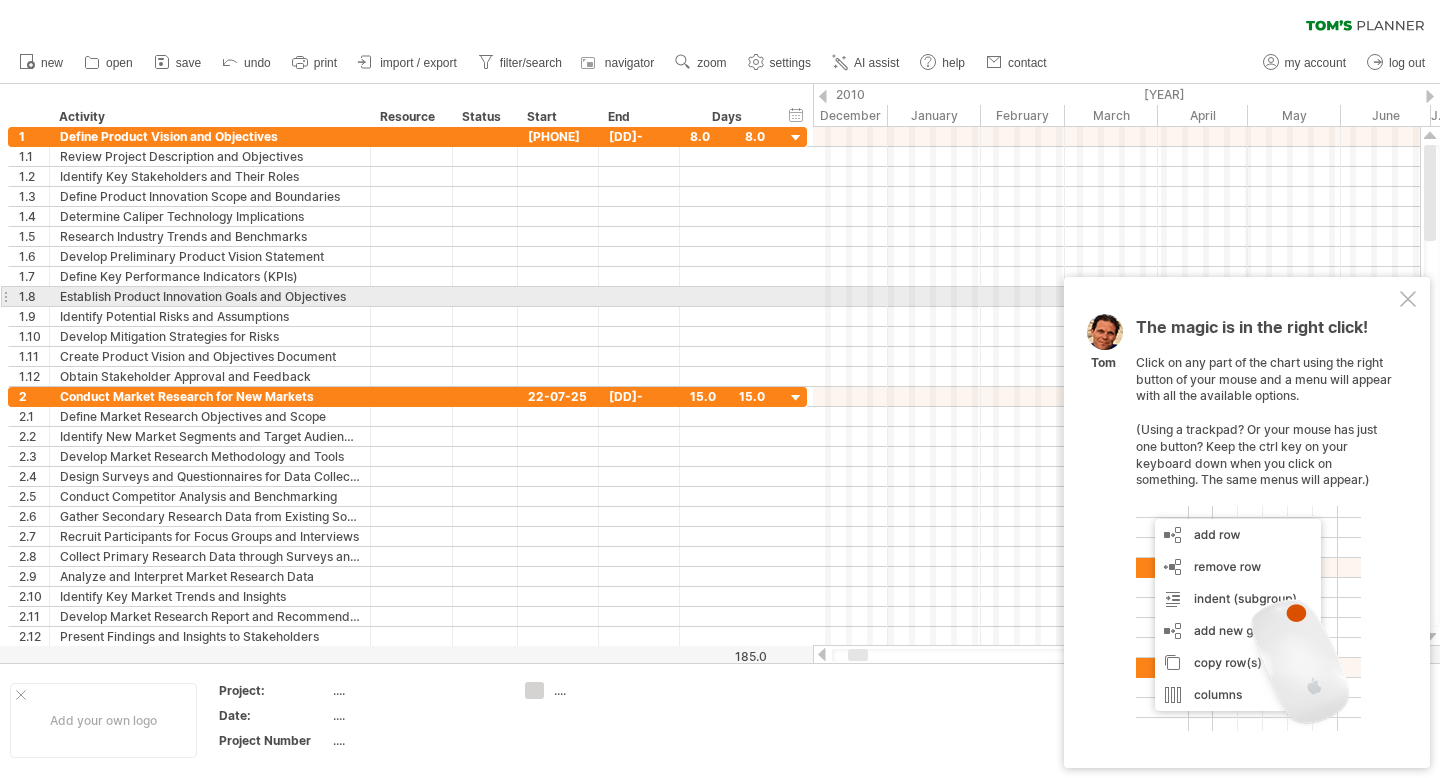 click at bounding box center [1408, 299] 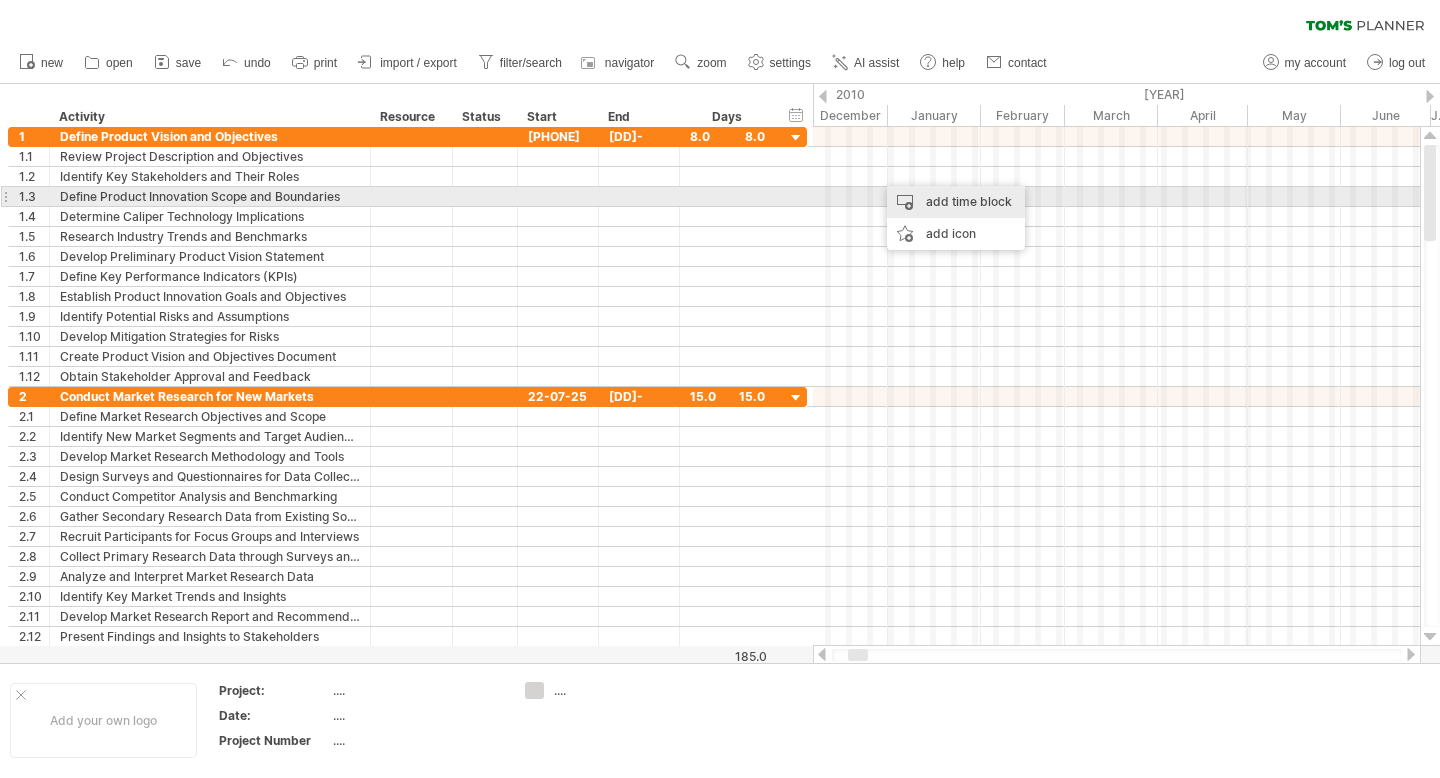 click on "add time block" at bounding box center [956, 202] 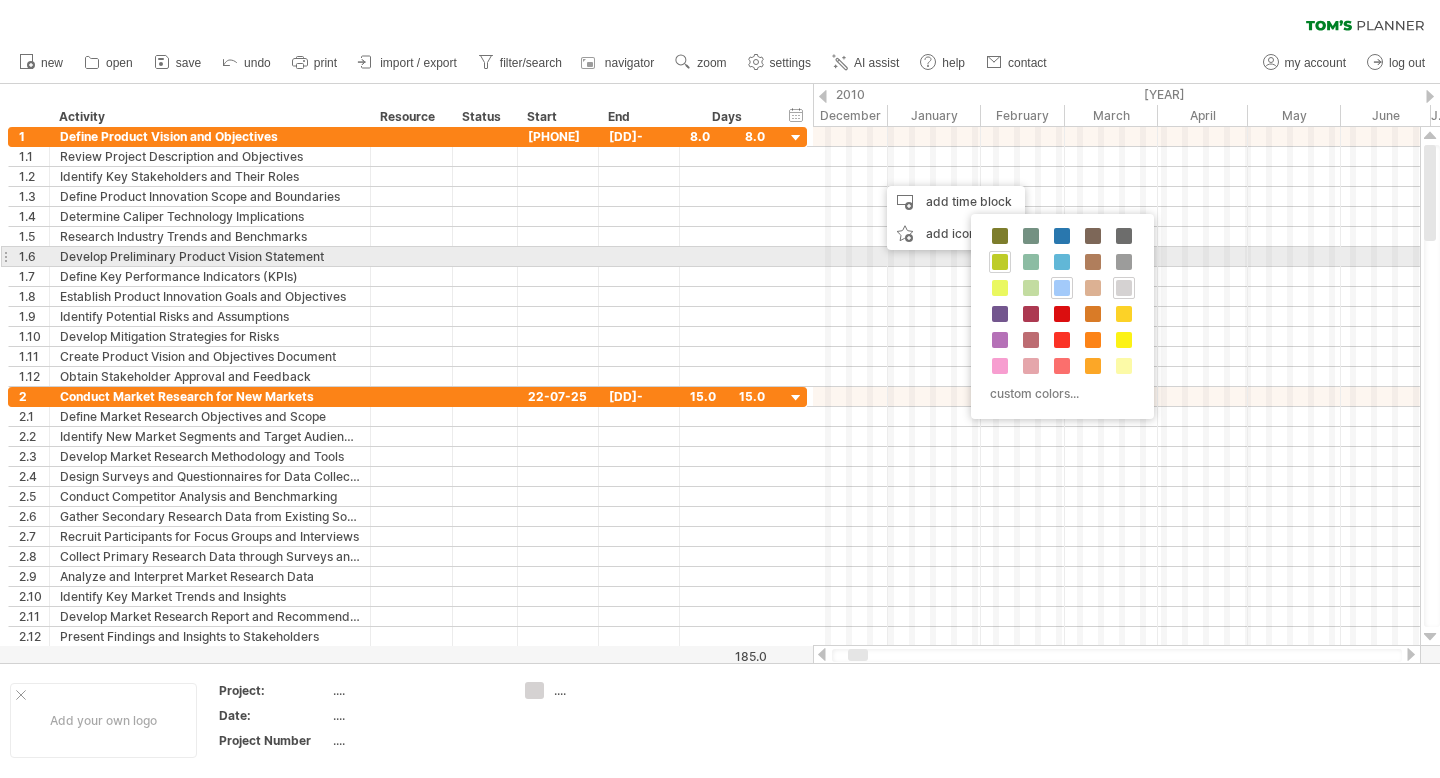 click at bounding box center [1000, 262] 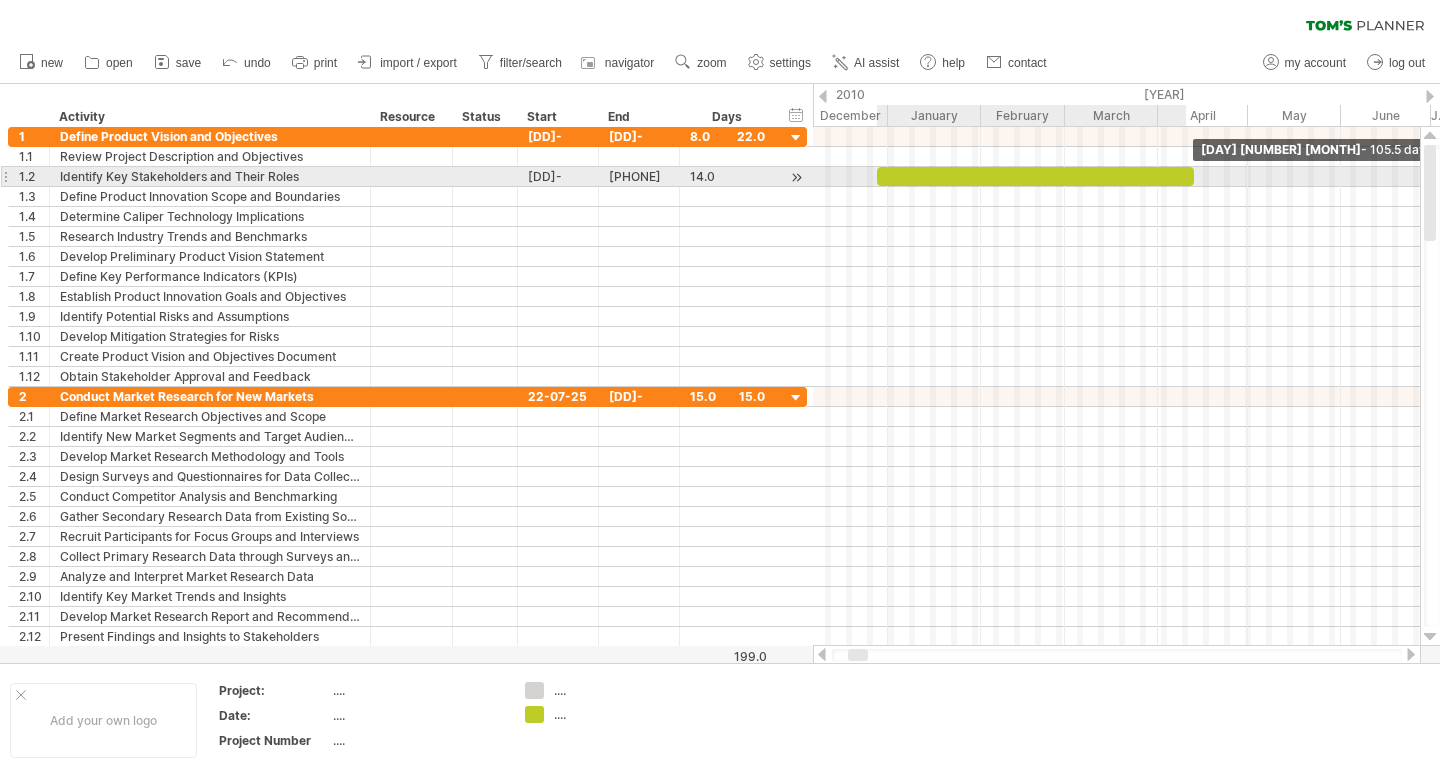 drag, startPoint x: 916, startPoint y: 175, endPoint x: 1190, endPoint y: 175, distance: 274 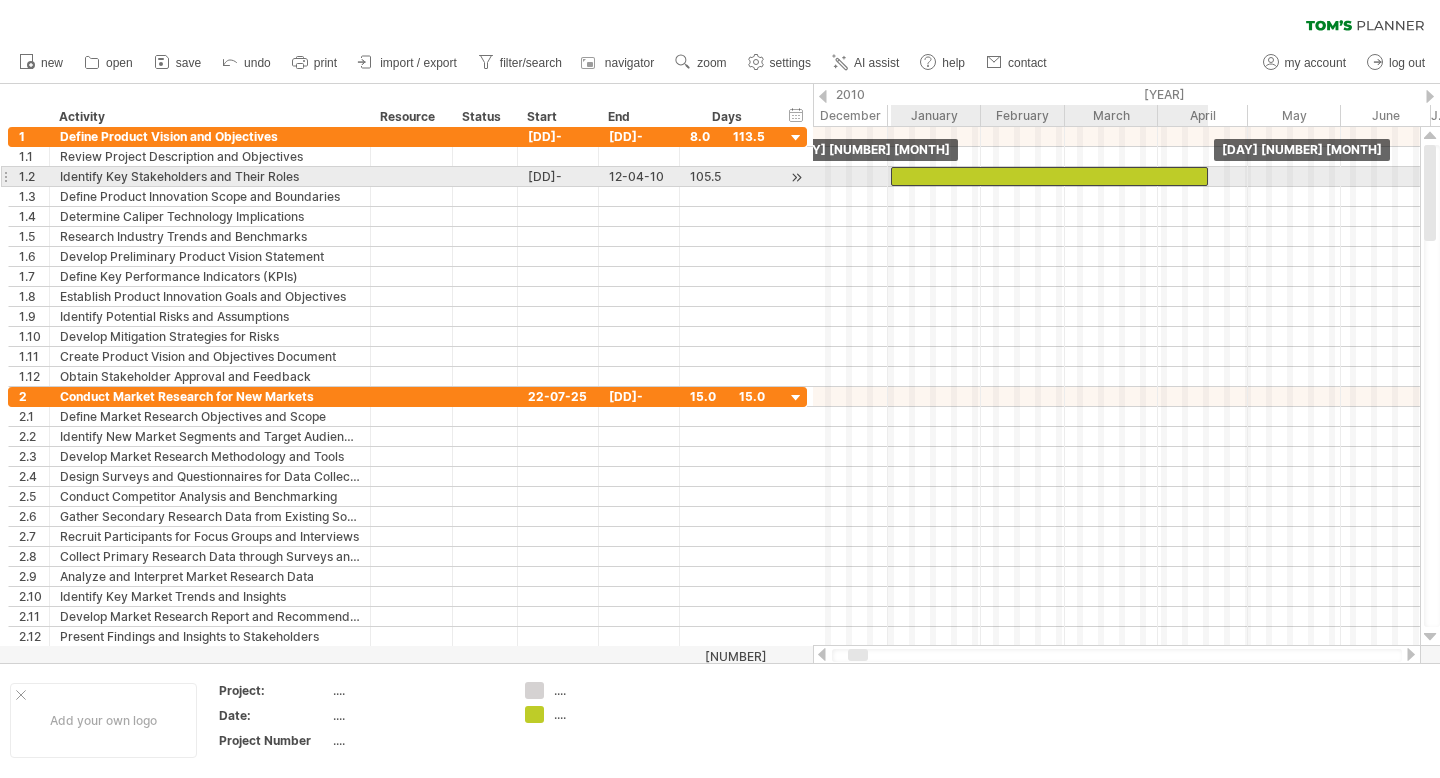 drag, startPoint x: 895, startPoint y: 177, endPoint x: 908, endPoint y: 177, distance: 13 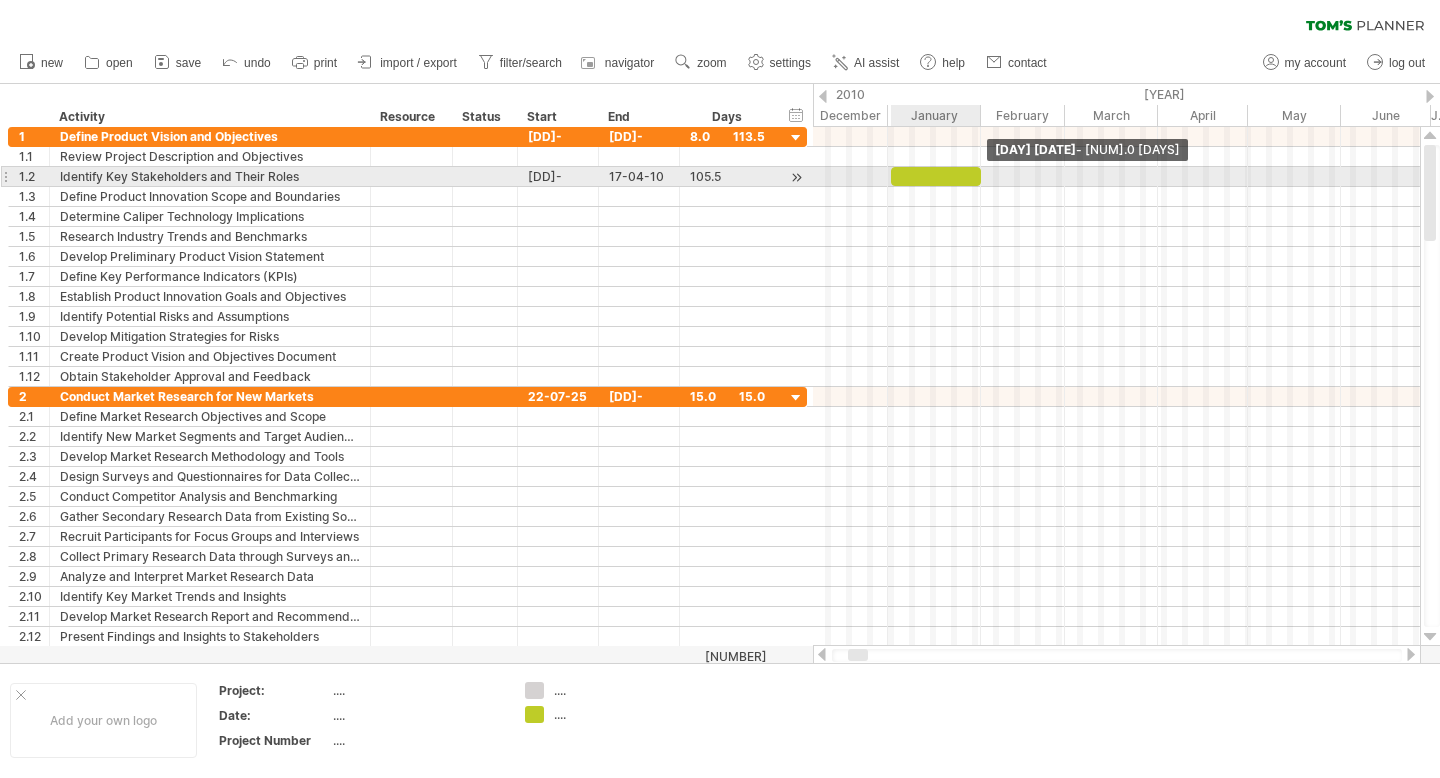 drag, startPoint x: 1205, startPoint y: 173, endPoint x: 978, endPoint y: 172, distance: 227.0022 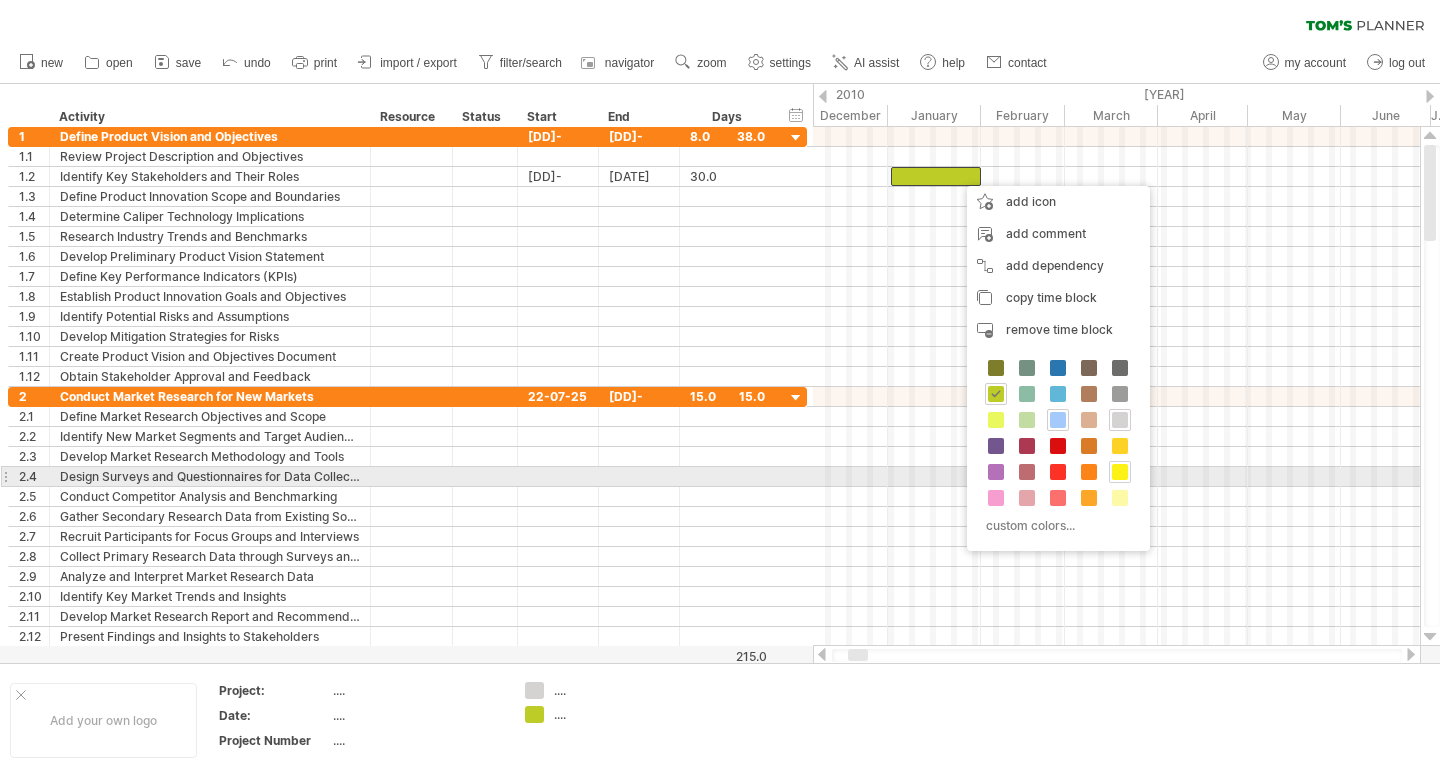 click at bounding box center [1120, 472] 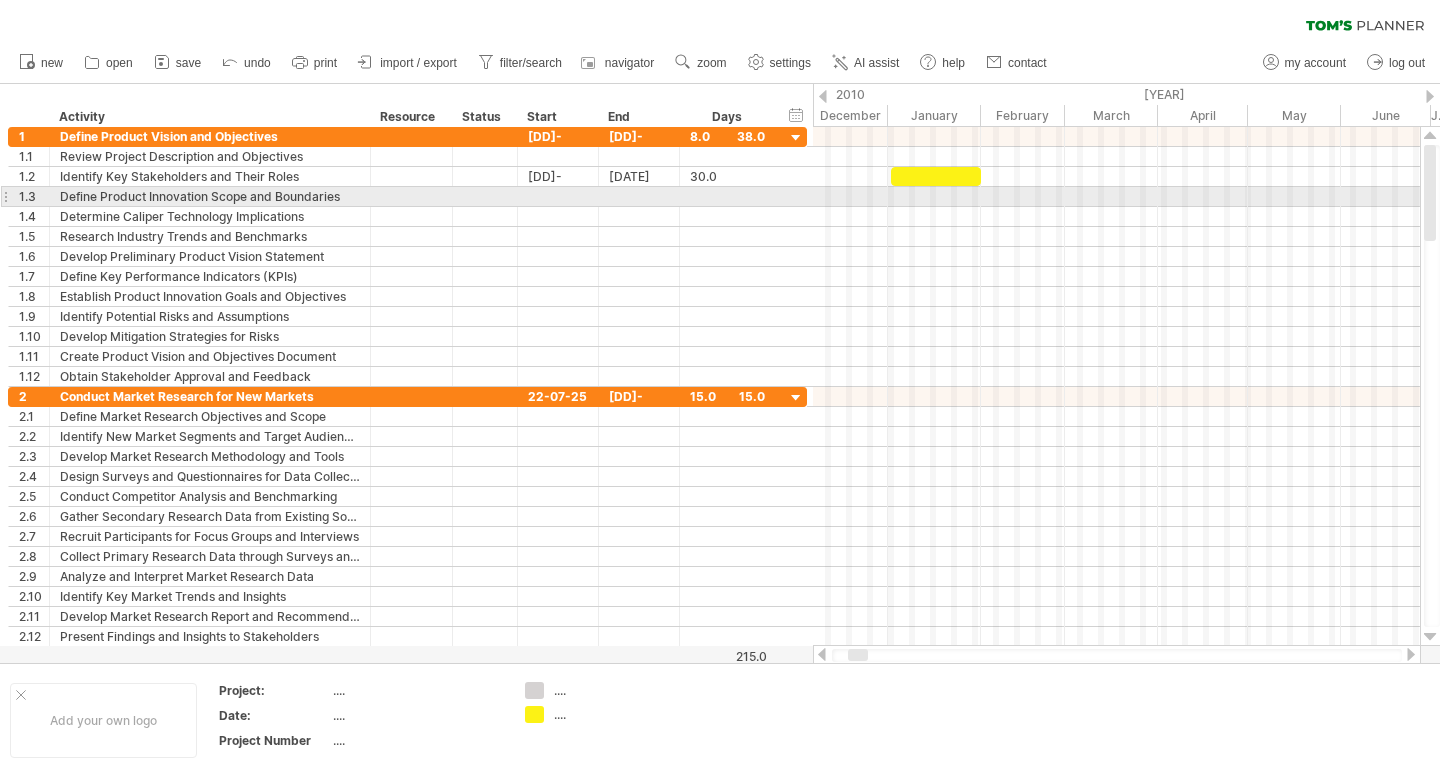 click at bounding box center (1116, 197) 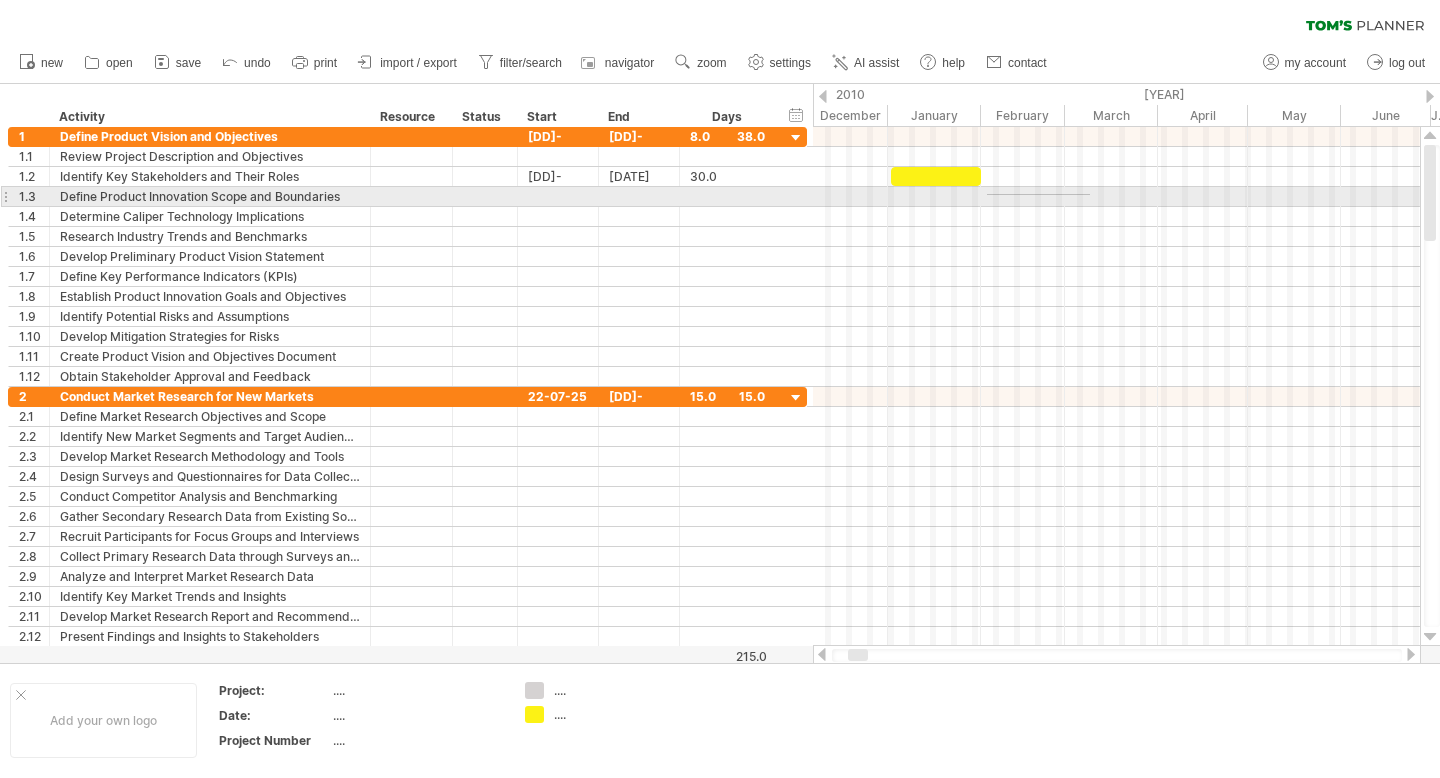 drag, startPoint x: 987, startPoint y: 194, endPoint x: 1090, endPoint y: 195, distance: 103.00485 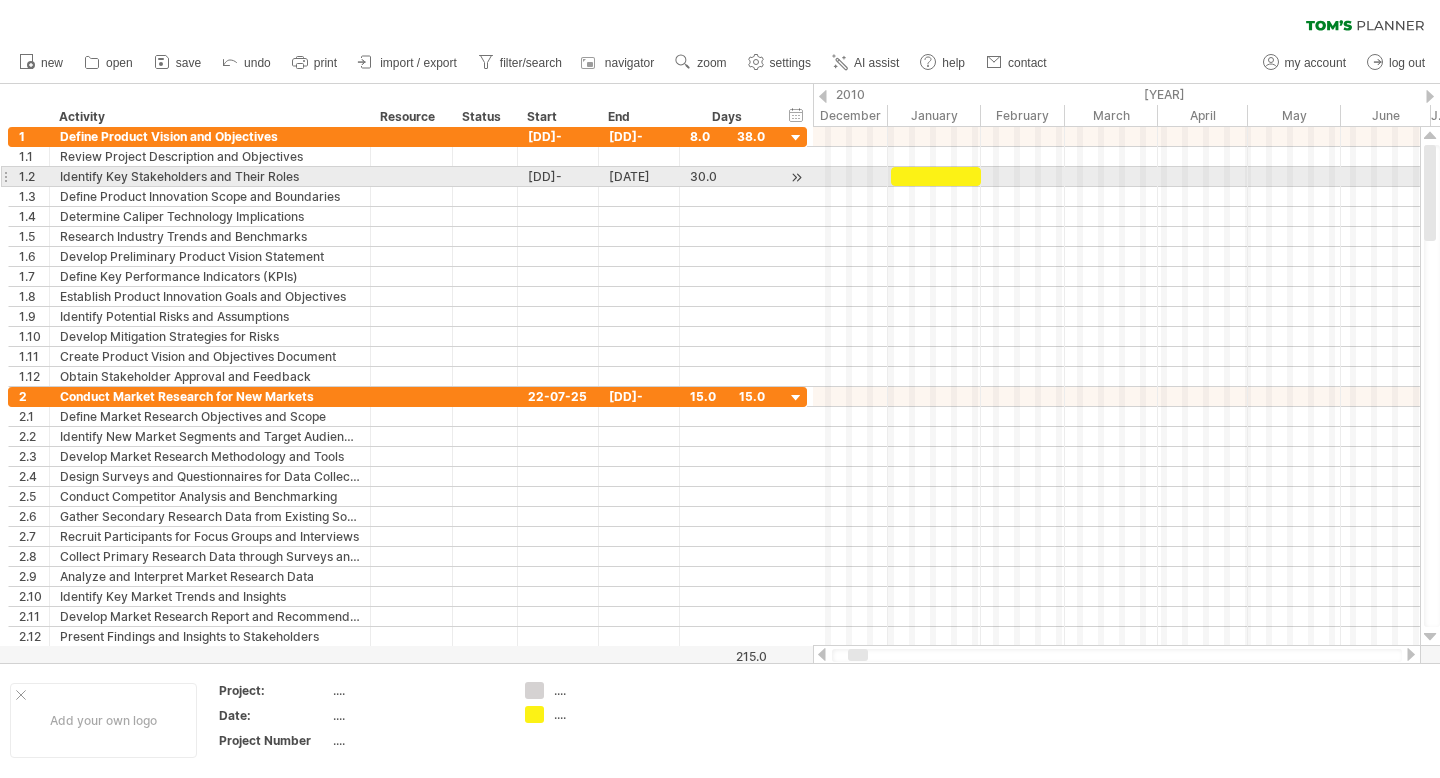 click at bounding box center [936, 176] 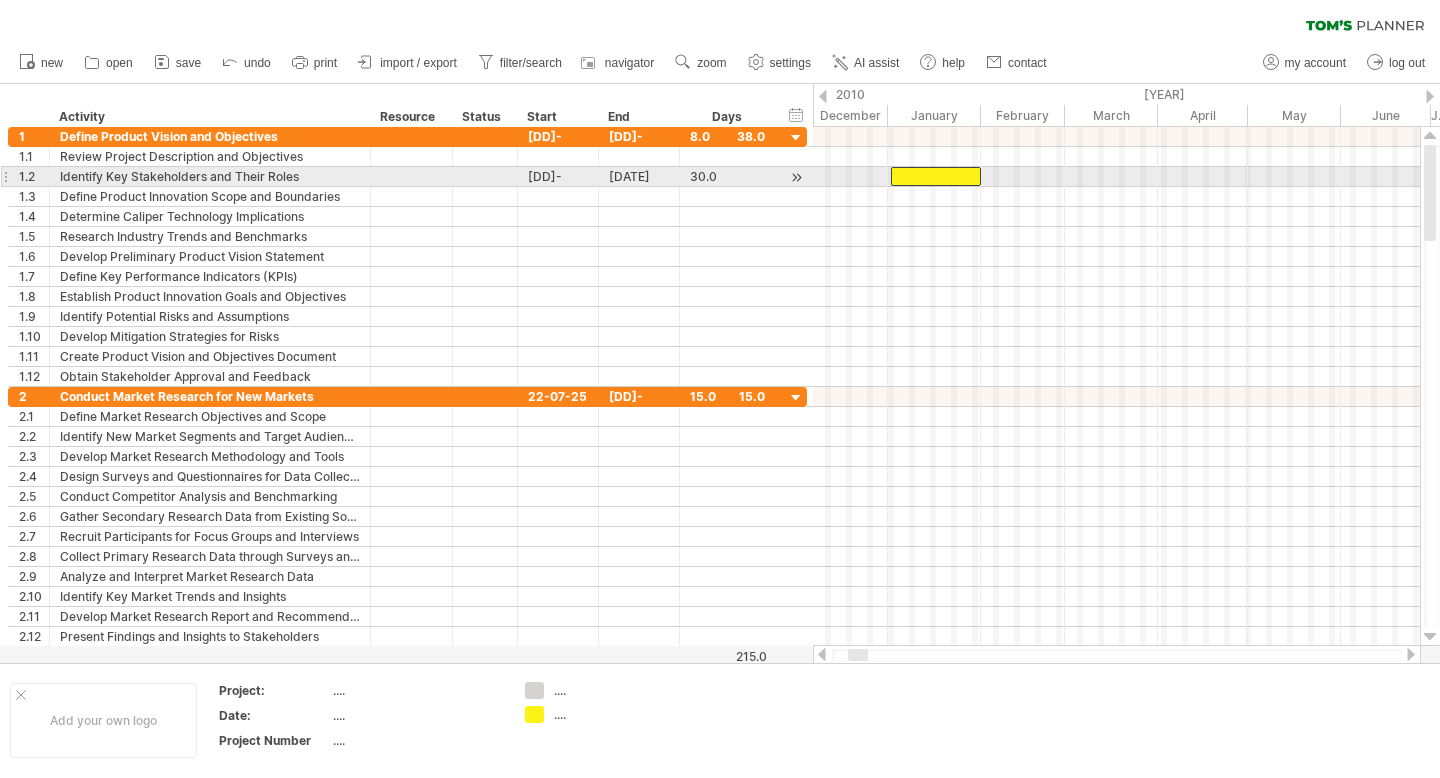 type 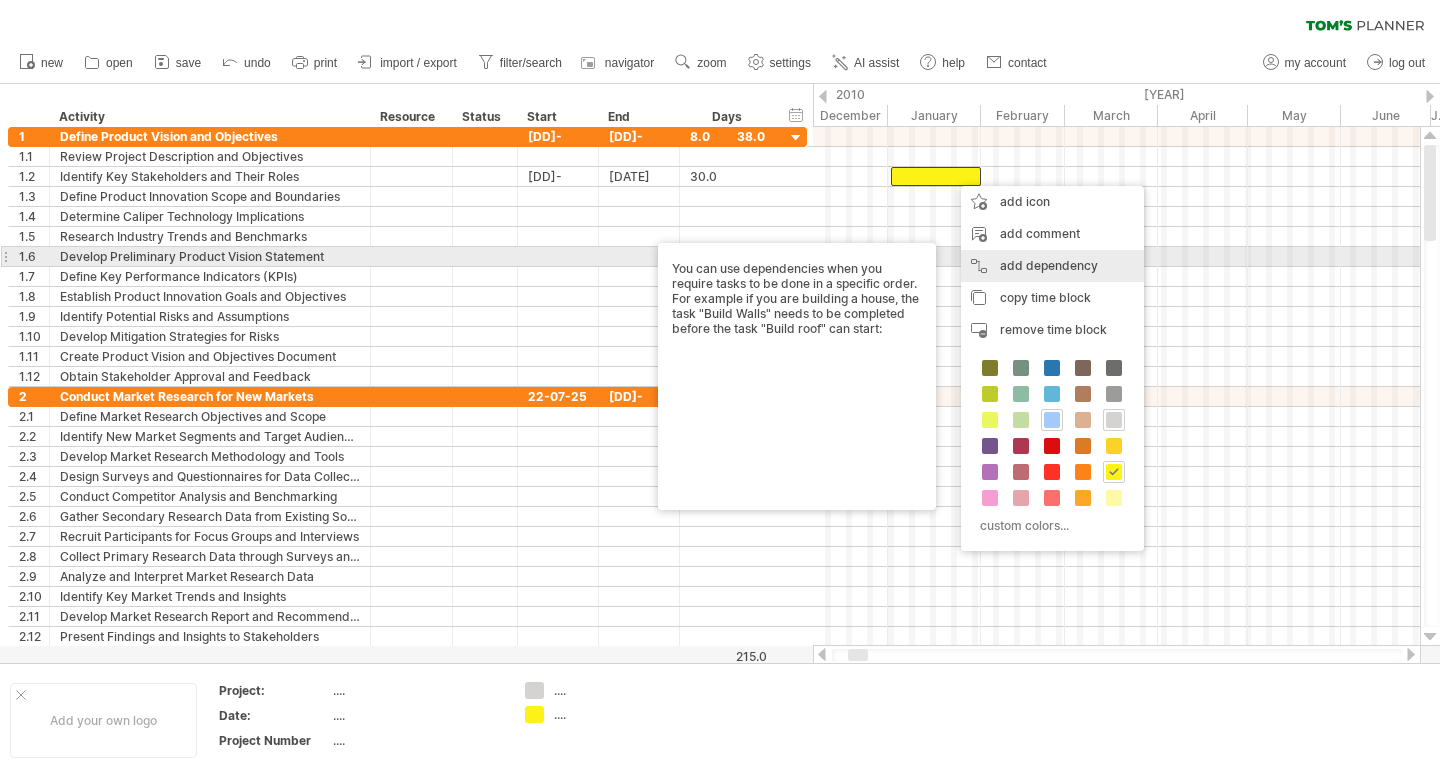 click on "add dependency You can use dependencies when you require tasks to be done in a specific order. For example if you are building a house, the task "Build Walls" needs to be completed before the task "Build roof" can start:" at bounding box center (1052, 266) 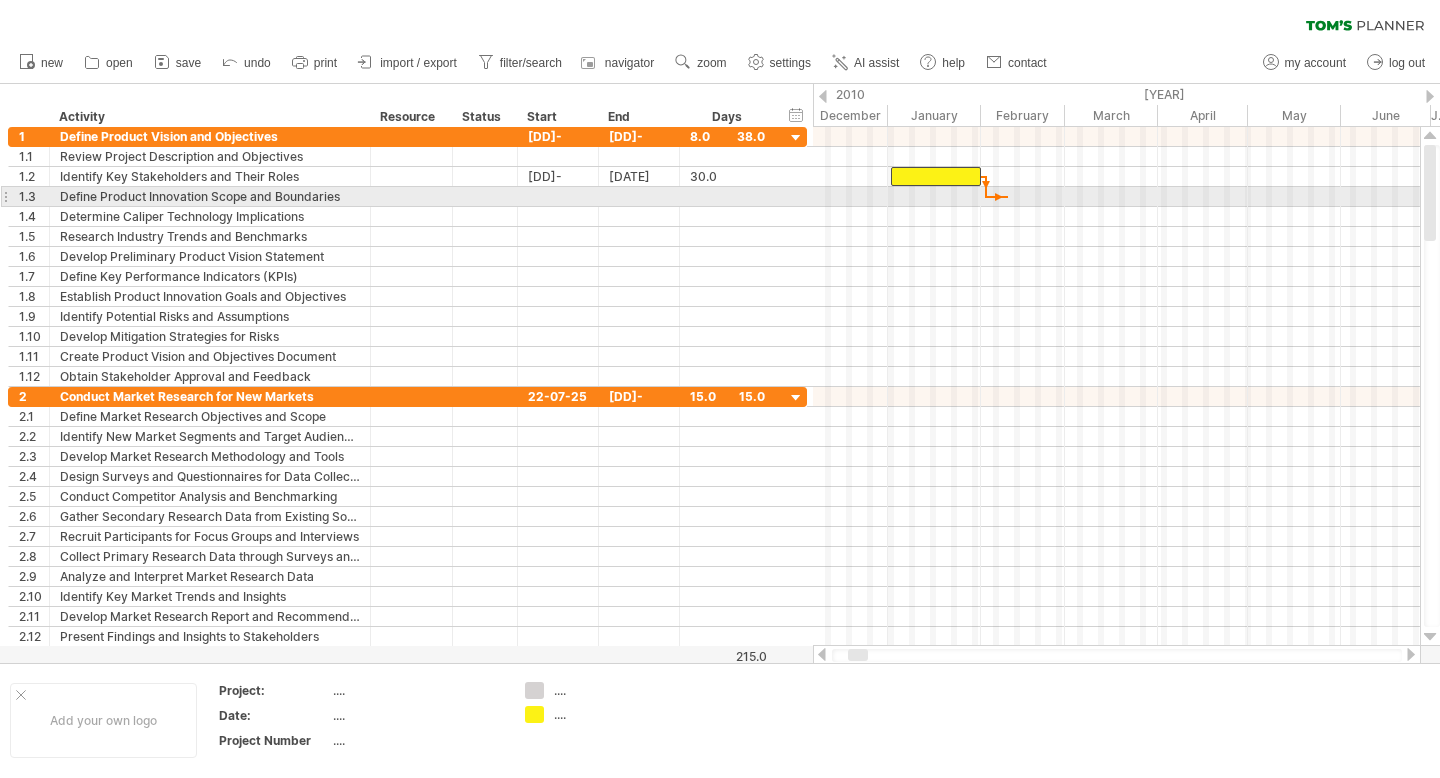 click at bounding box center (1116, 197) 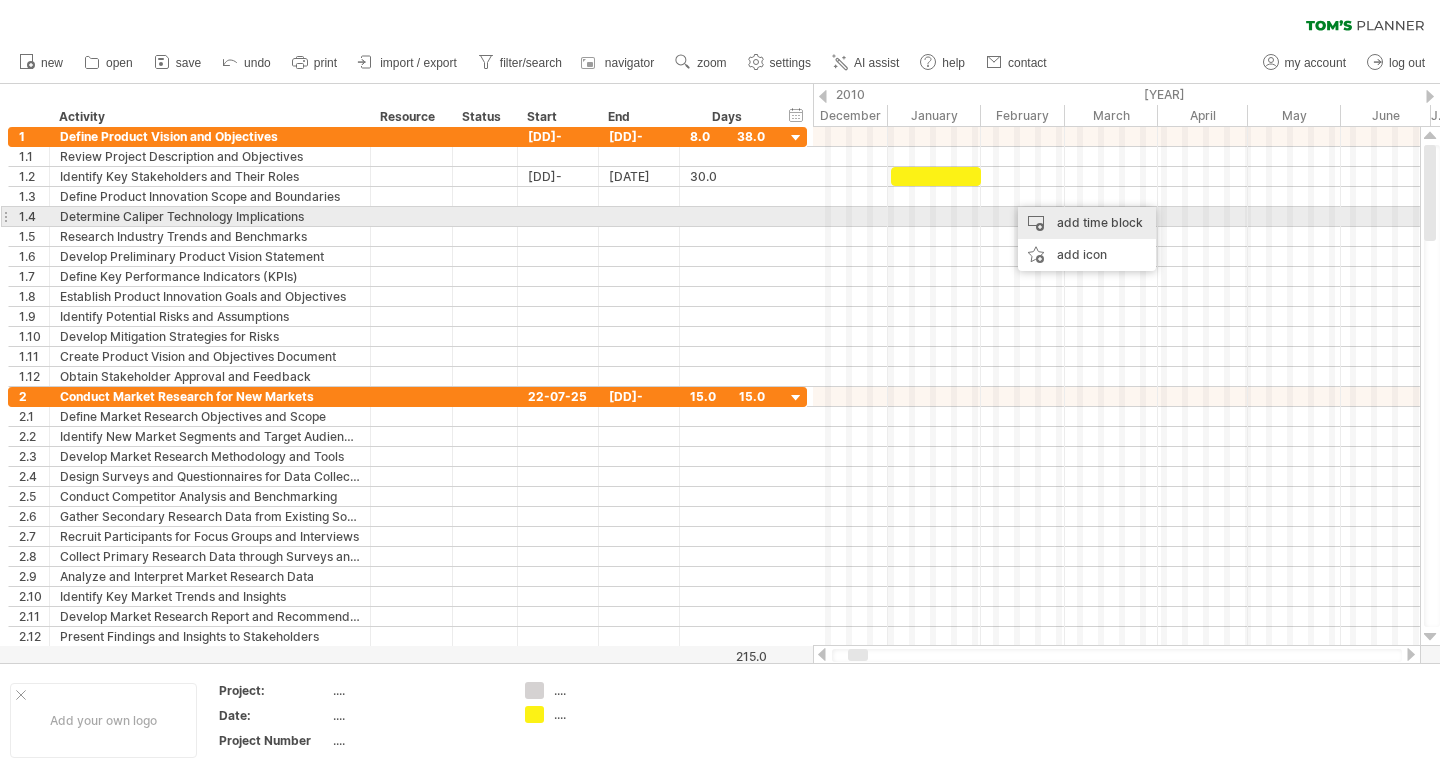 click on "add time block" at bounding box center [1087, 223] 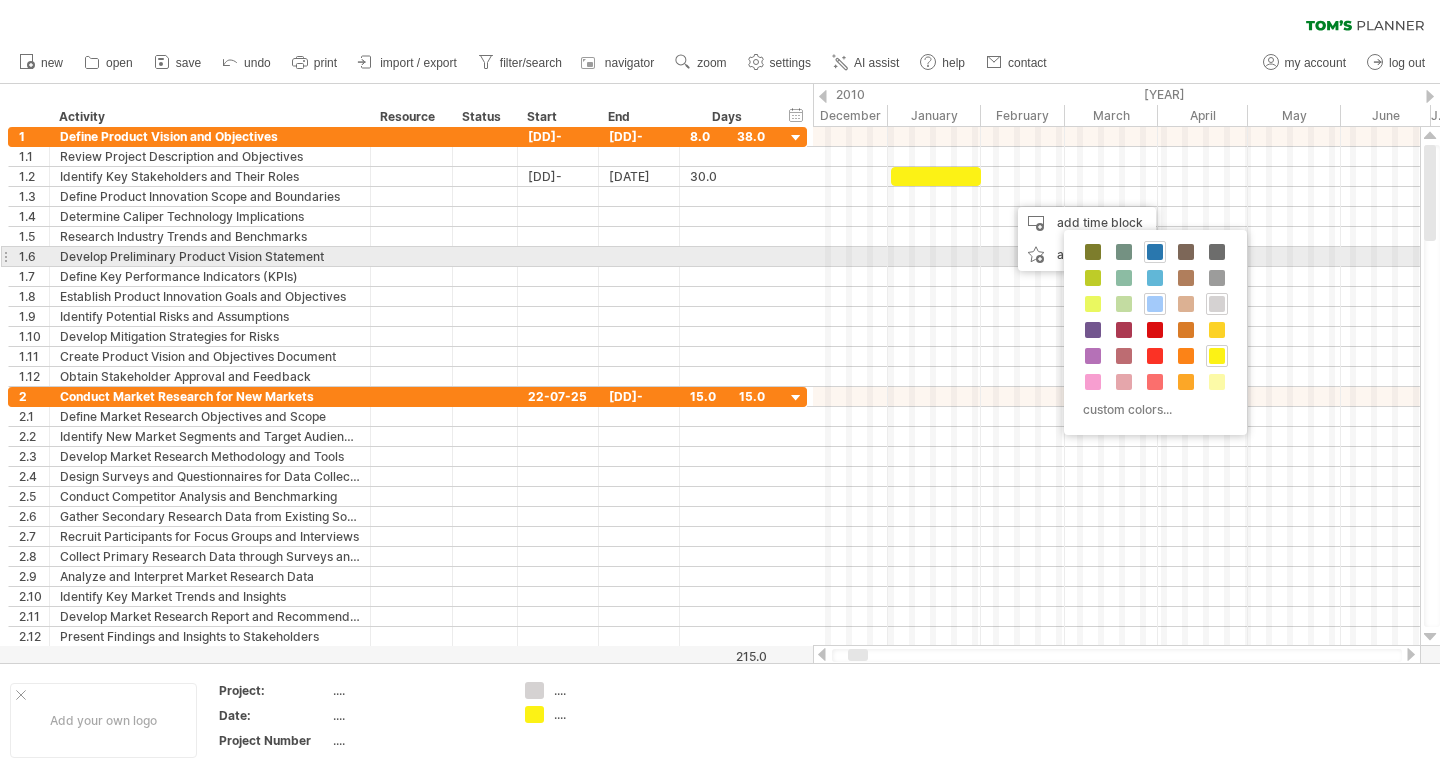 click at bounding box center (1155, 252) 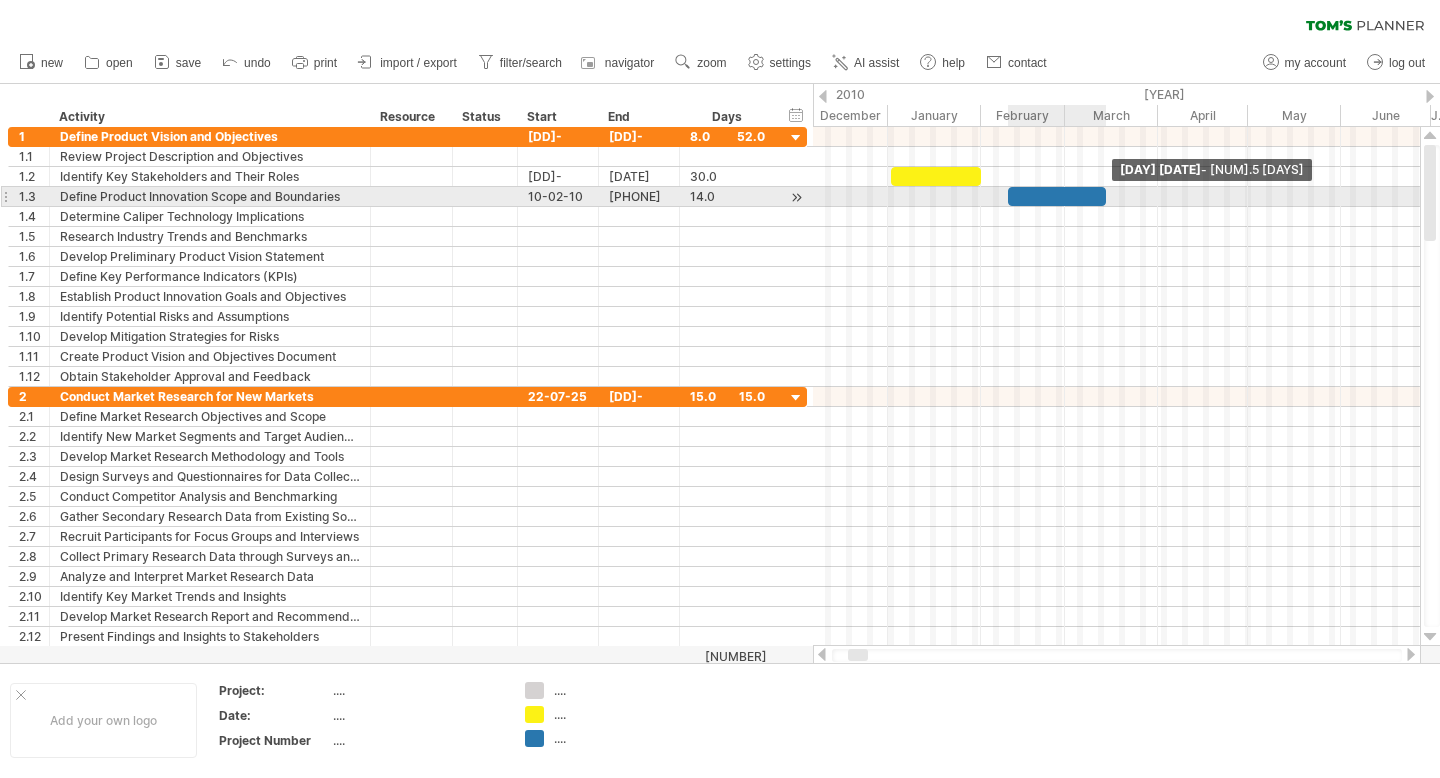 drag, startPoint x: 1046, startPoint y: 194, endPoint x: 1103, endPoint y: 194, distance: 57 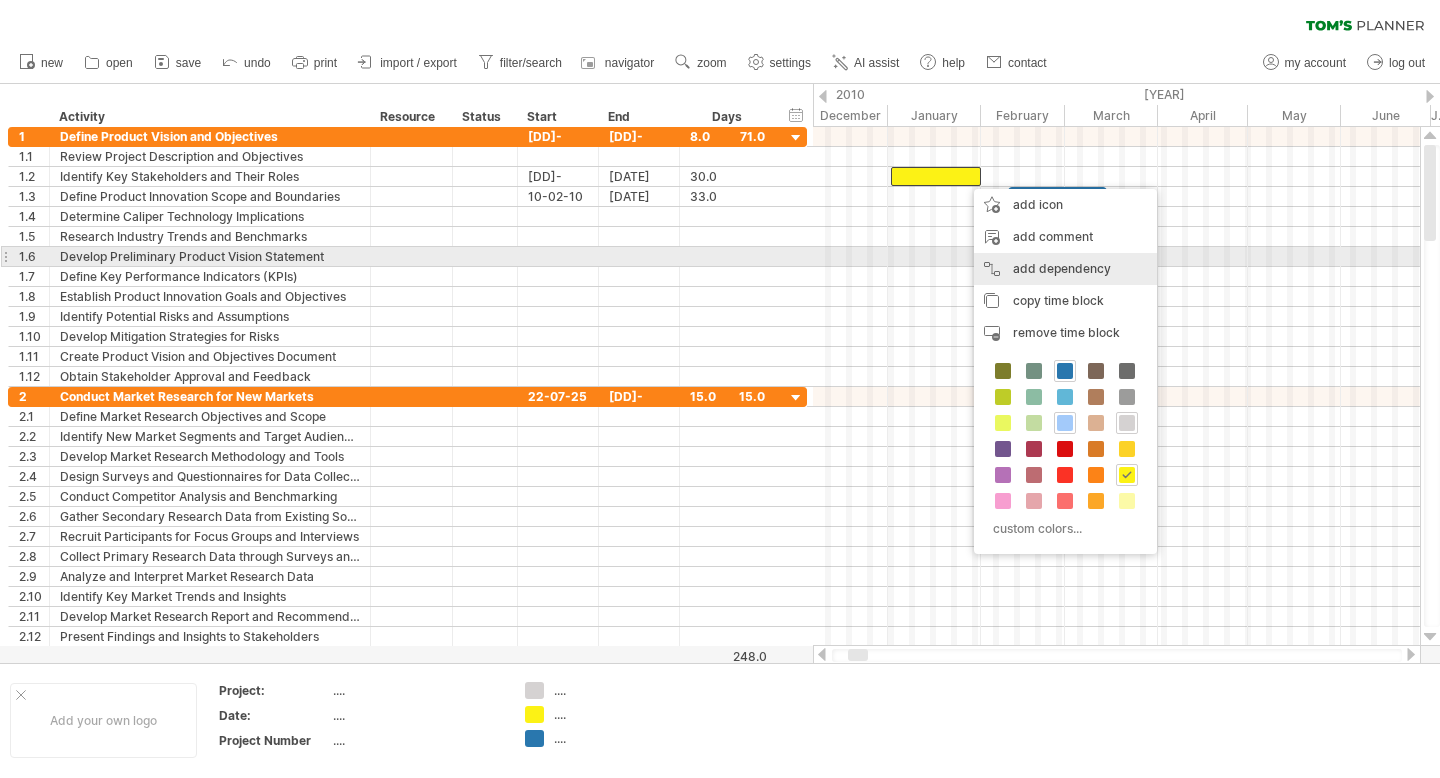 click on "add dependency You can use dependencies when you require tasks to be done in a specific order. For example if you are building a house, the task "Build Walls" needs to be completed before the task "Build roof" can start:" at bounding box center (1065, 269) 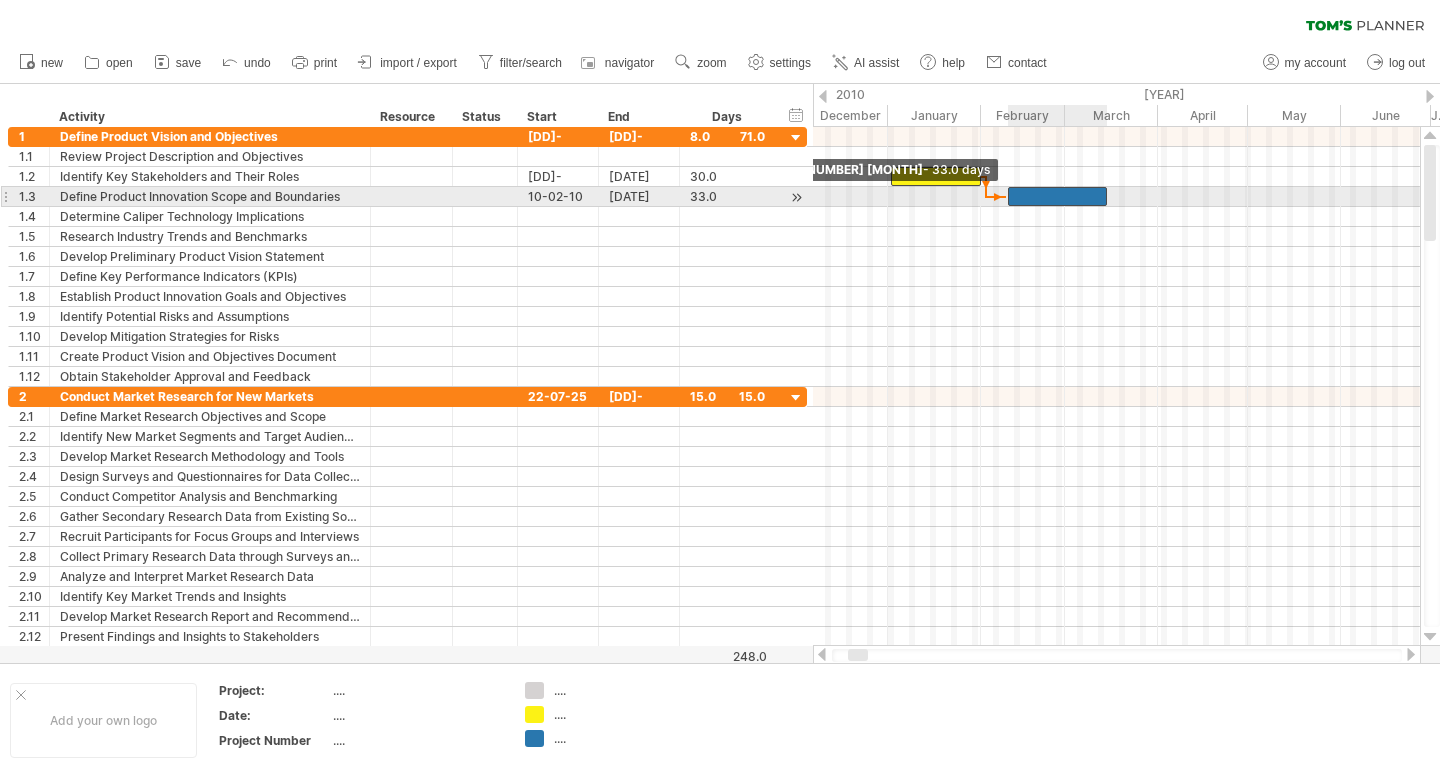 click at bounding box center [1008, 196] 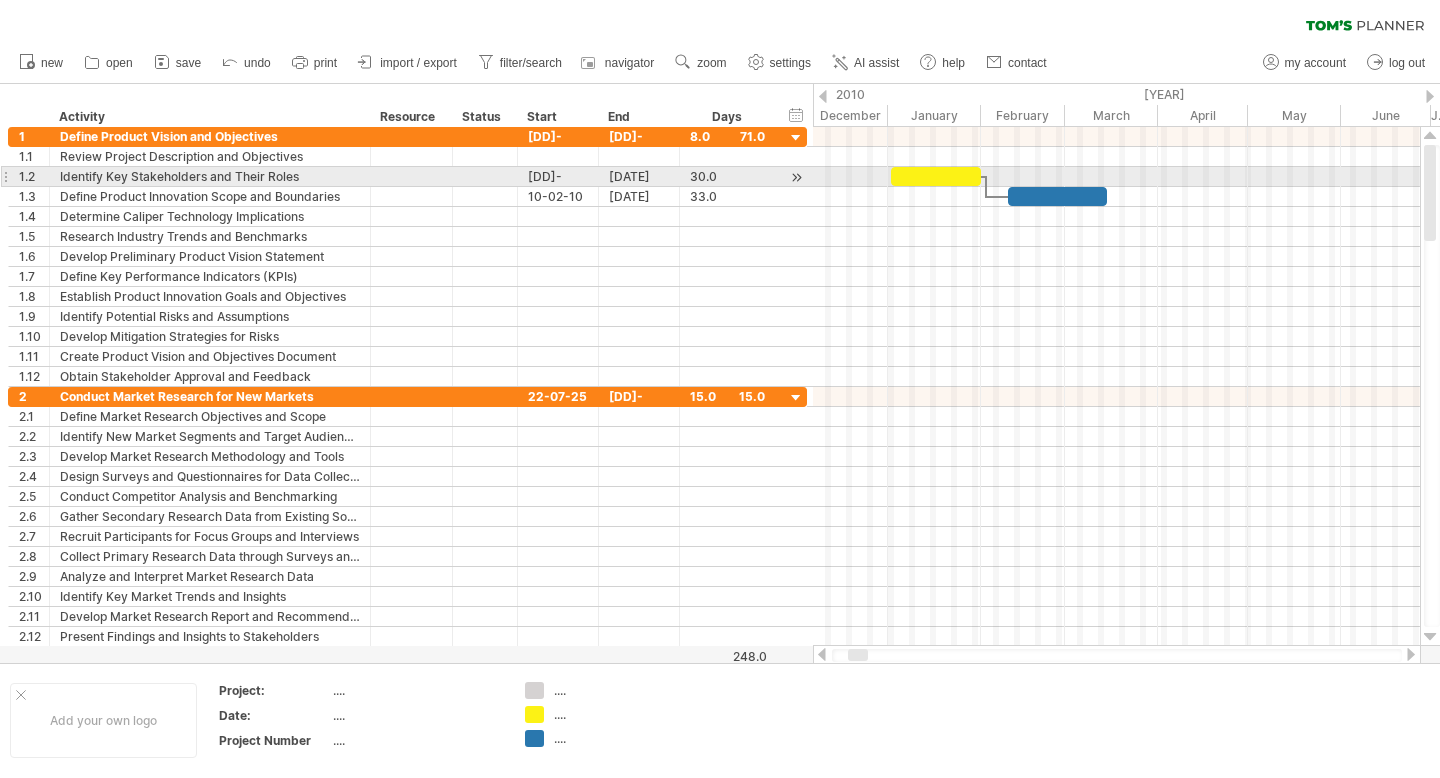 click at bounding box center [1116, 197] 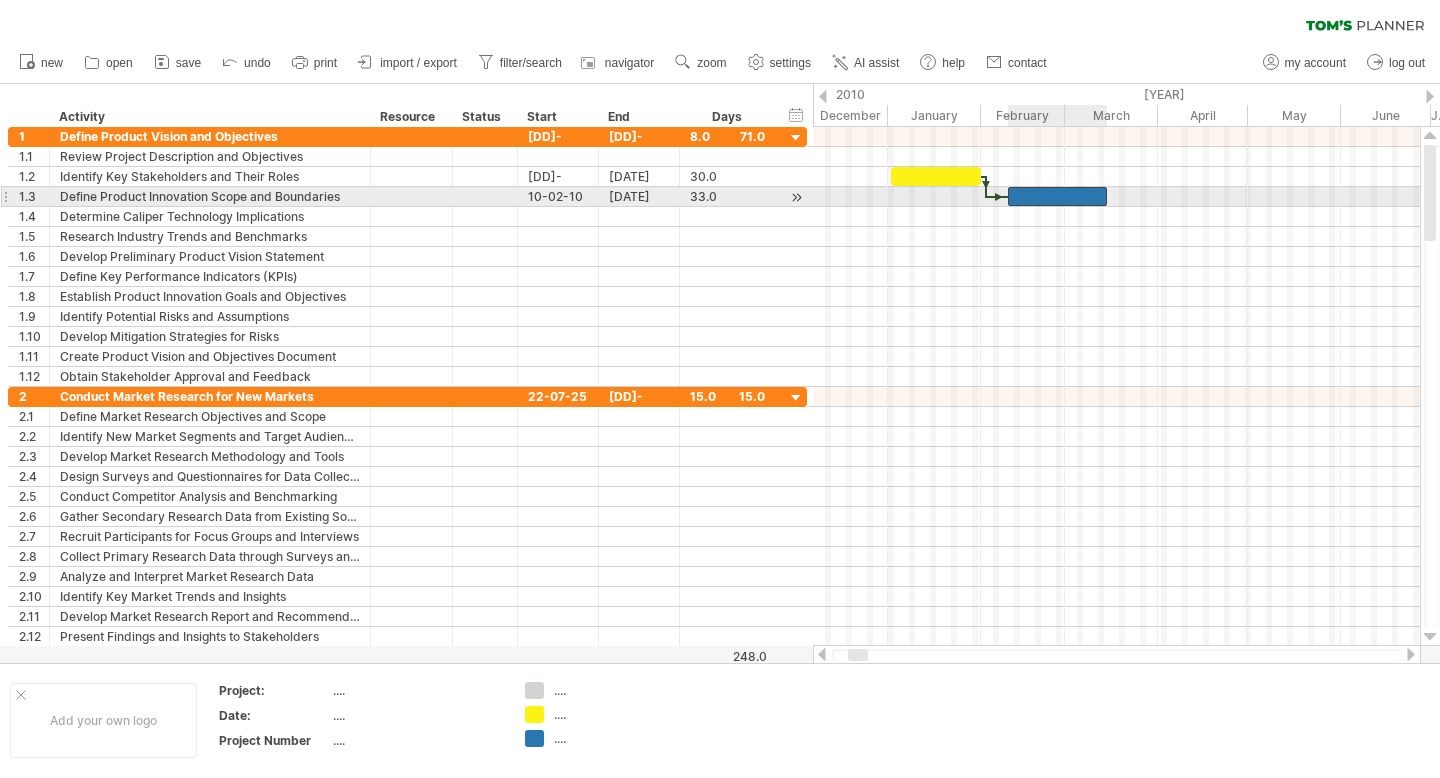 click at bounding box center (1057, 196) 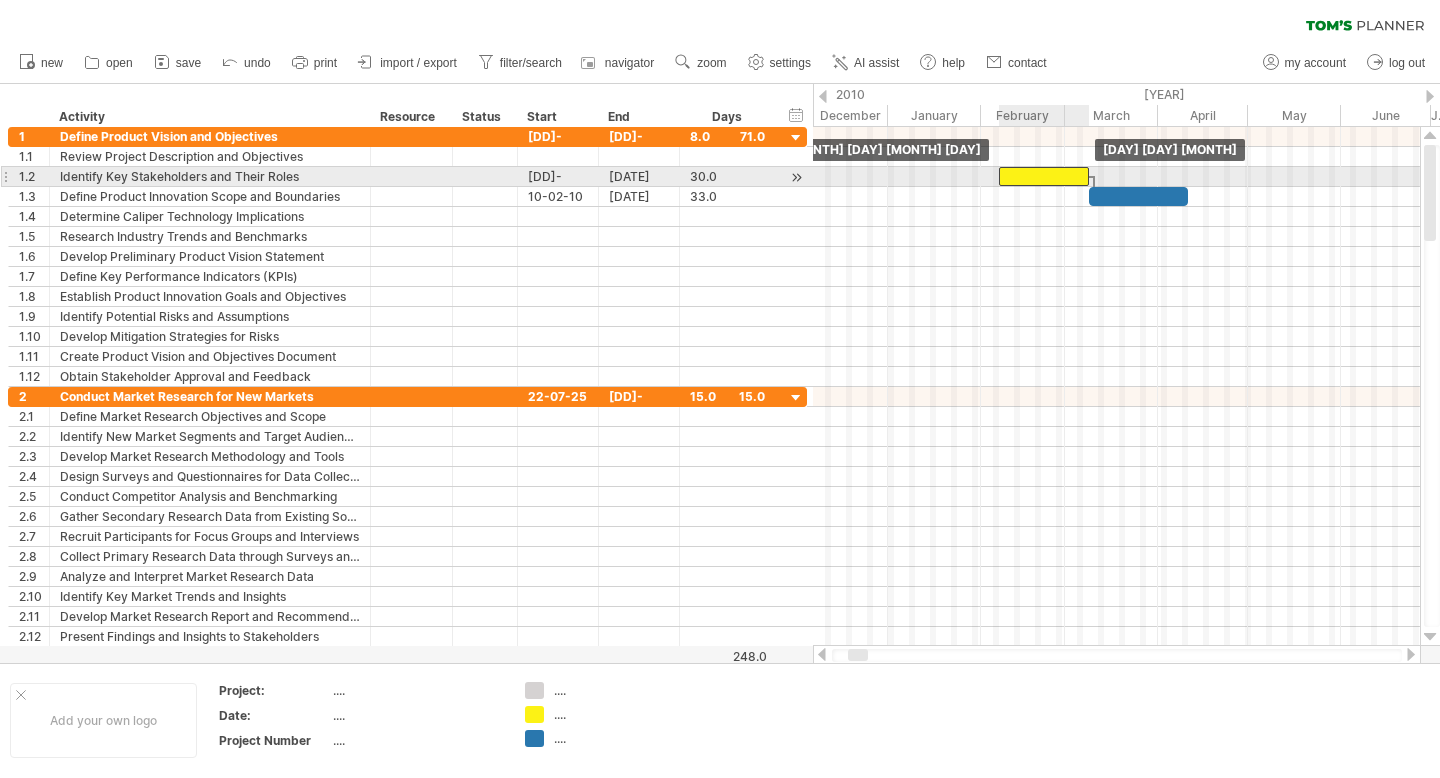 drag, startPoint x: 935, startPoint y: 180, endPoint x: 1043, endPoint y: 179, distance: 108.00463 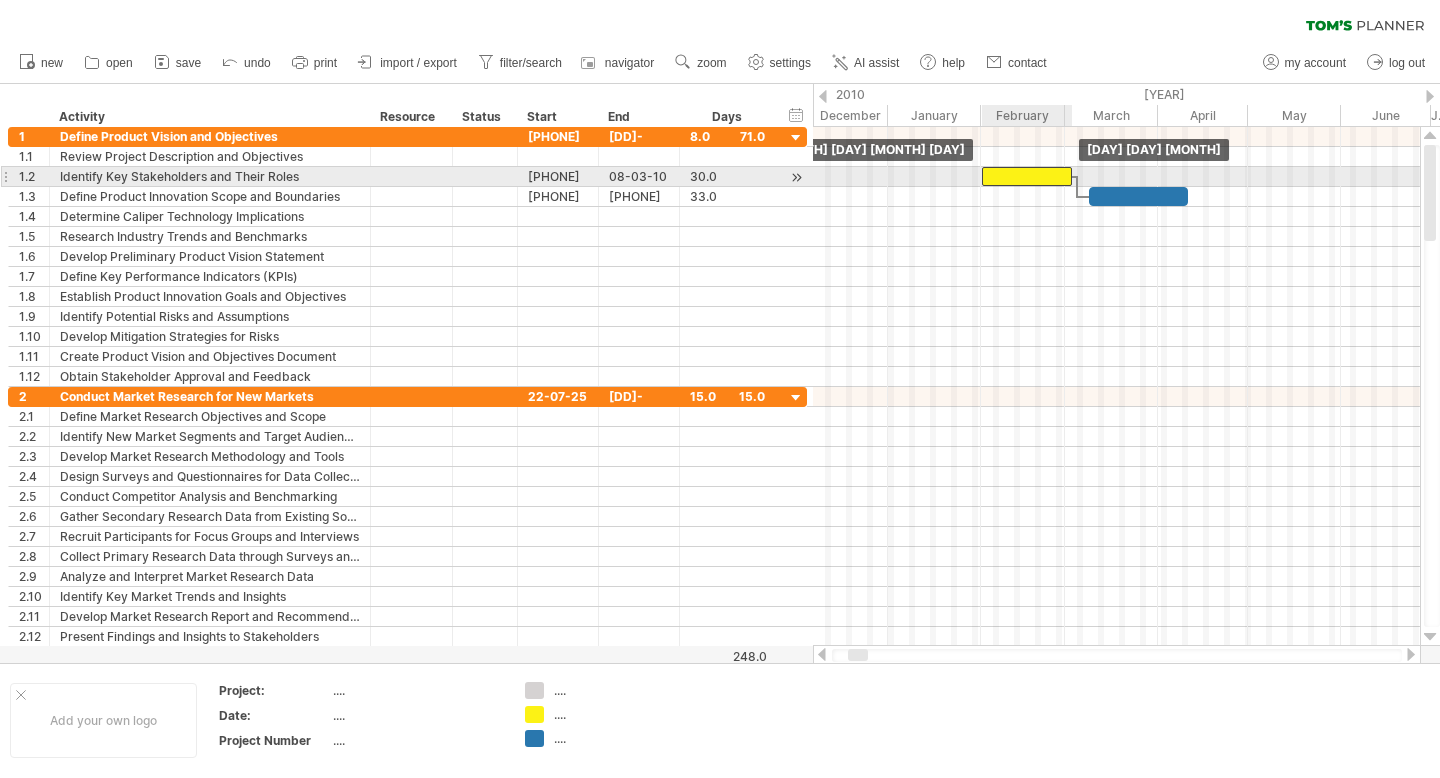 drag, startPoint x: 1045, startPoint y: 175, endPoint x: 1028, endPoint y: 175, distance: 17 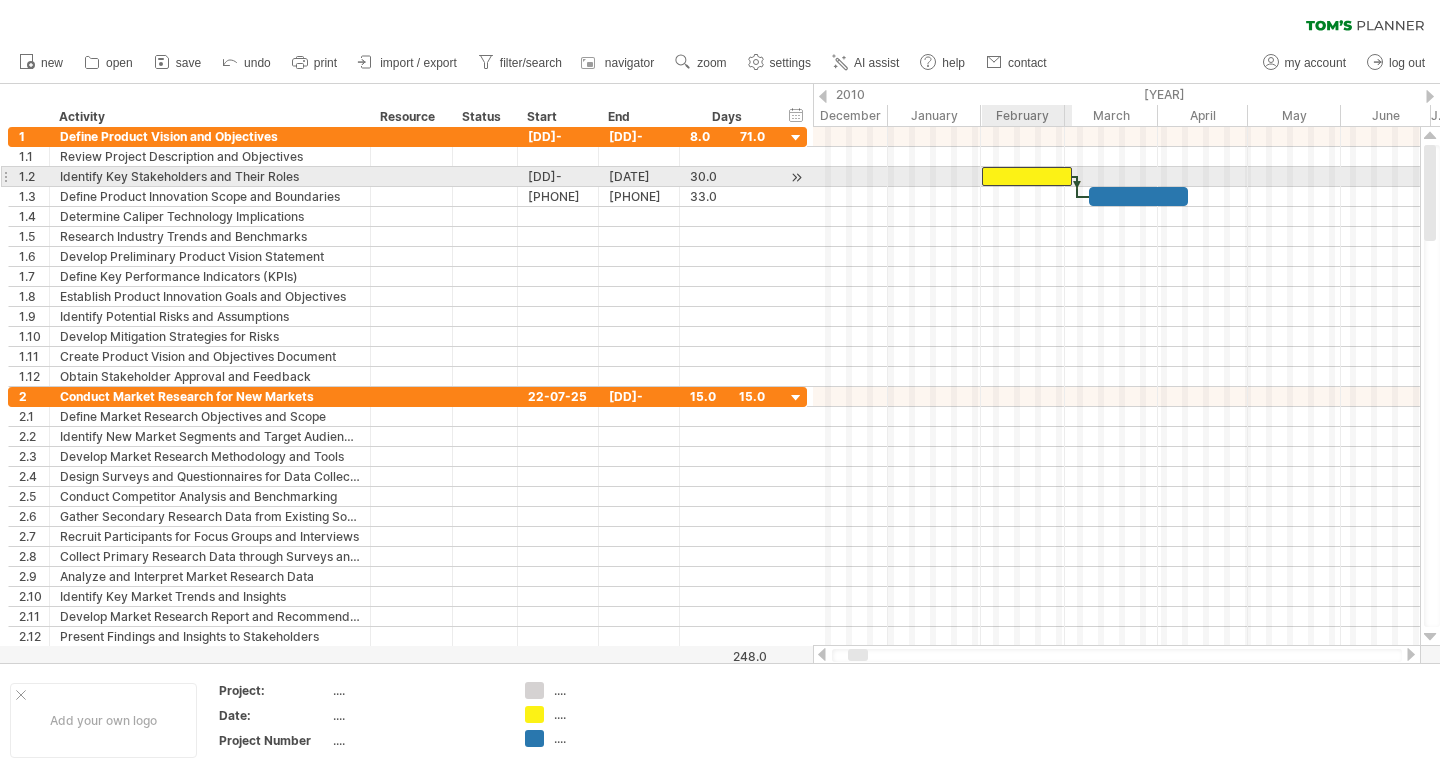 click at bounding box center (1027, 176) 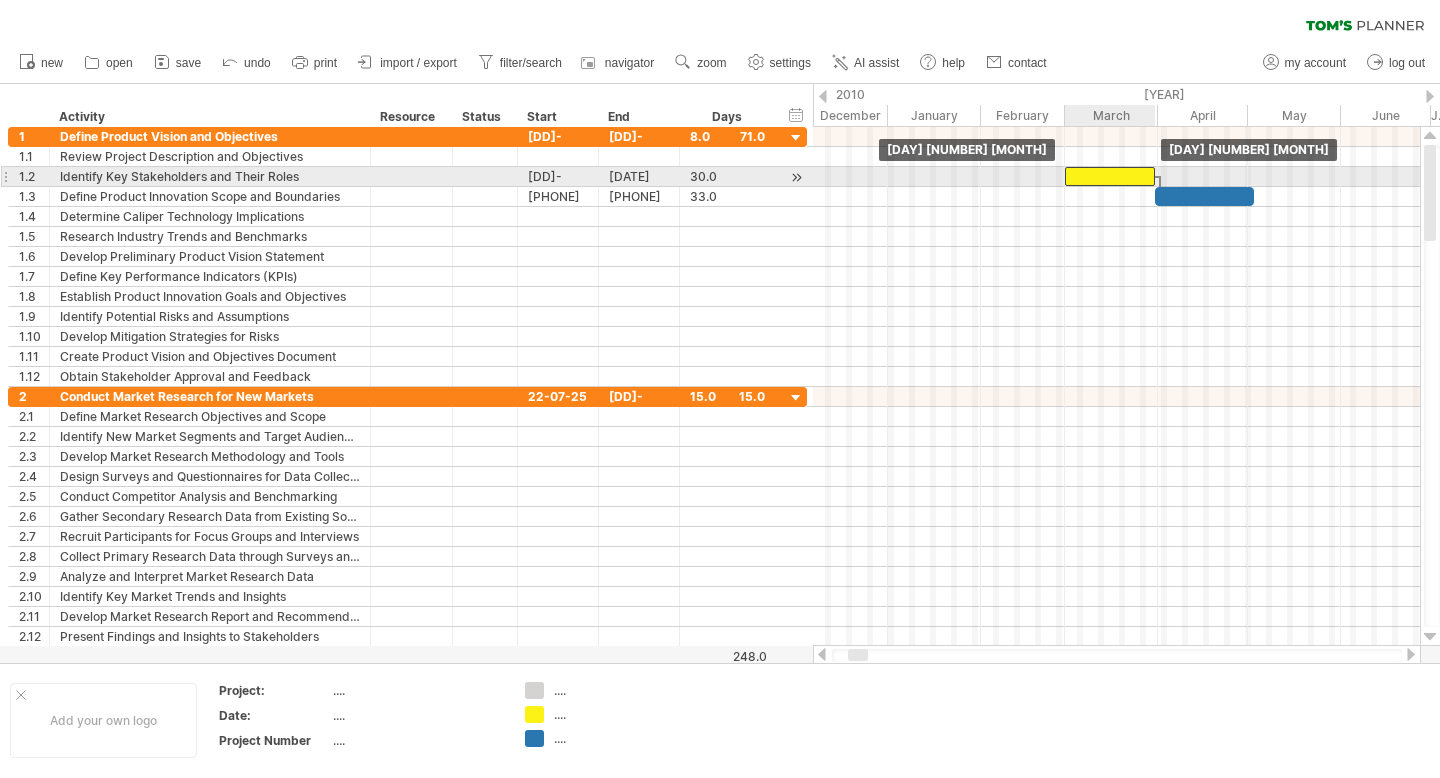 drag, startPoint x: 1022, startPoint y: 176, endPoint x: 1104, endPoint y: 178, distance: 82.02438 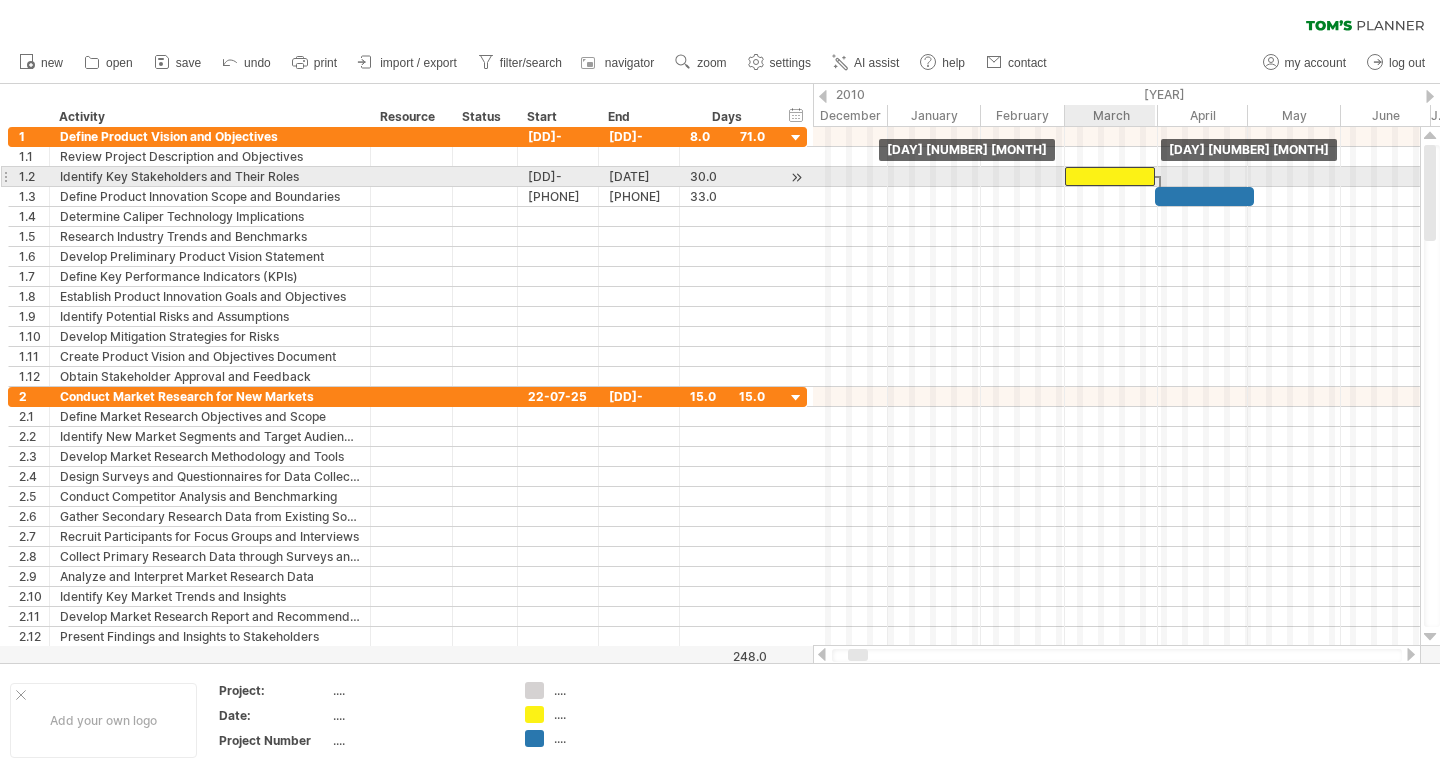 click at bounding box center (1110, 176) 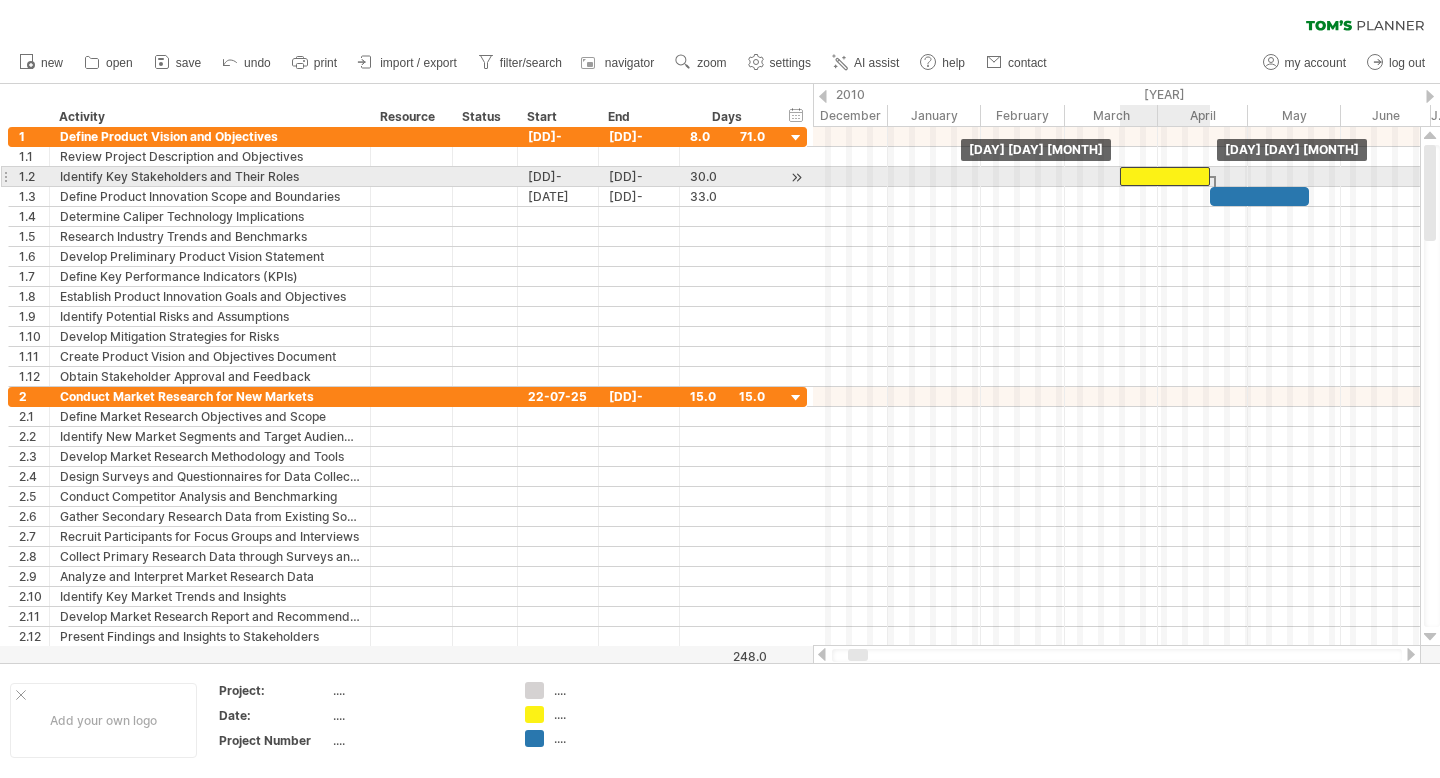 drag, startPoint x: 1107, startPoint y: 176, endPoint x: 1163, endPoint y: 181, distance: 56.22277 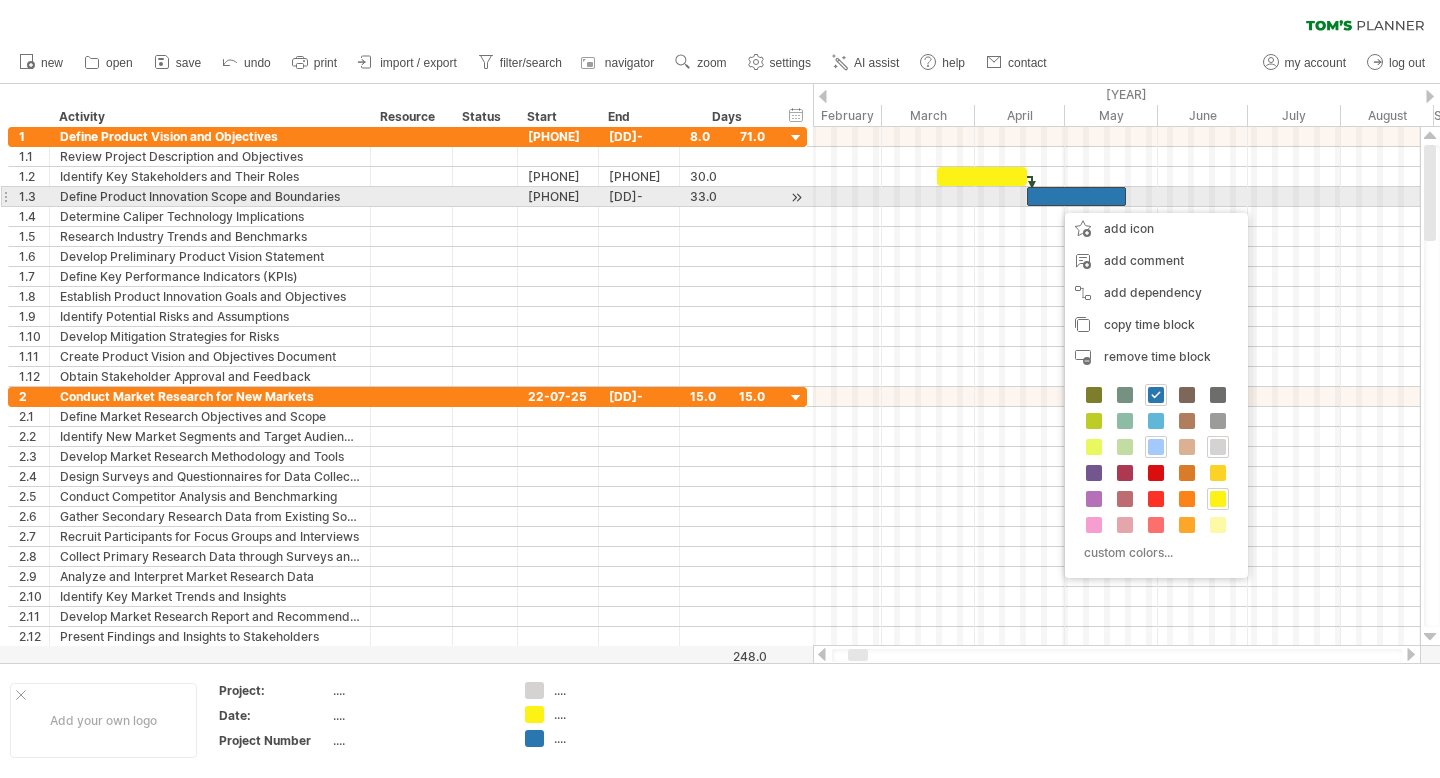 click at bounding box center [1076, 196] 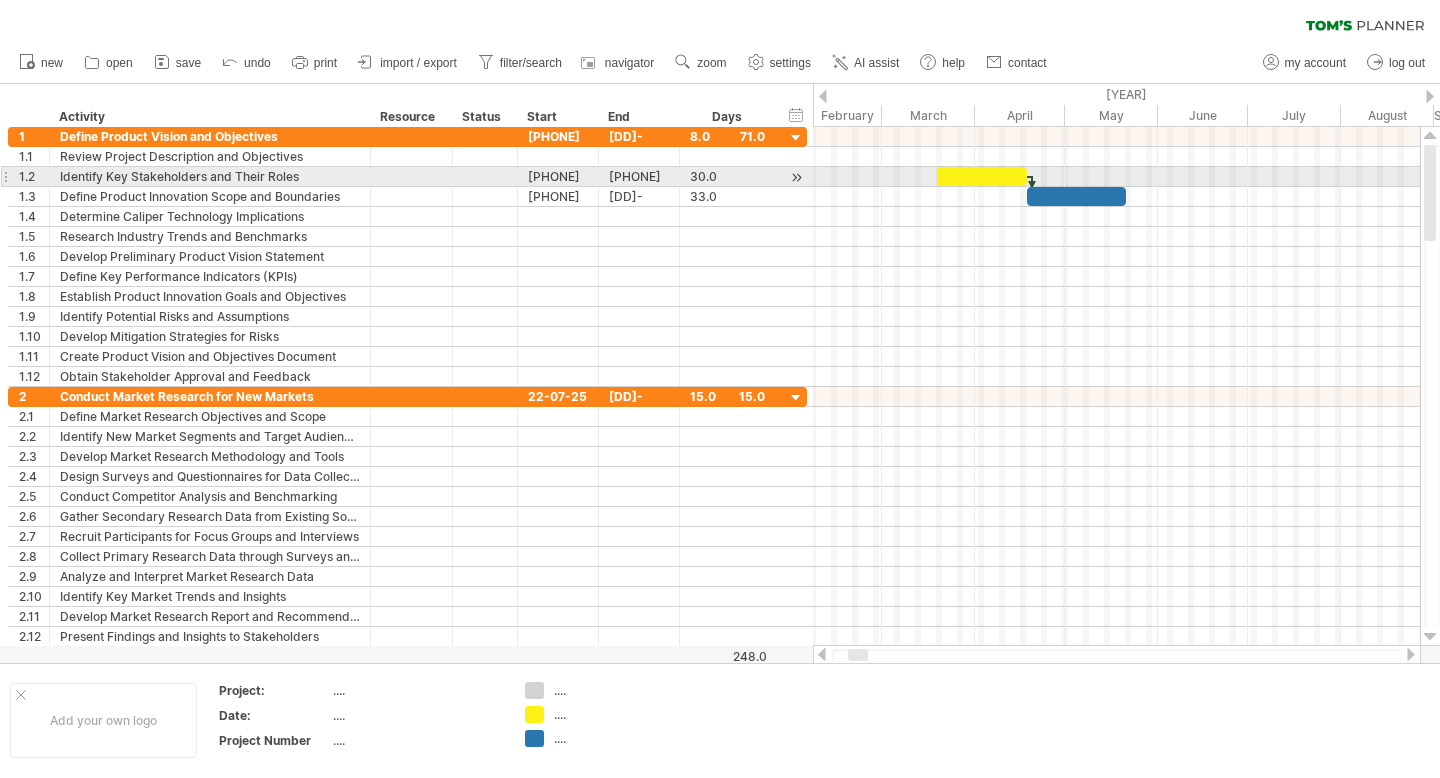 click at bounding box center (982, 176) 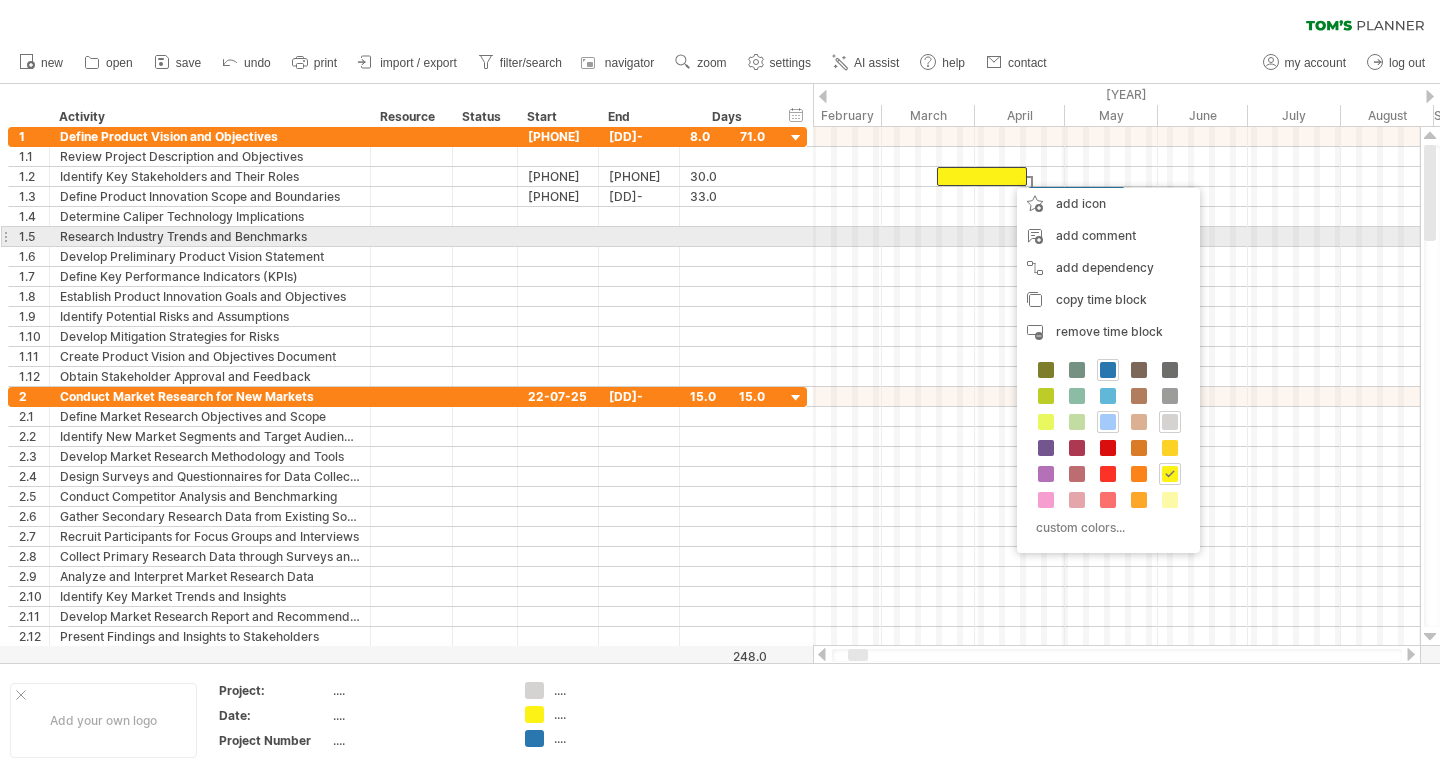 click at bounding box center [1116, 237] 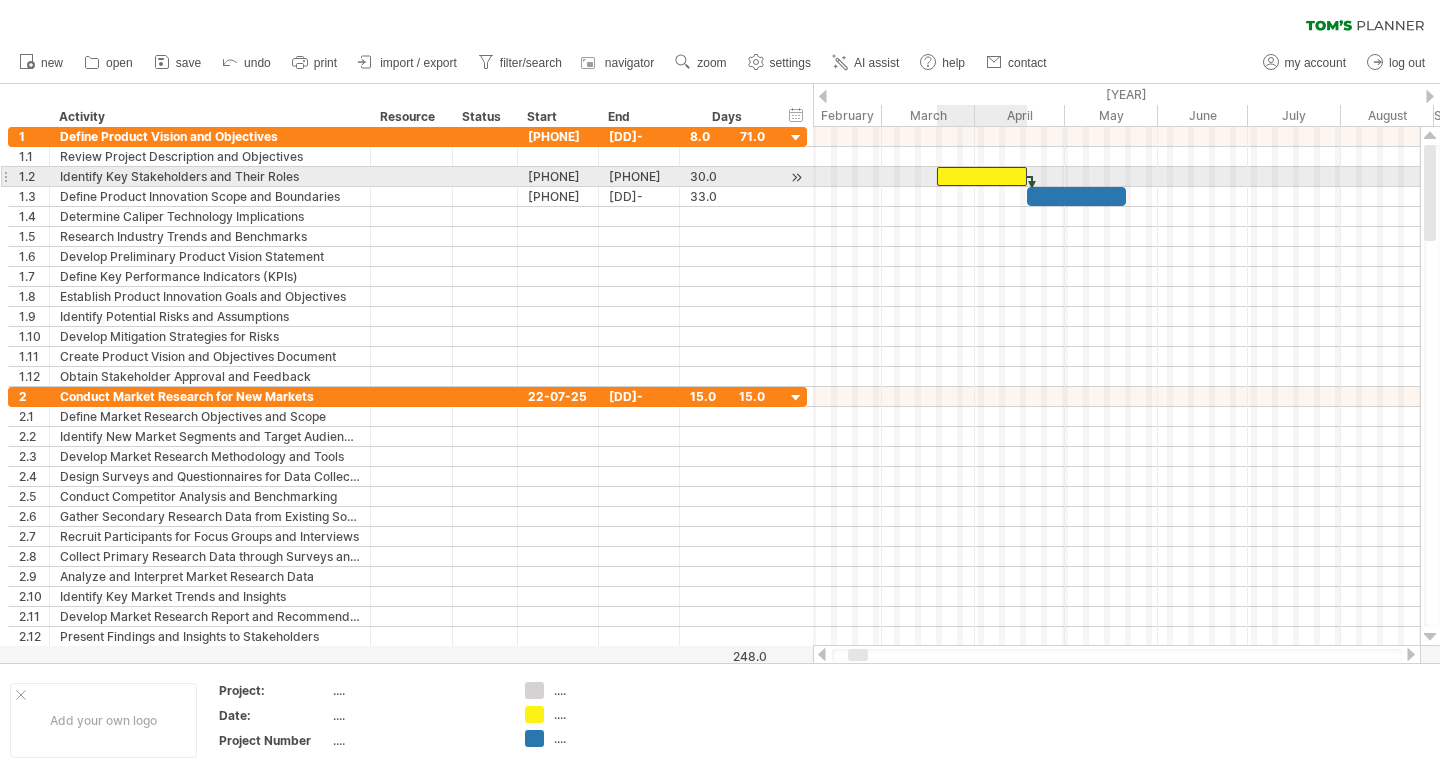 click at bounding box center (982, 176) 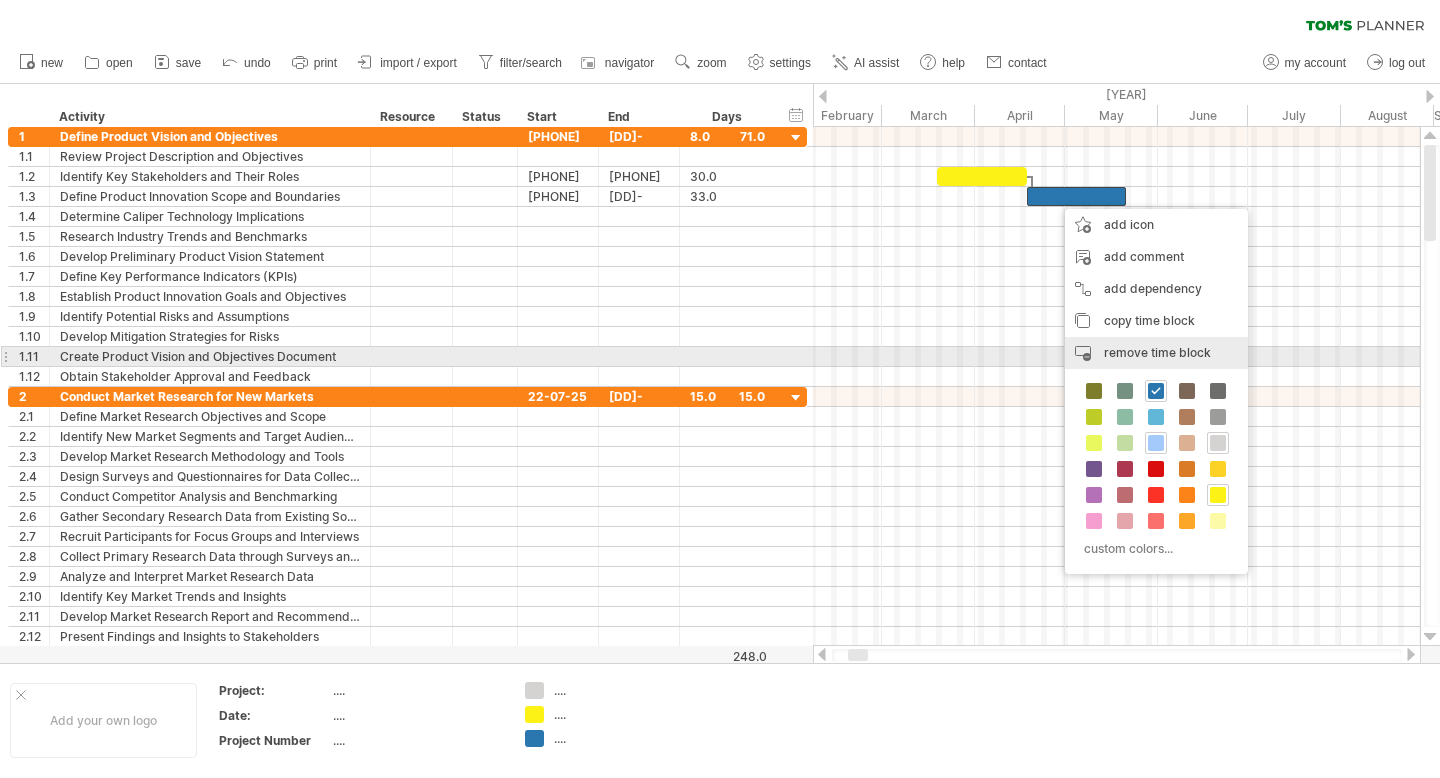 click on "remove time block" at bounding box center [1157, 352] 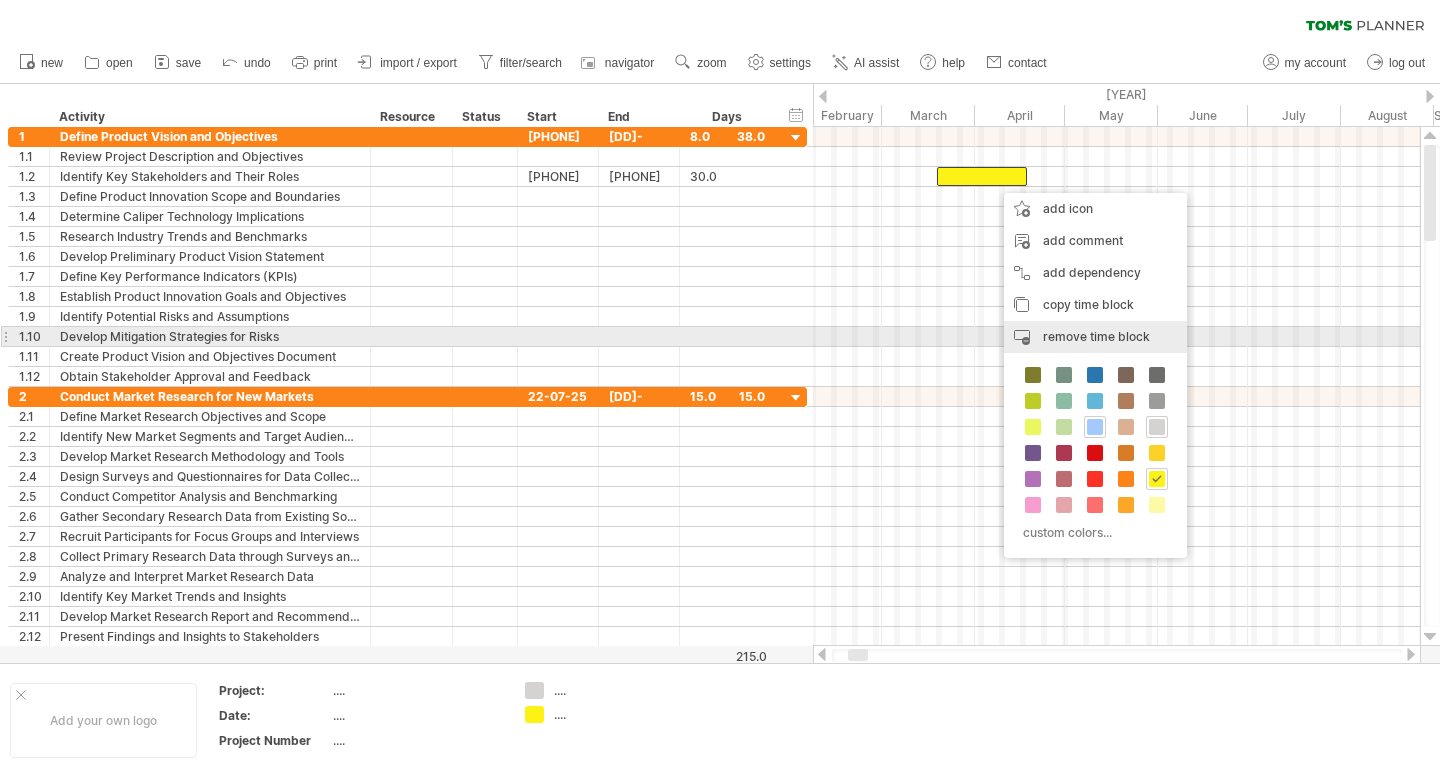 click on "remove time block remove selected items" at bounding box center [1095, 337] 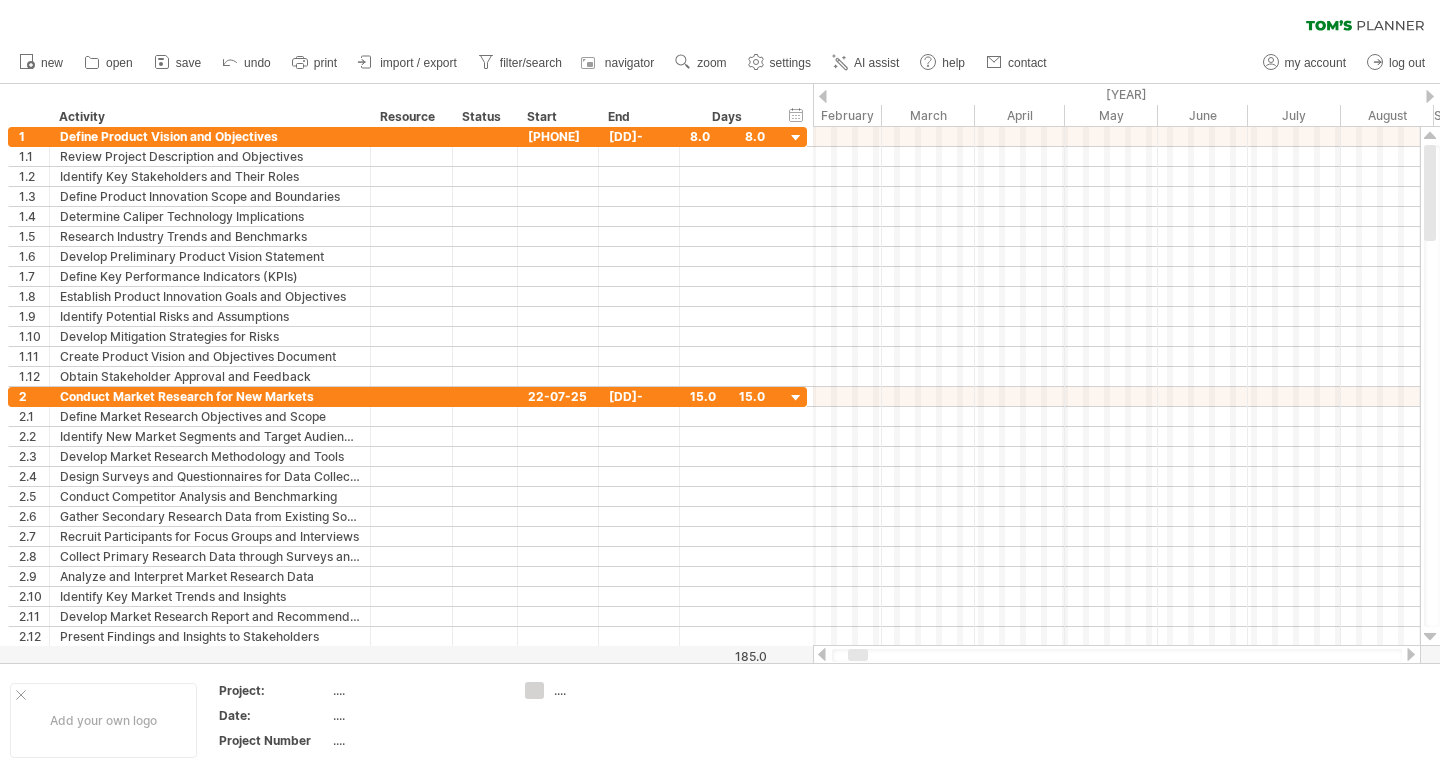 click on "clear filter
reapply filter" at bounding box center (720, 21) 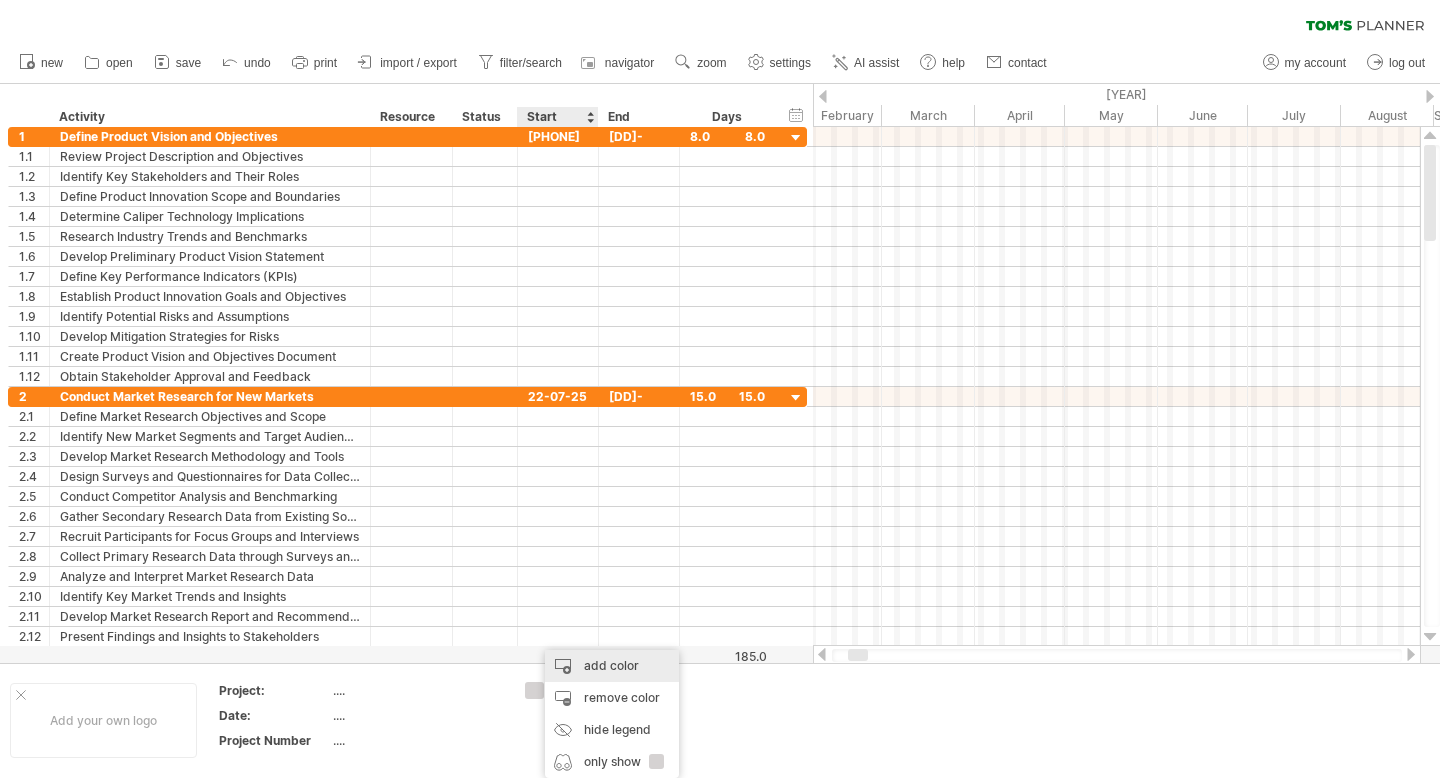 click on "add color" at bounding box center [612, 666] 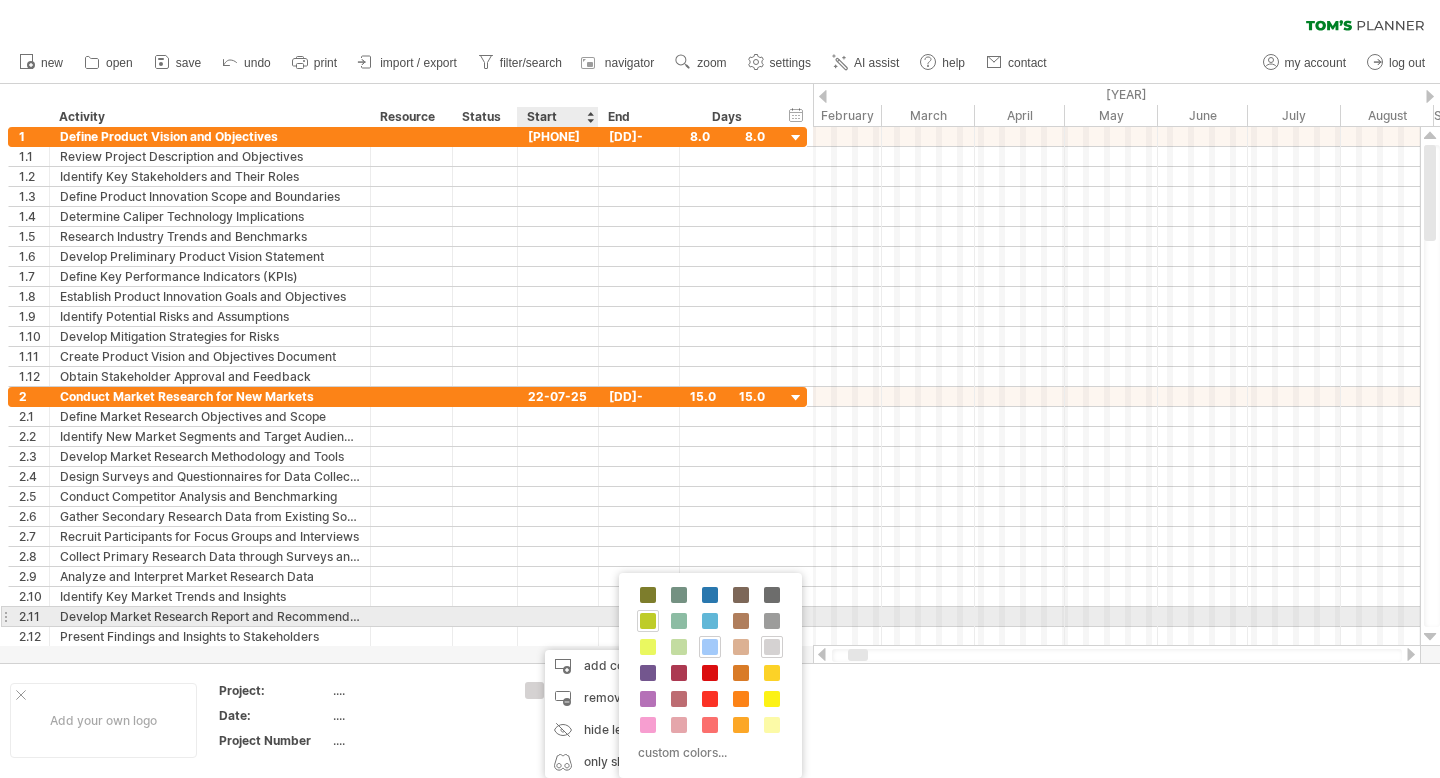 click at bounding box center [648, 621] 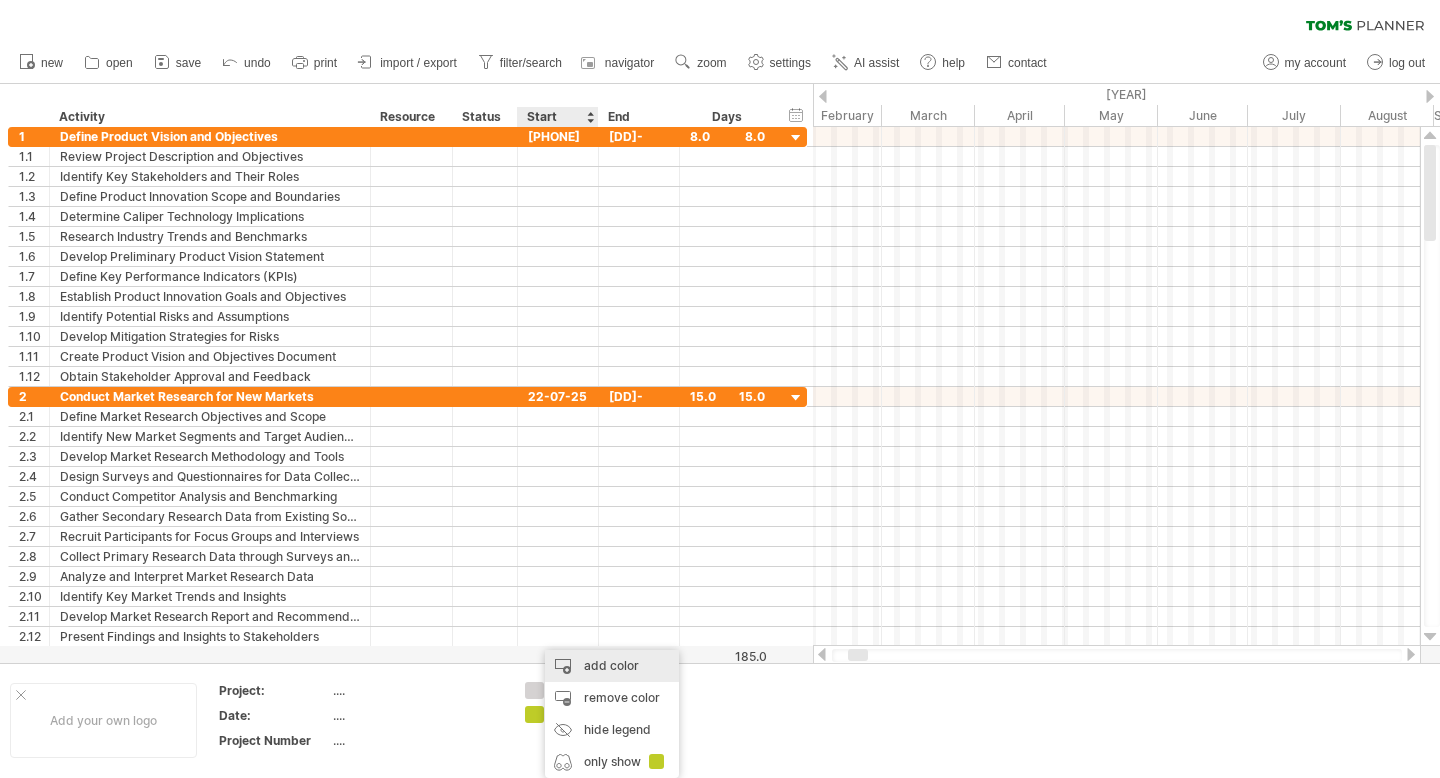 click on "add color" at bounding box center (612, 666) 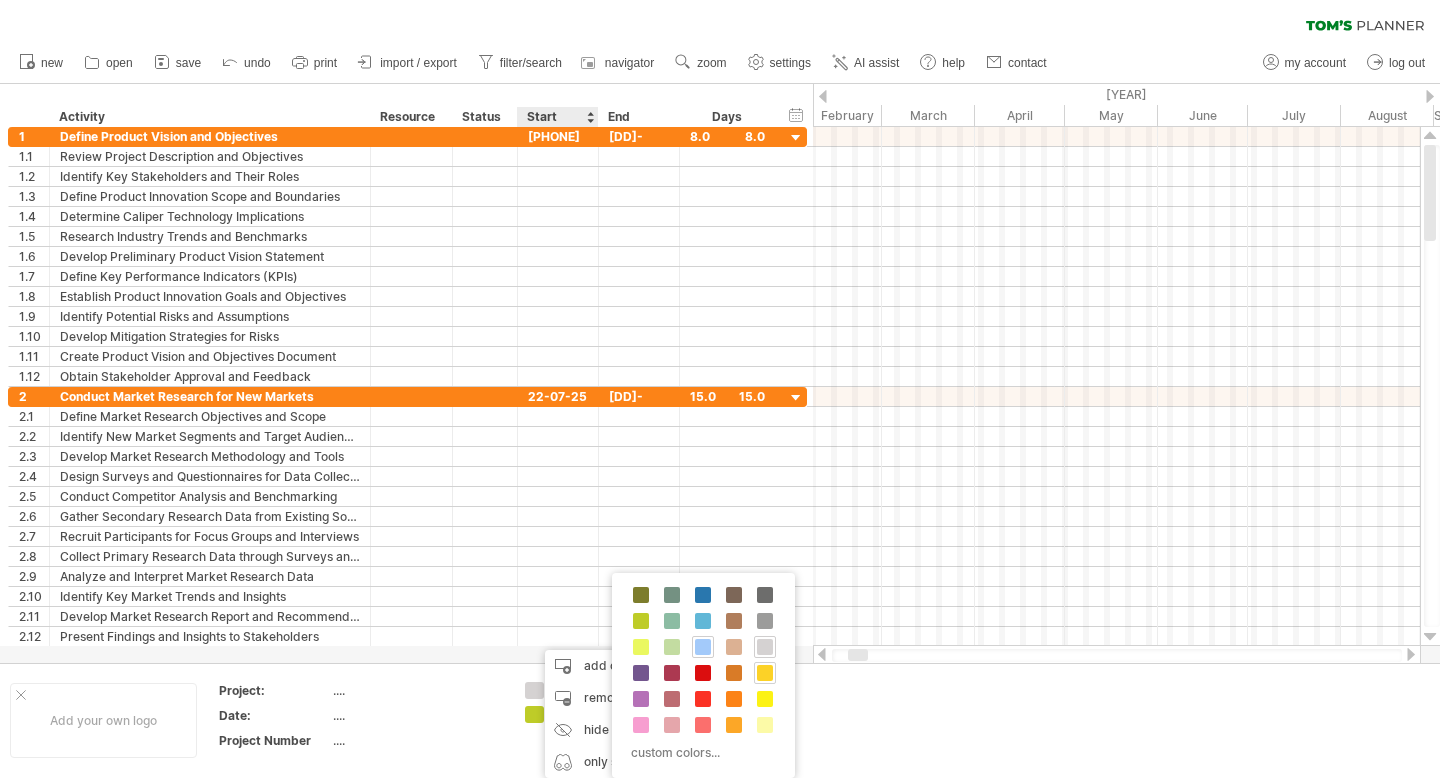 click at bounding box center (765, 673) 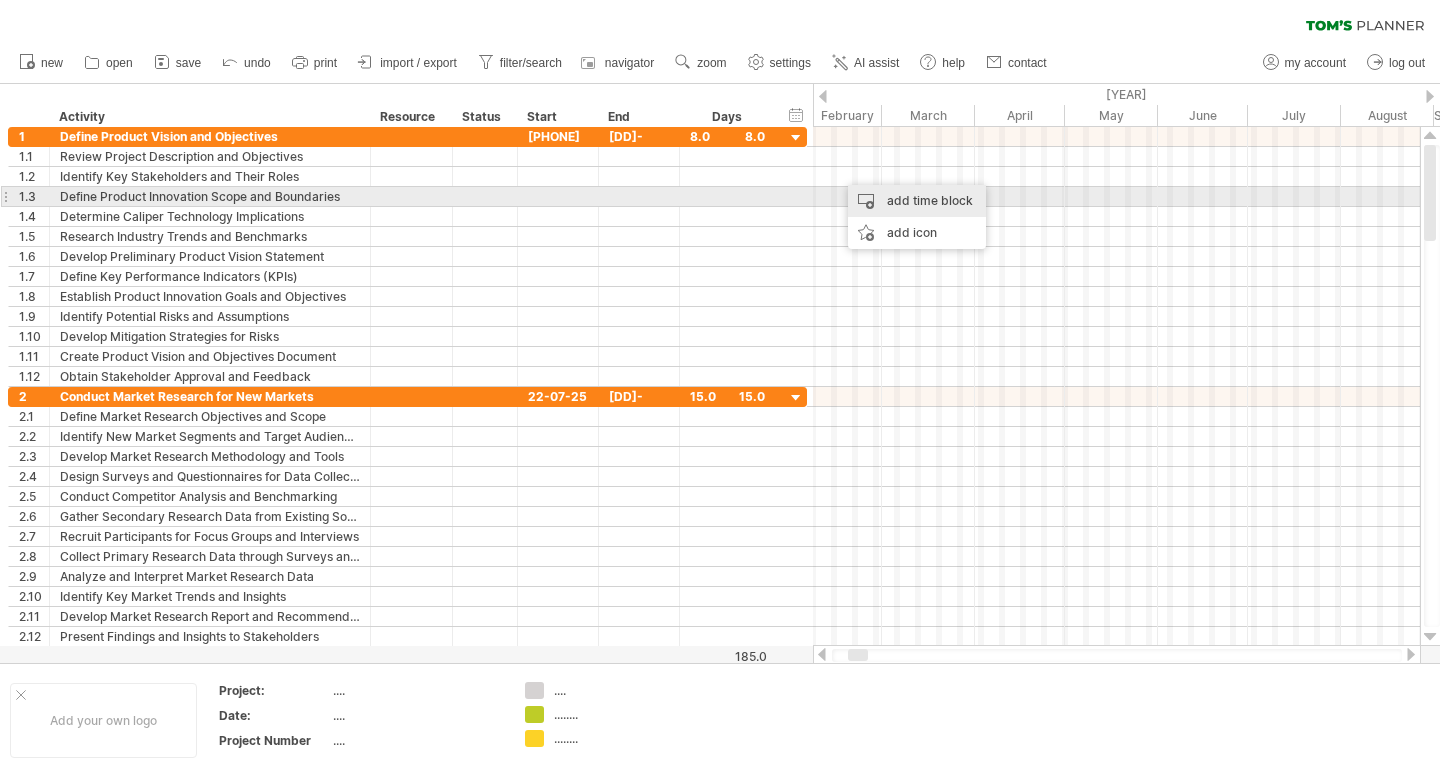 click on "add time block" at bounding box center [917, 201] 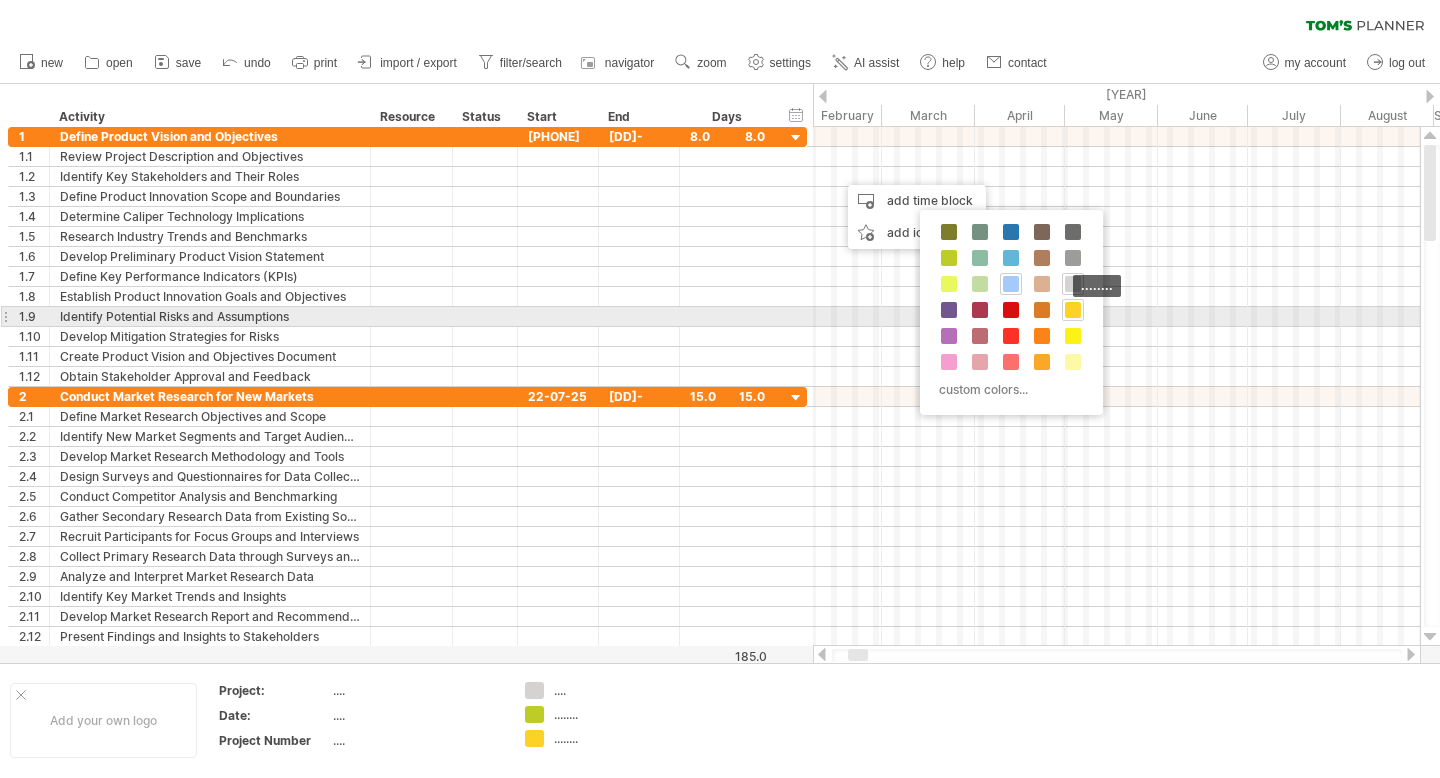 click at bounding box center (1073, 310) 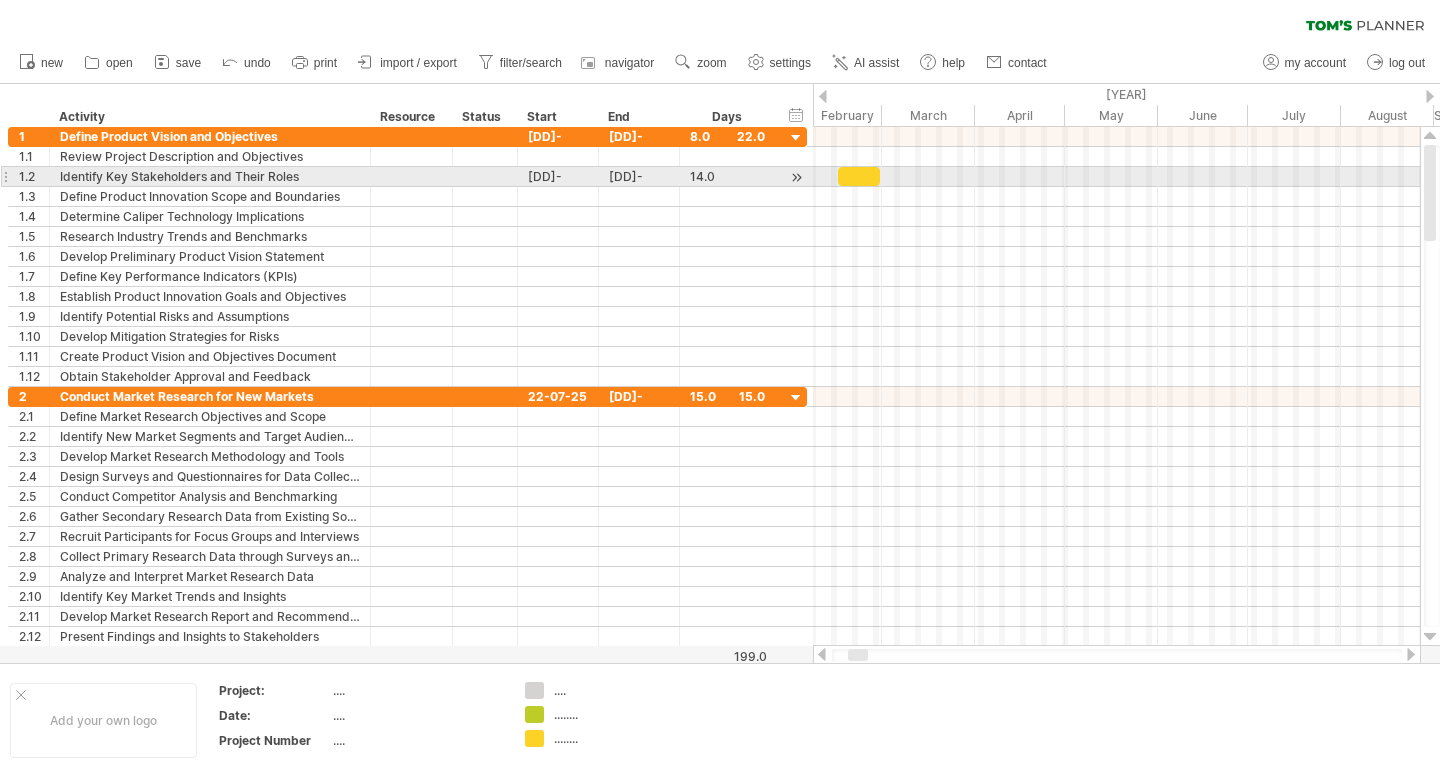click at bounding box center [859, 176] 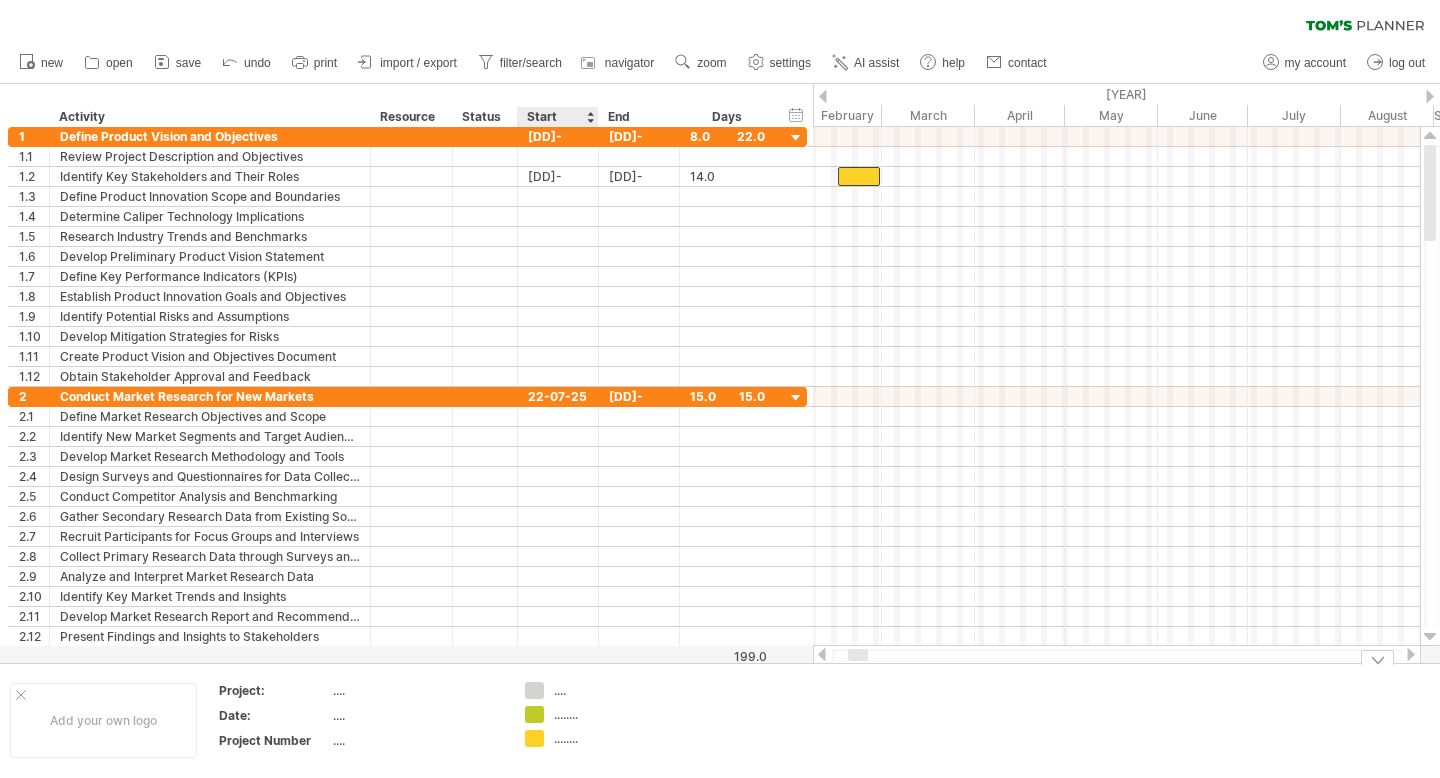 click on "........" at bounding box center [608, 738] 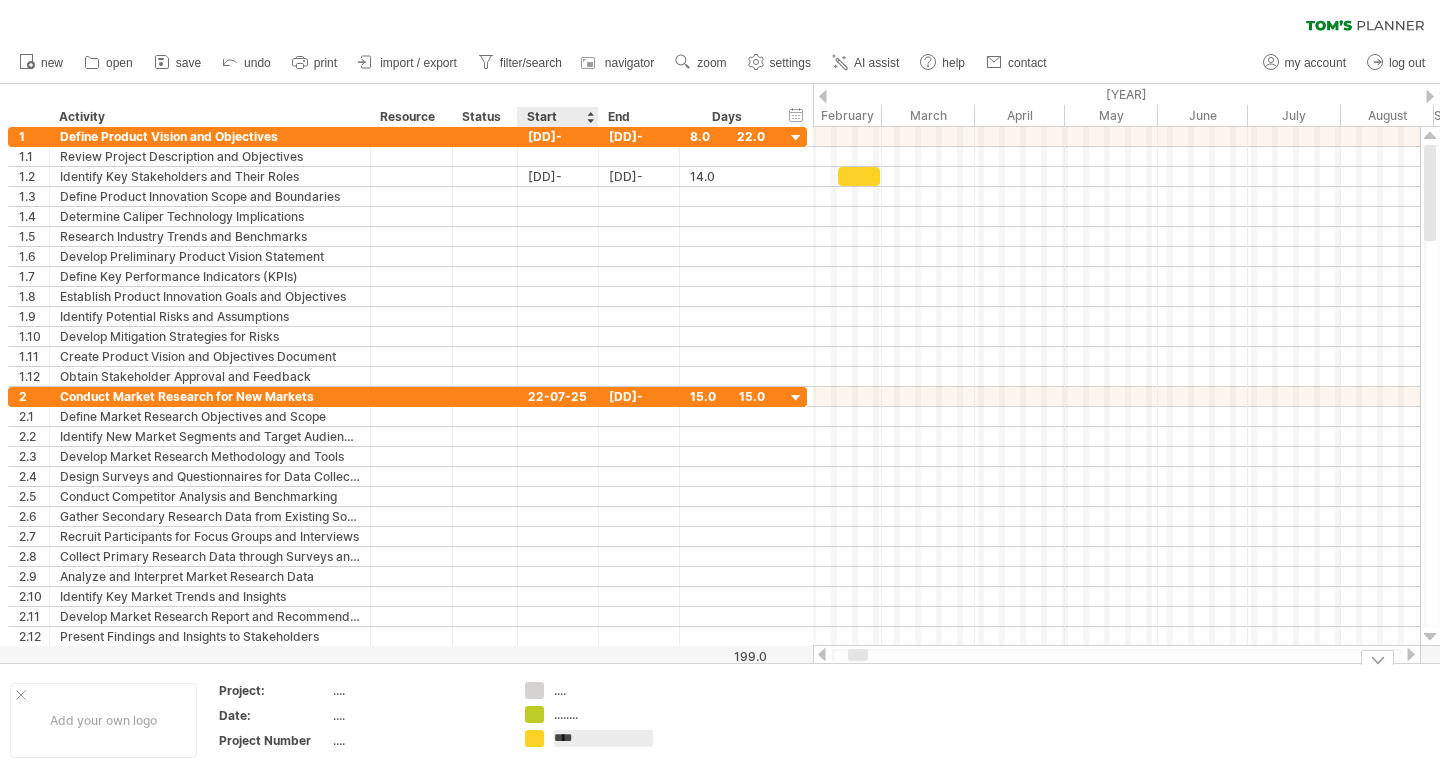 type on "*" 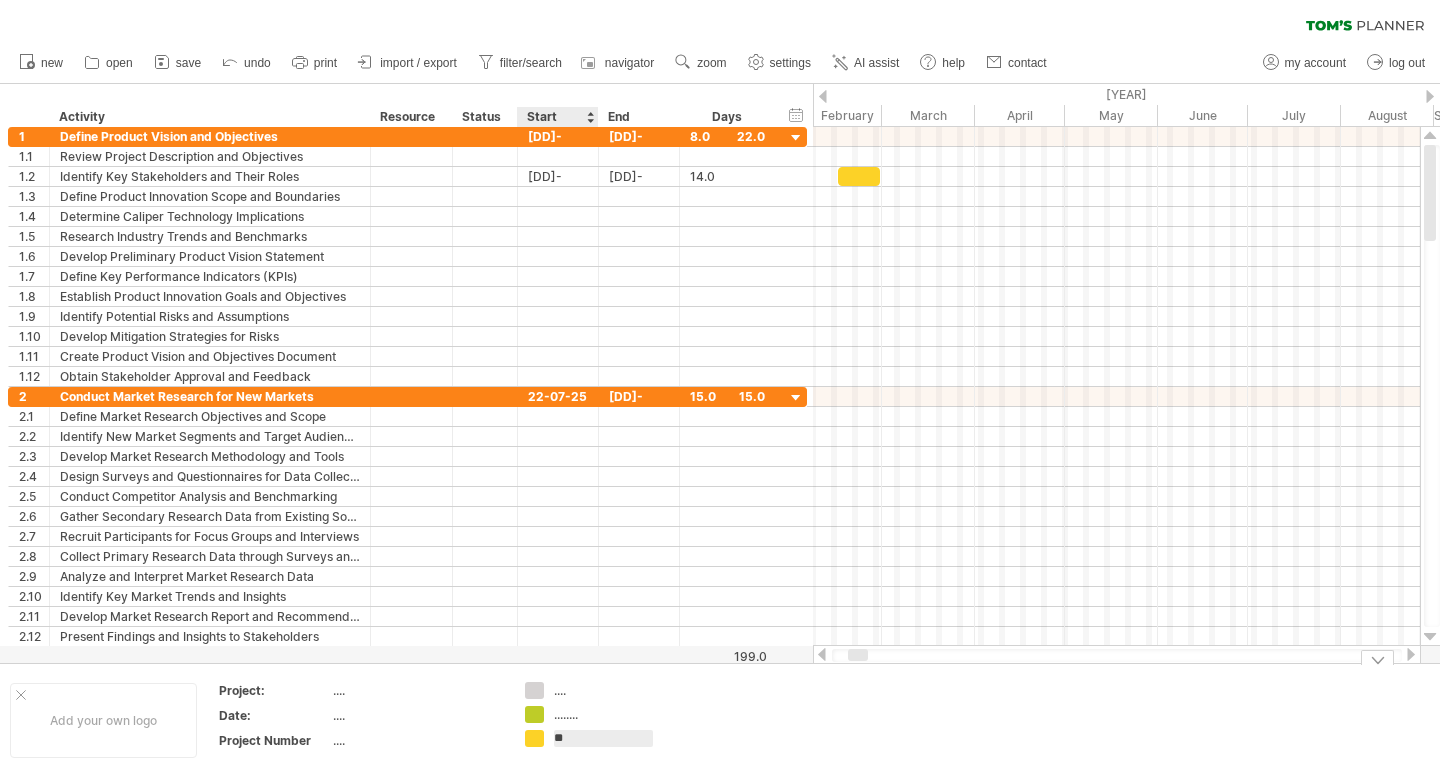 type on "*" 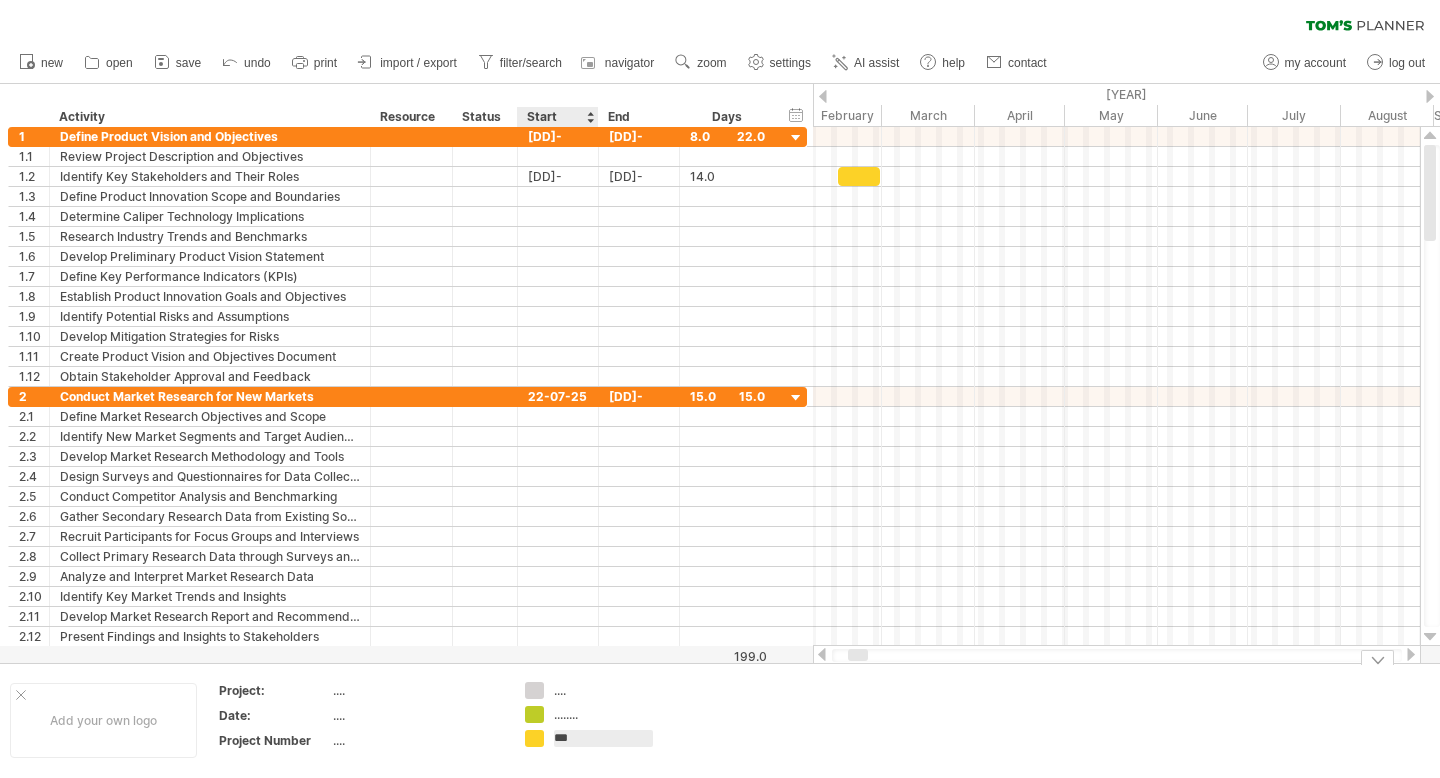 type on "*" 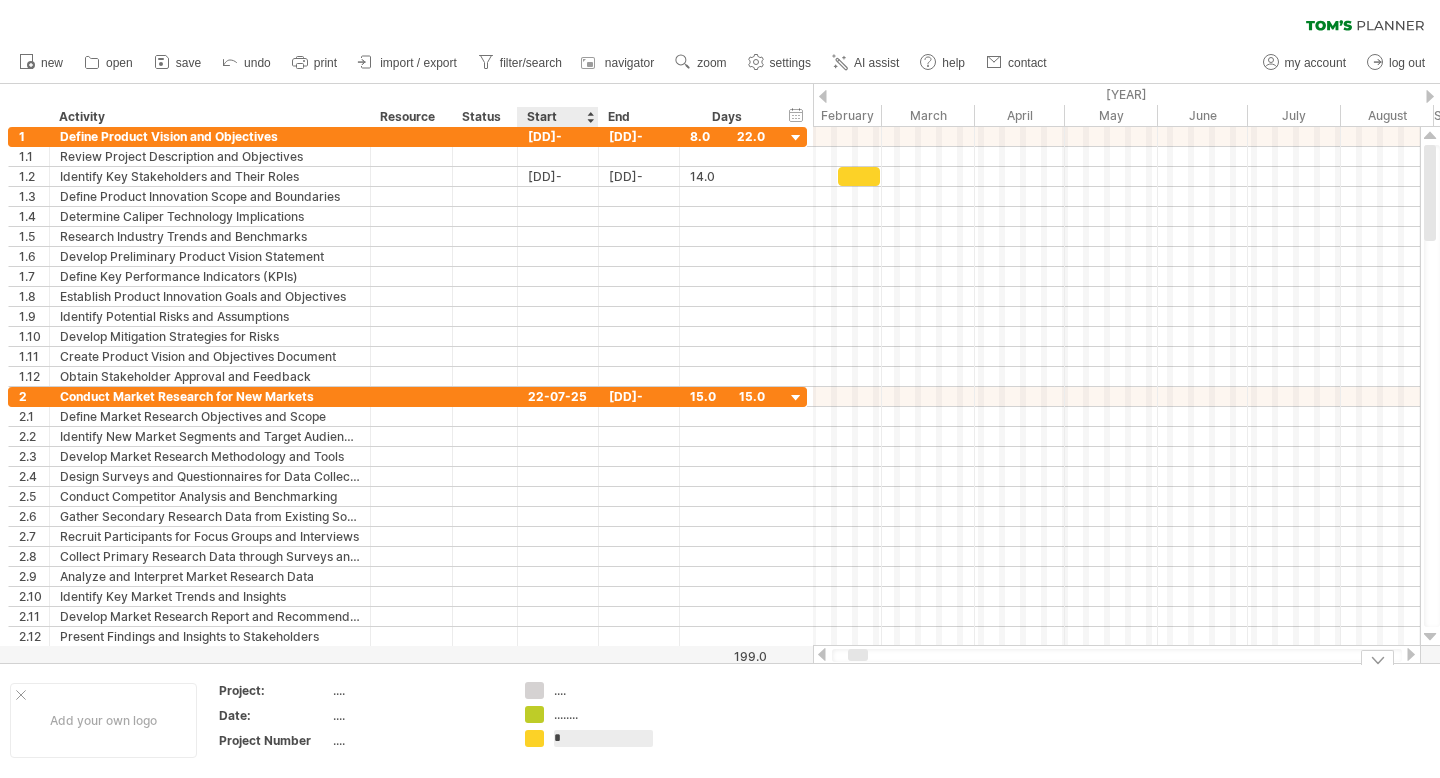type 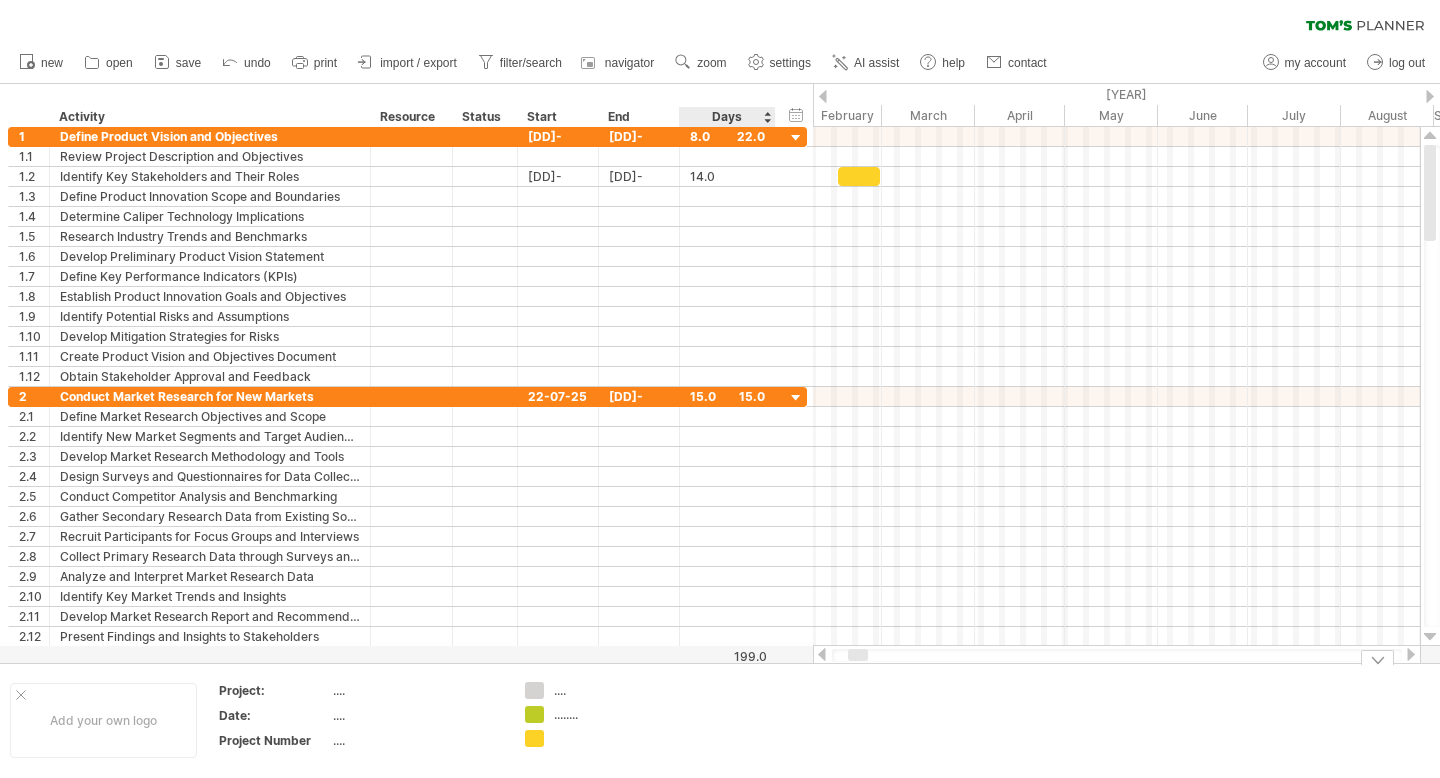 click at bounding box center [752, 720] 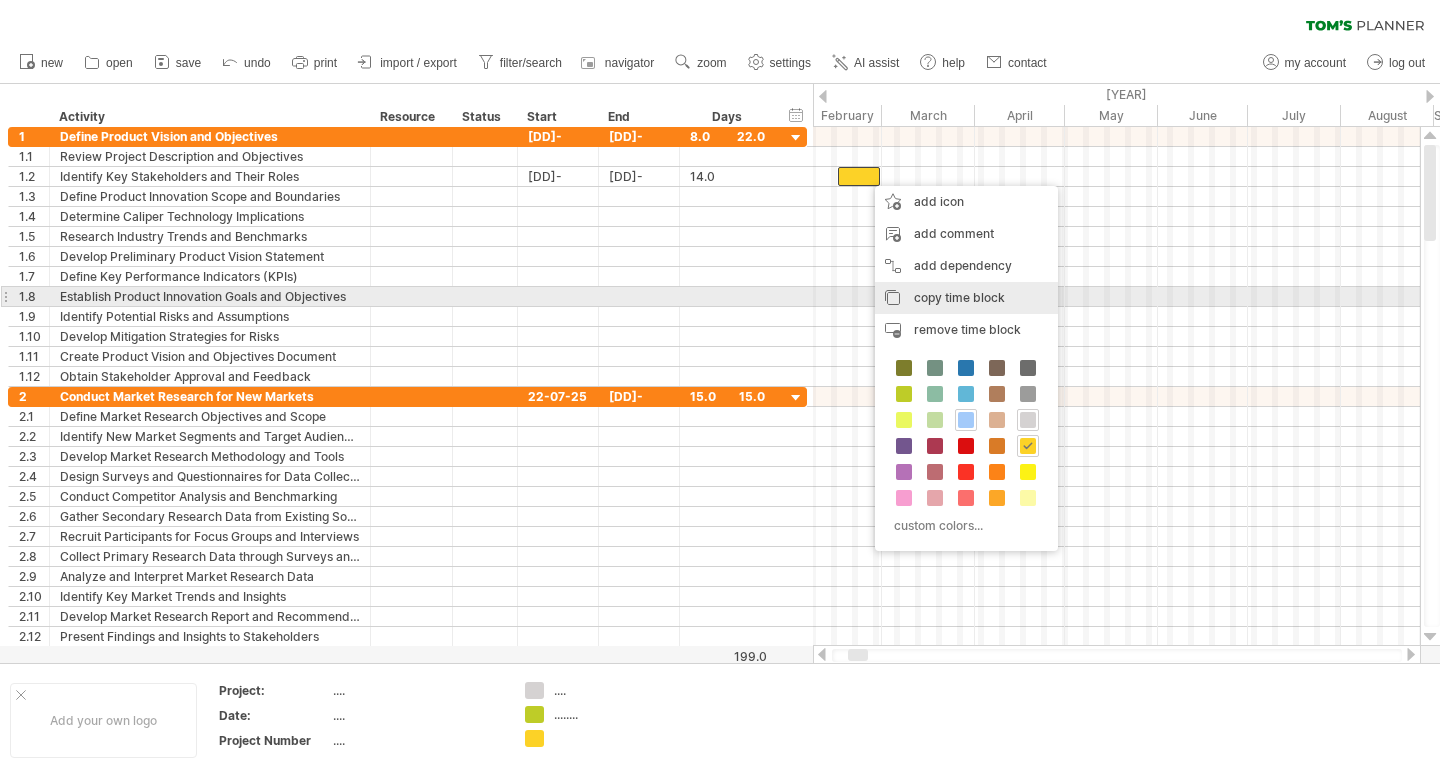 click on "copy time block" at bounding box center [959, 297] 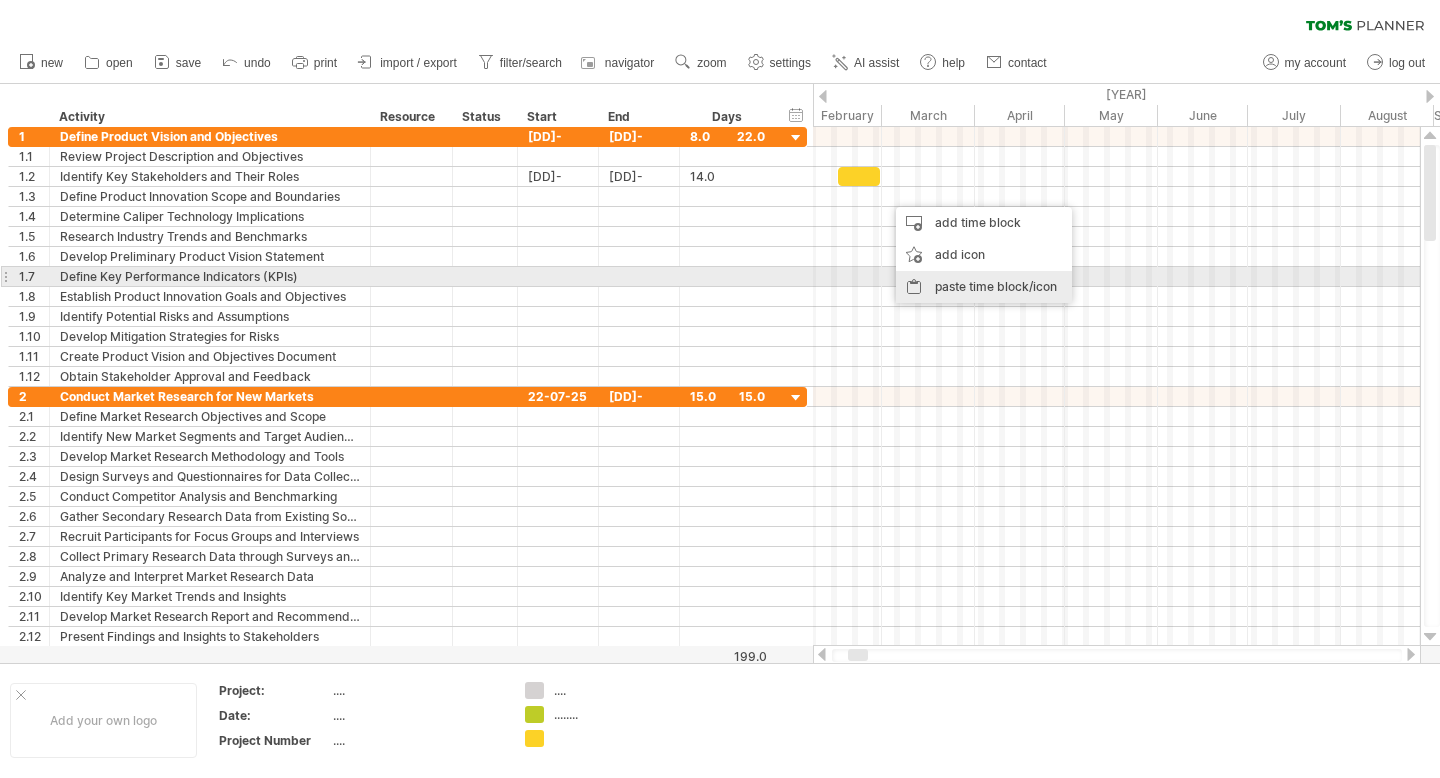 click on "paste time block/icon" at bounding box center [984, 287] 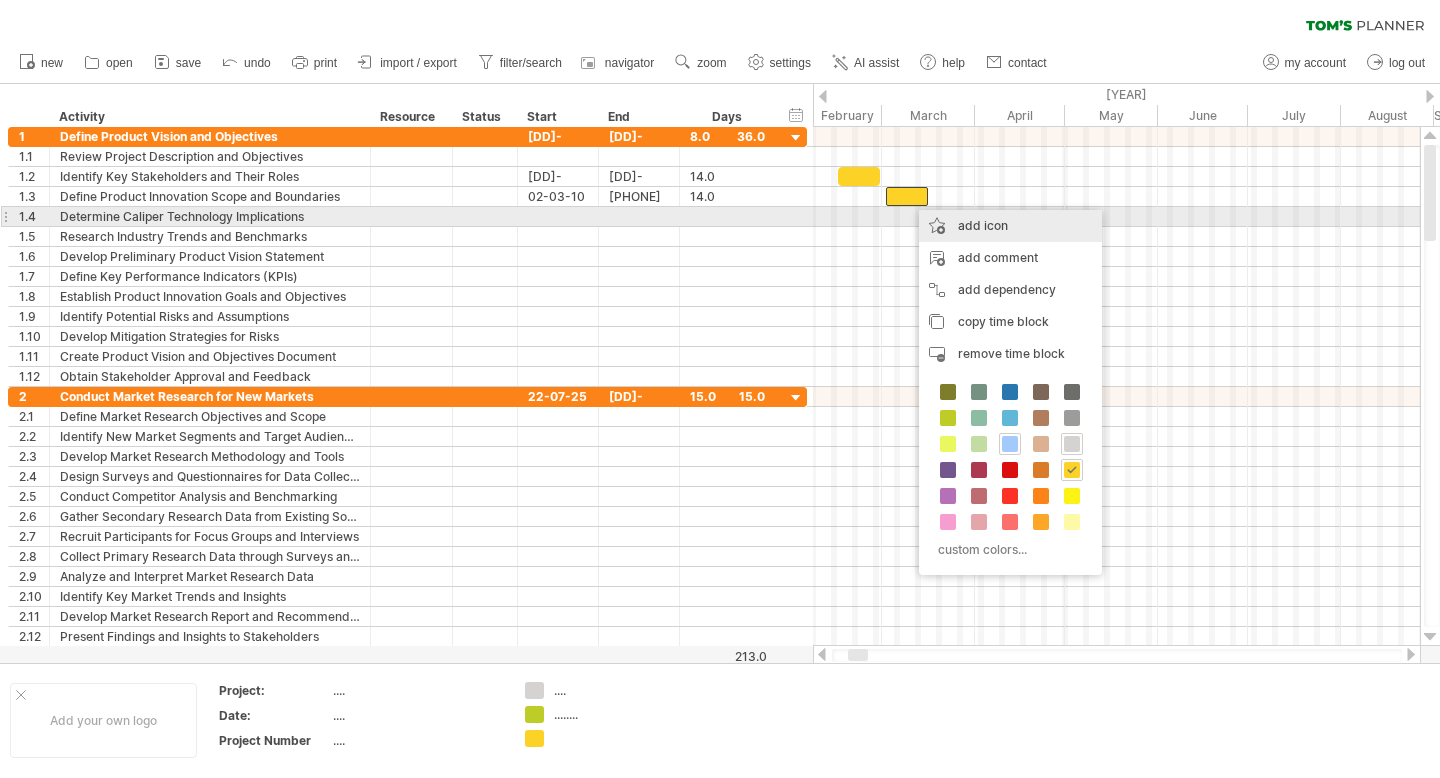 click on "add icon" at bounding box center [1010, 226] 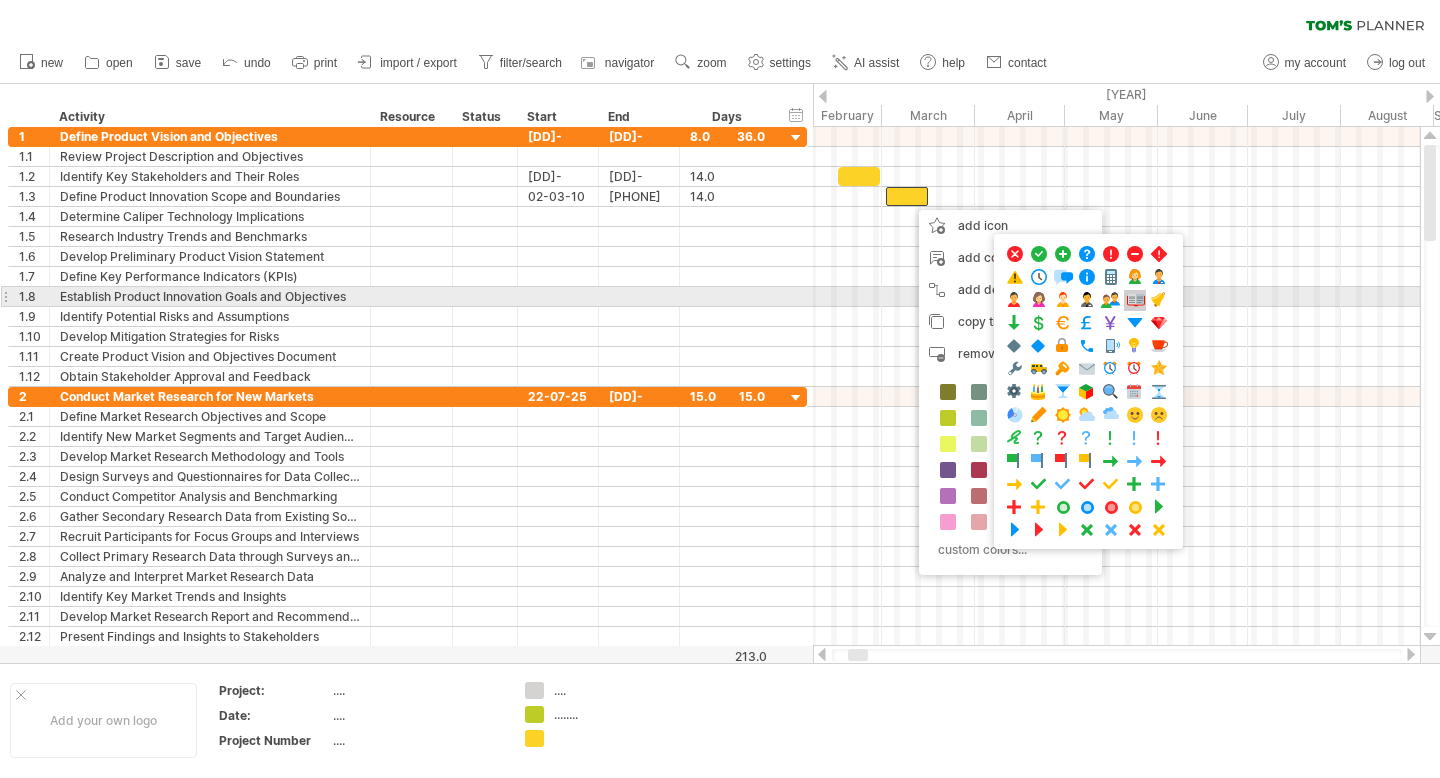 click at bounding box center [1135, 300] 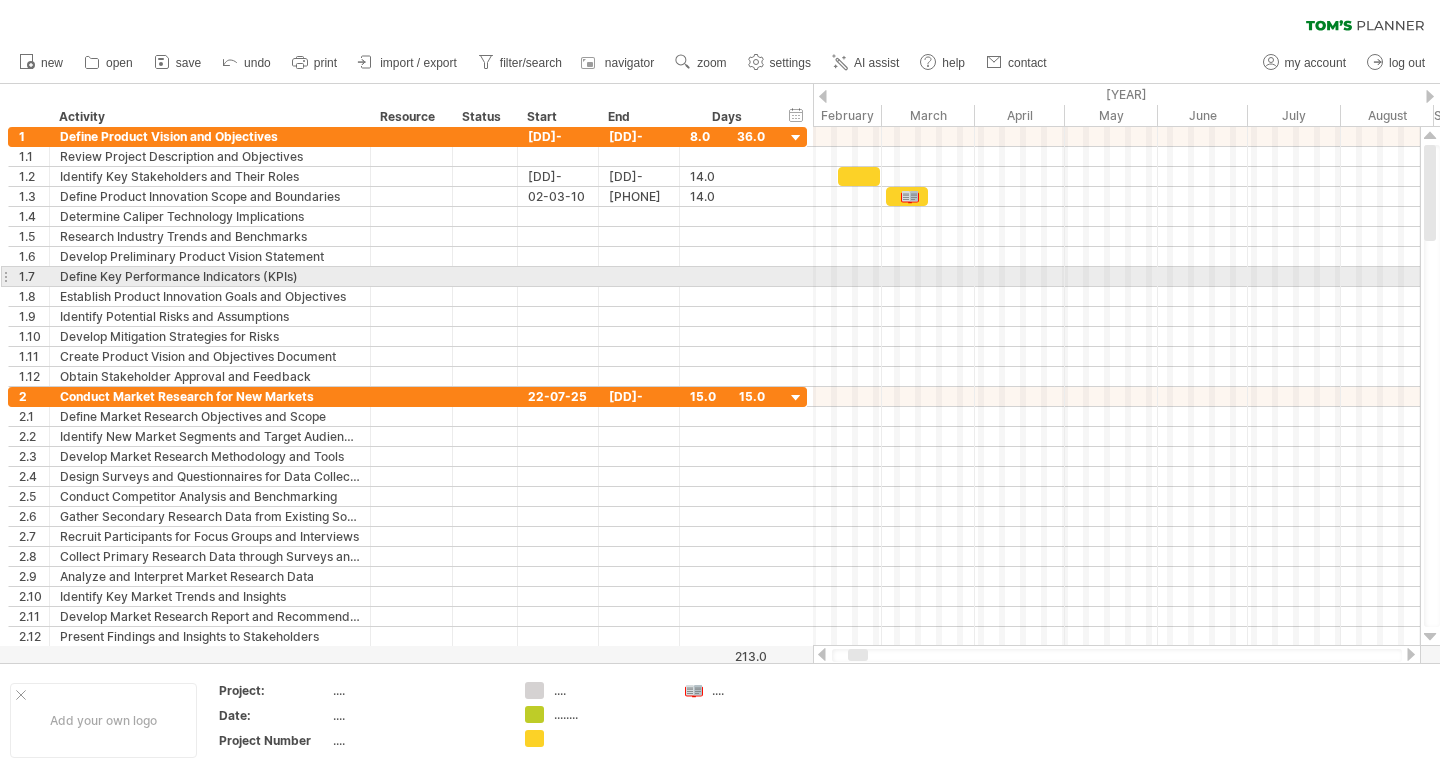 click at bounding box center [1116, 277] 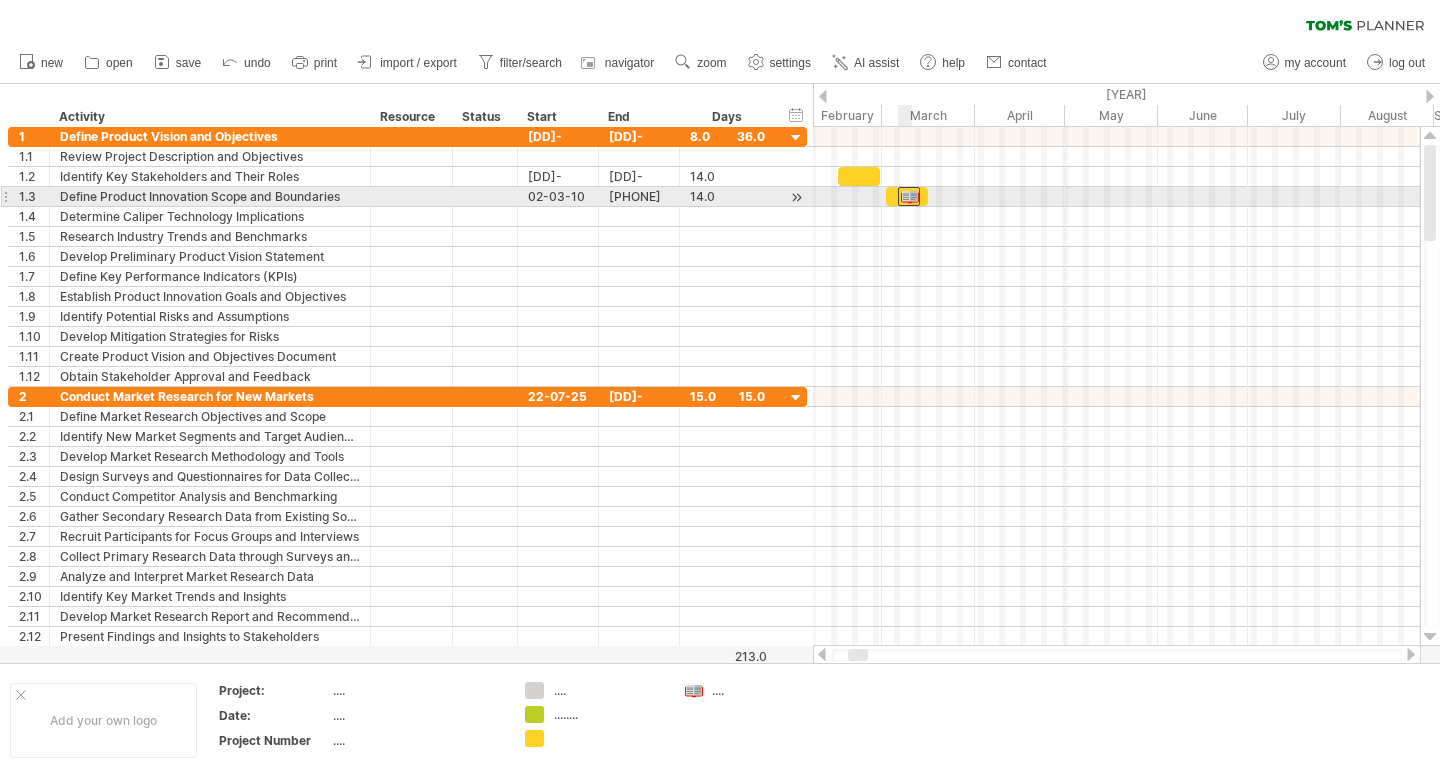click at bounding box center [909, 196] 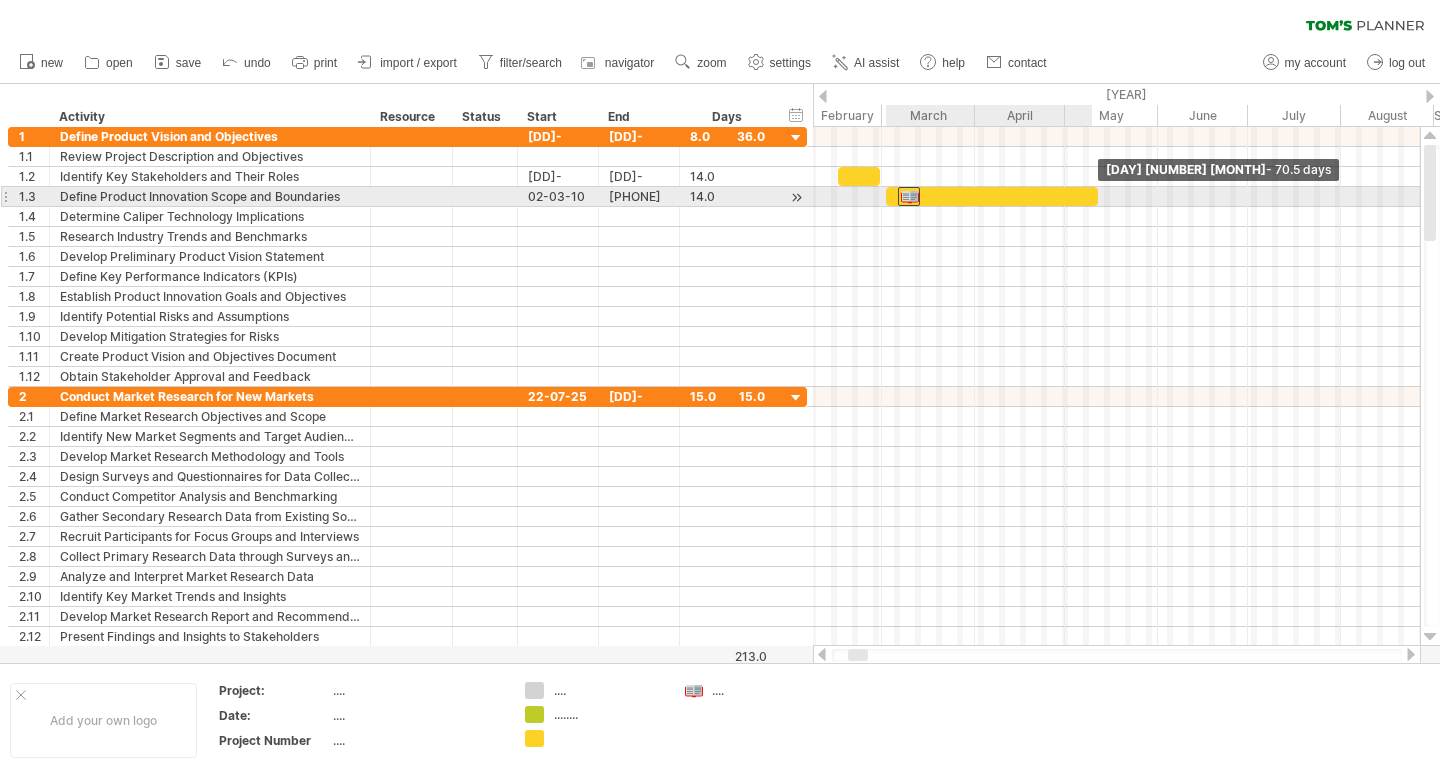 drag, startPoint x: 926, startPoint y: 197, endPoint x: 1096, endPoint y: 195, distance: 170.01176 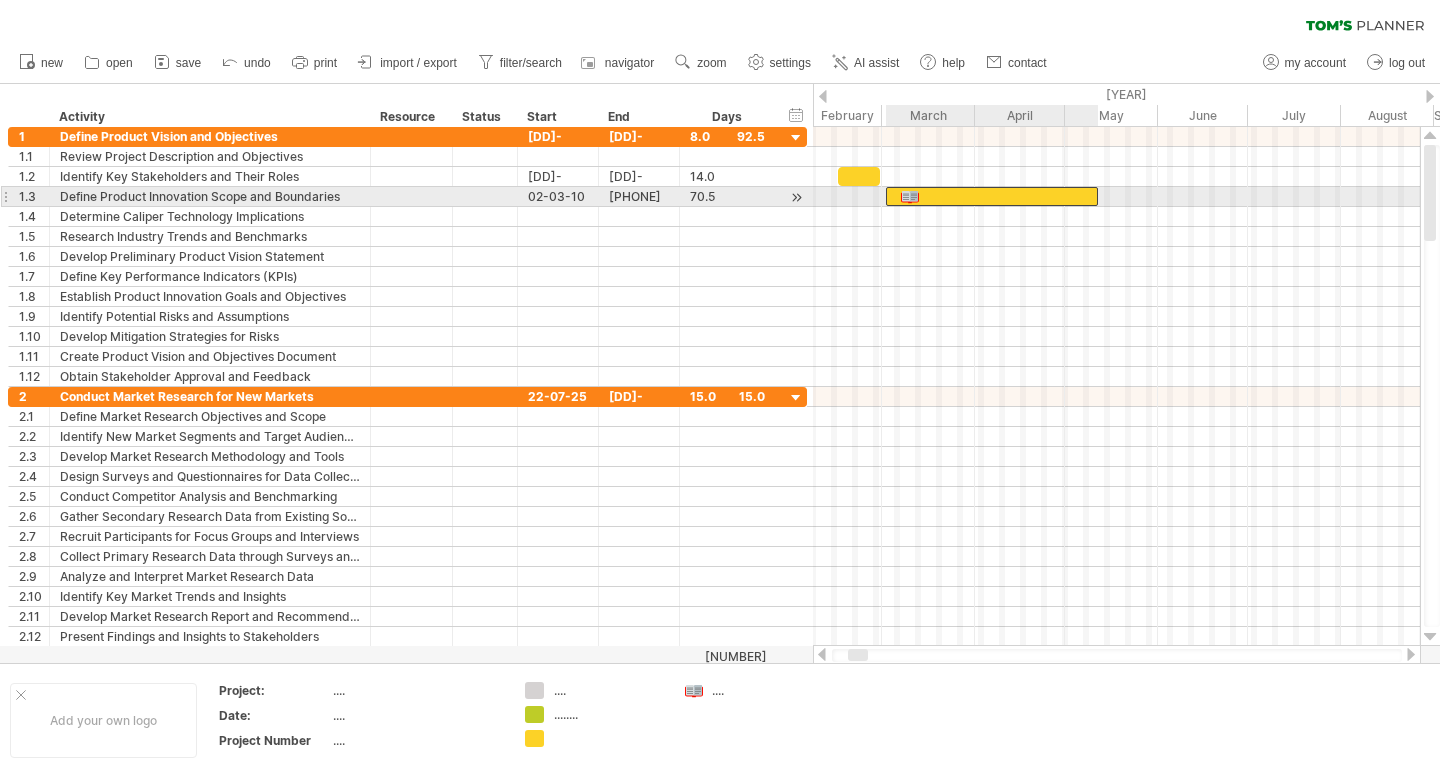 click at bounding box center (992, 196) 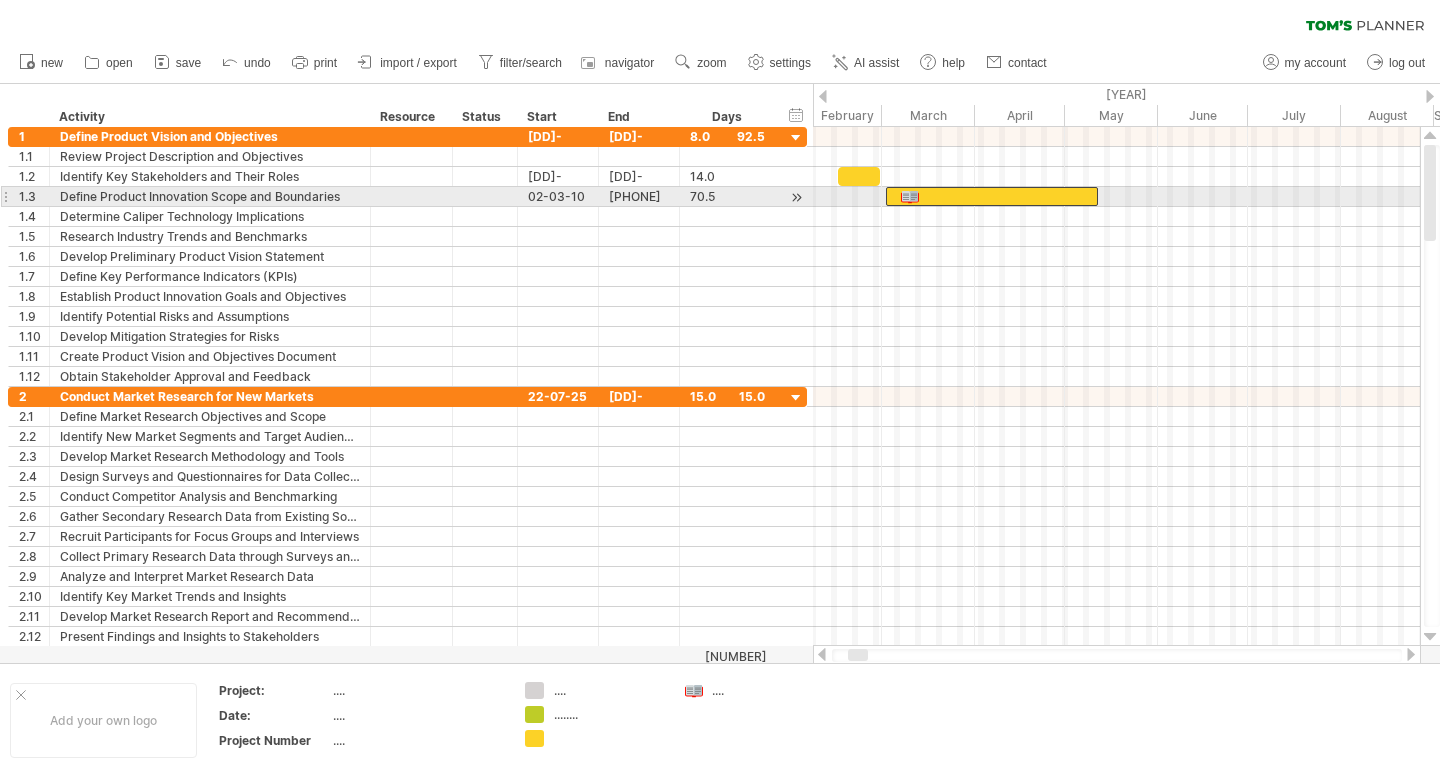 click at bounding box center [909, 196] 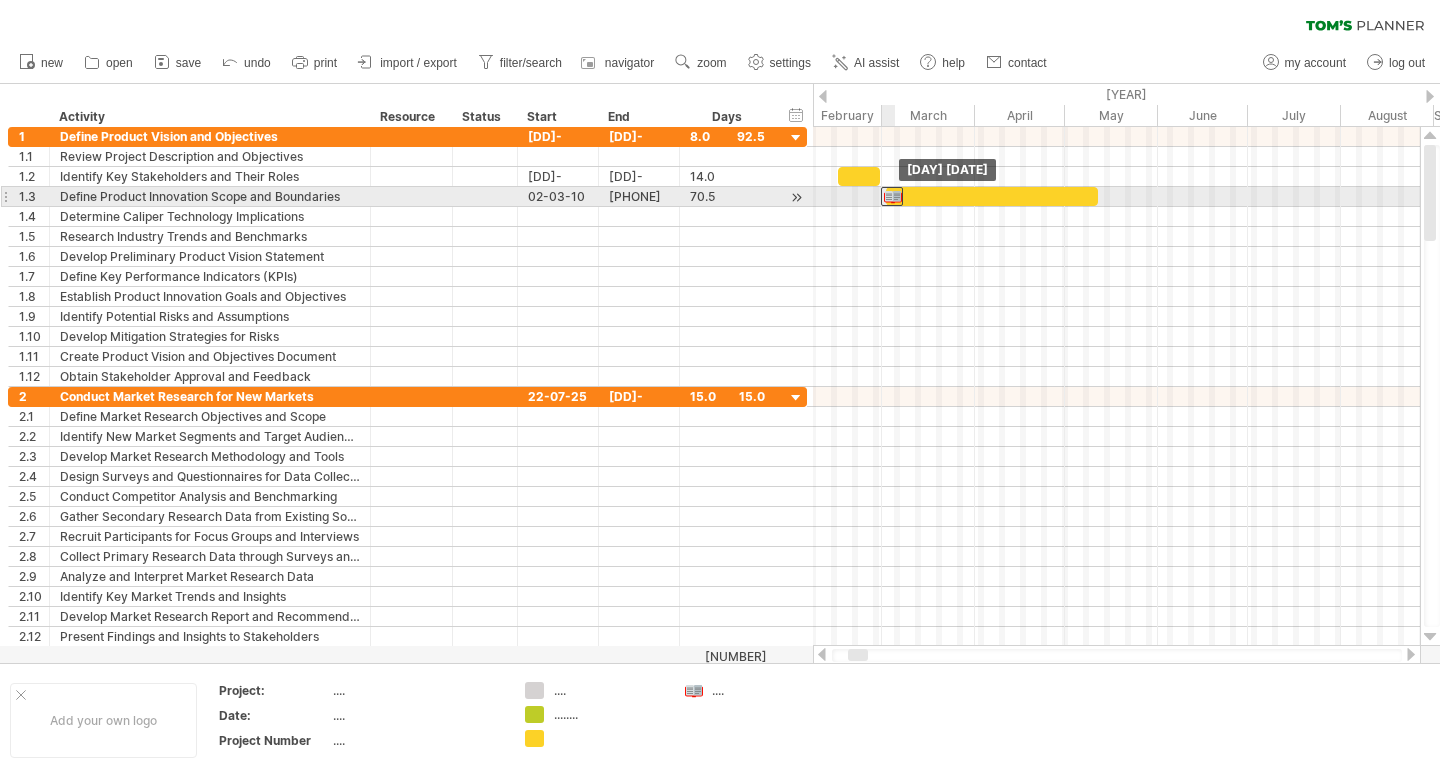drag, startPoint x: 912, startPoint y: 193, endPoint x: 895, endPoint y: 193, distance: 17 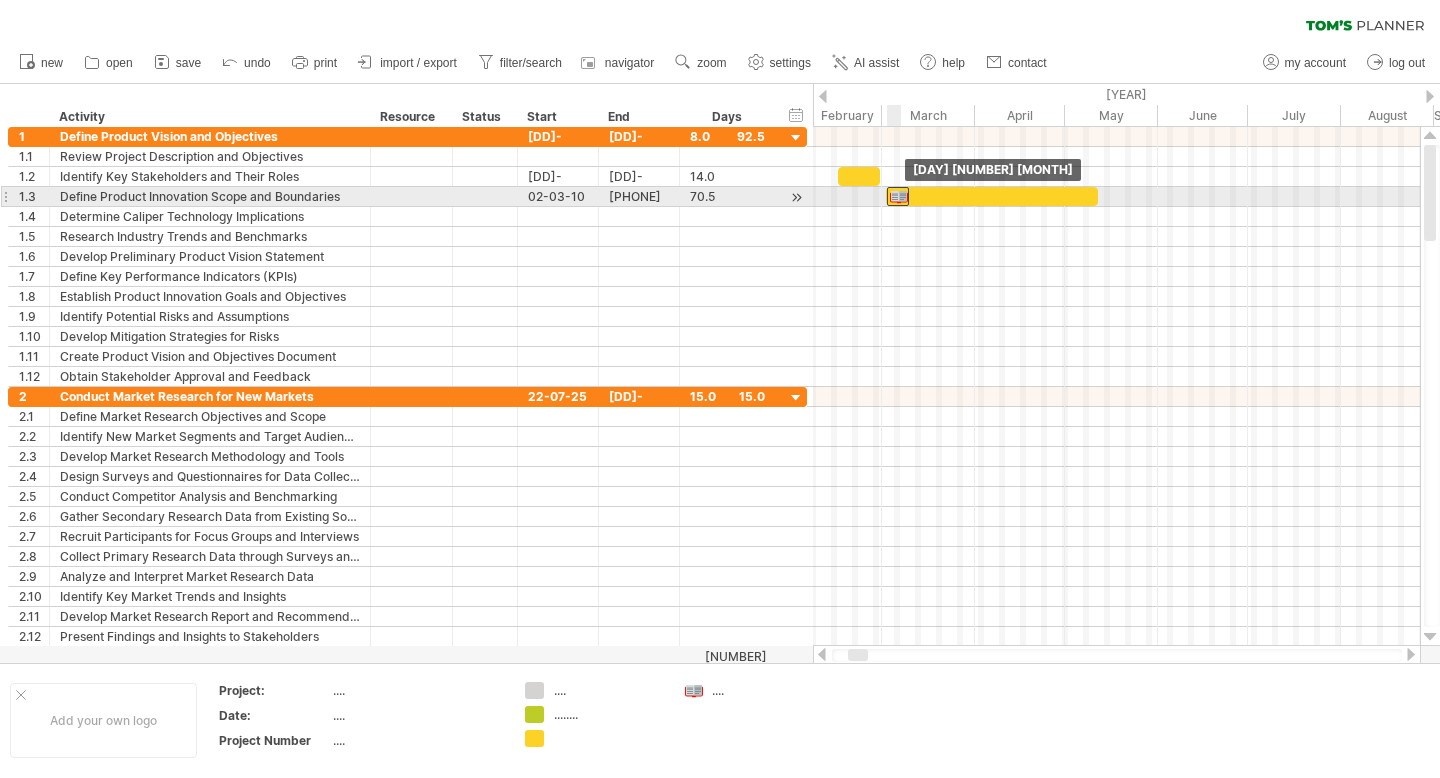 click at bounding box center (898, 196) 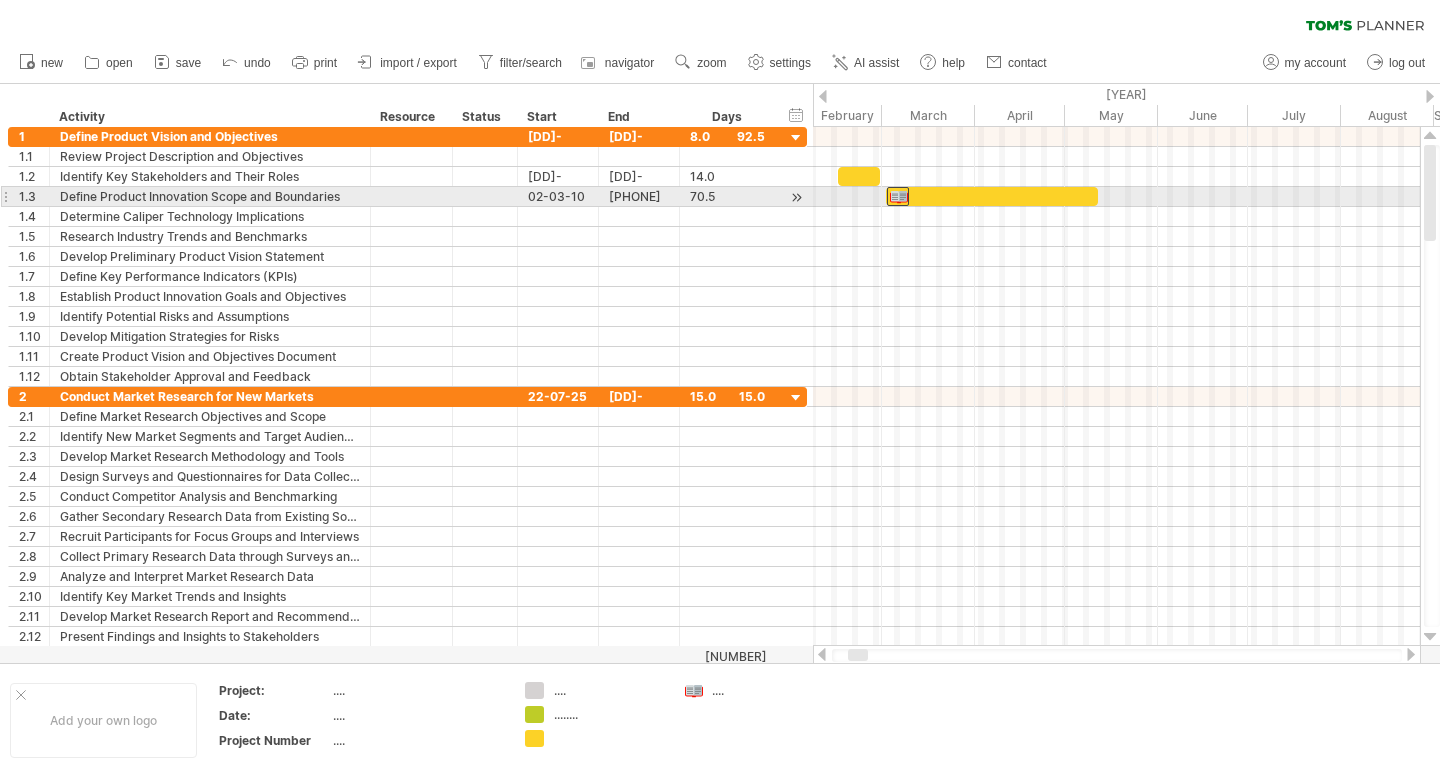 click at bounding box center [992, 196] 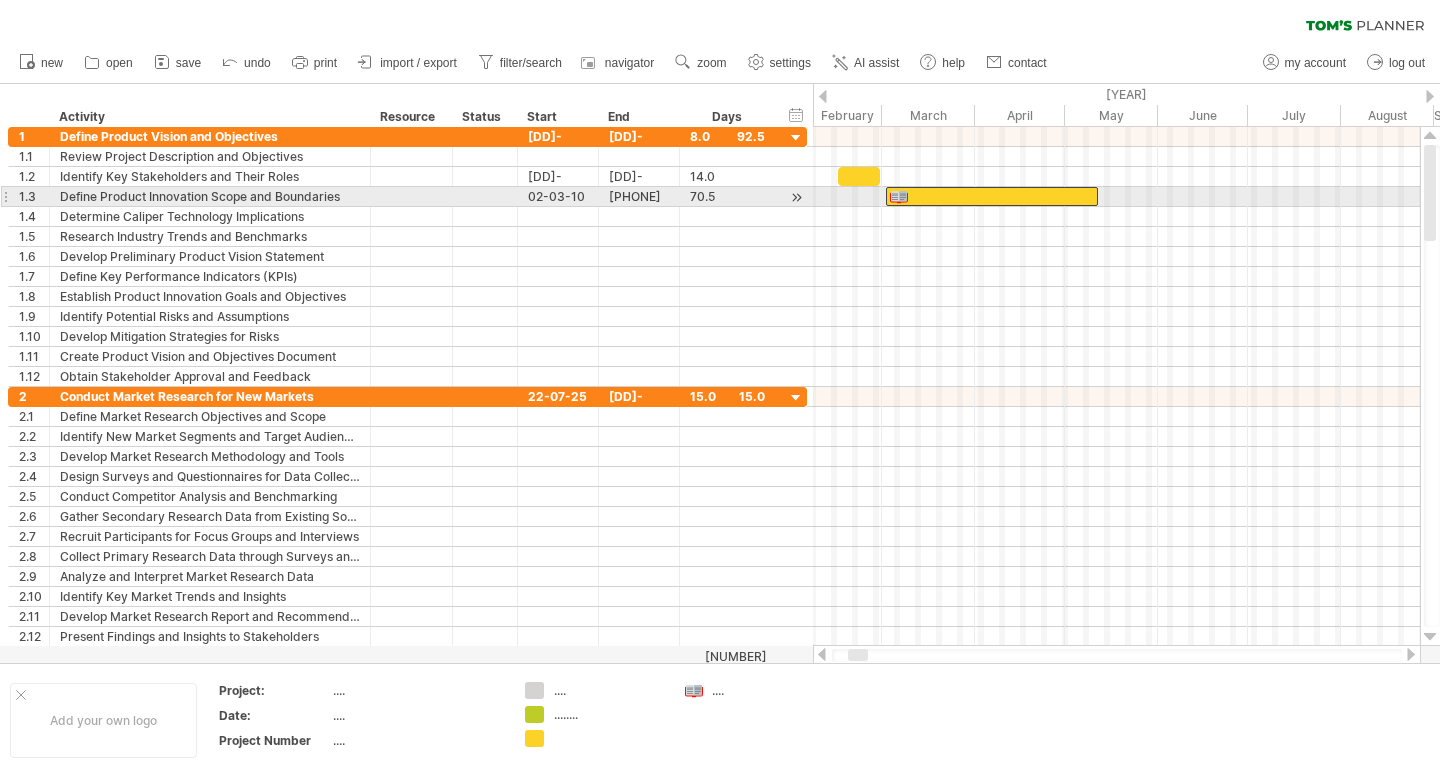 type 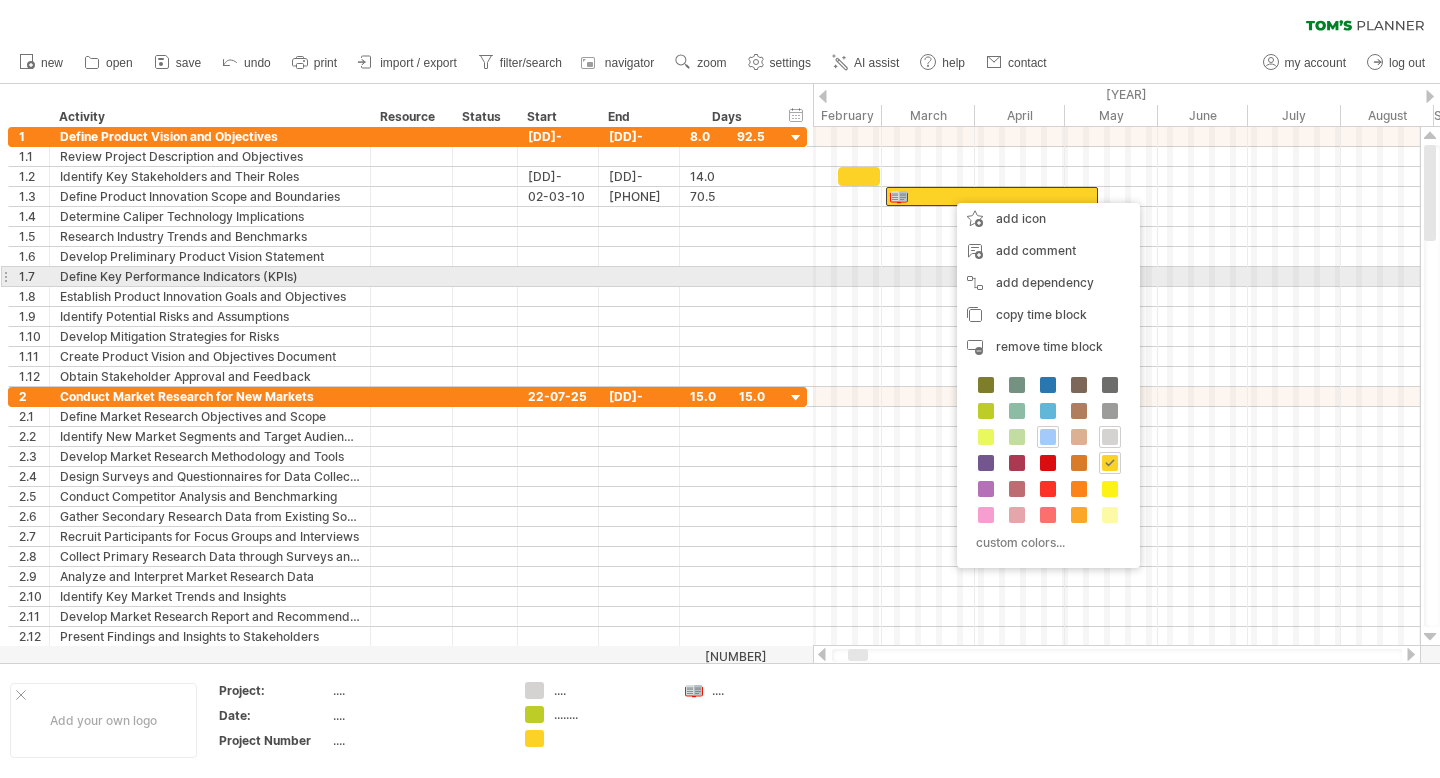 click at bounding box center (1116, 297) 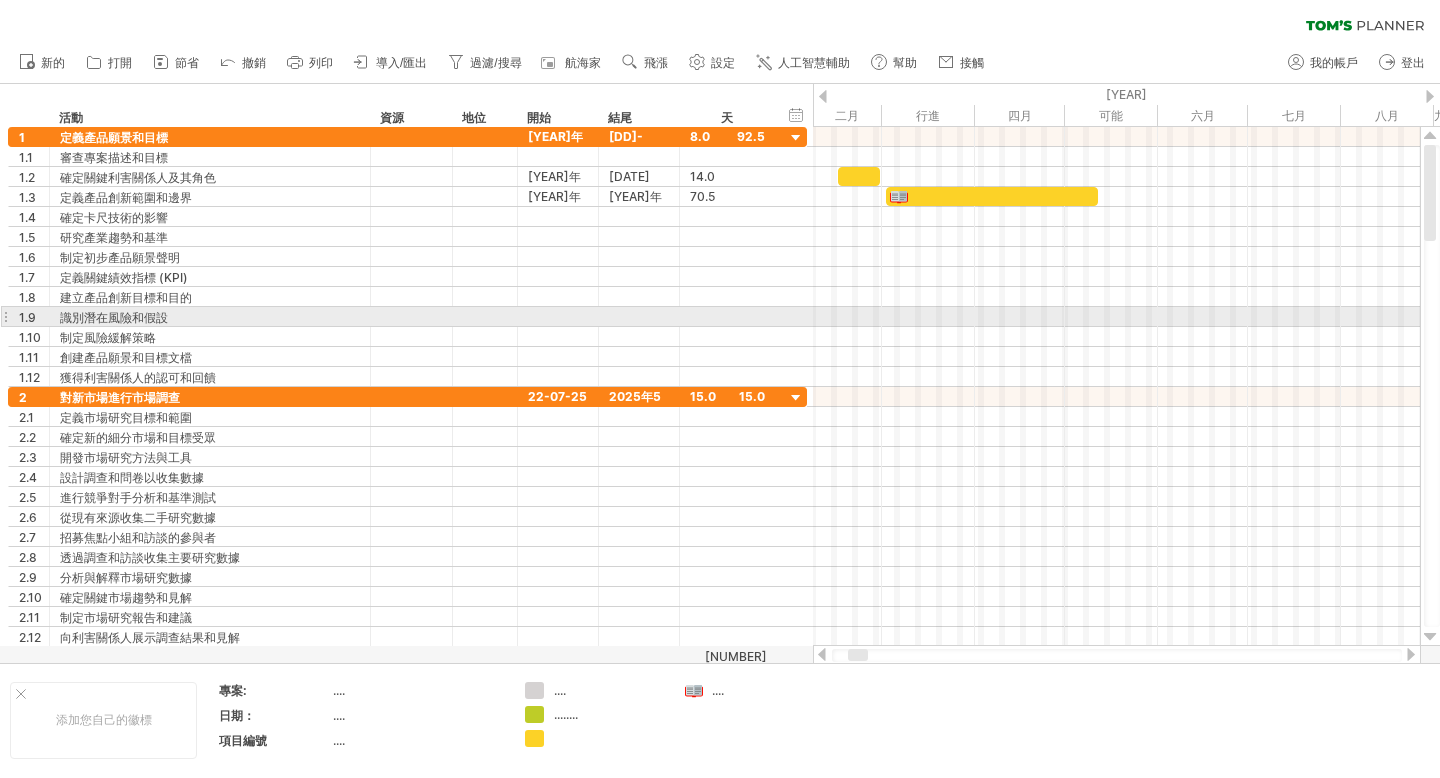 click at bounding box center (1116, 337) 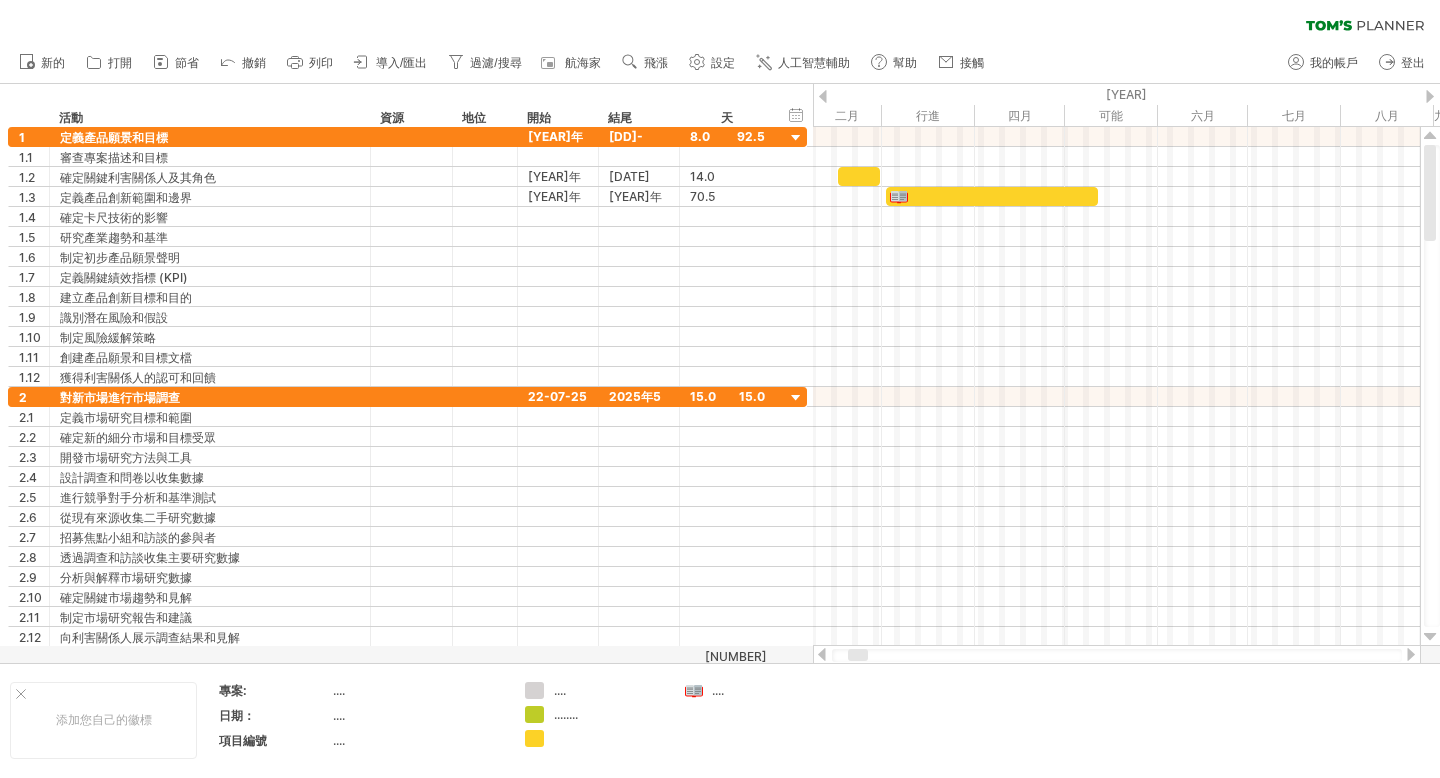 click on "清除過濾器
重新套用濾鏡" at bounding box center (720, 21) 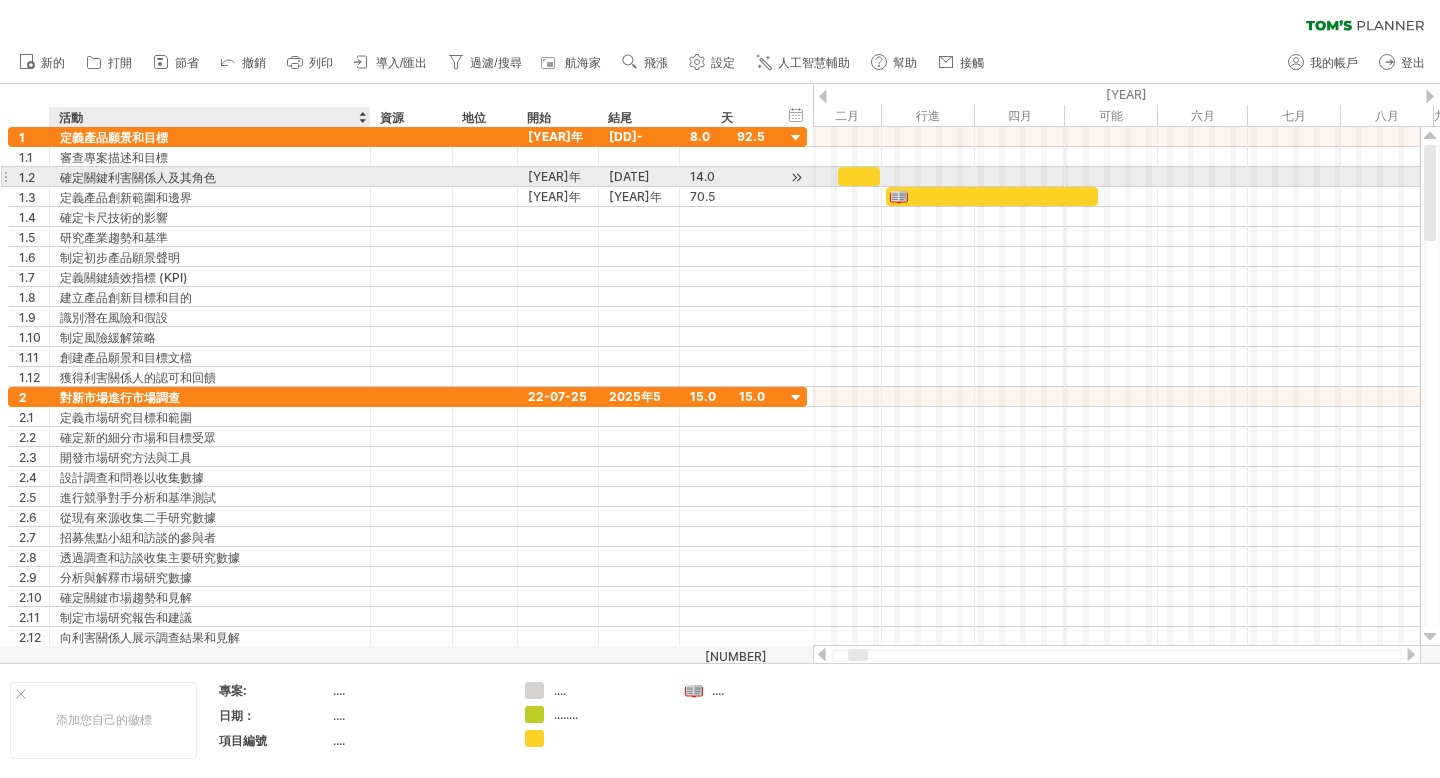 click on "確定關鍵利害關係人及其角色" at bounding box center (138, 177) 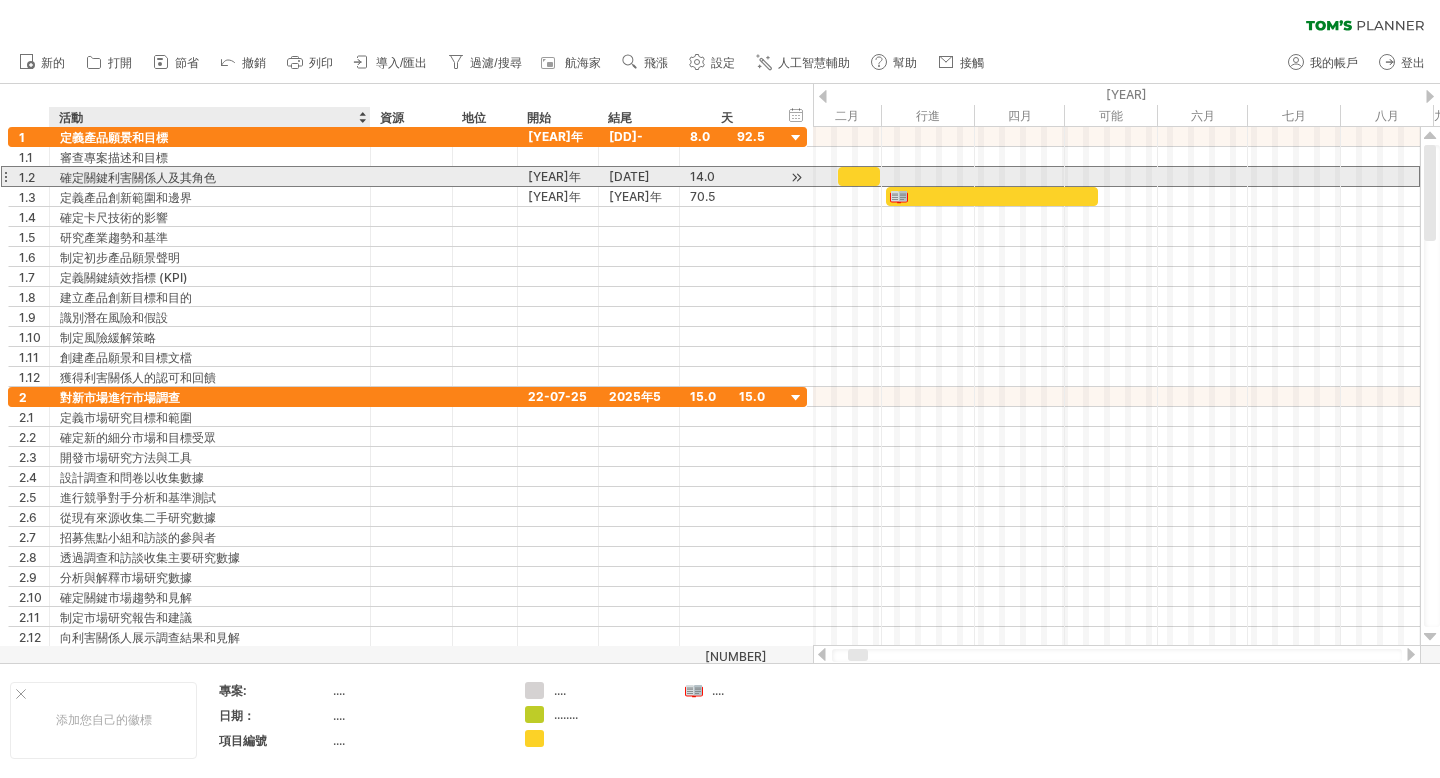 click on "確定關鍵利害關係人及其角色" at bounding box center [138, 177] 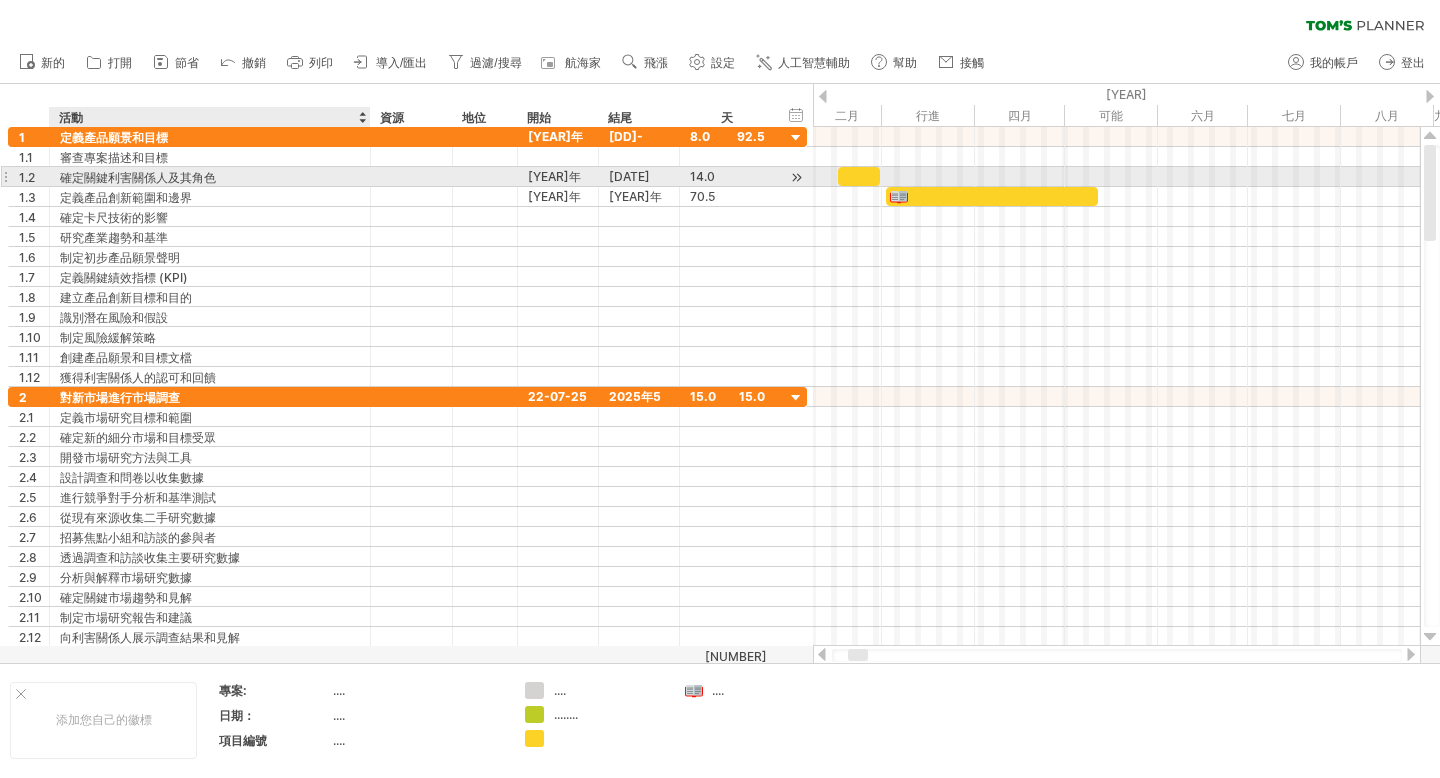 click on "確定關鍵利害關係人及其角色" at bounding box center [138, 177] 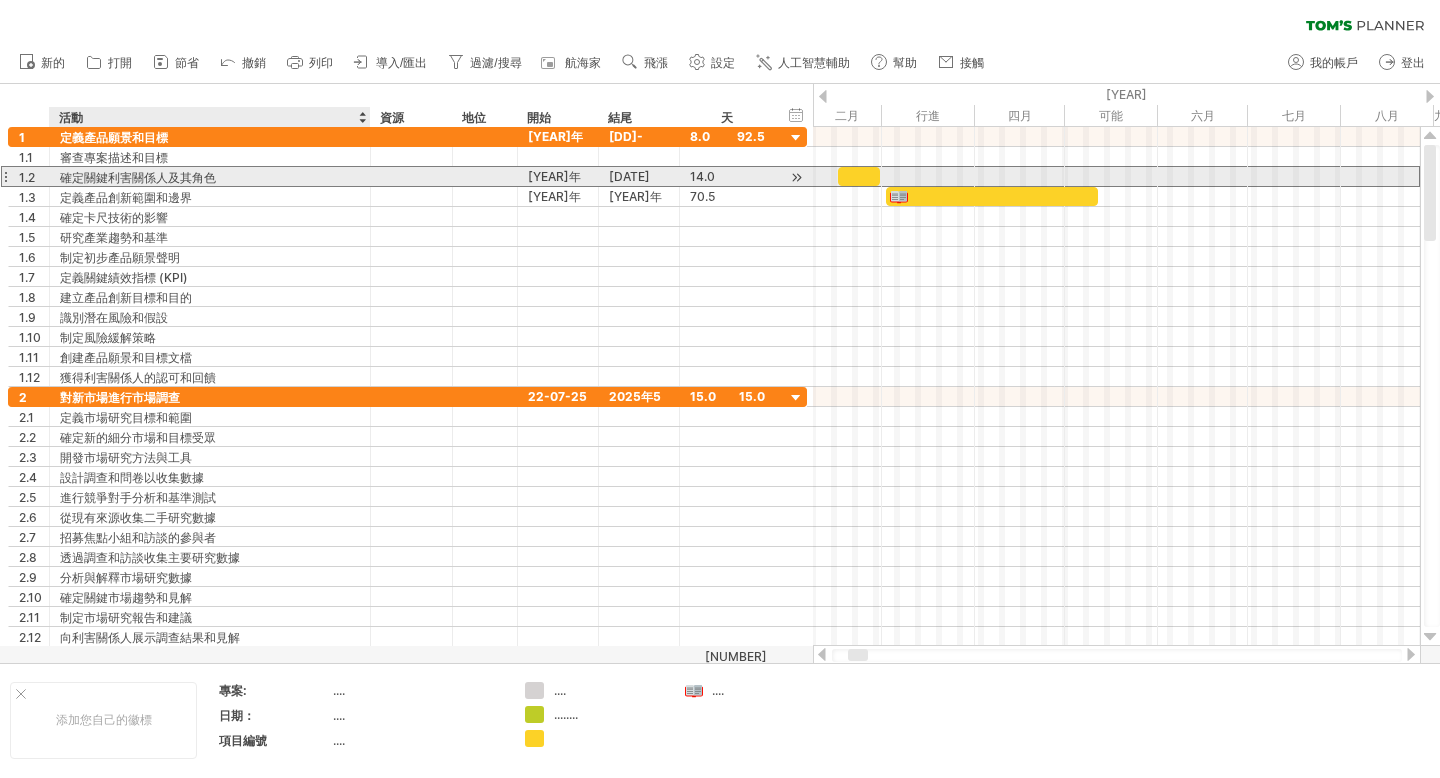 click on "確定關鍵利害關係人及其角色" at bounding box center [138, 177] 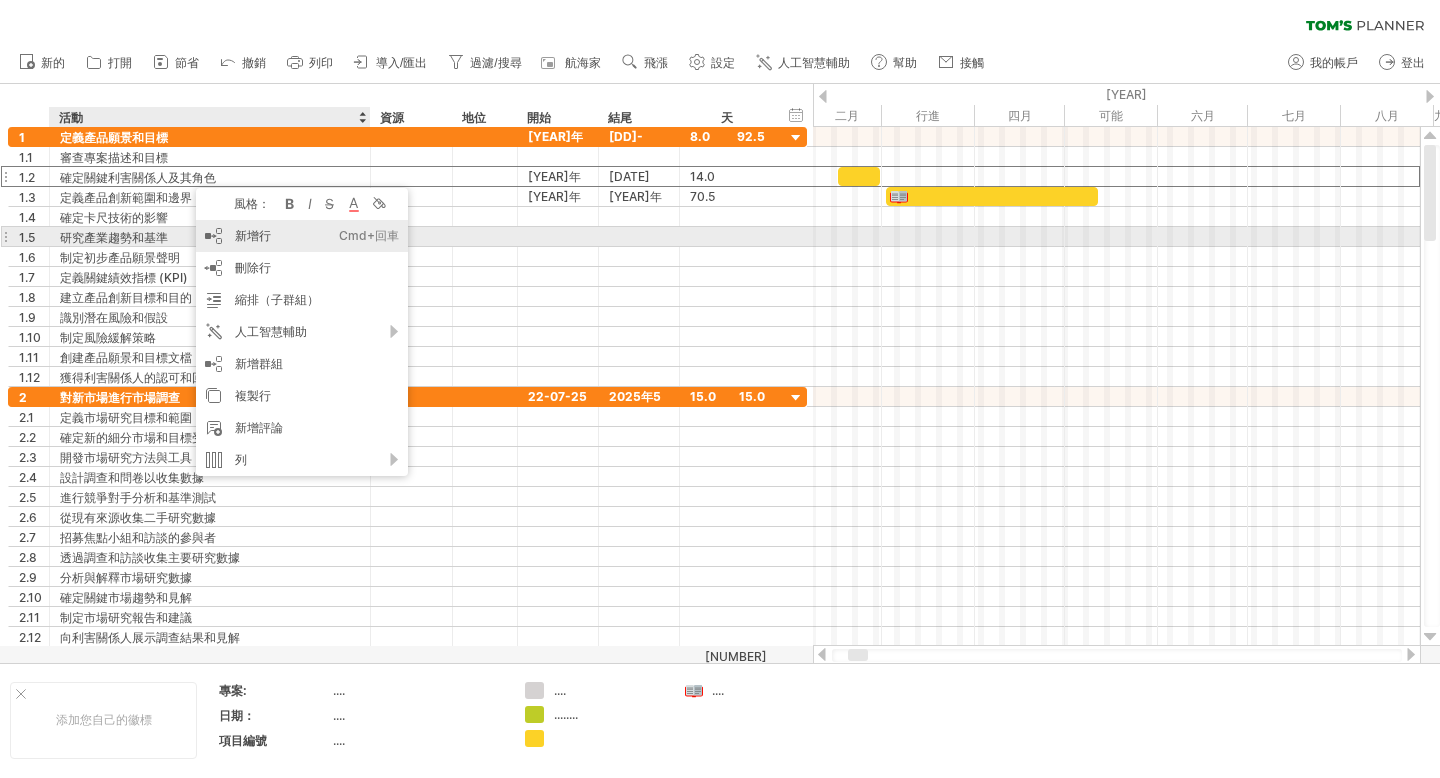 click on "新增行" at bounding box center [253, 235] 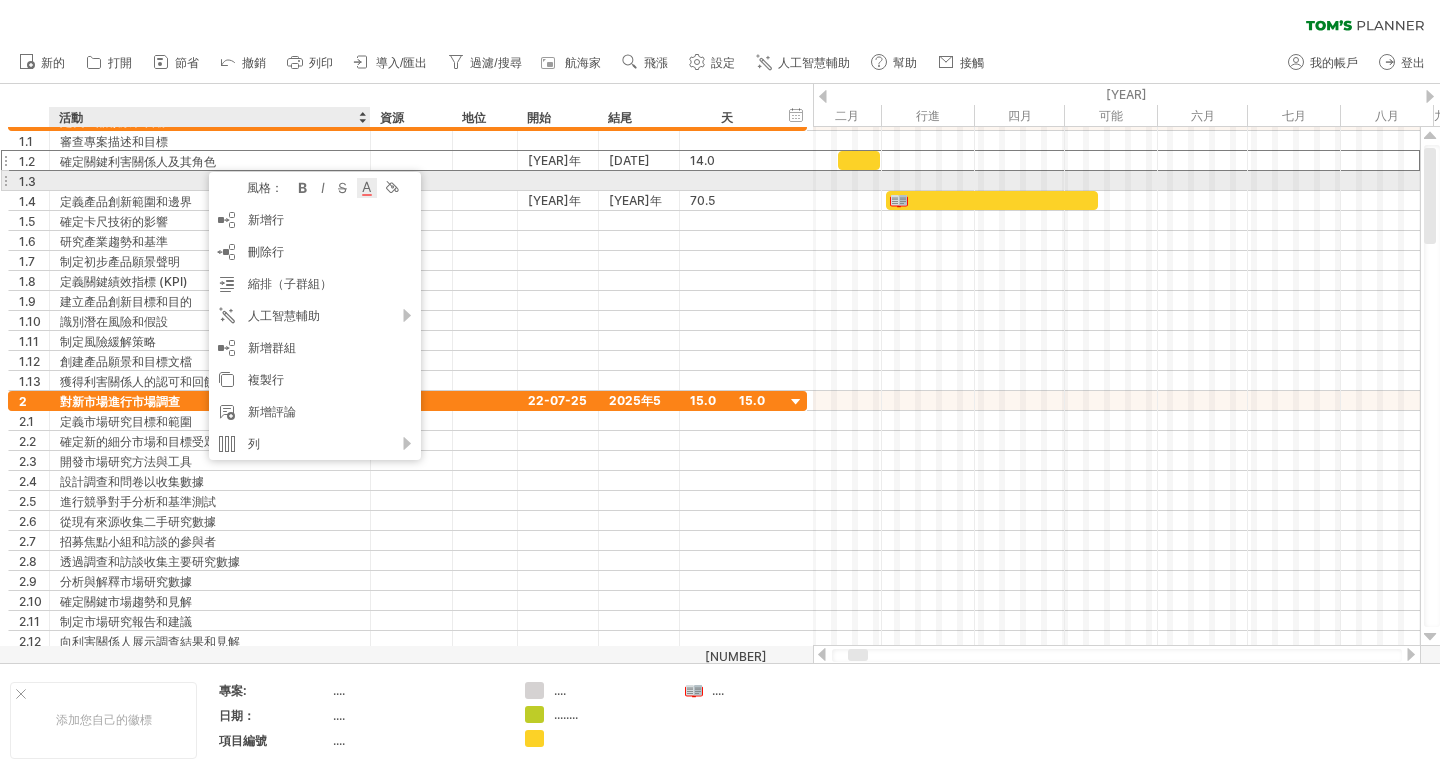 click at bounding box center [367, 188] 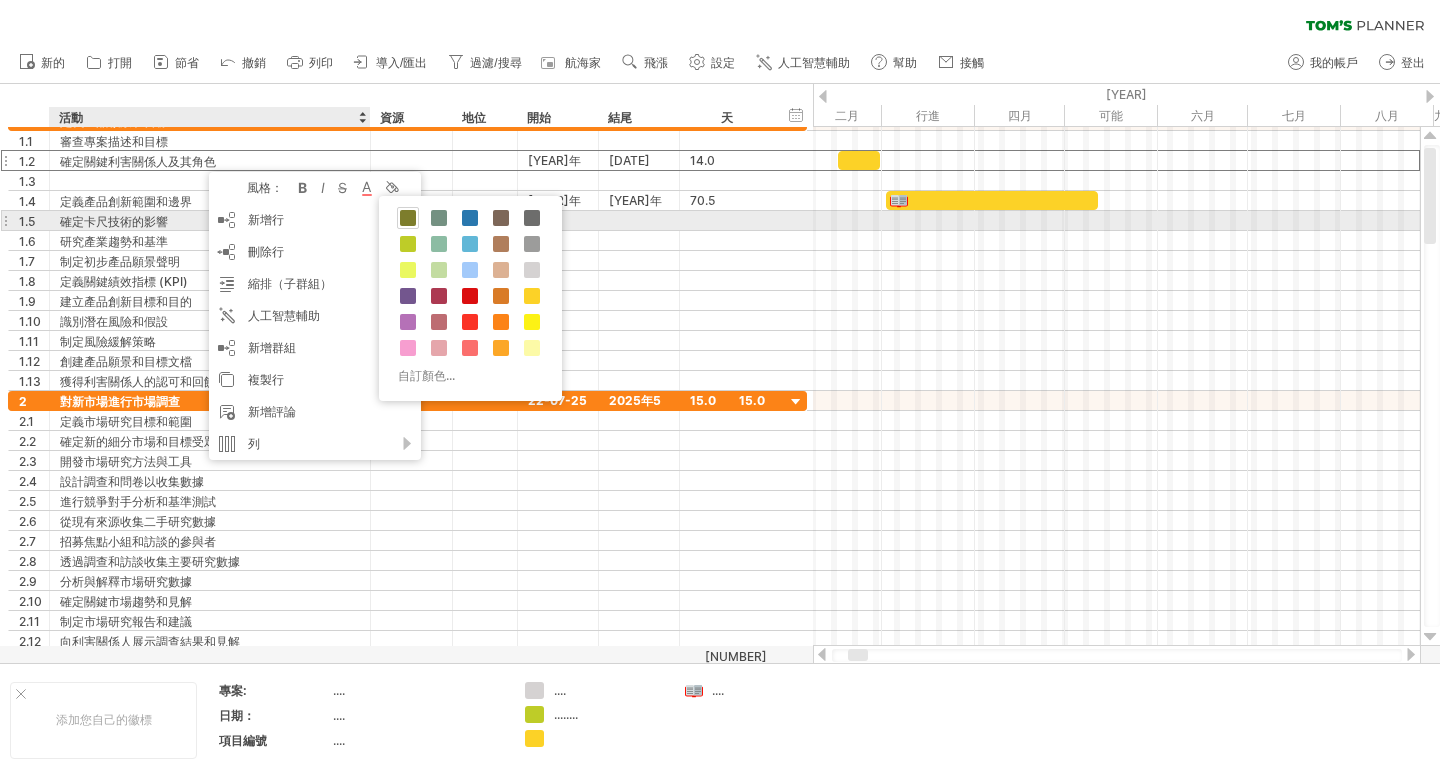 click at bounding box center (408, 218) 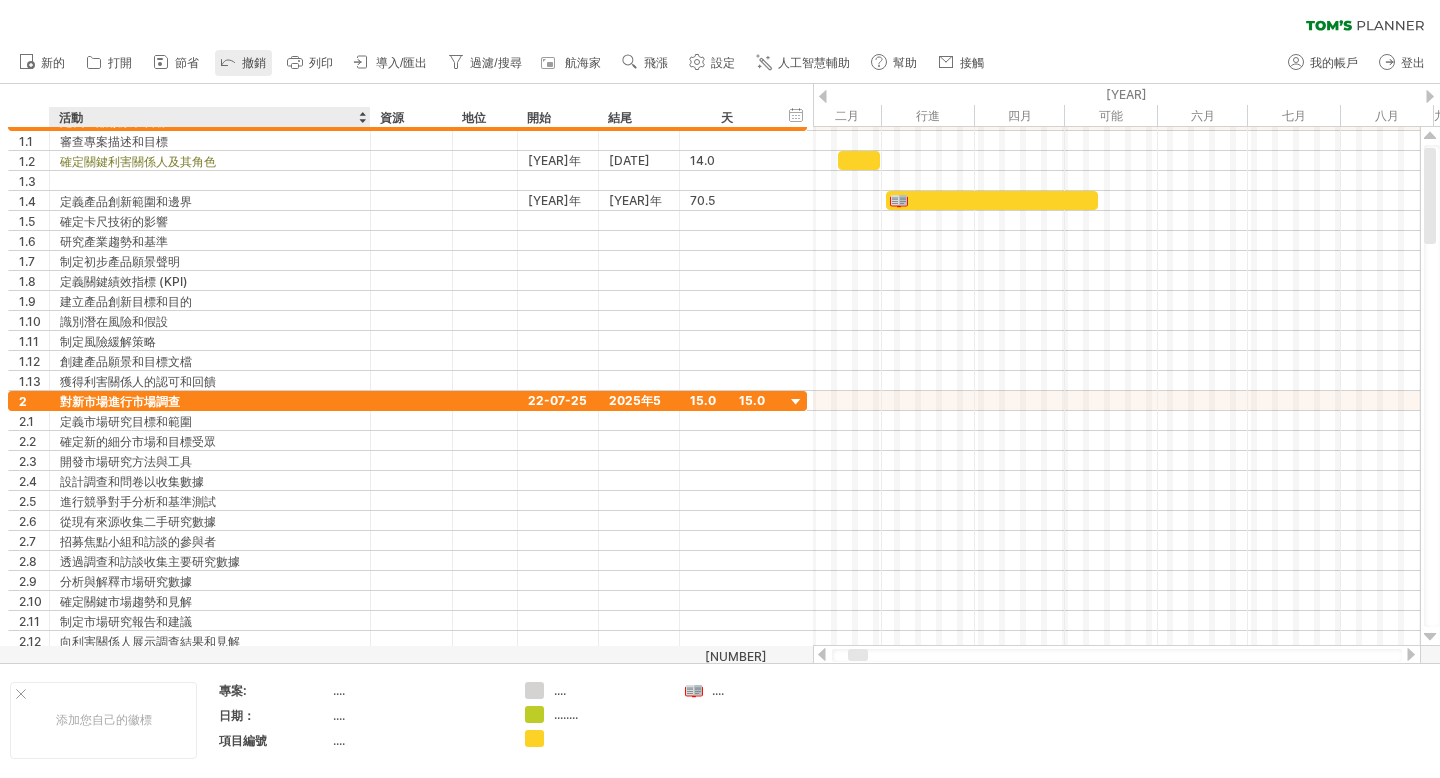 click on "撤銷" at bounding box center [254, 63] 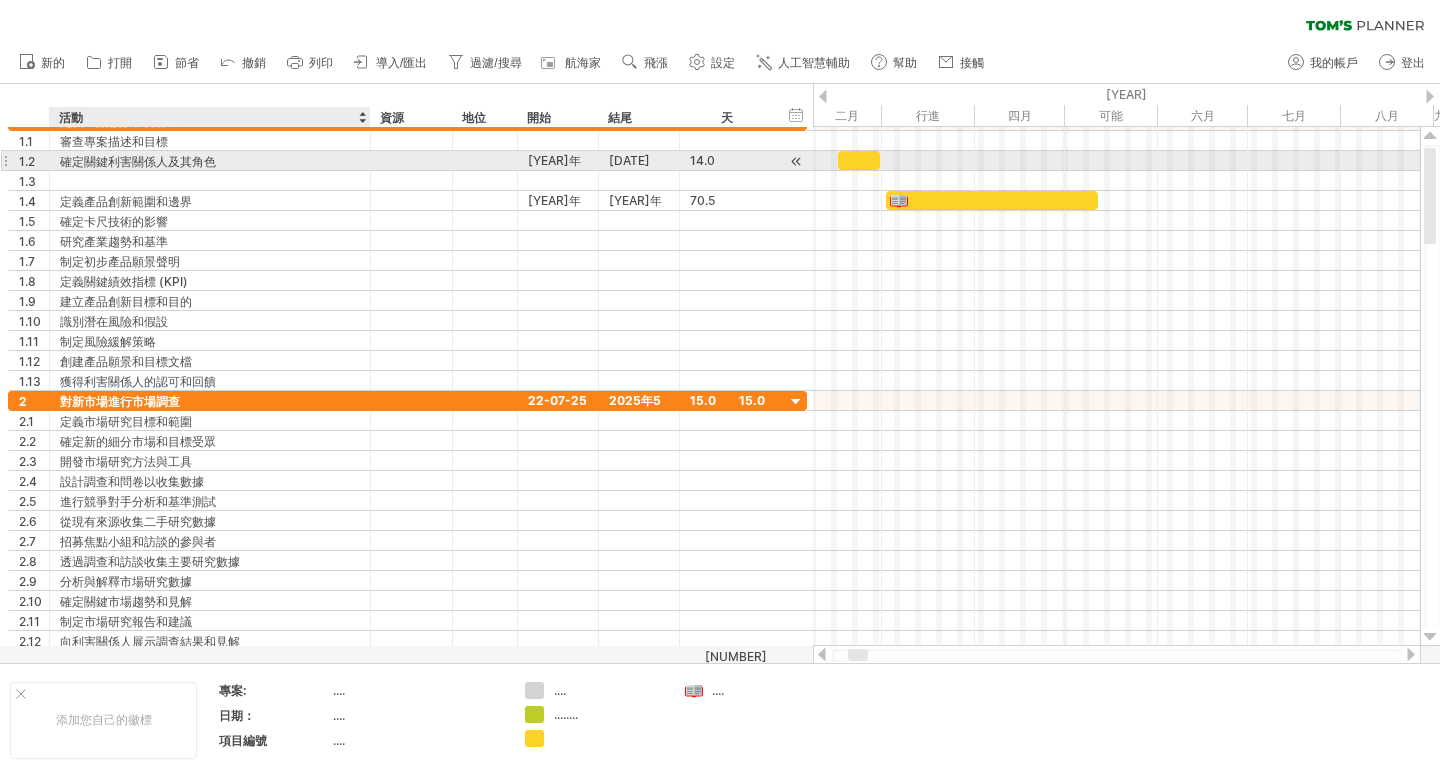 click on "確定關鍵利害關係人及其角色" at bounding box center [210, 160] 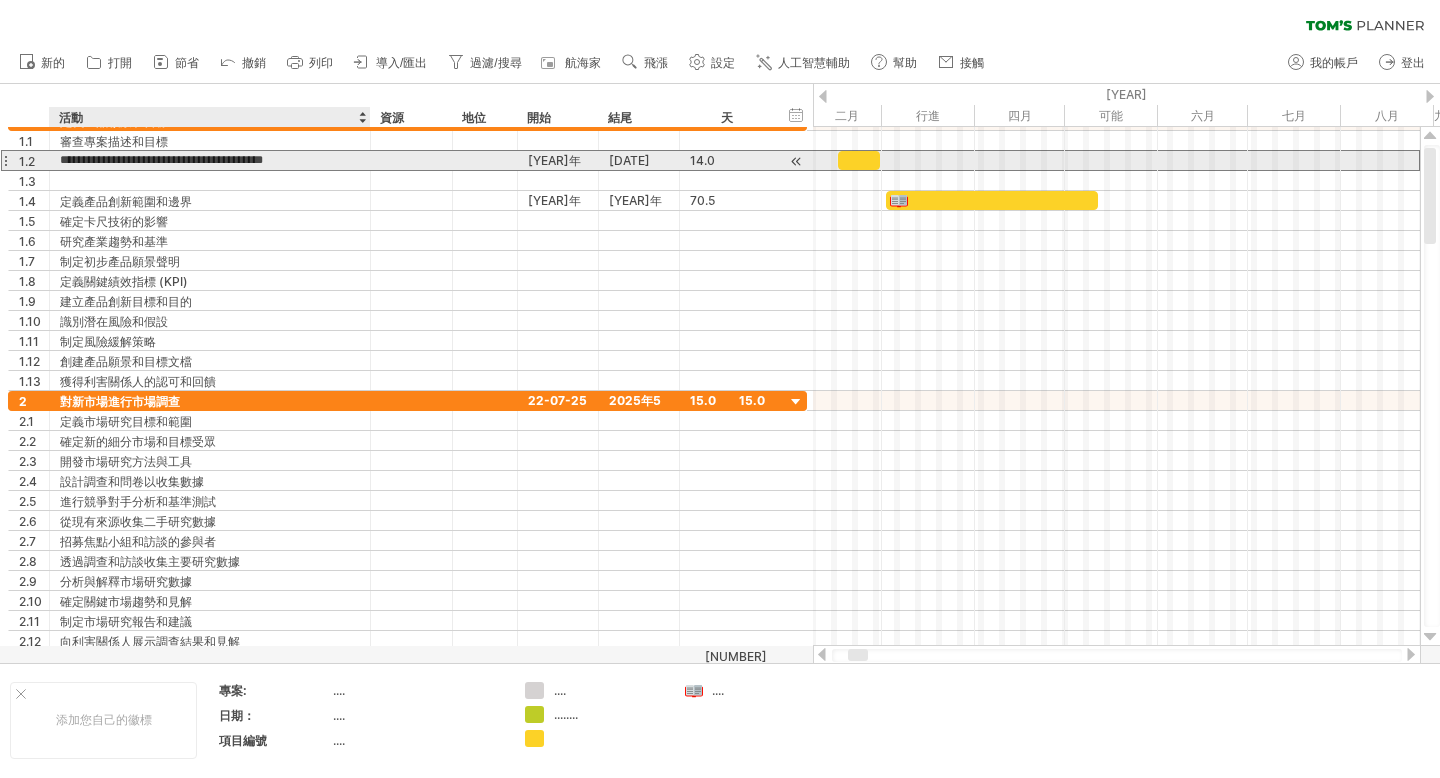 click on "**********" at bounding box center [210, 160] 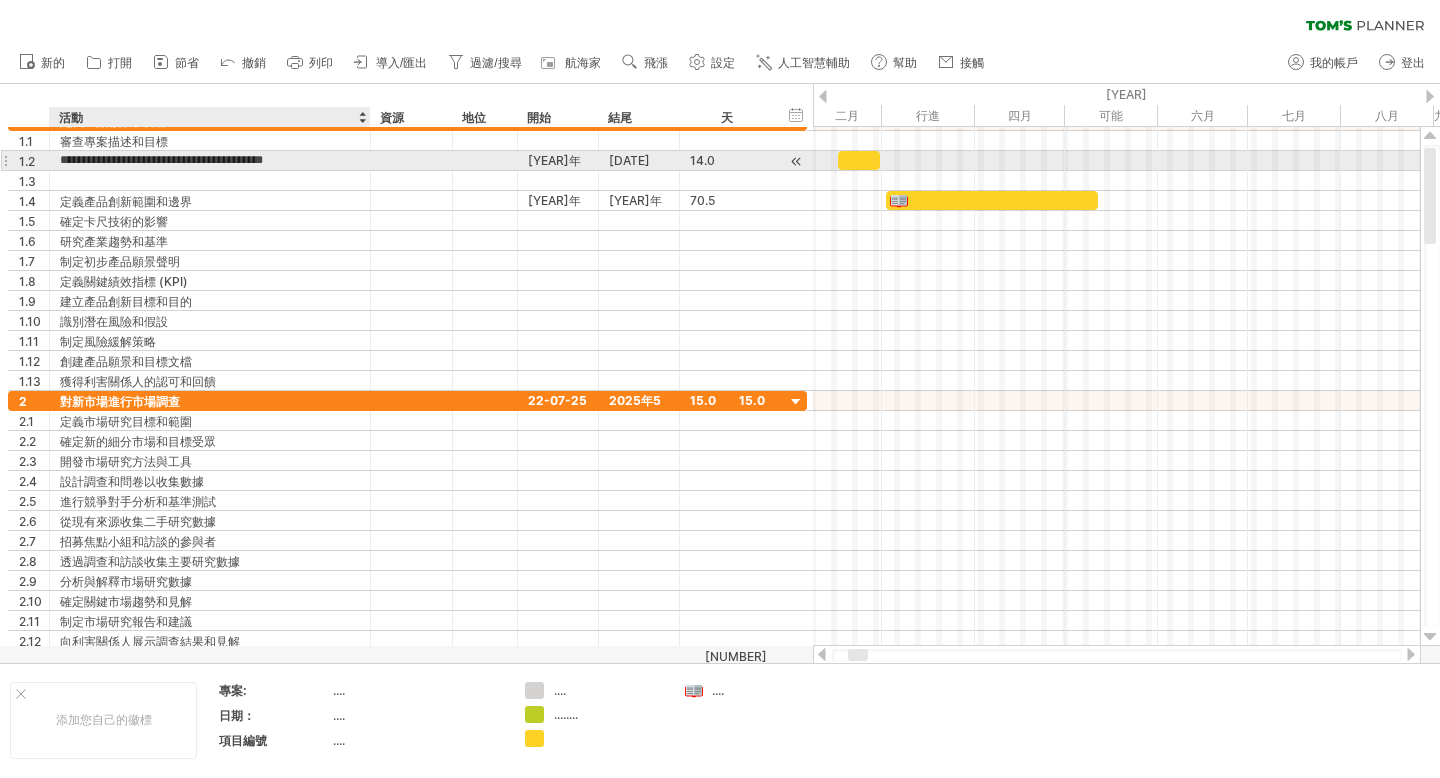 click on "**********" at bounding box center [210, 160] 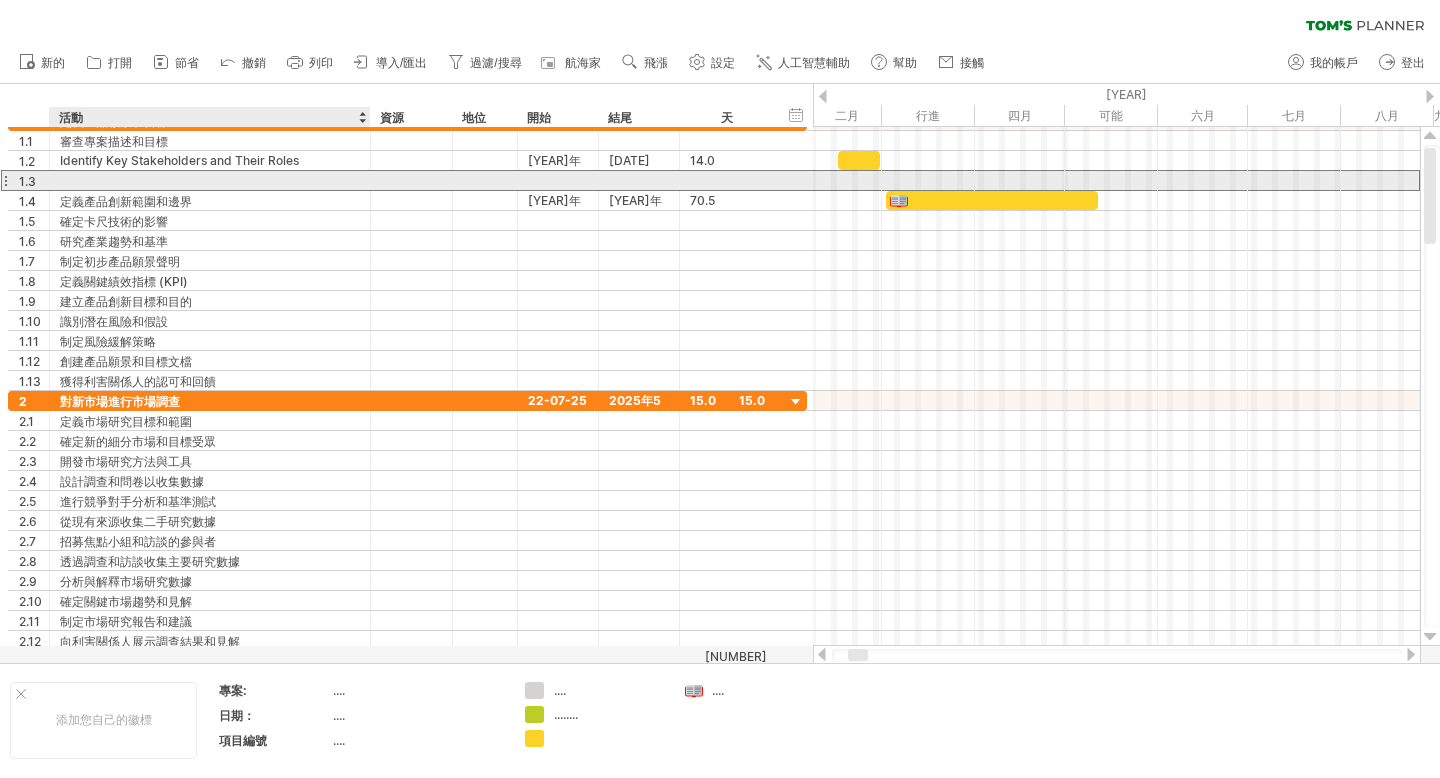 click at bounding box center (210, 180) 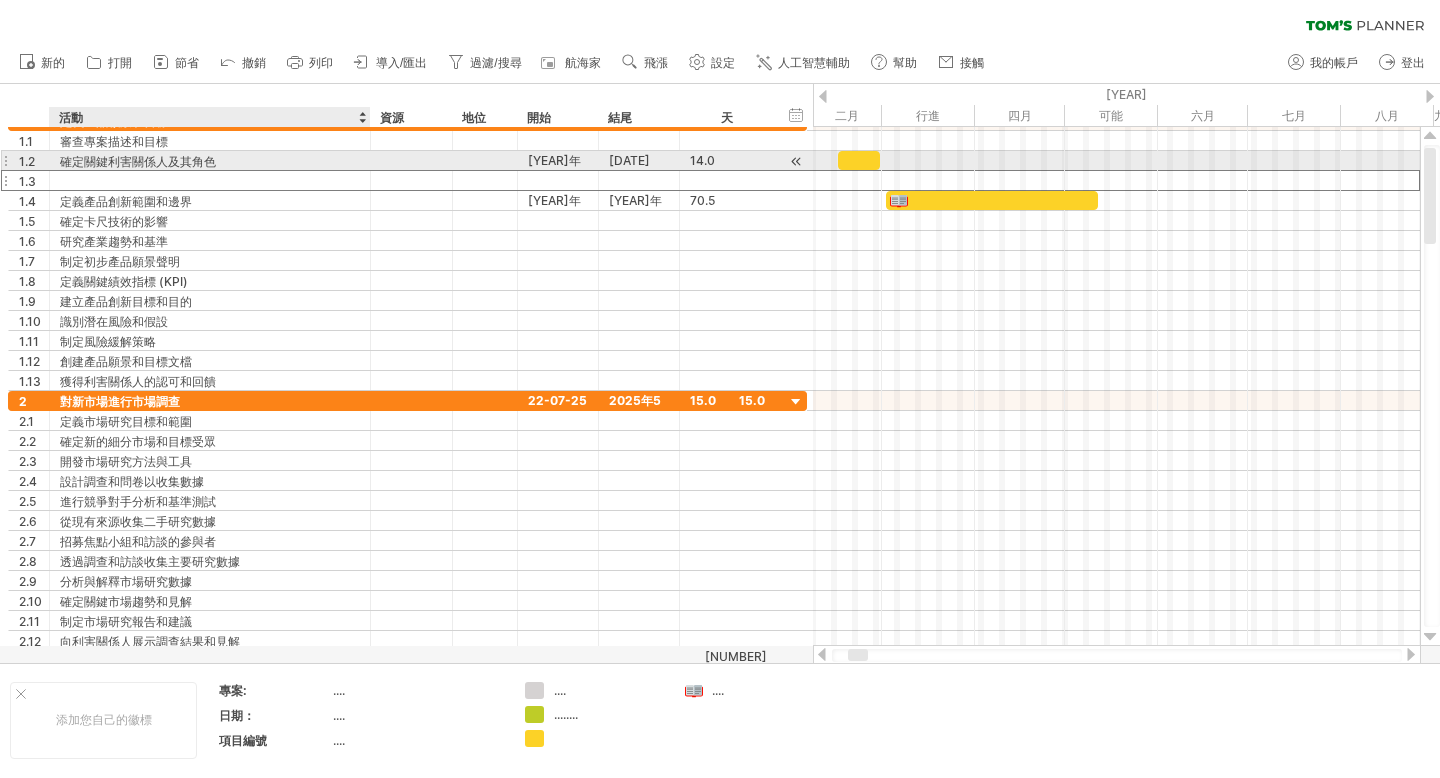 click on "確定關鍵利害關係人及其角色" at bounding box center [210, 160] 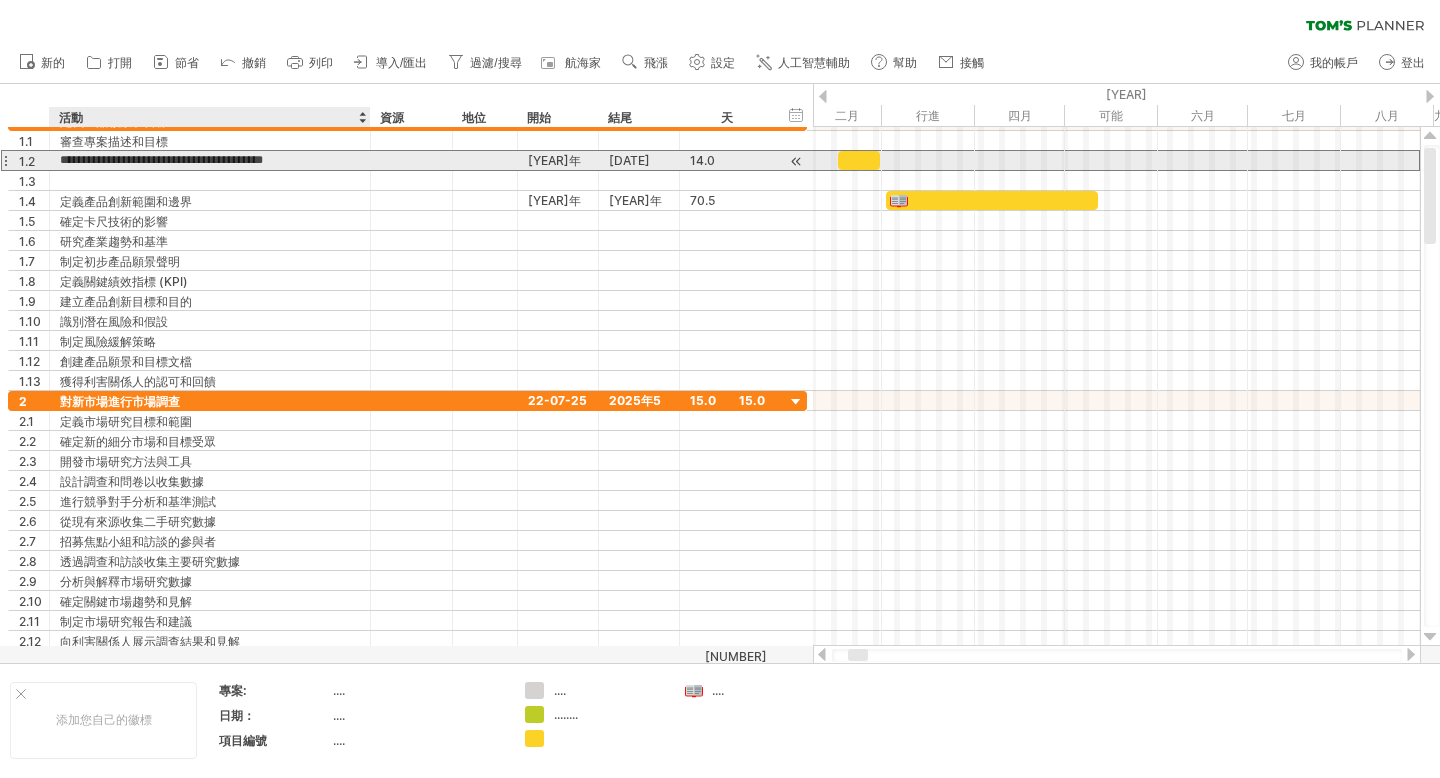 click on "**********" at bounding box center [210, 160] 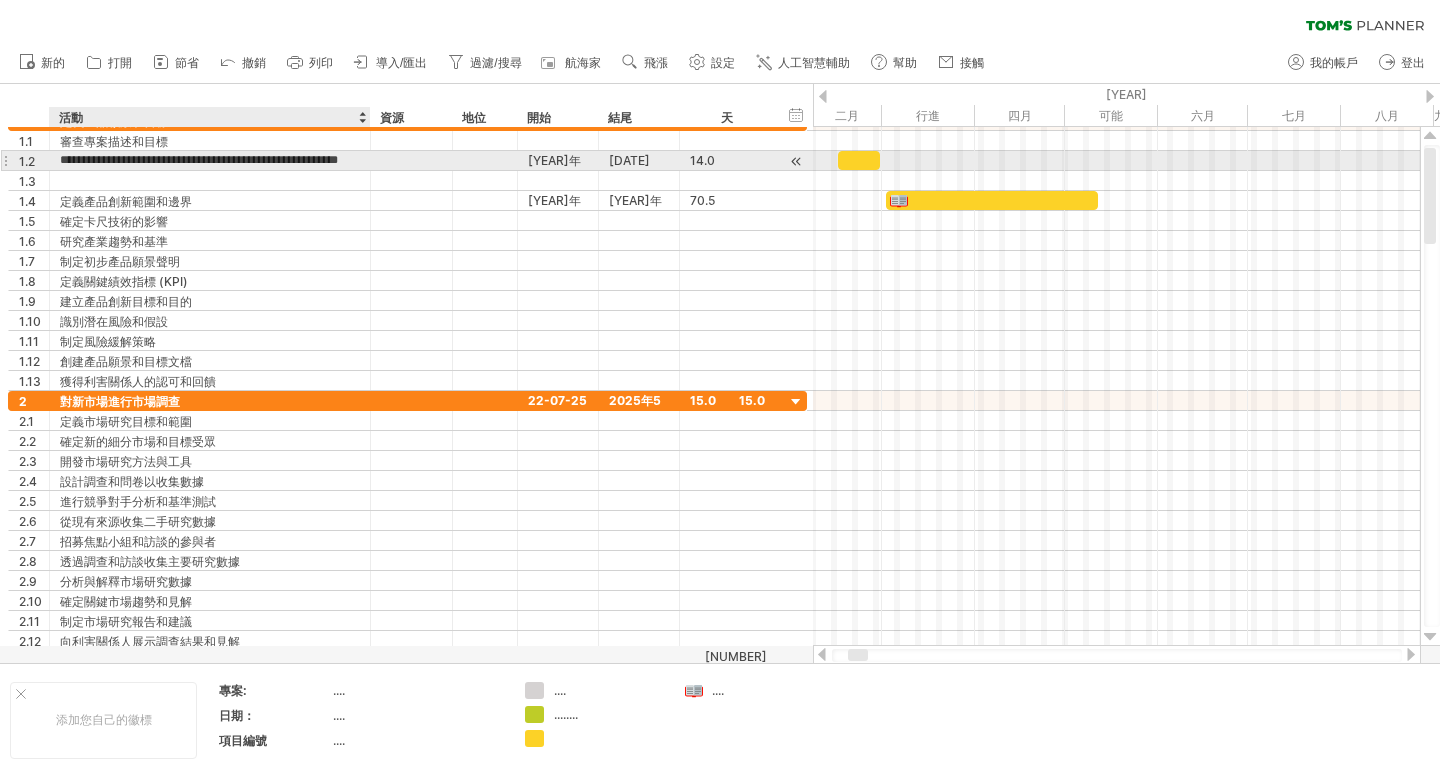 scroll, scrollTop: 0, scrollLeft: 33, axis: horizontal 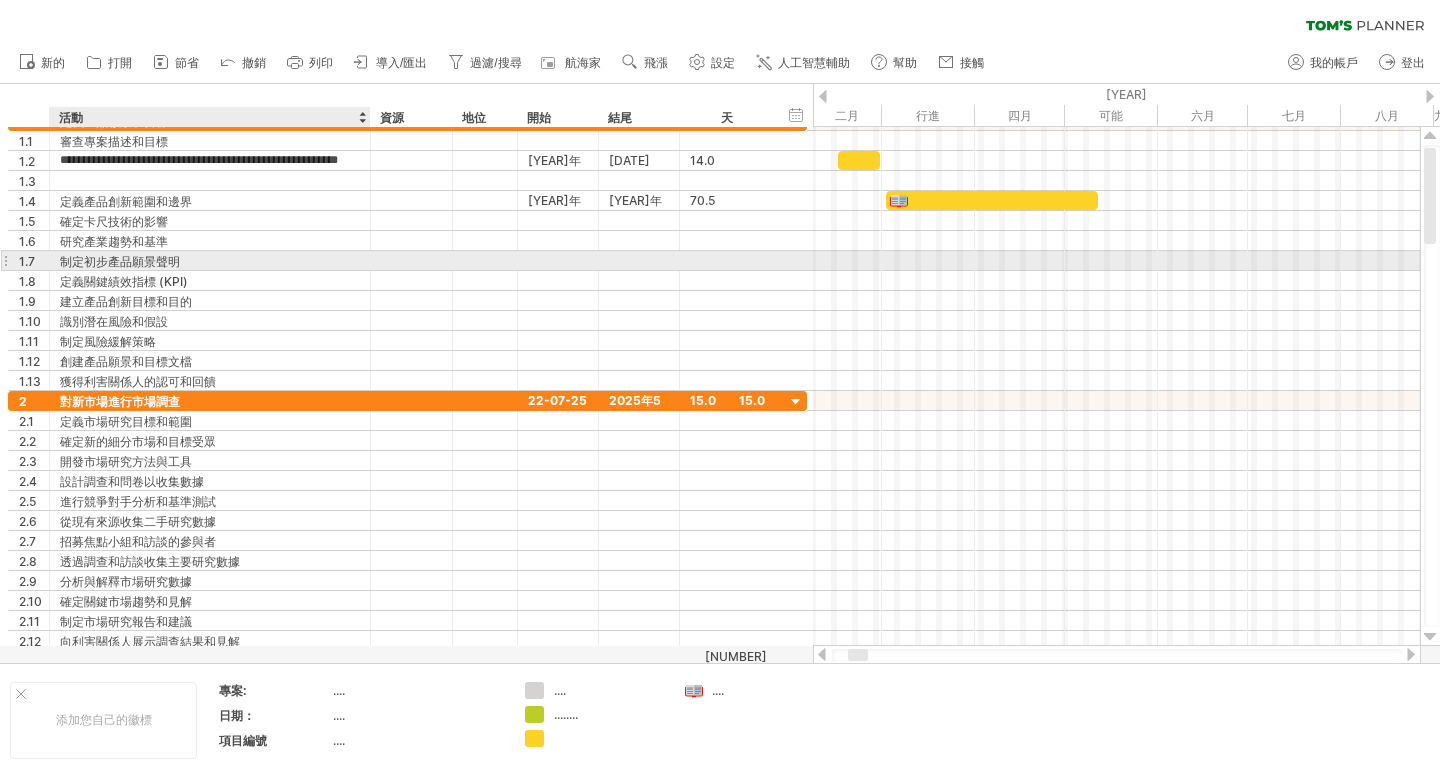 click at bounding box center (412, 260) 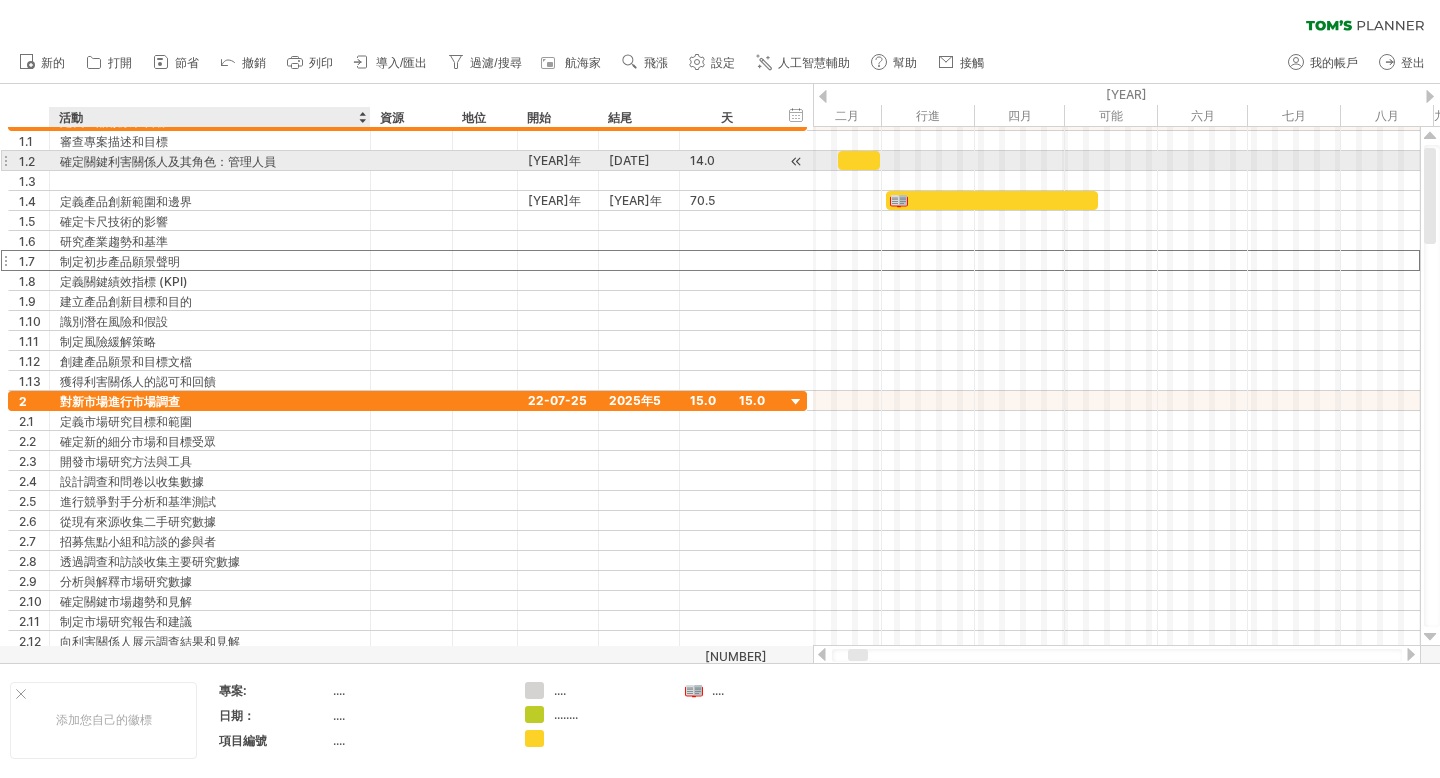 click on "確定關鍵利害關係人及其角色：管理人員" at bounding box center [210, 160] 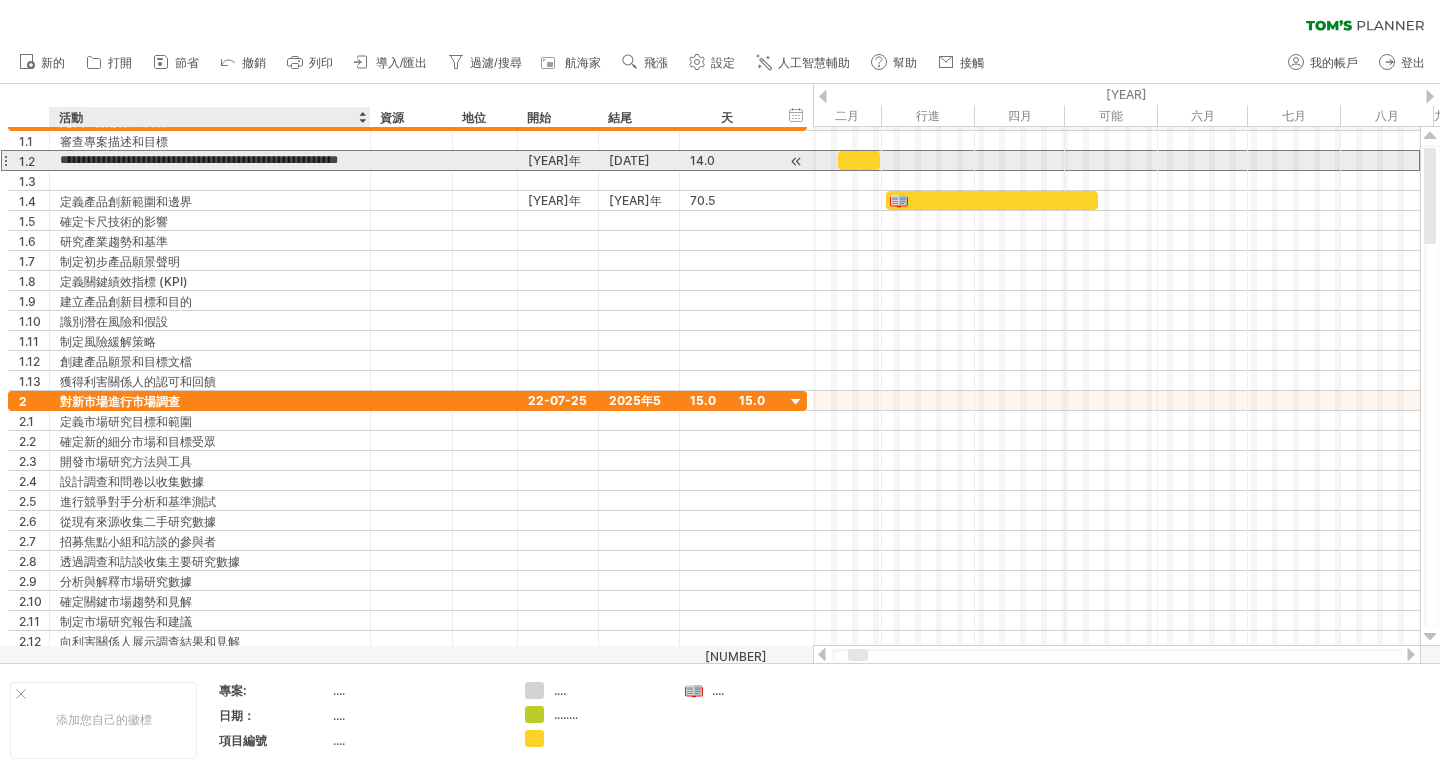 click on "**********" at bounding box center (210, 160) 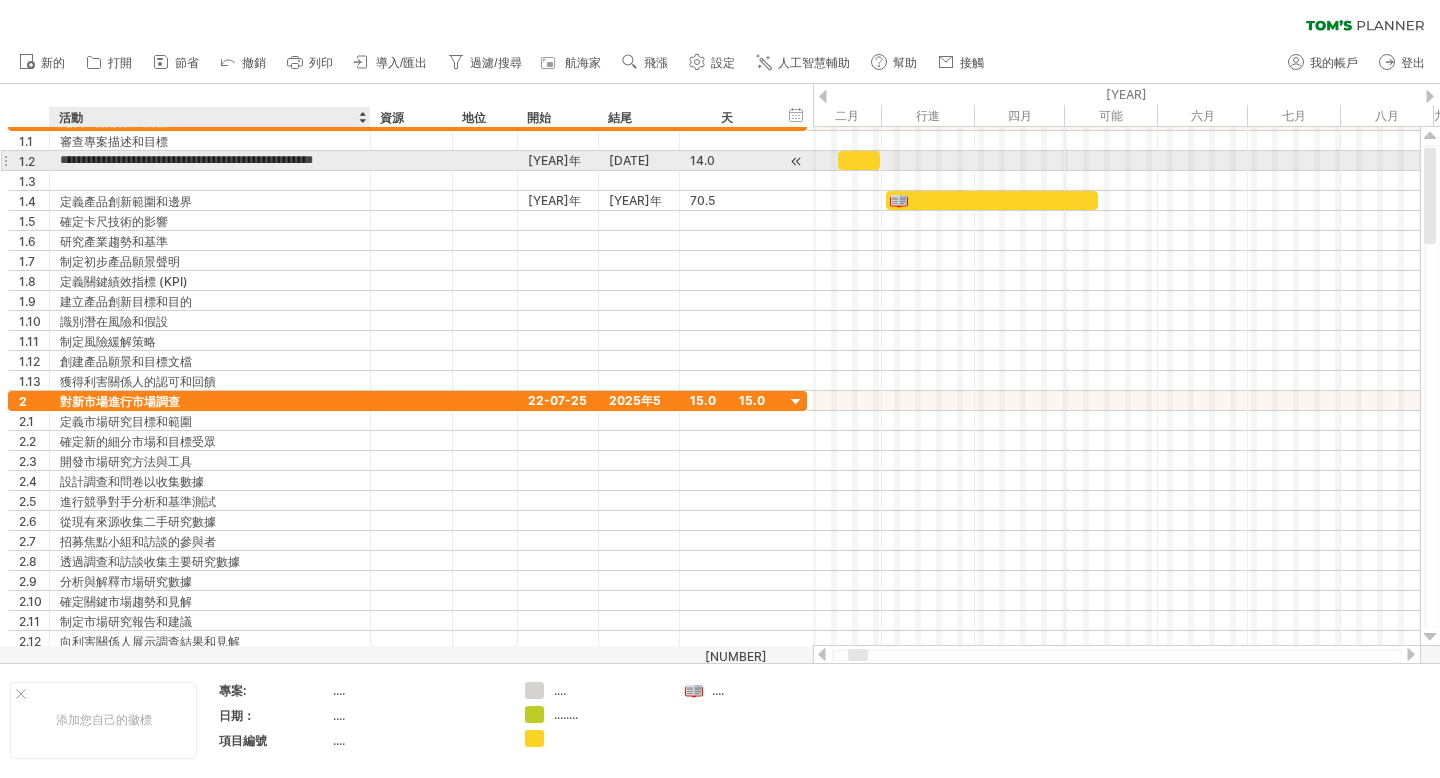 scroll, scrollTop: 0, scrollLeft: 0, axis: both 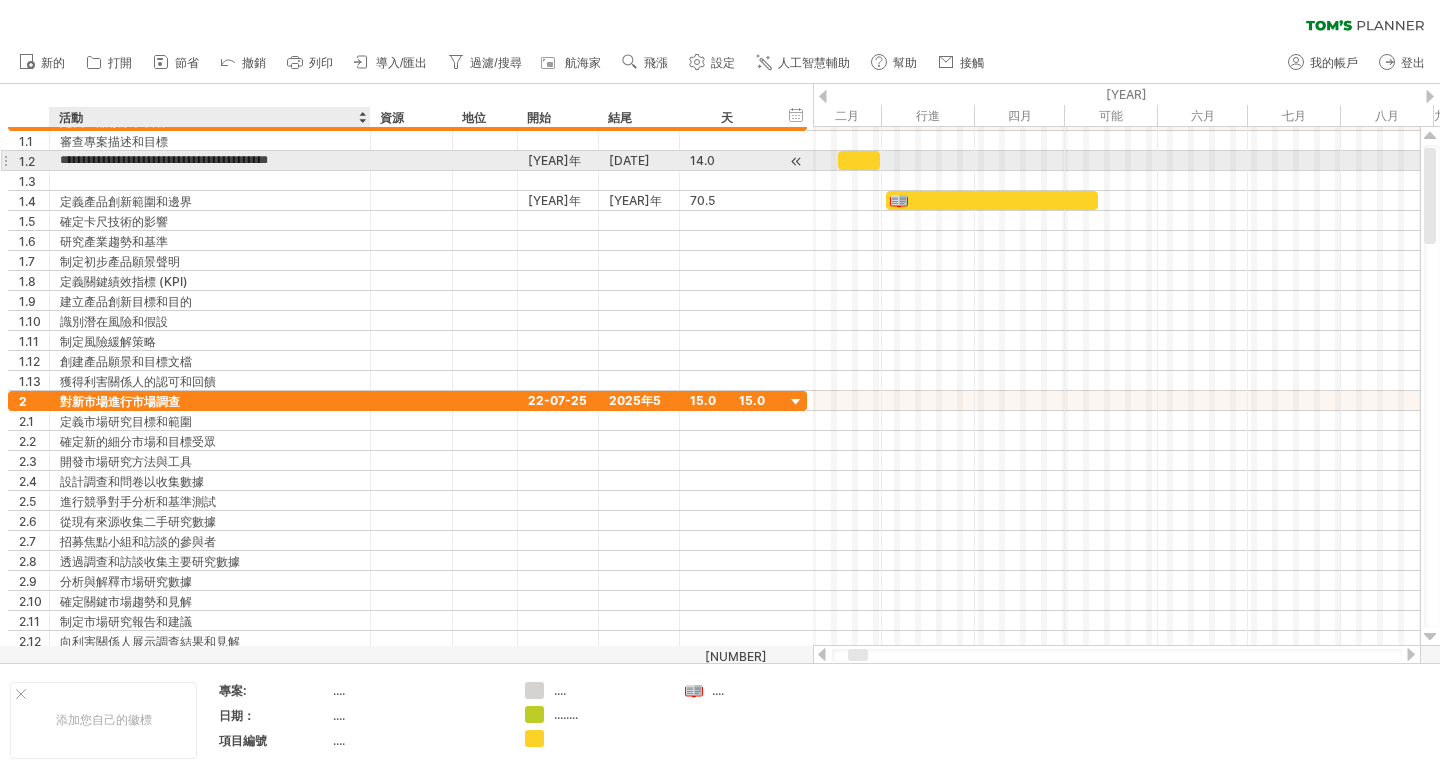 type on "**********" 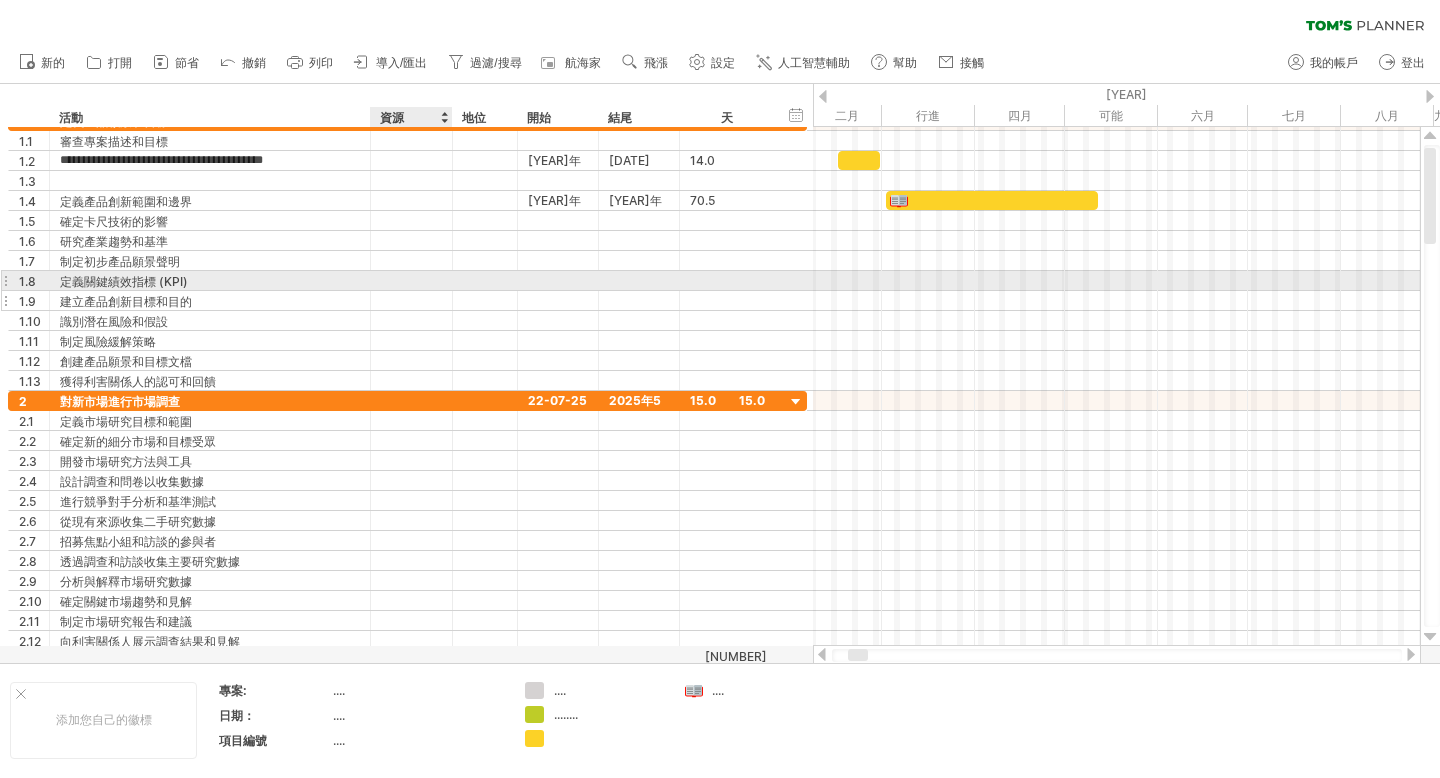 click on "**********" at bounding box center (407, 251) 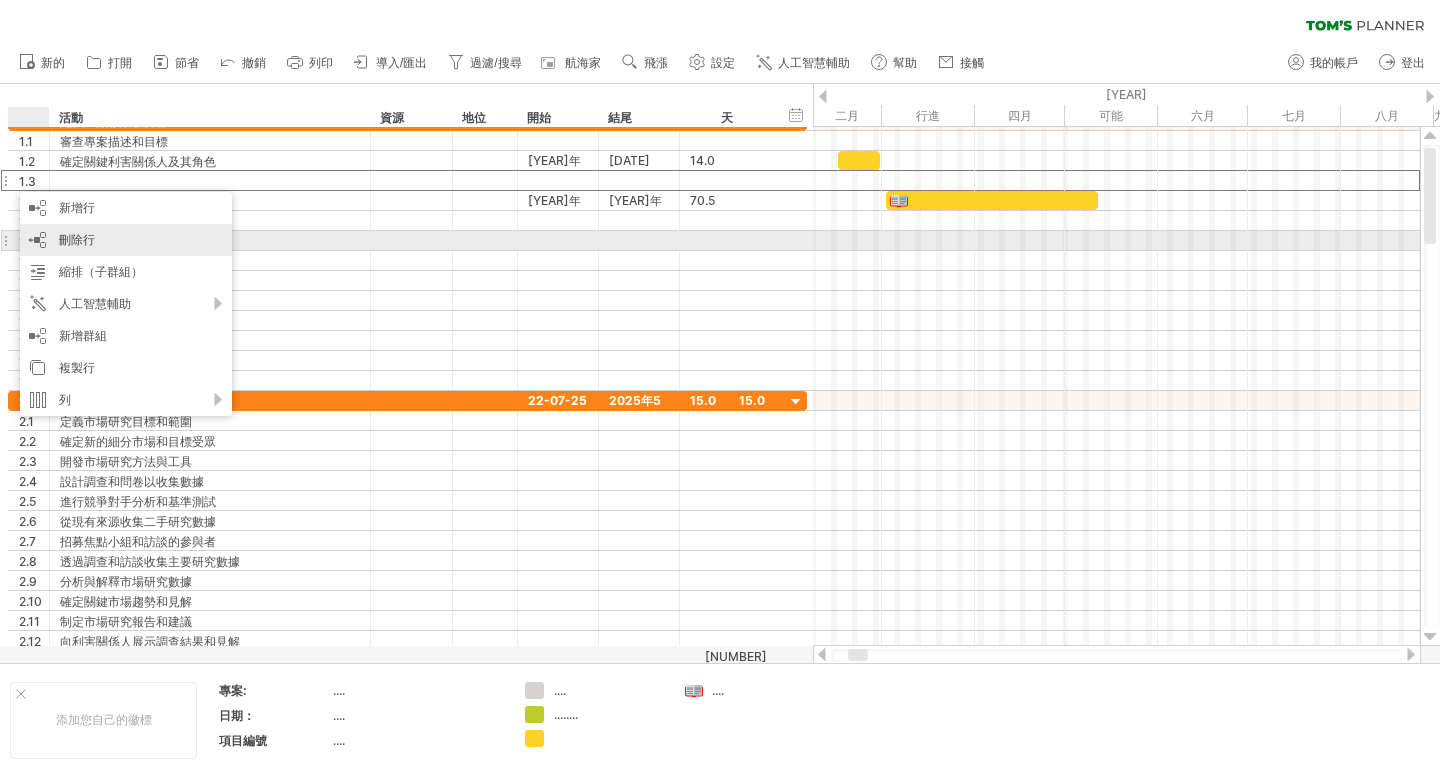 click on "刪除行 刪除選取的行" at bounding box center [126, 240] 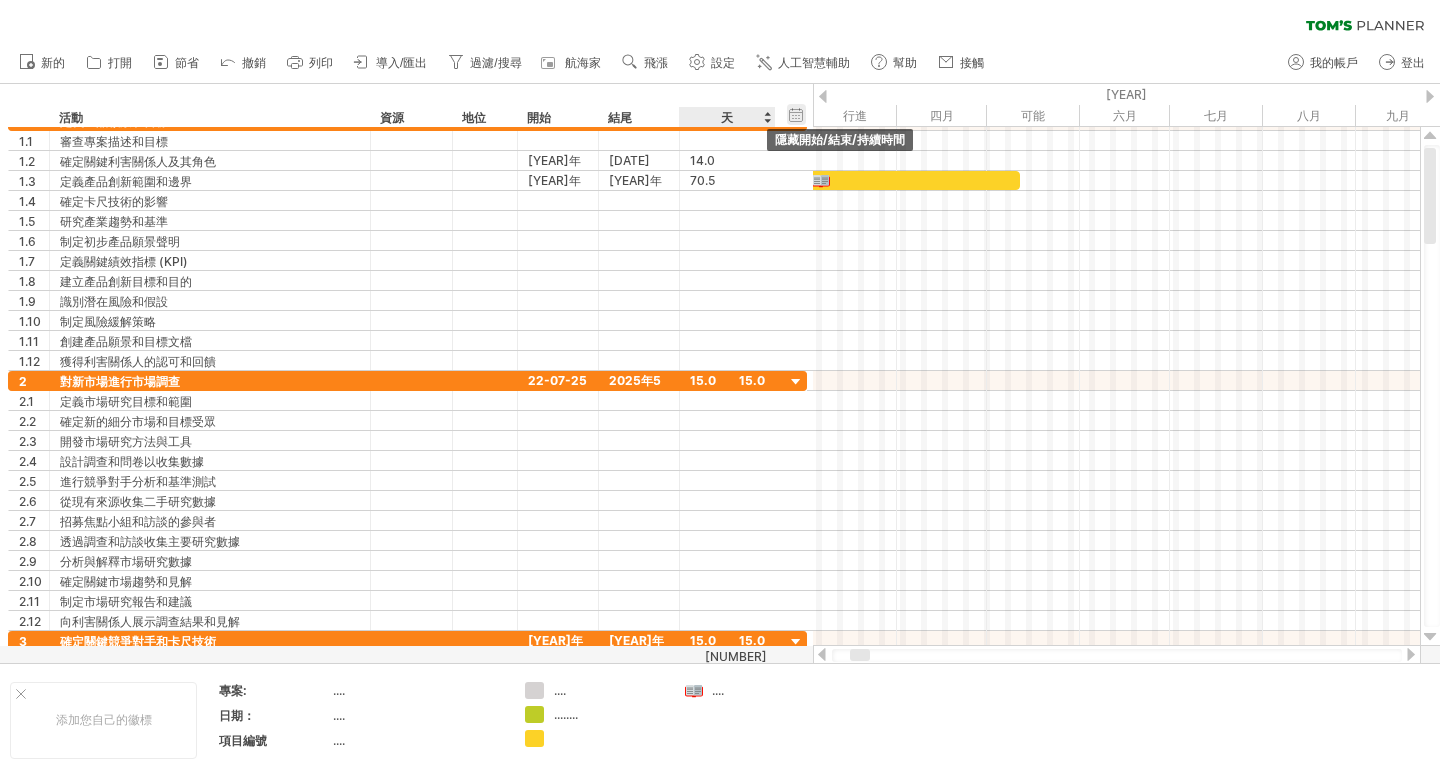 click on "隱藏開始/結束/持續時間 show start/end/duration" at bounding box center (796, 114) 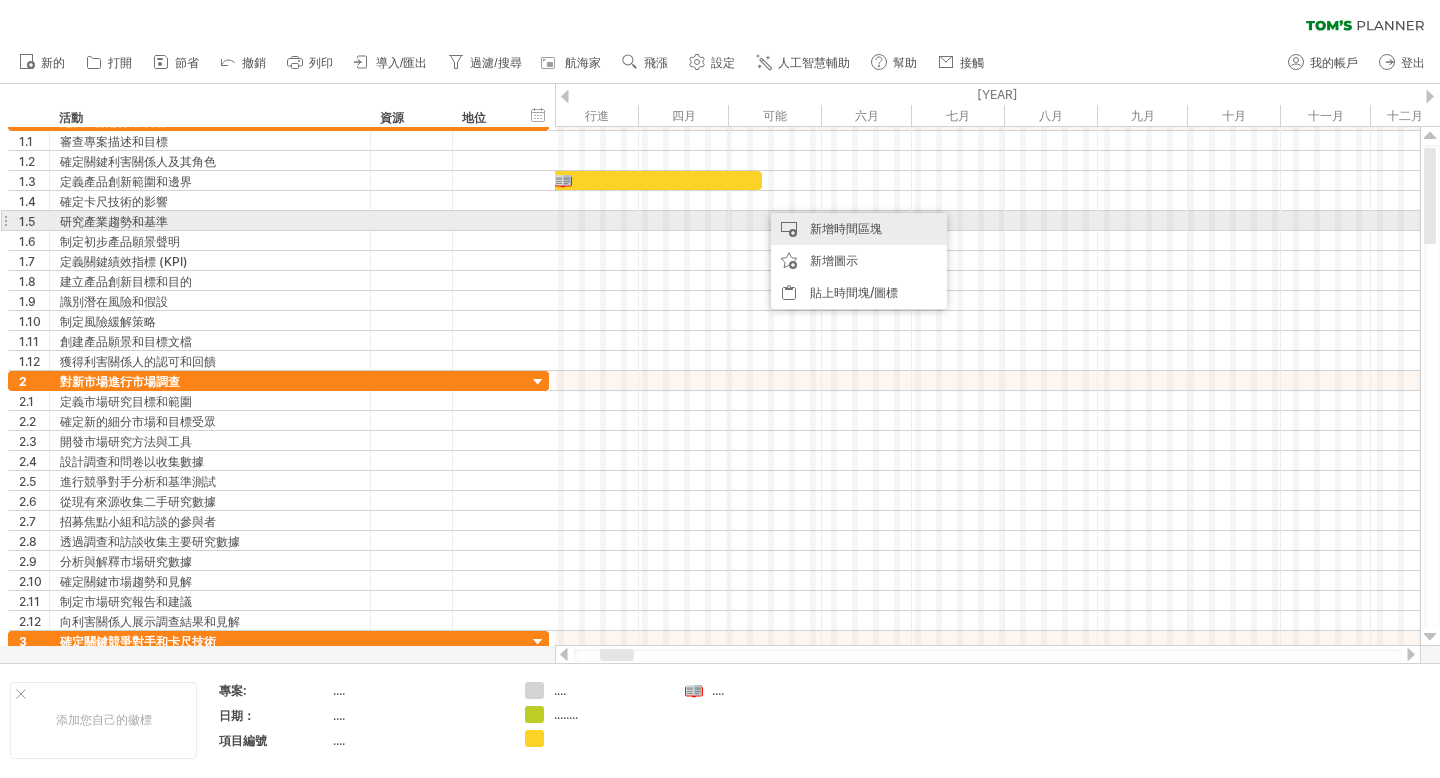 click on "新增時間區塊" at bounding box center [846, 228] 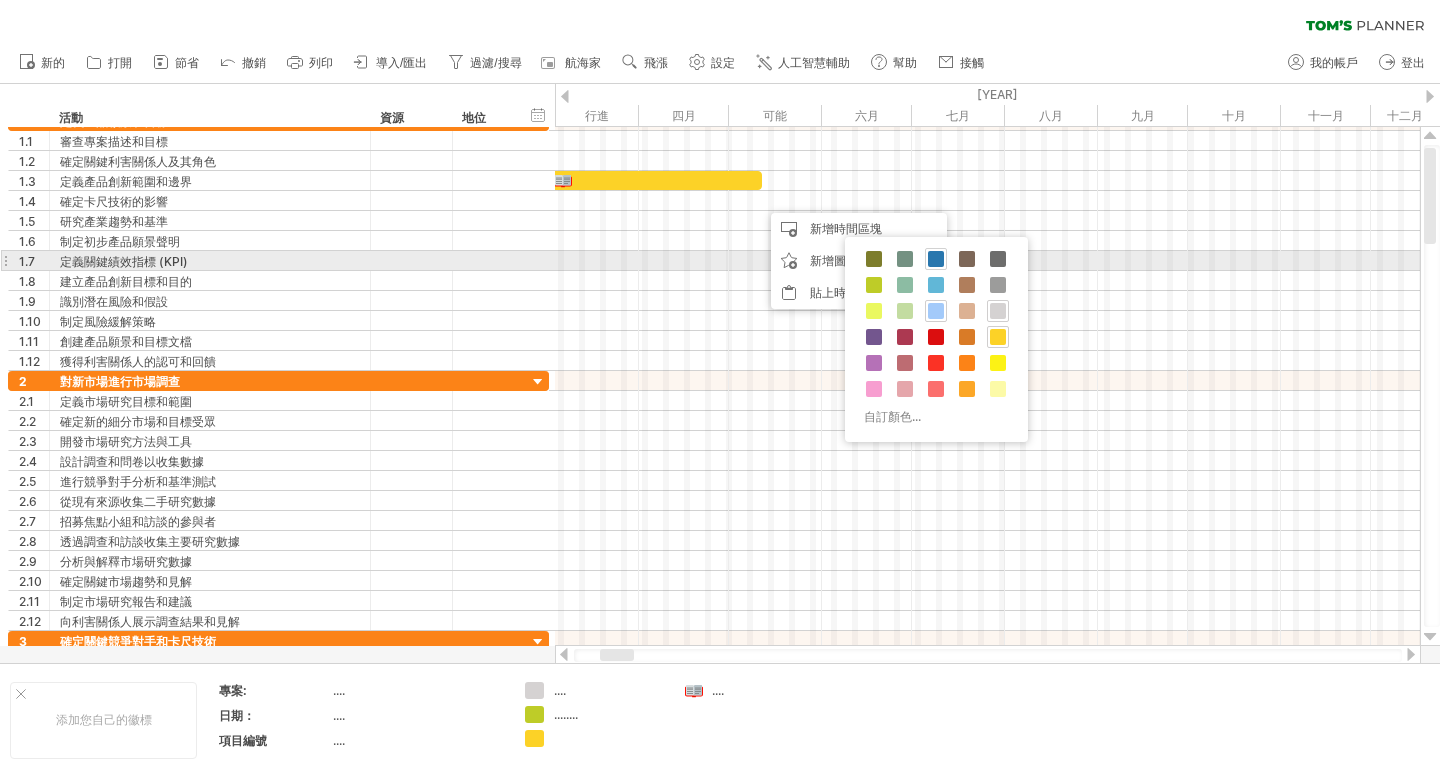 click at bounding box center [936, 259] 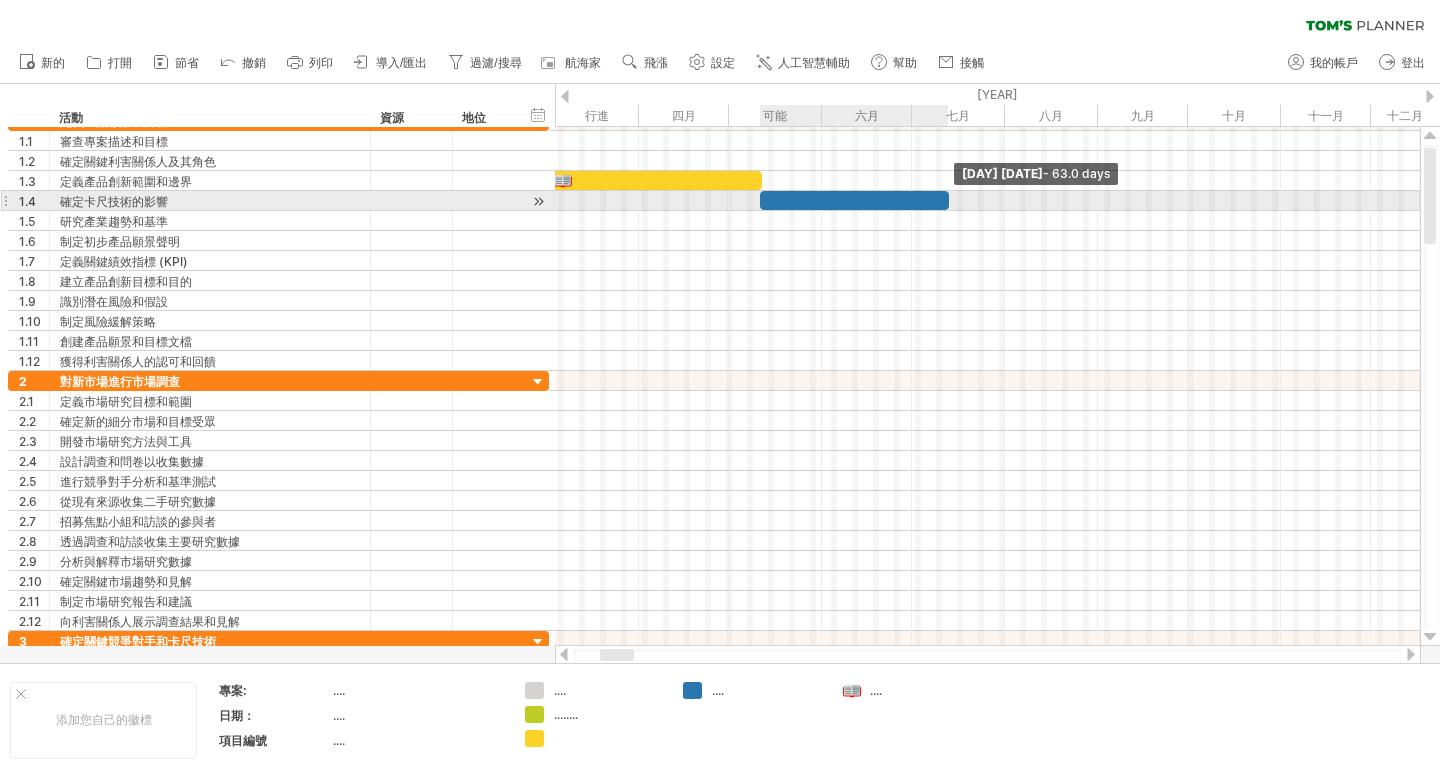 drag, startPoint x: 802, startPoint y: 199, endPoint x: 949, endPoint y: 199, distance: 147 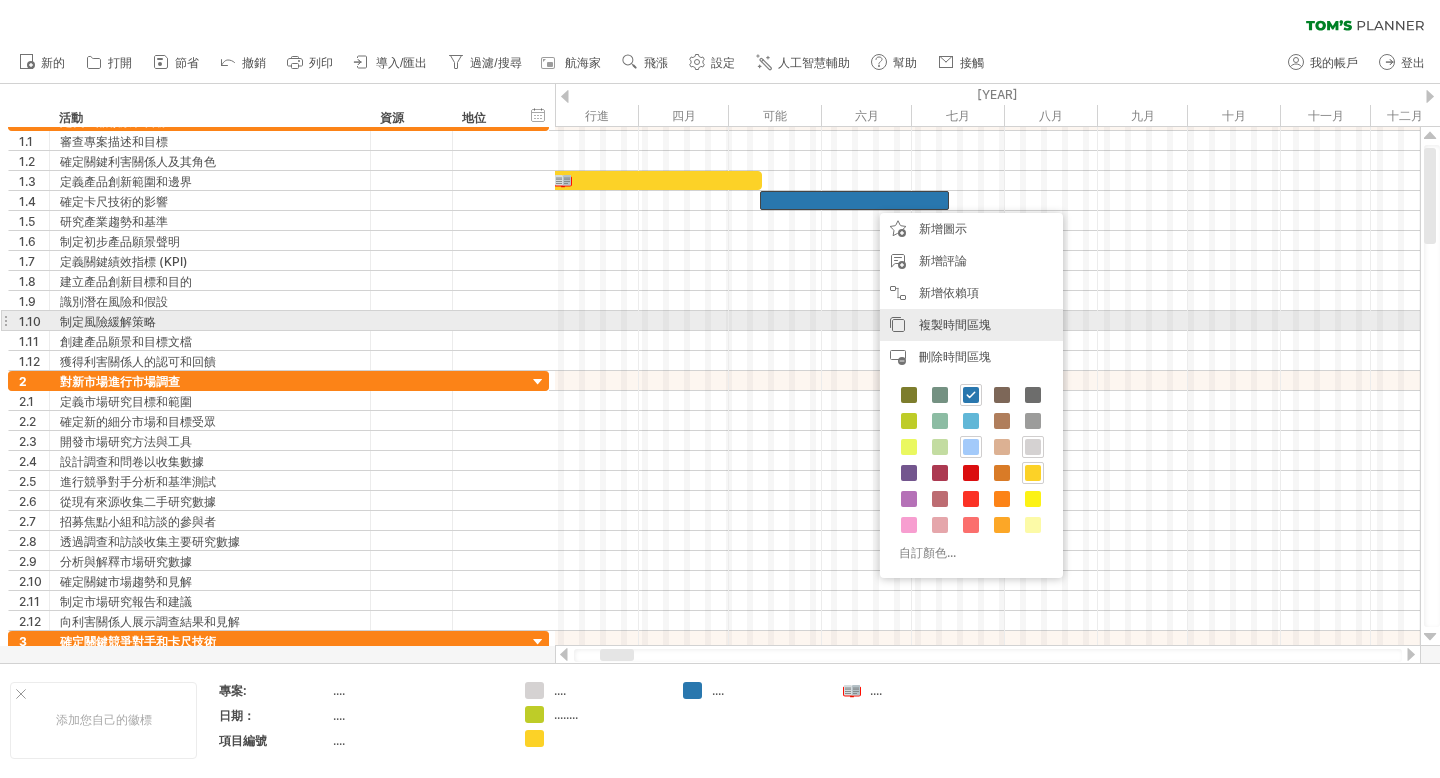 click on "複製時間區塊" at bounding box center [955, 324] 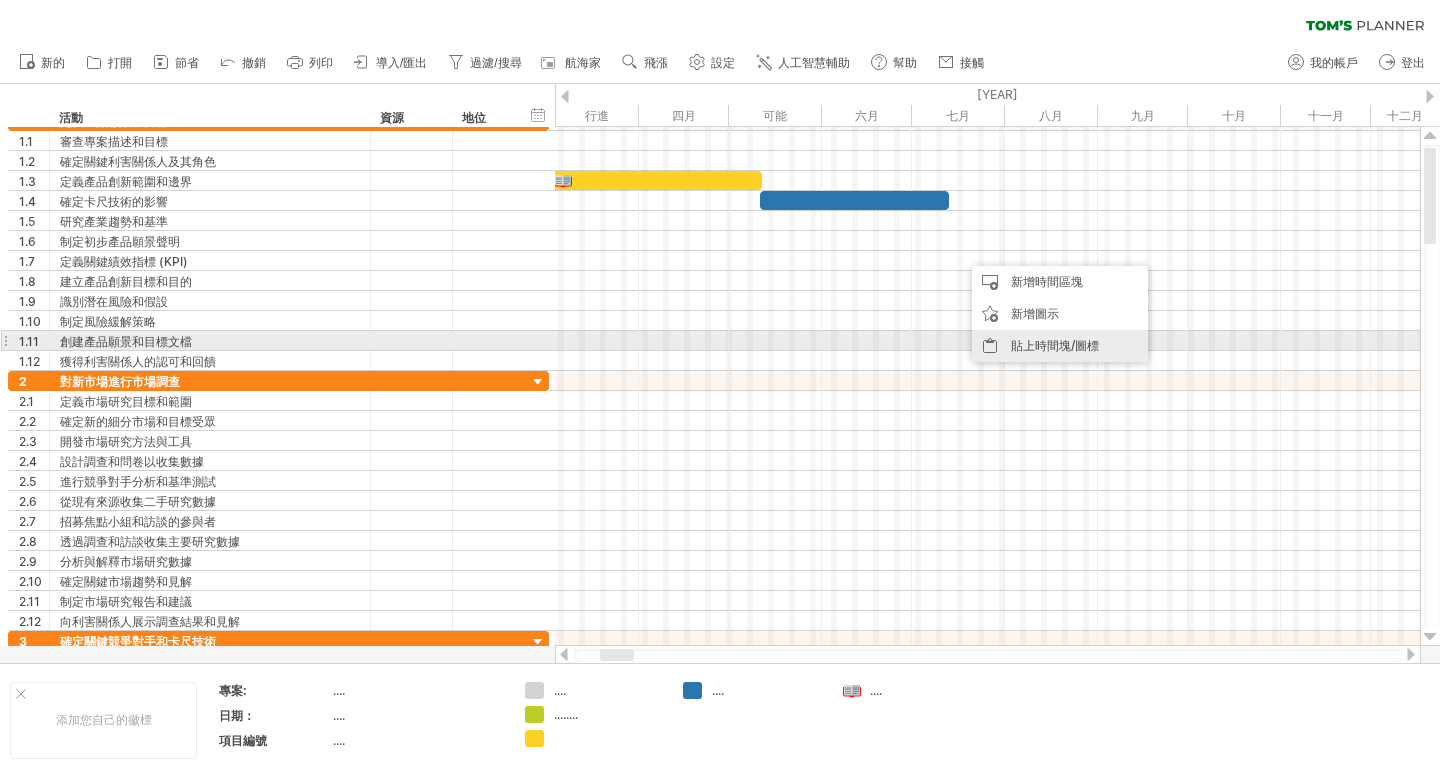 click on "貼上時間塊/圖標" at bounding box center [1055, 345] 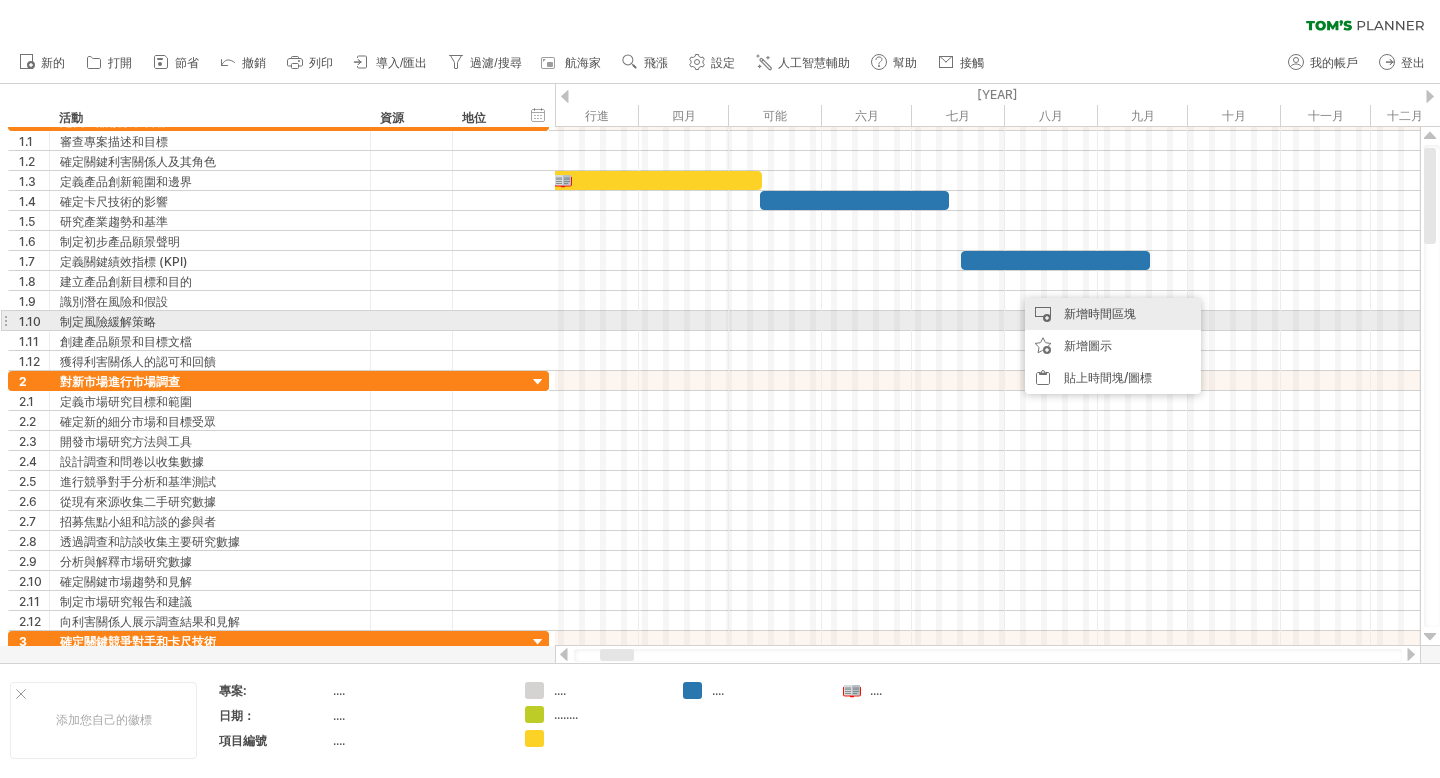 click on "新增時間區塊" at bounding box center (1113, 314) 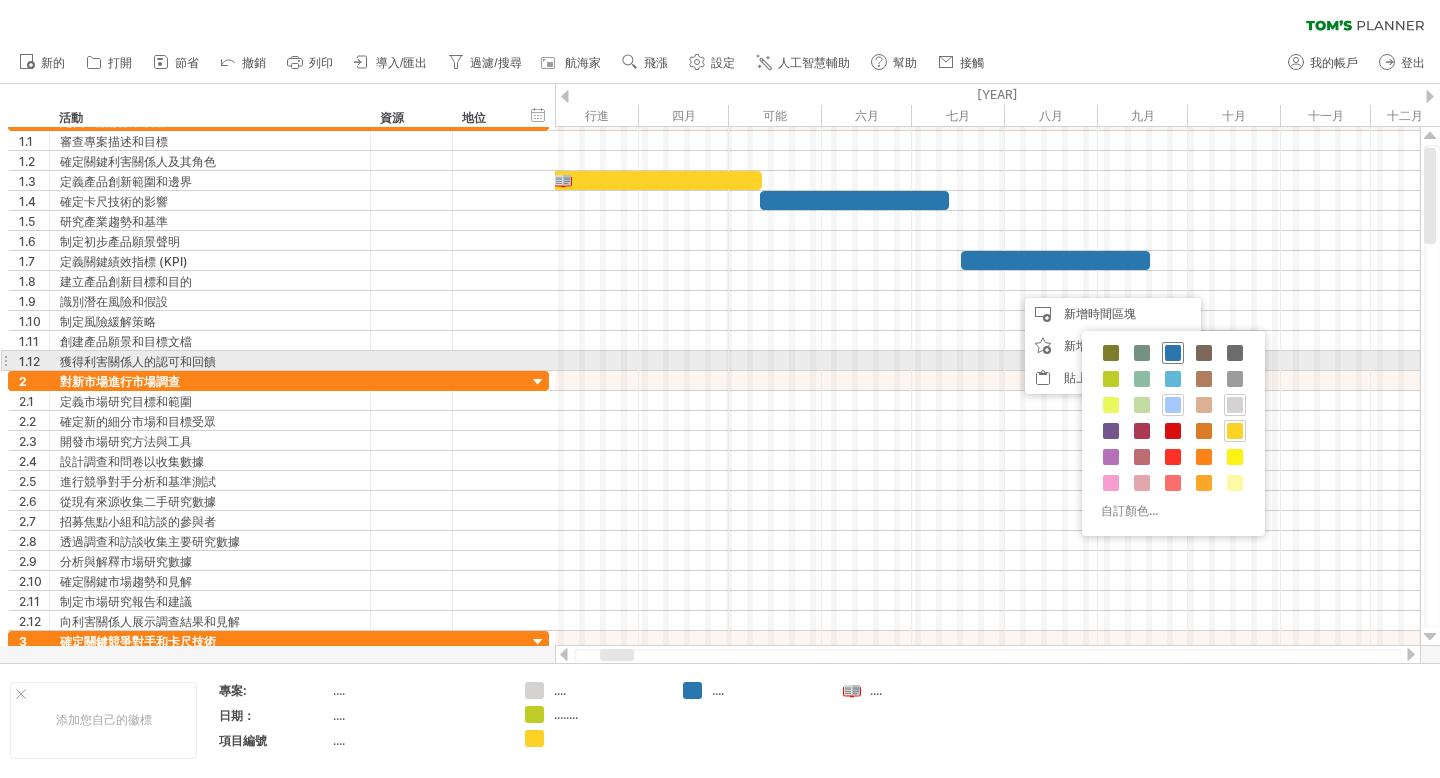 click at bounding box center [1173, 353] 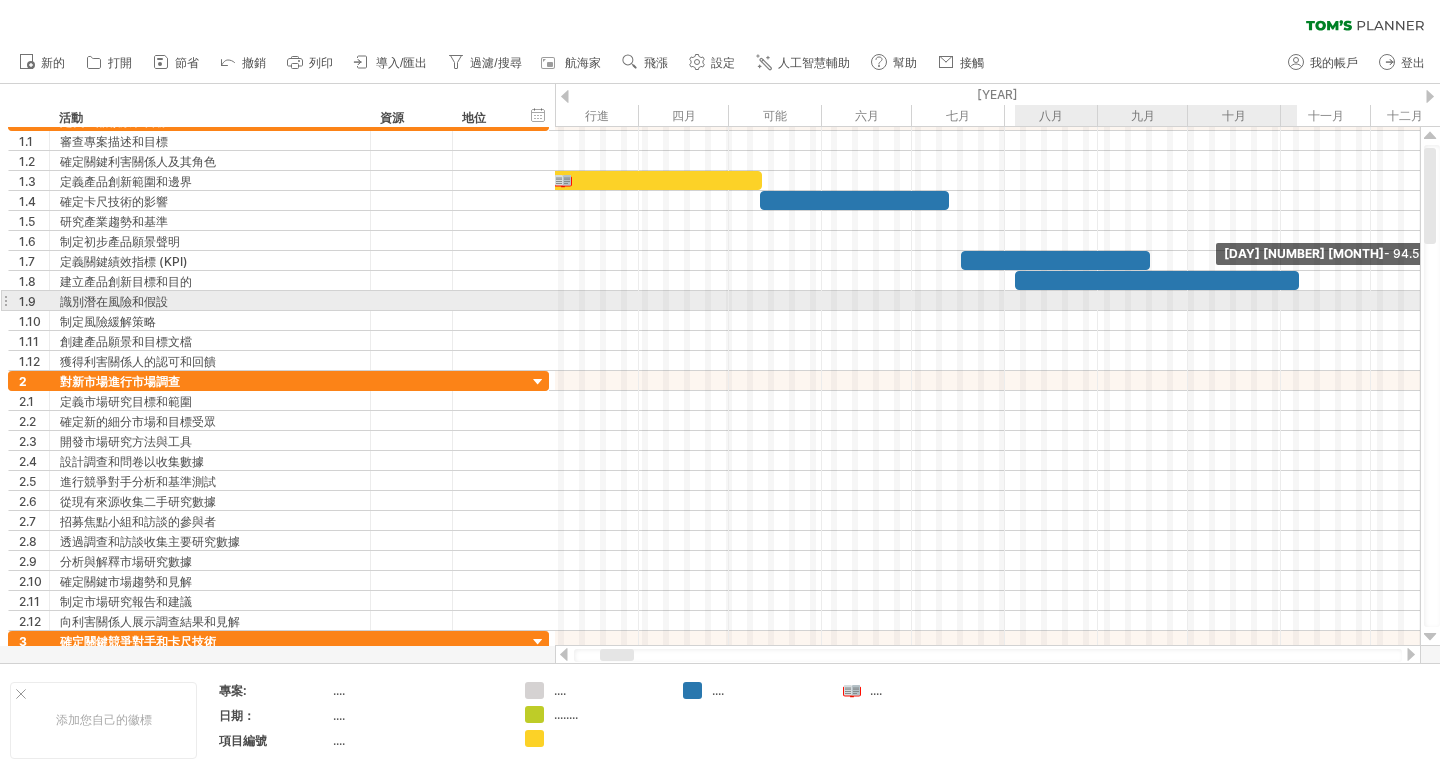 drag, startPoint x: 1058, startPoint y: 281, endPoint x: 1299, endPoint y: 294, distance: 241.35037 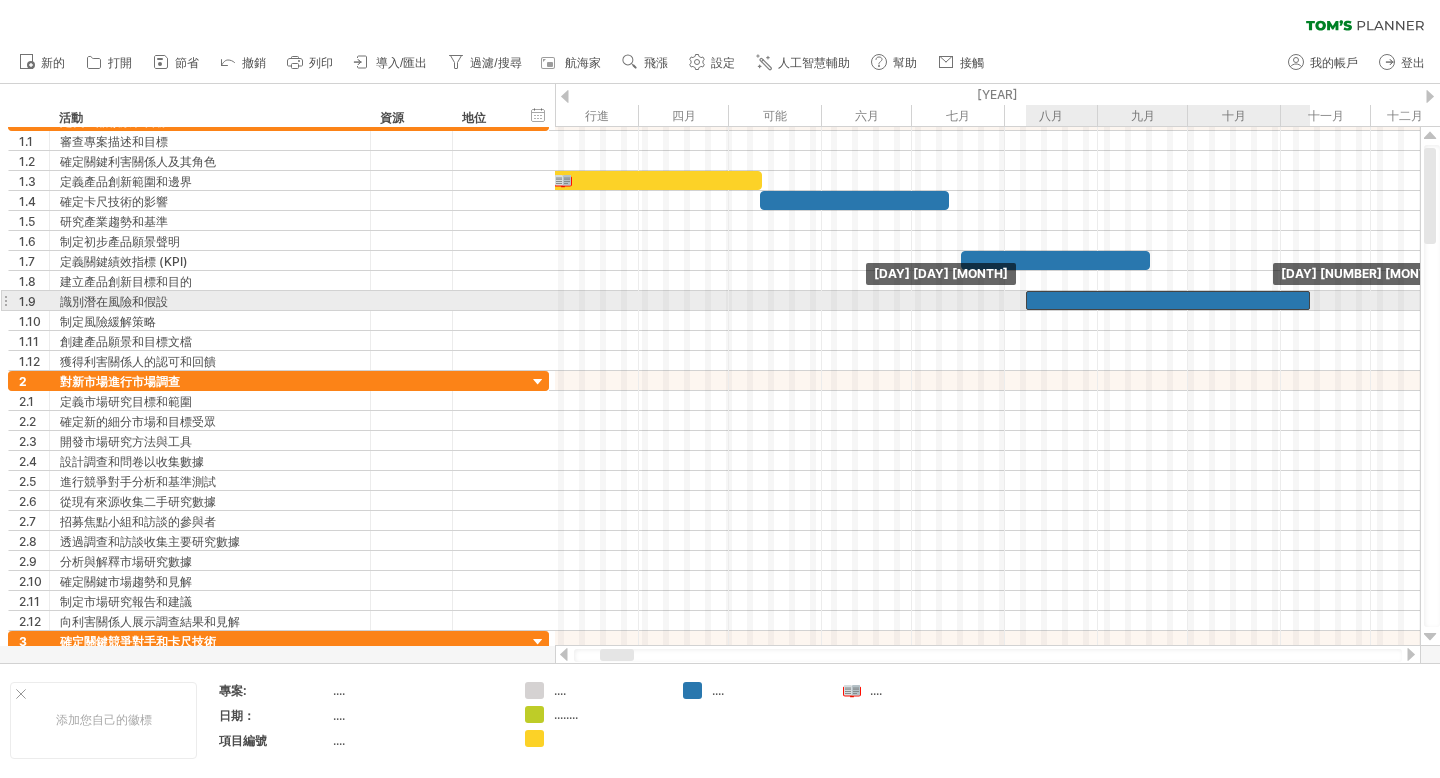 drag, startPoint x: 1192, startPoint y: 284, endPoint x: 1202, endPoint y: 306, distance: 24.166092 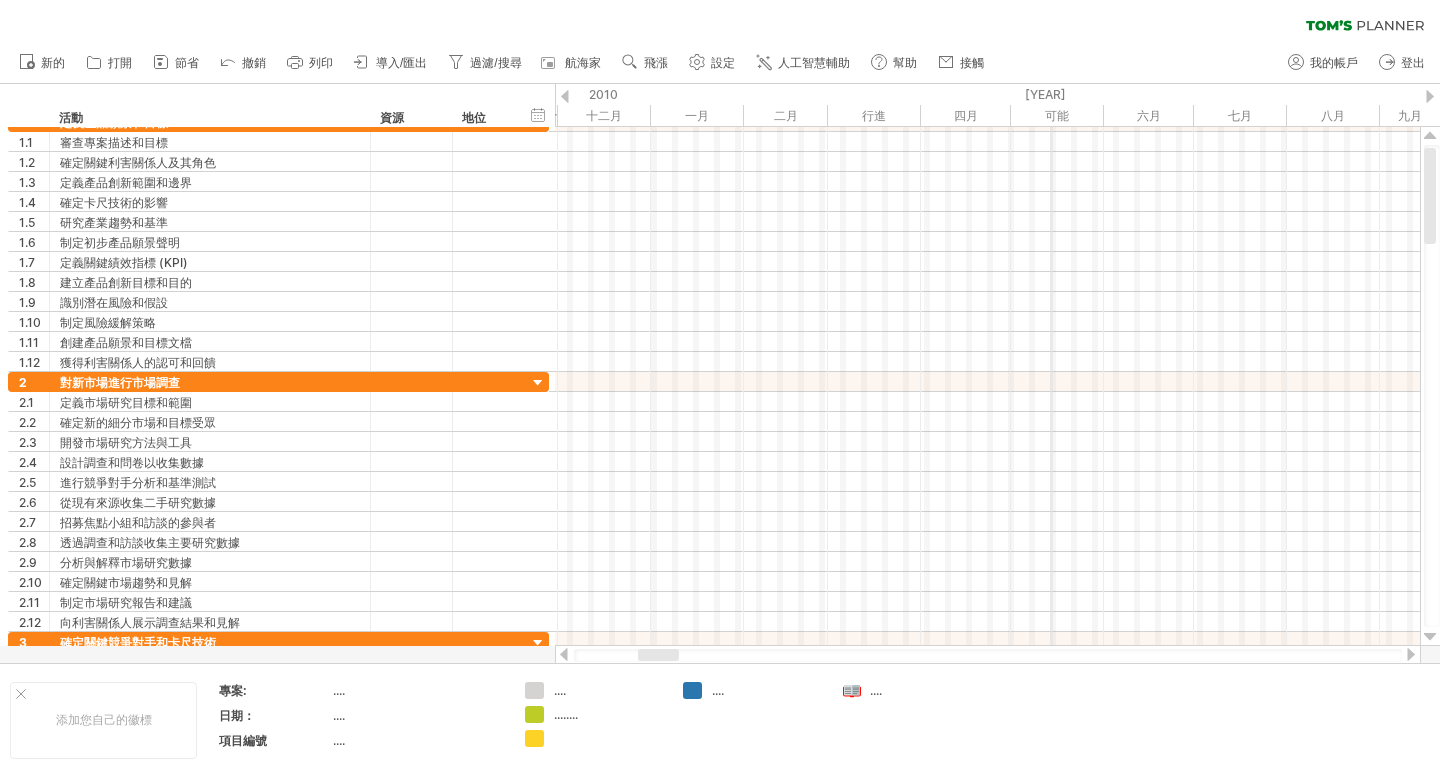 click on "[YEAR]" at bounding box center [1045, 94] 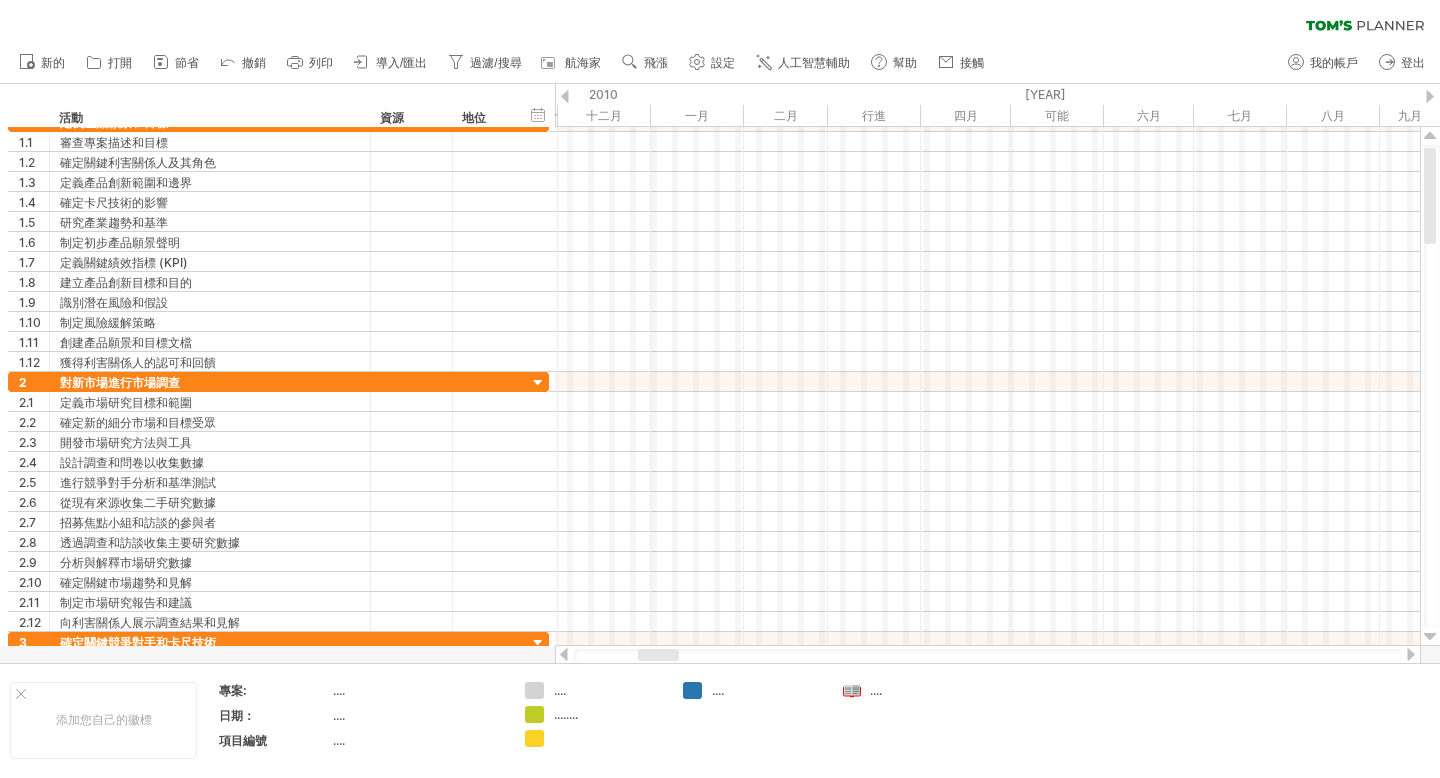 click at bounding box center (1430, 96) 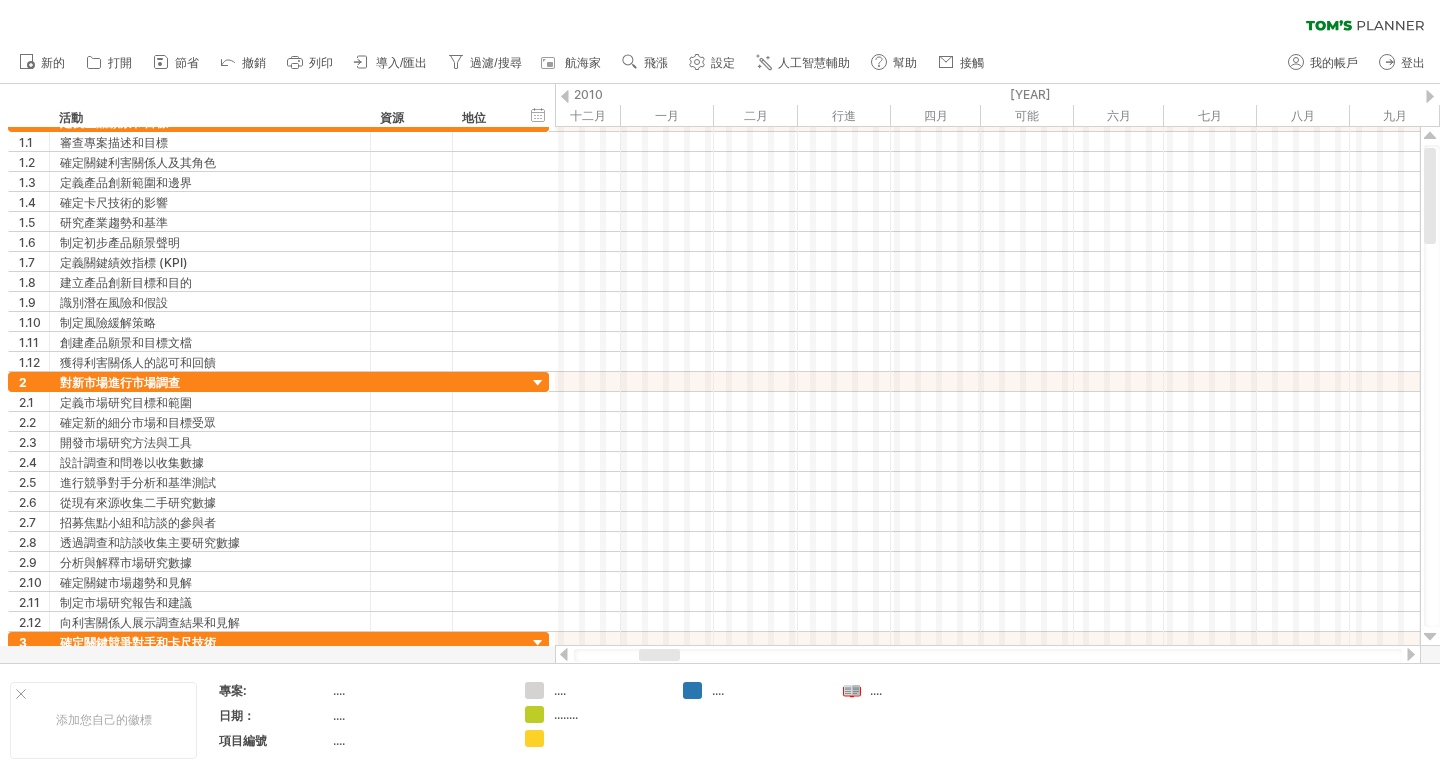 click at bounding box center [1430, 96] 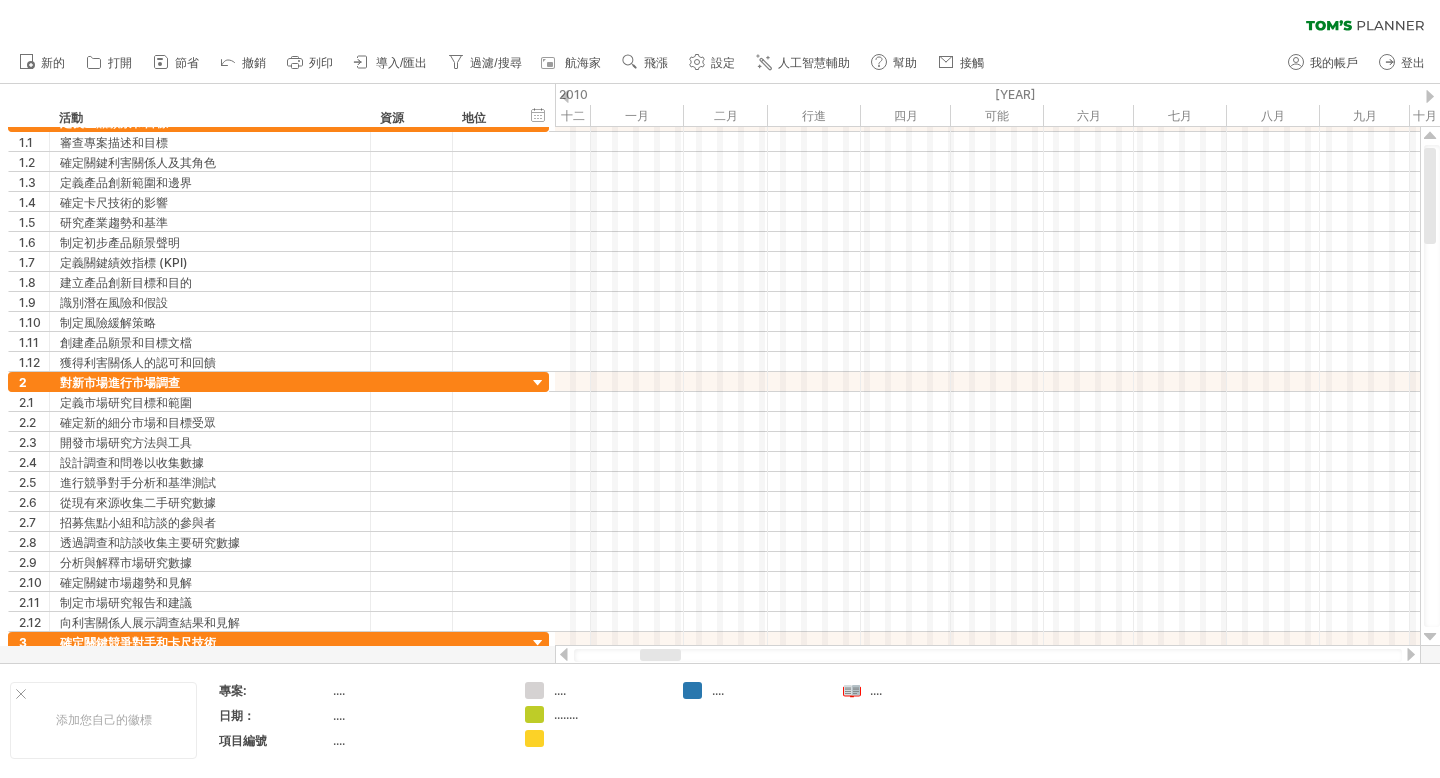 click at bounding box center [1430, 96] 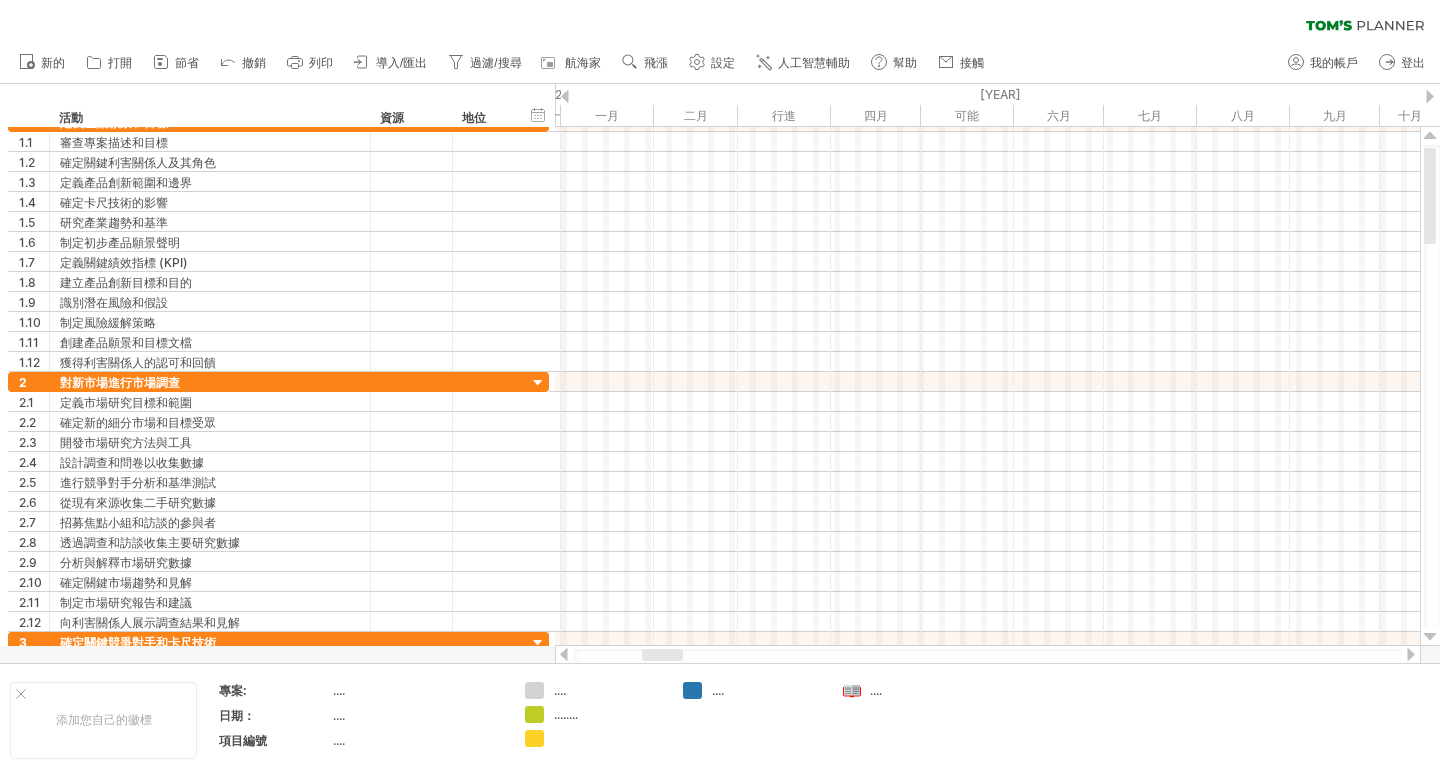 click at bounding box center [1430, 96] 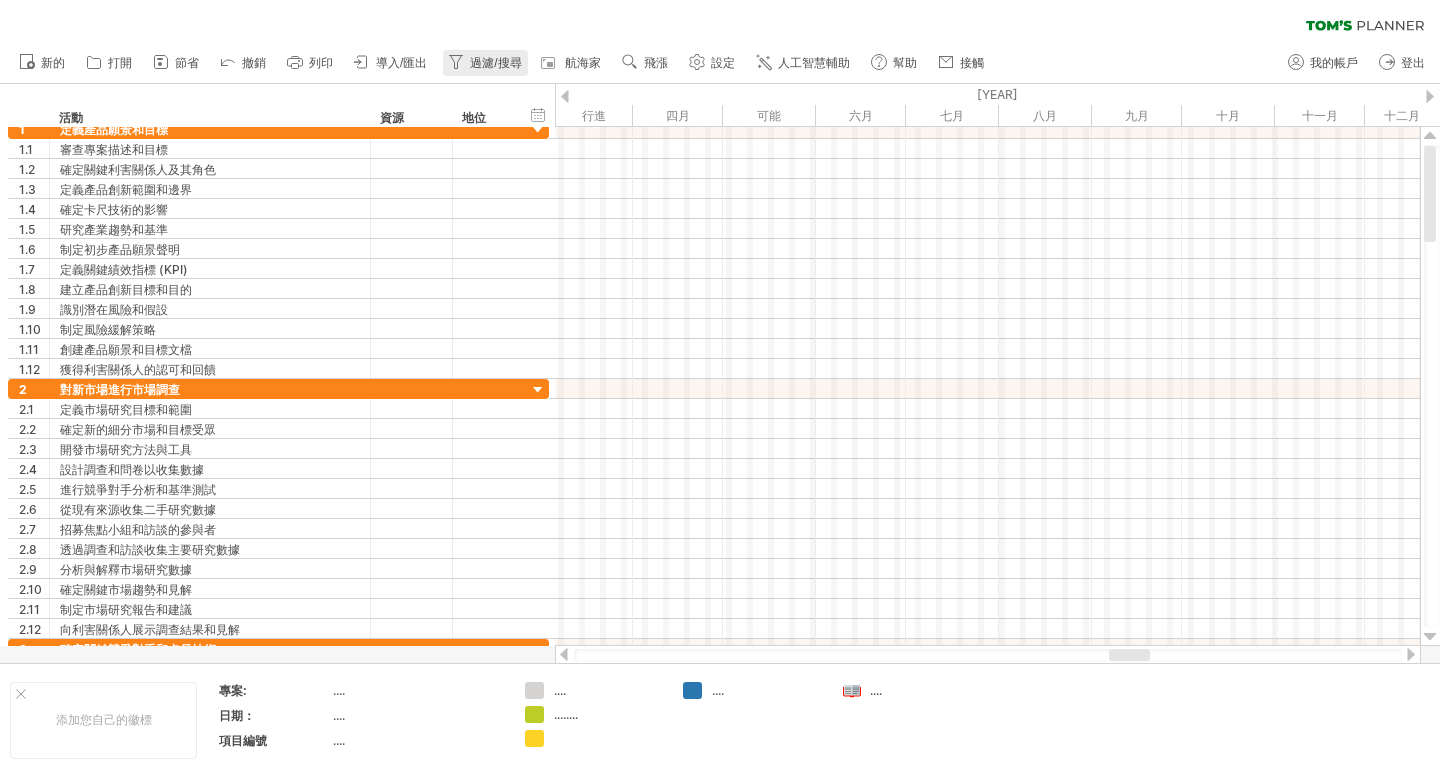 click on "過濾/搜尋" at bounding box center (485, 63) 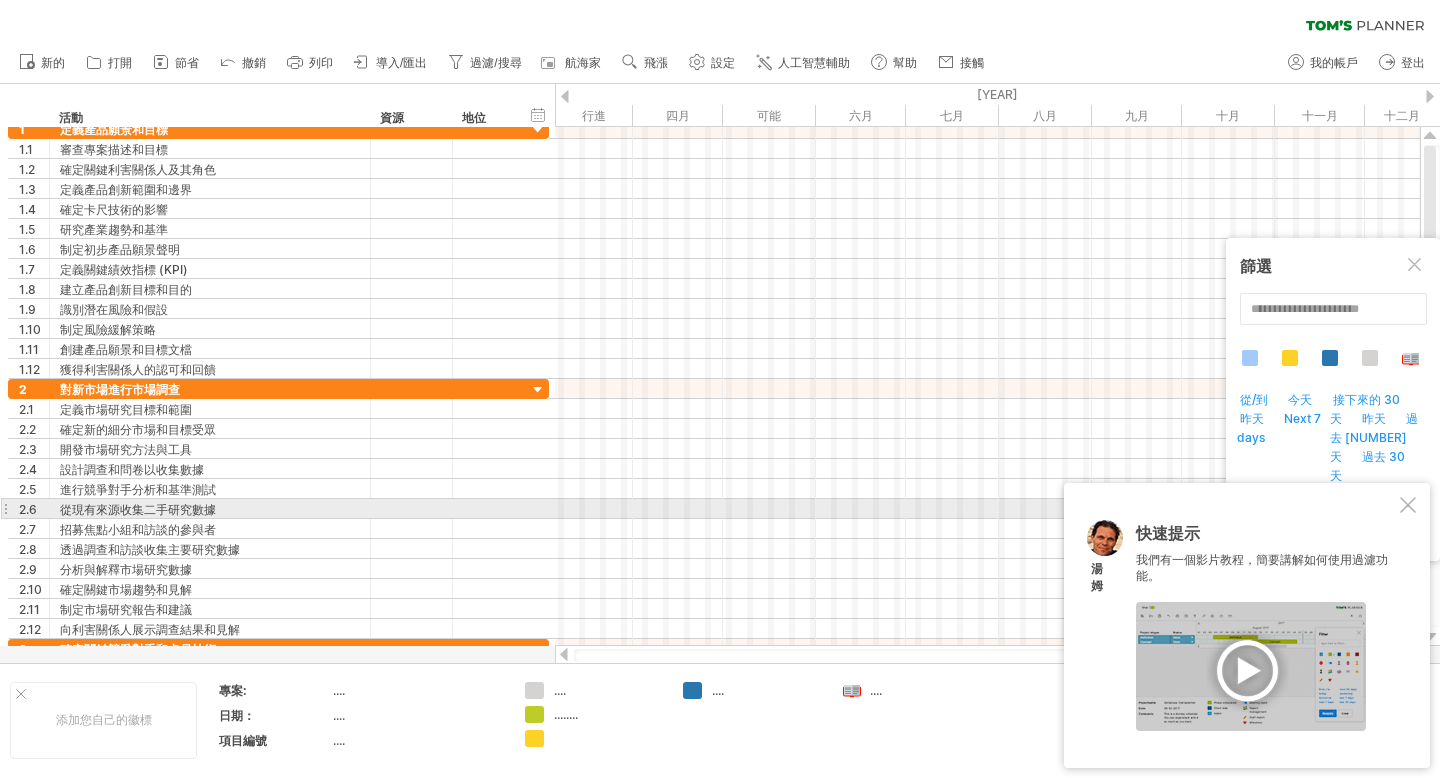 click at bounding box center (1408, 505) 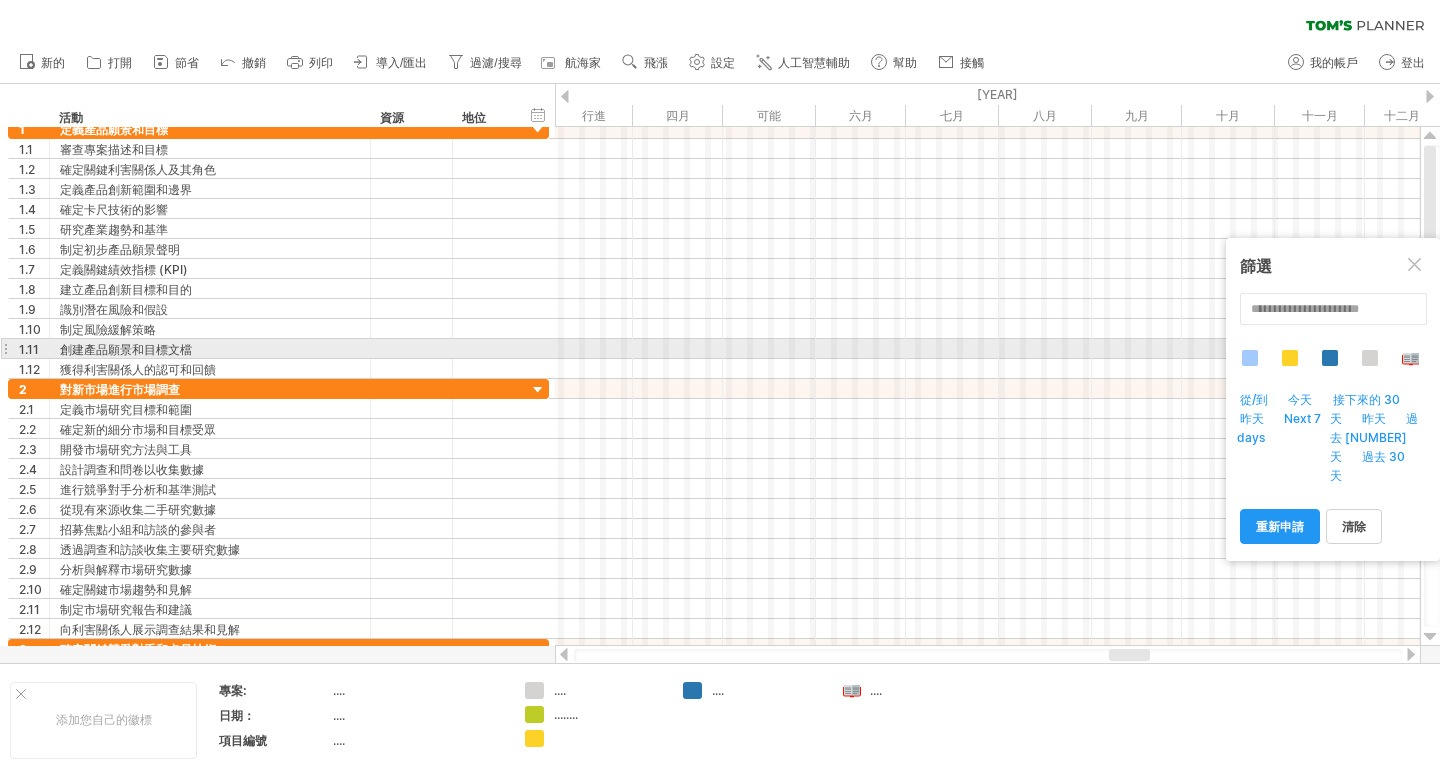 click at bounding box center [1290, 358] 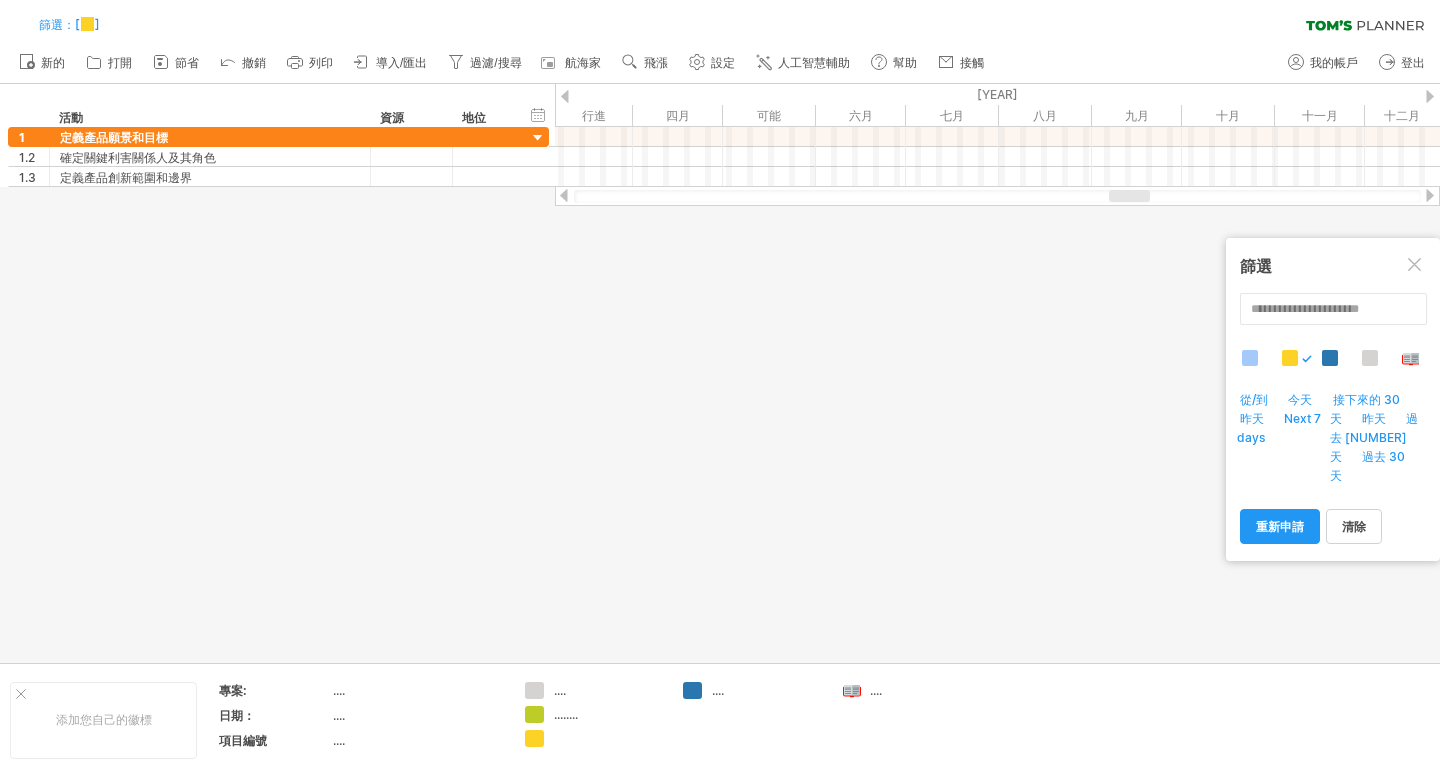 click at bounding box center (1330, 358) 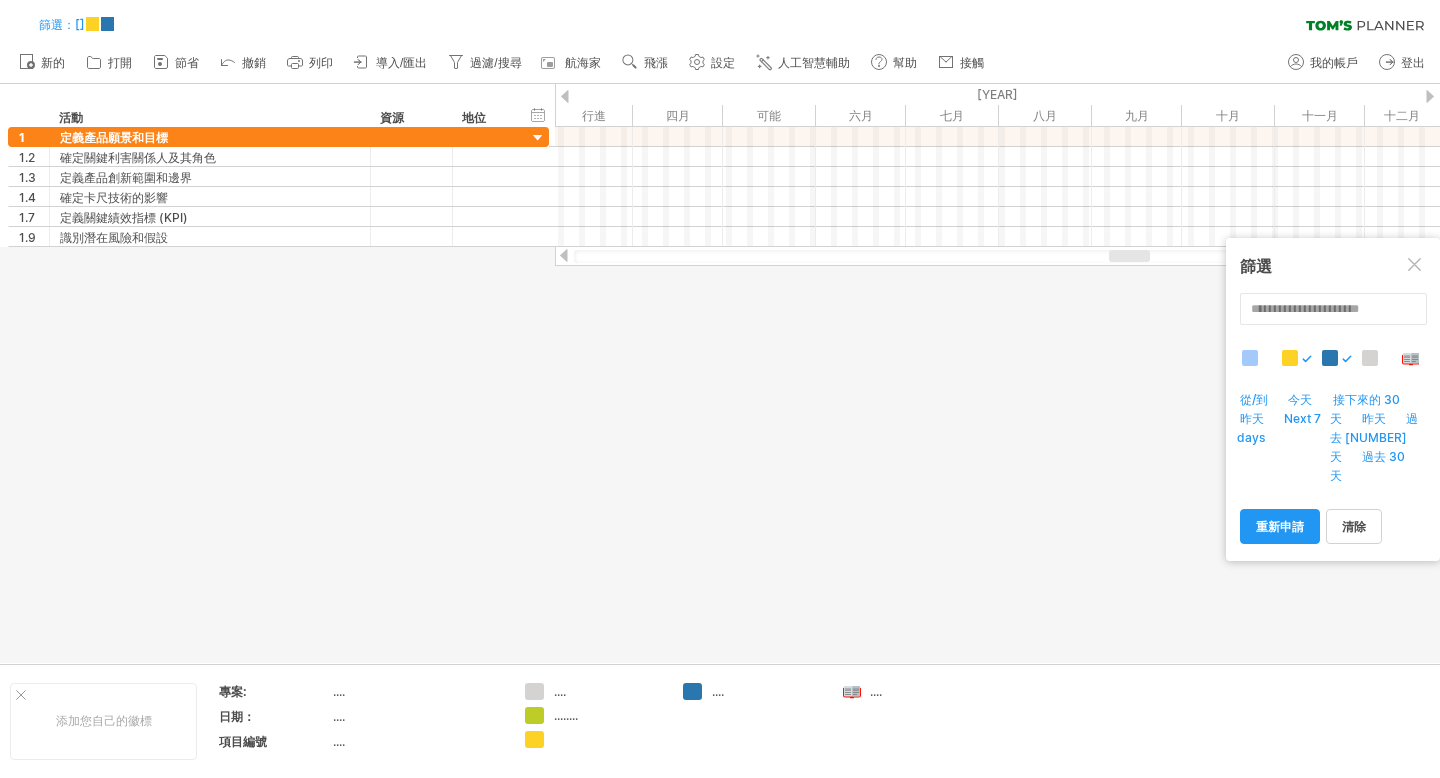 click at bounding box center (1250, 358) 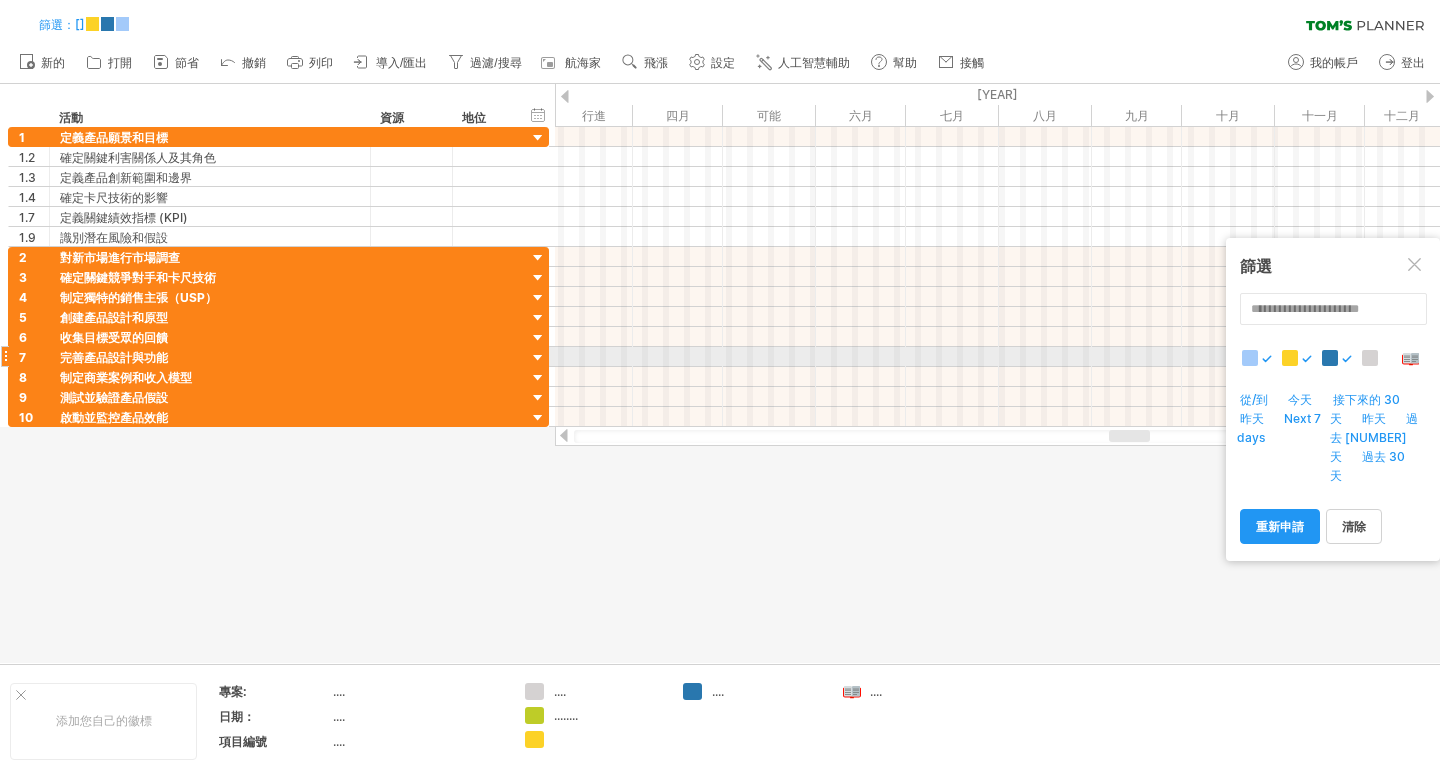 click at bounding box center (1250, 358) 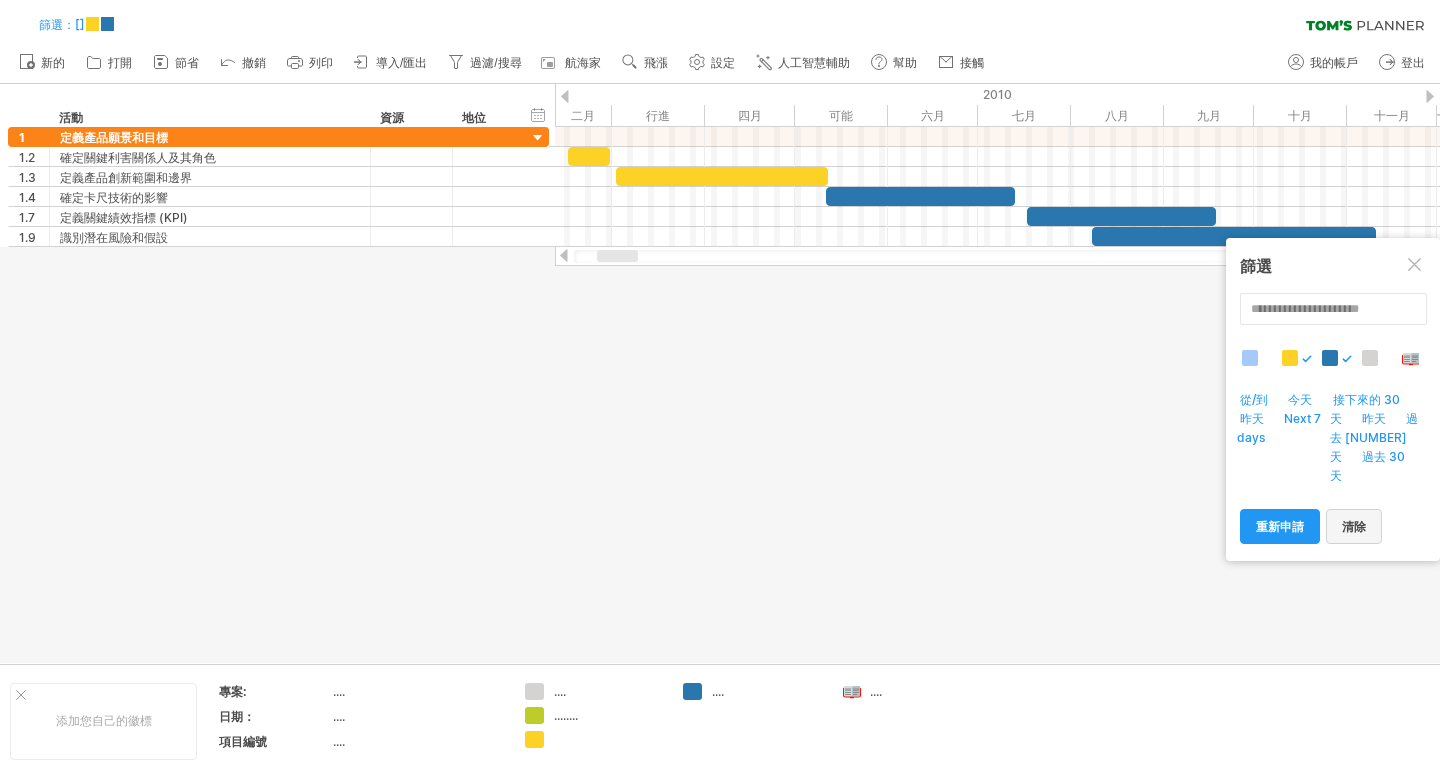 click on "清除" at bounding box center [1354, 526] 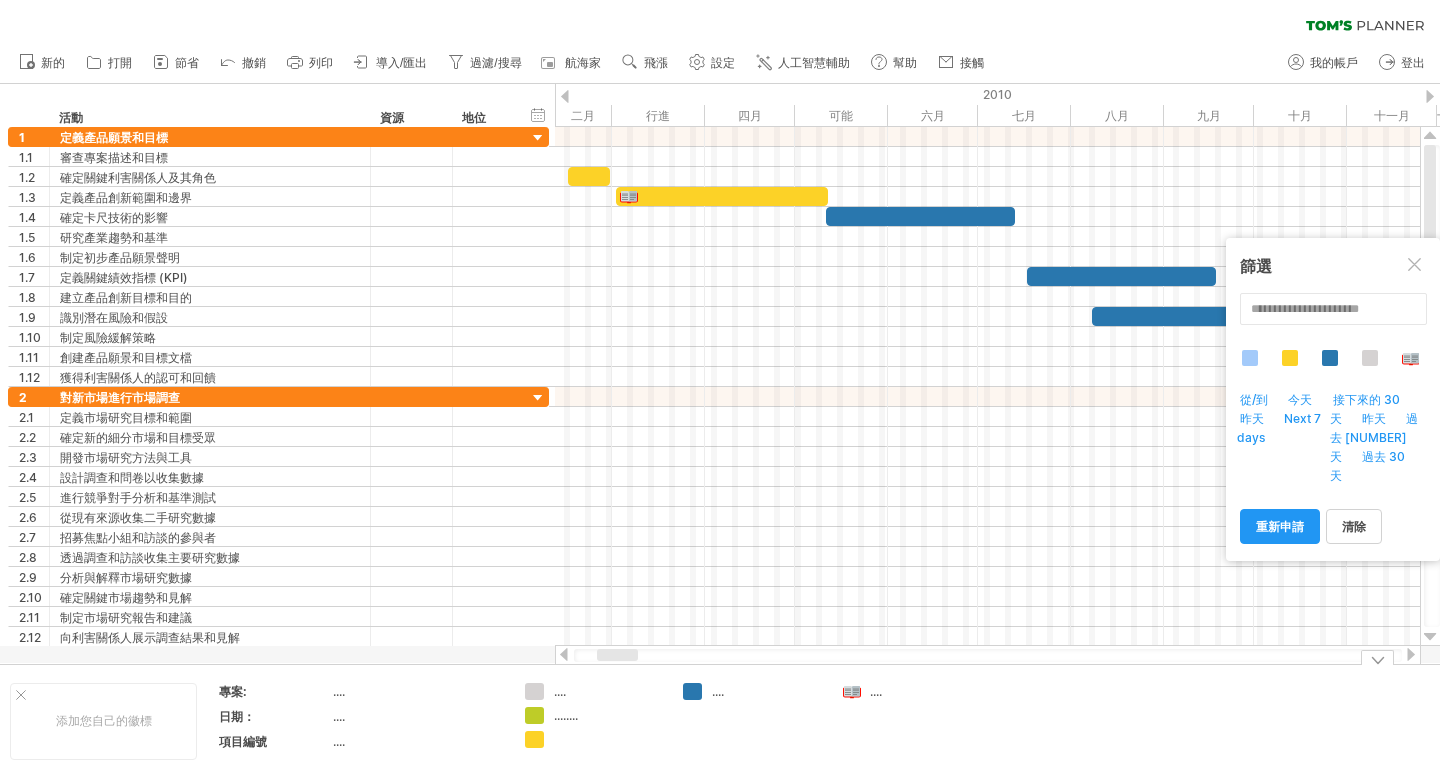 click on "篩選：  [  ]
清除過濾器
重新套用濾鏡 新的" at bounding box center [720, 389] 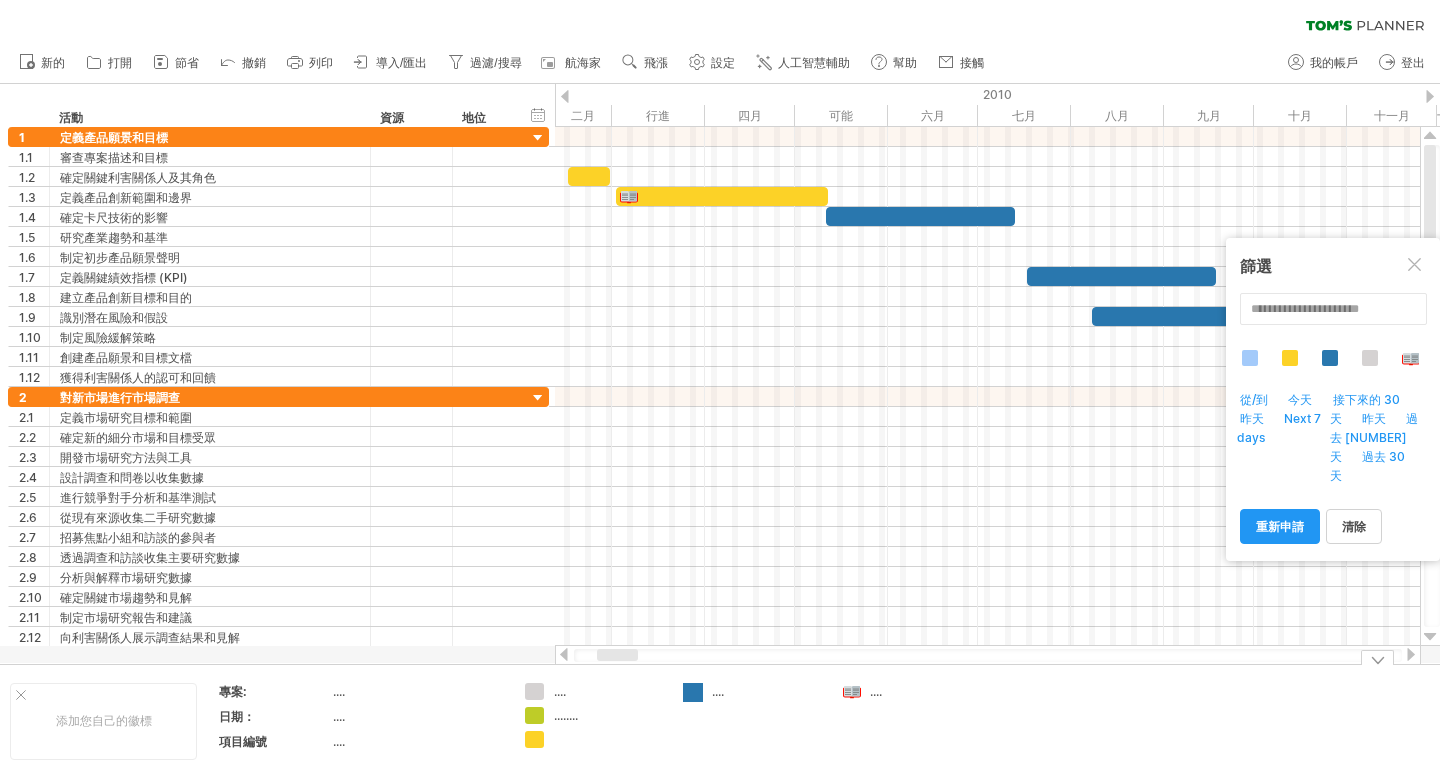 click at bounding box center (693, 692) 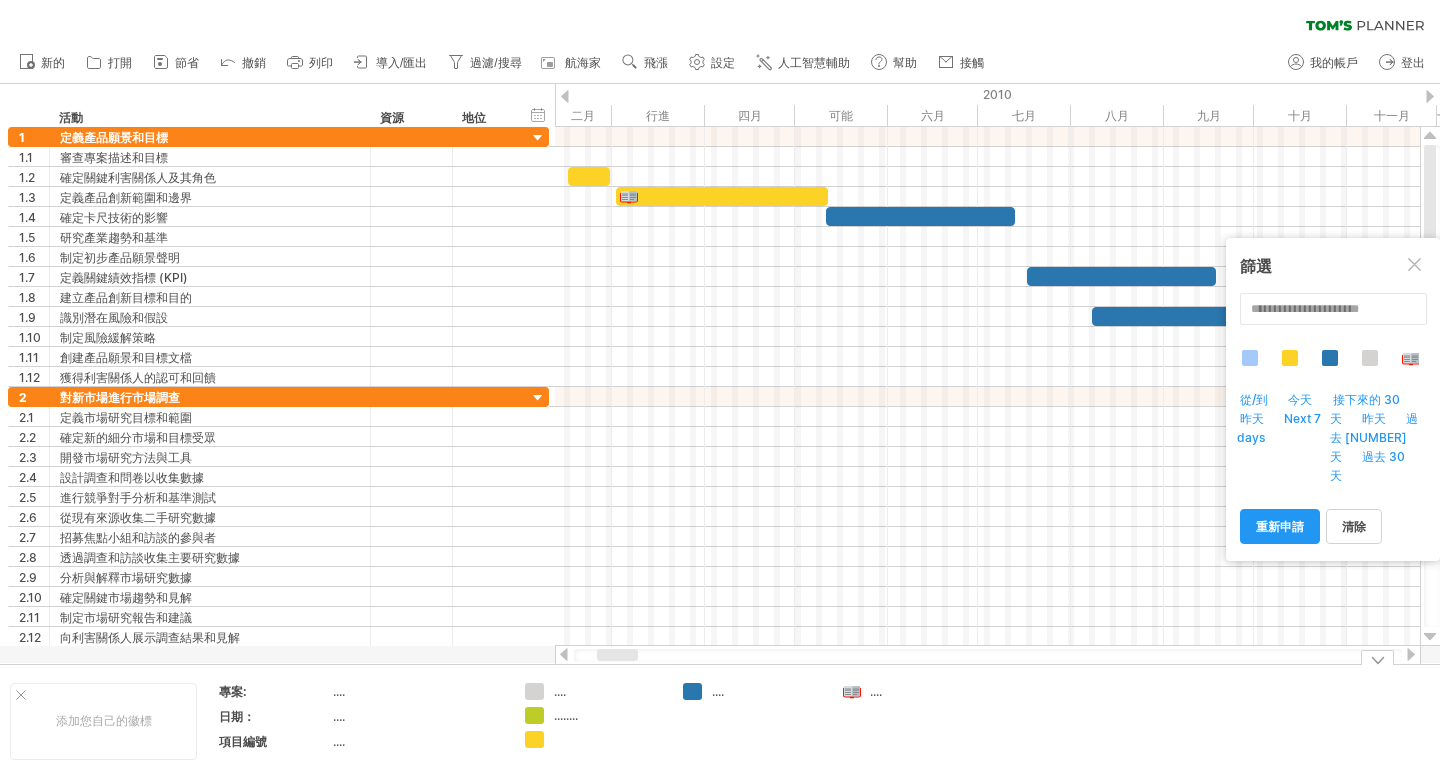 click on "篩選：  [  ]
清除過濾器
重新套用濾鏡 新的" at bounding box center [720, 389] 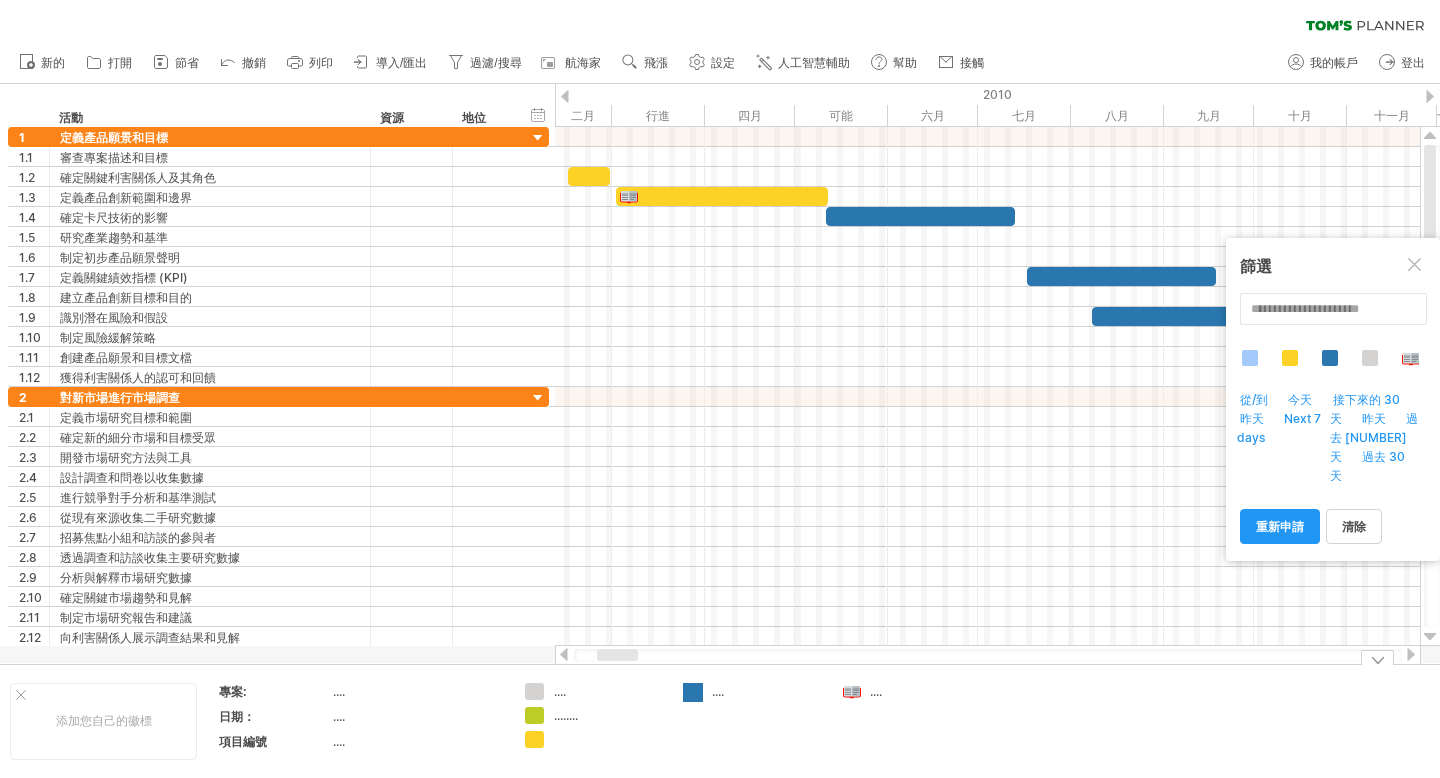 click at bounding box center (693, 692) 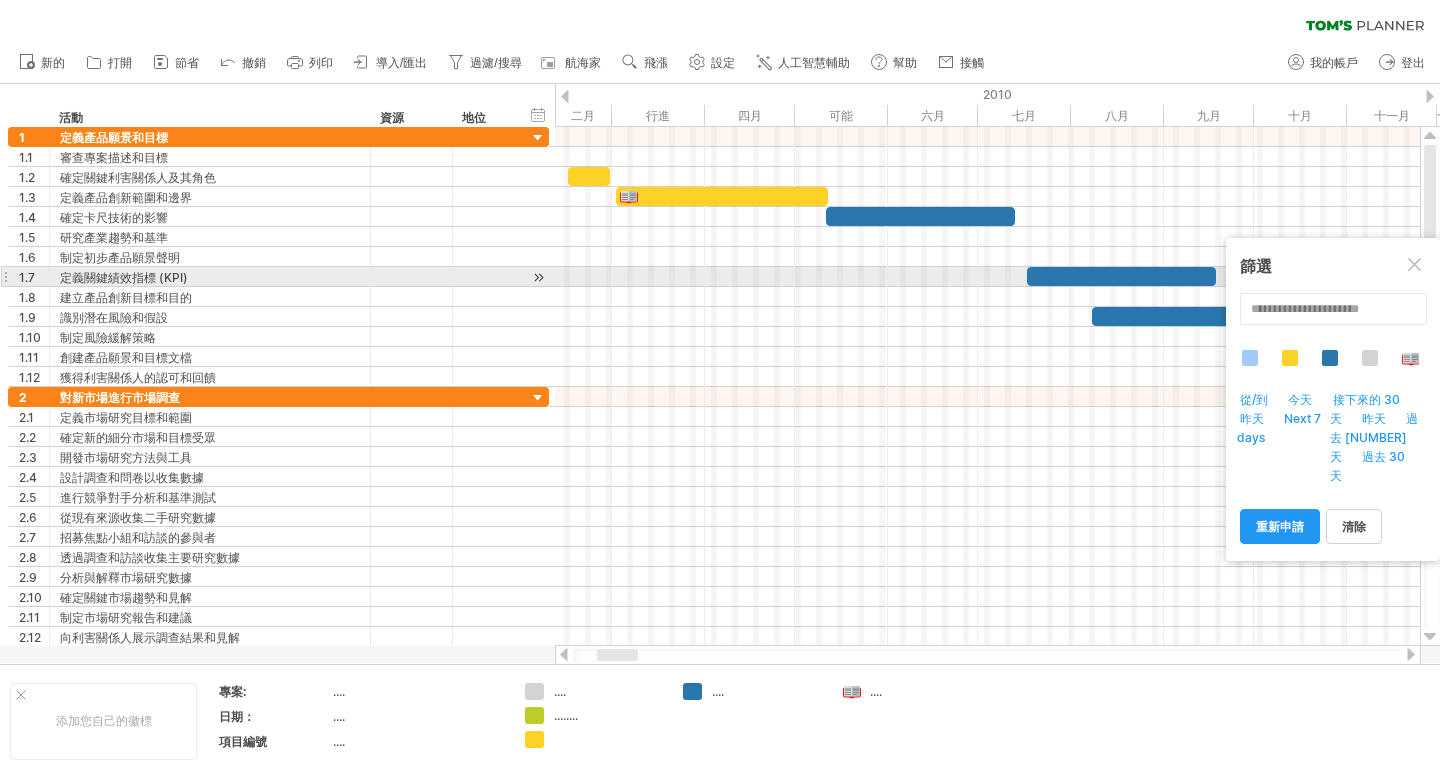 click at bounding box center [1416, 266] 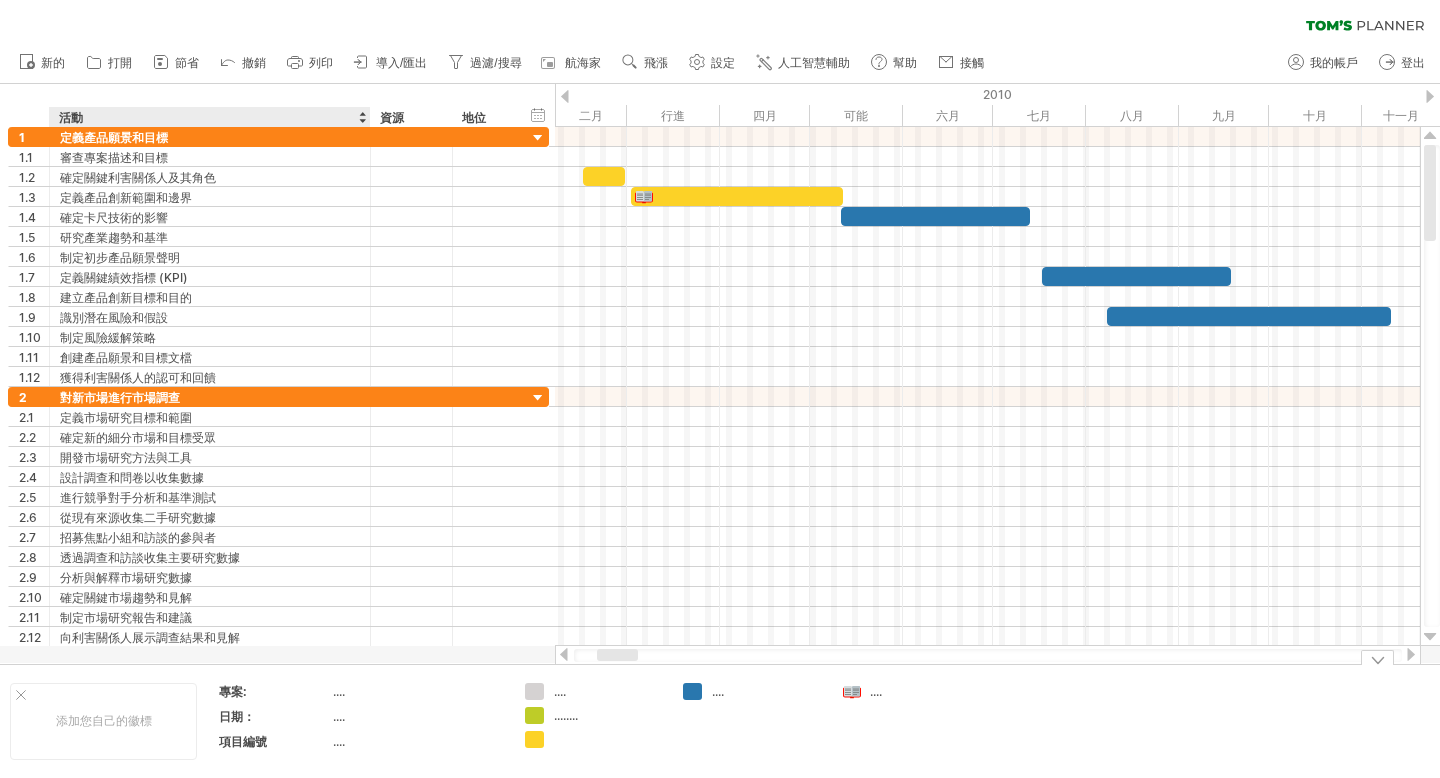 click on "...." at bounding box center [339, 691] 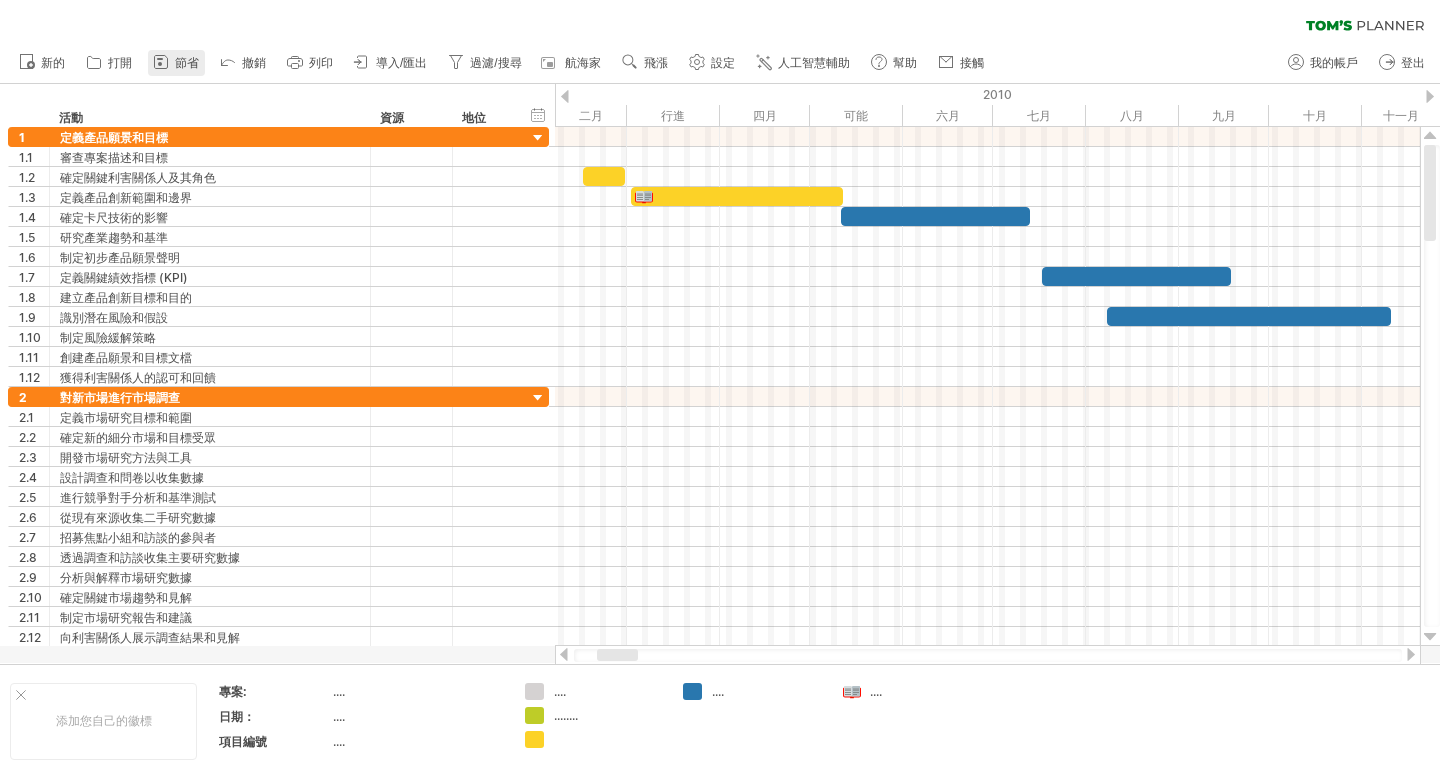 click on "節省" at bounding box center (187, 63) 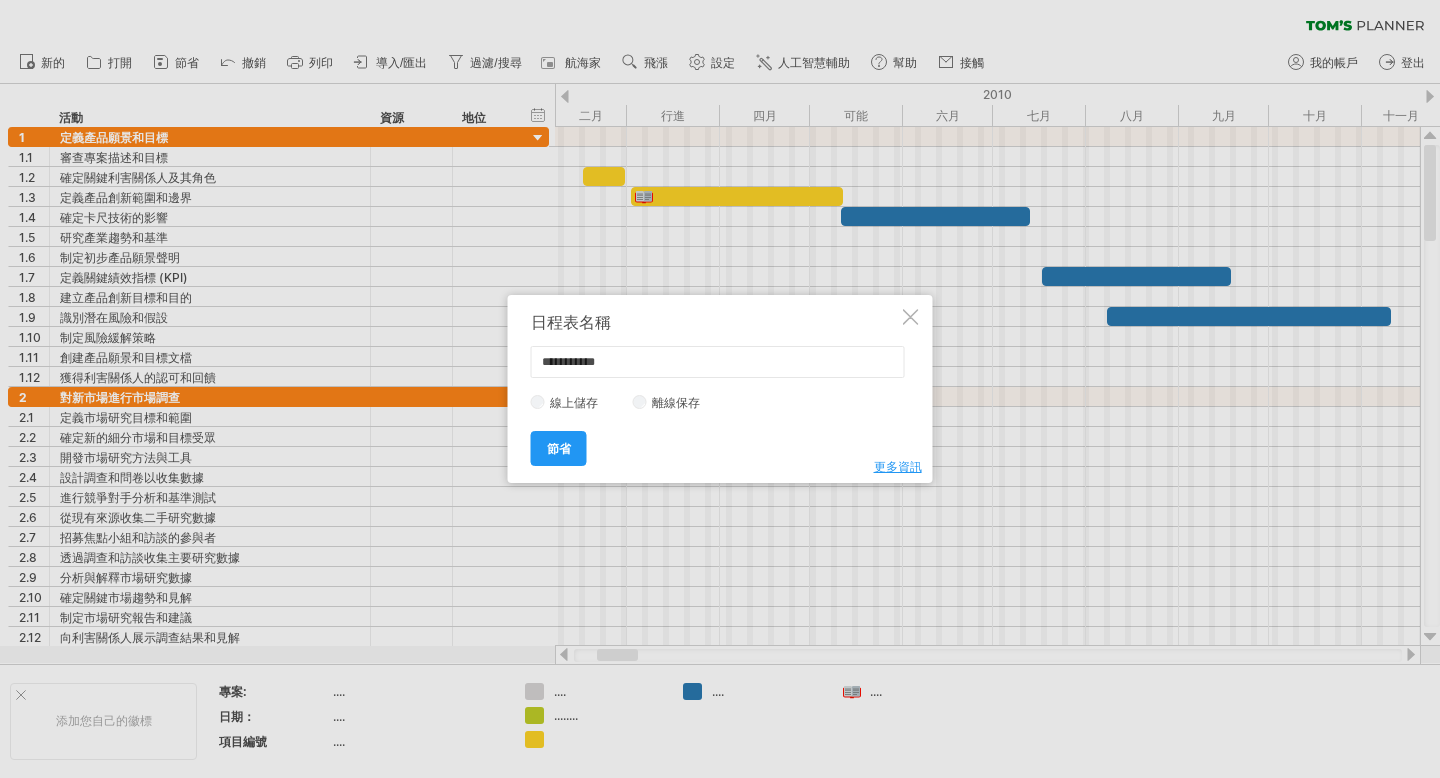 click at bounding box center (911, 317) 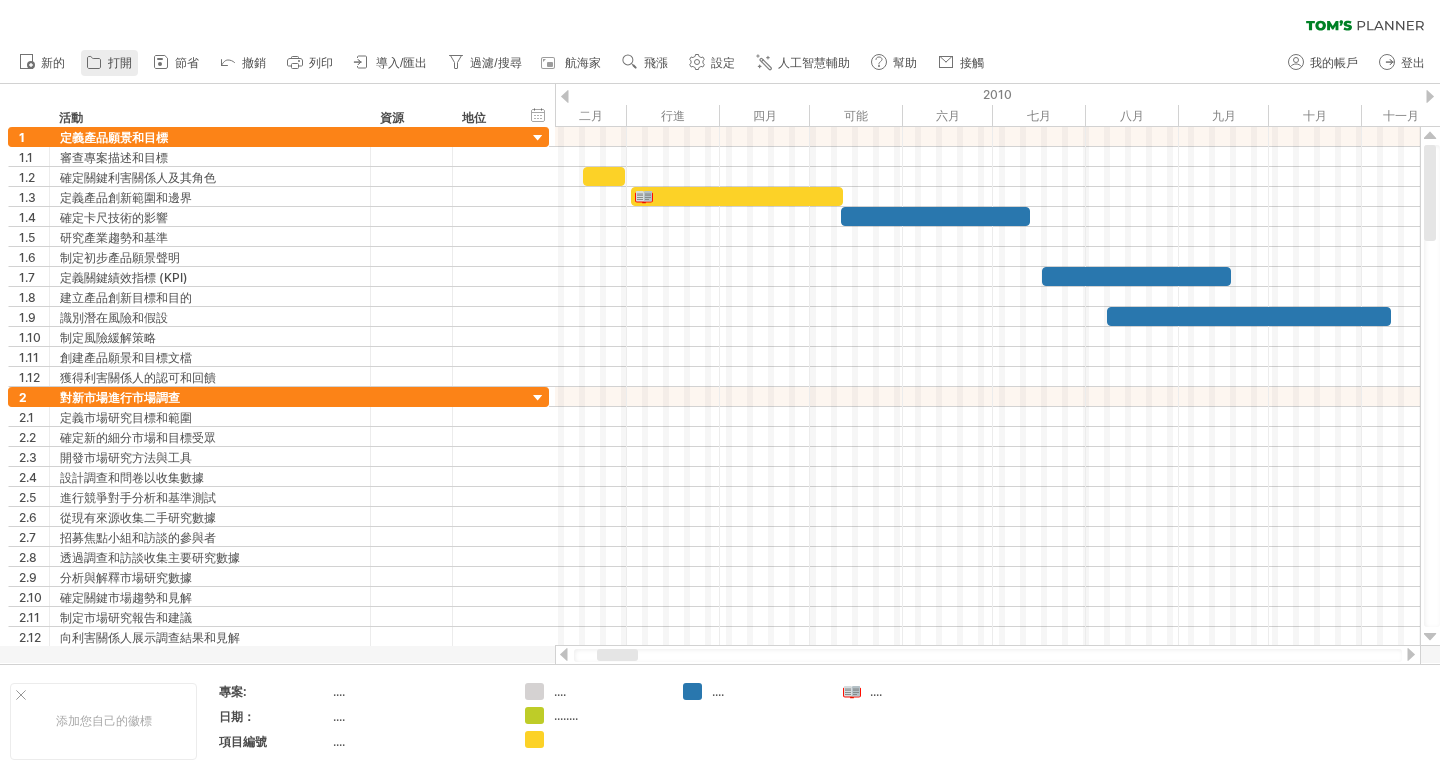 click on "打開" at bounding box center [120, 63] 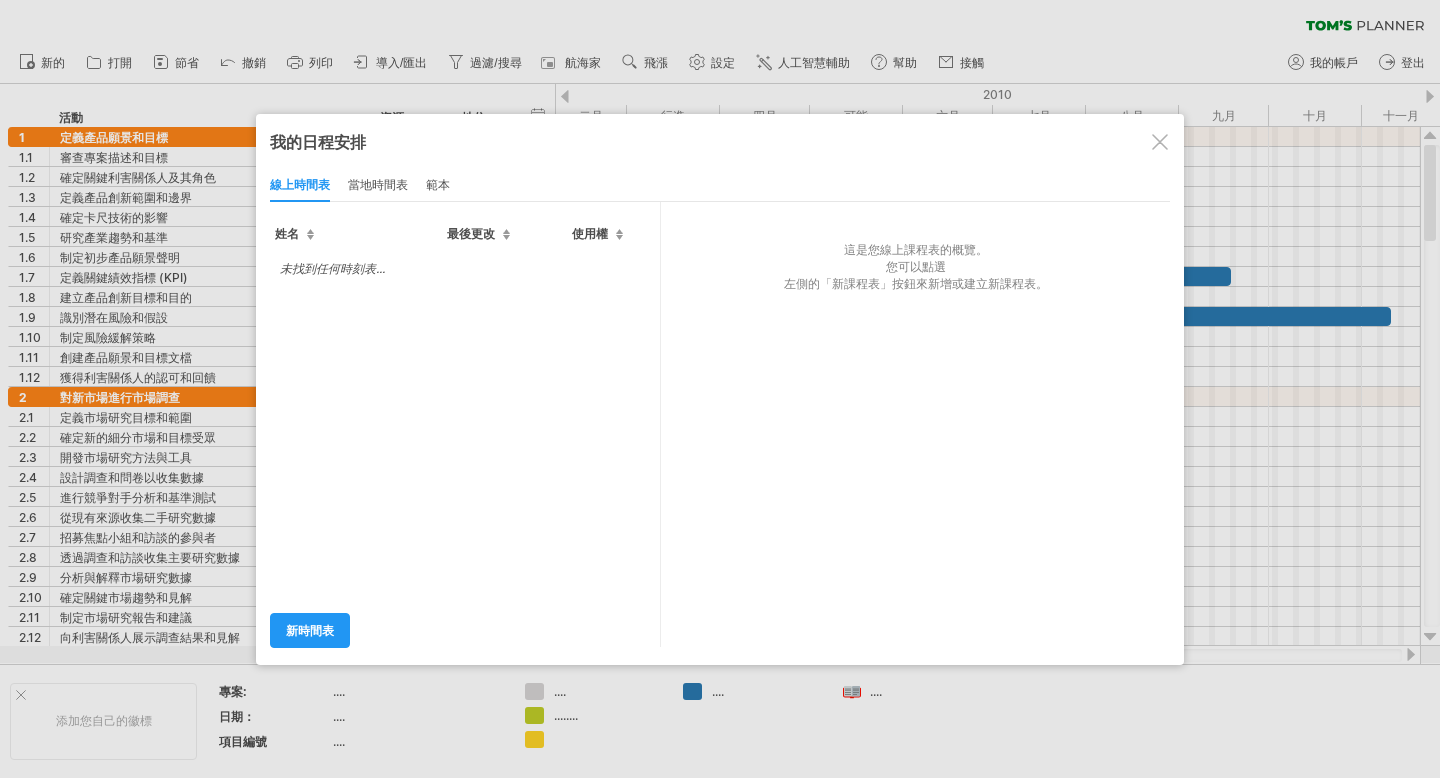 click at bounding box center [1160, 142] 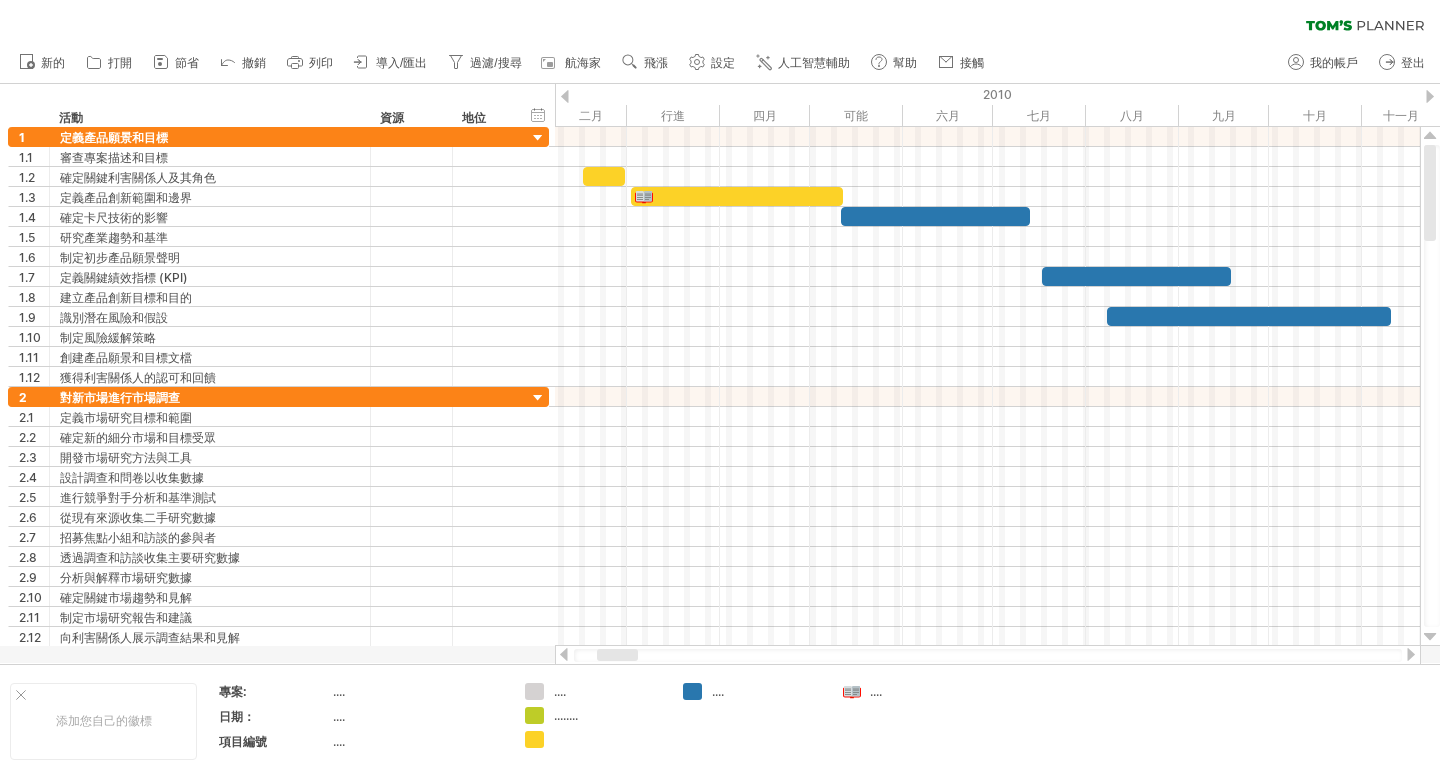 click on "篩選：  [  ]
清除過濾器
重新套用濾鏡" at bounding box center (720, 21) 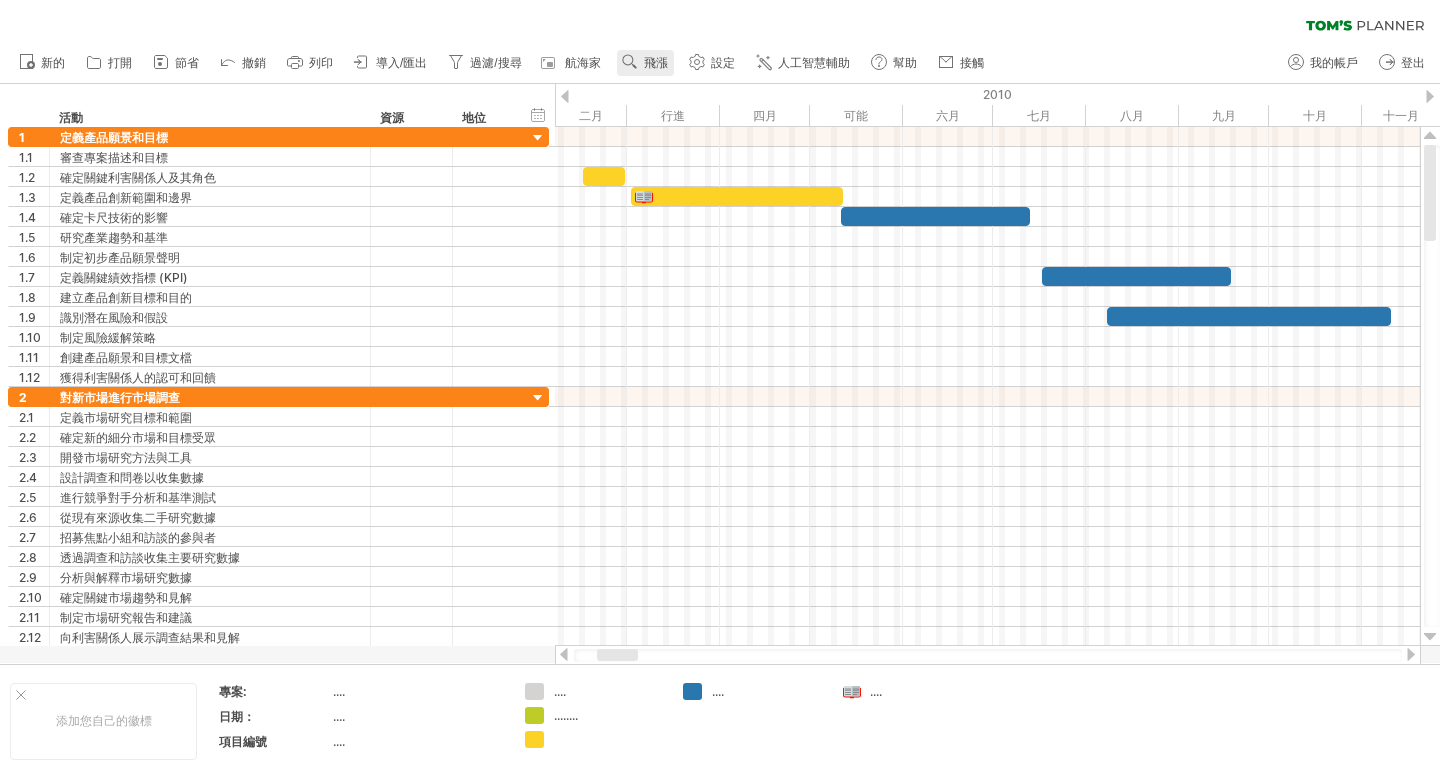 click on "飛漲" at bounding box center (656, 63) 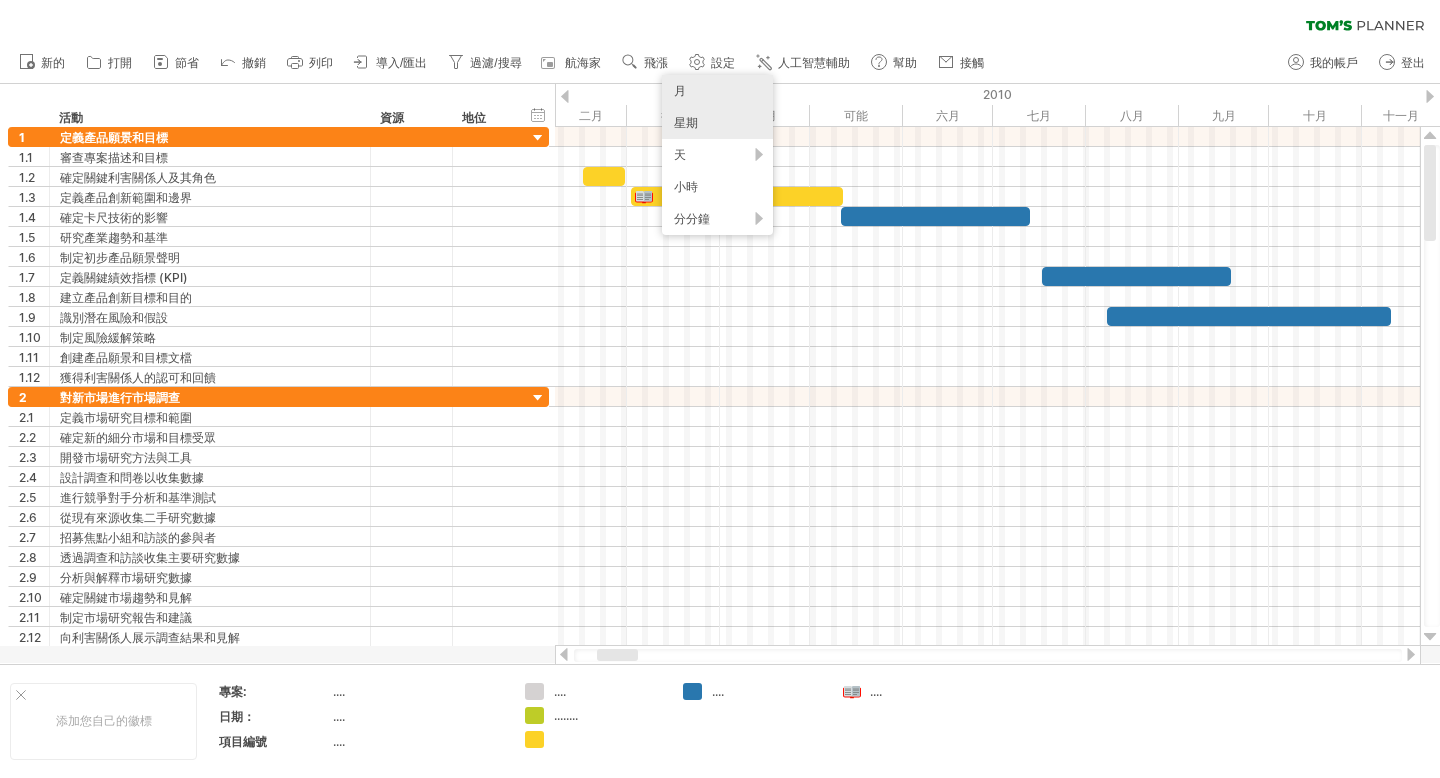 click on "星期" at bounding box center (717, 123) 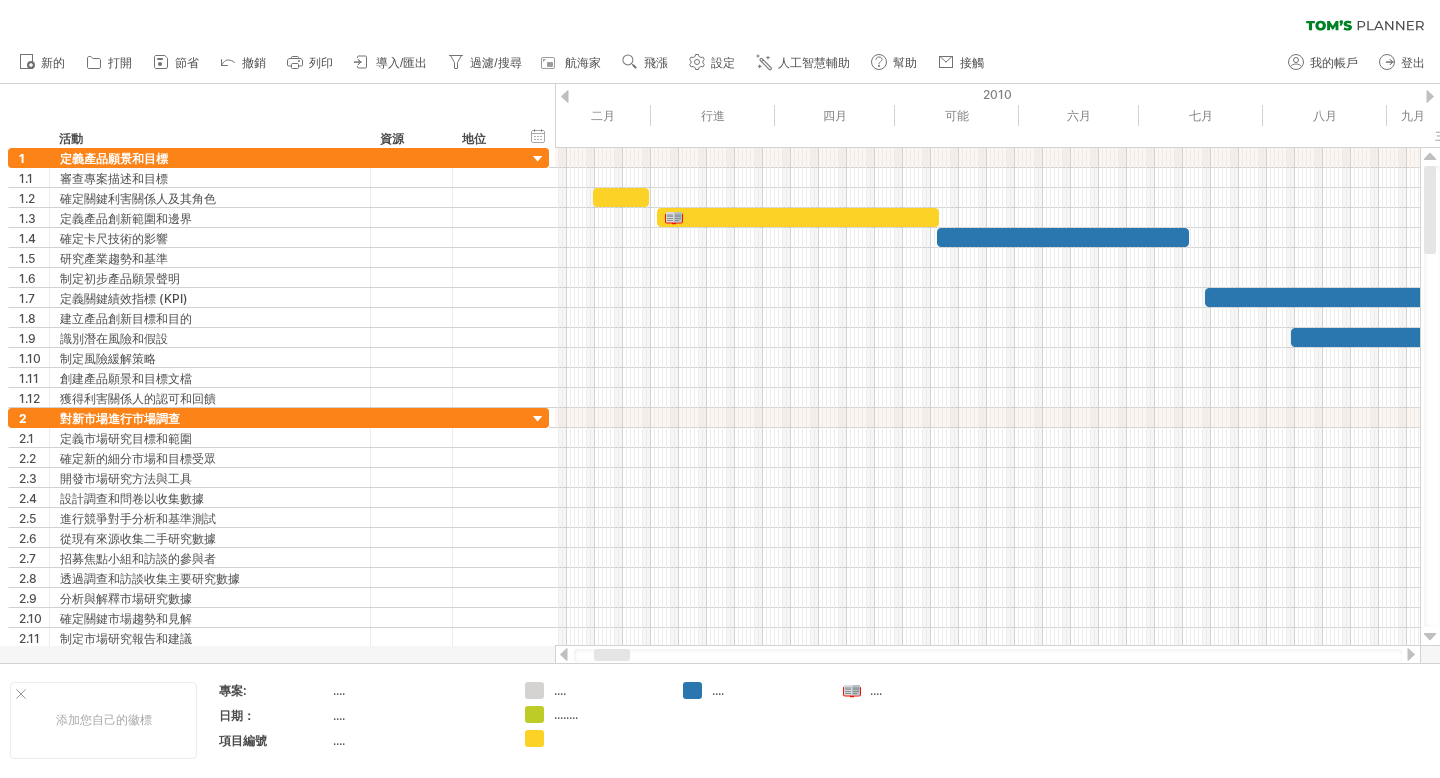 click on "新的" at bounding box center (500, 63) 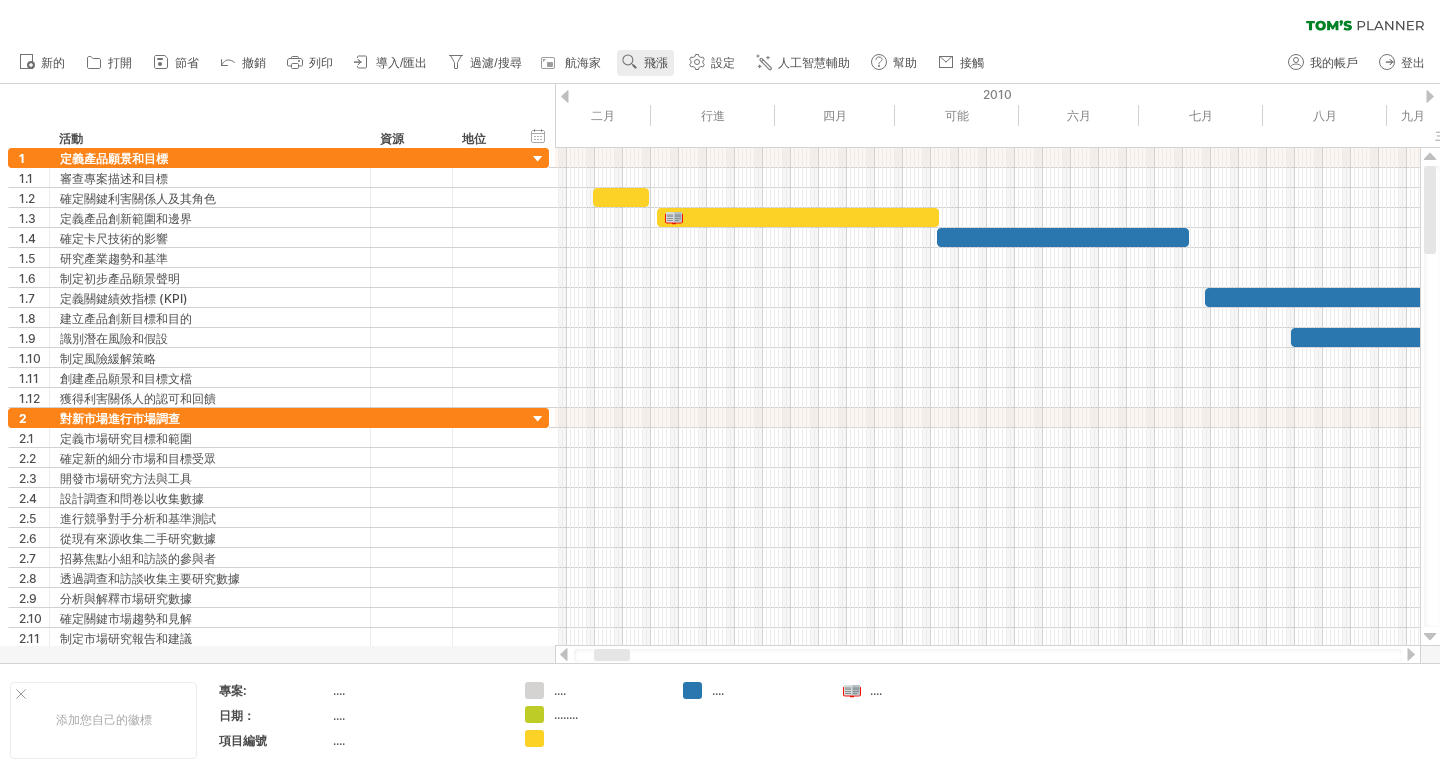 click on "飛漲" at bounding box center (656, 63) 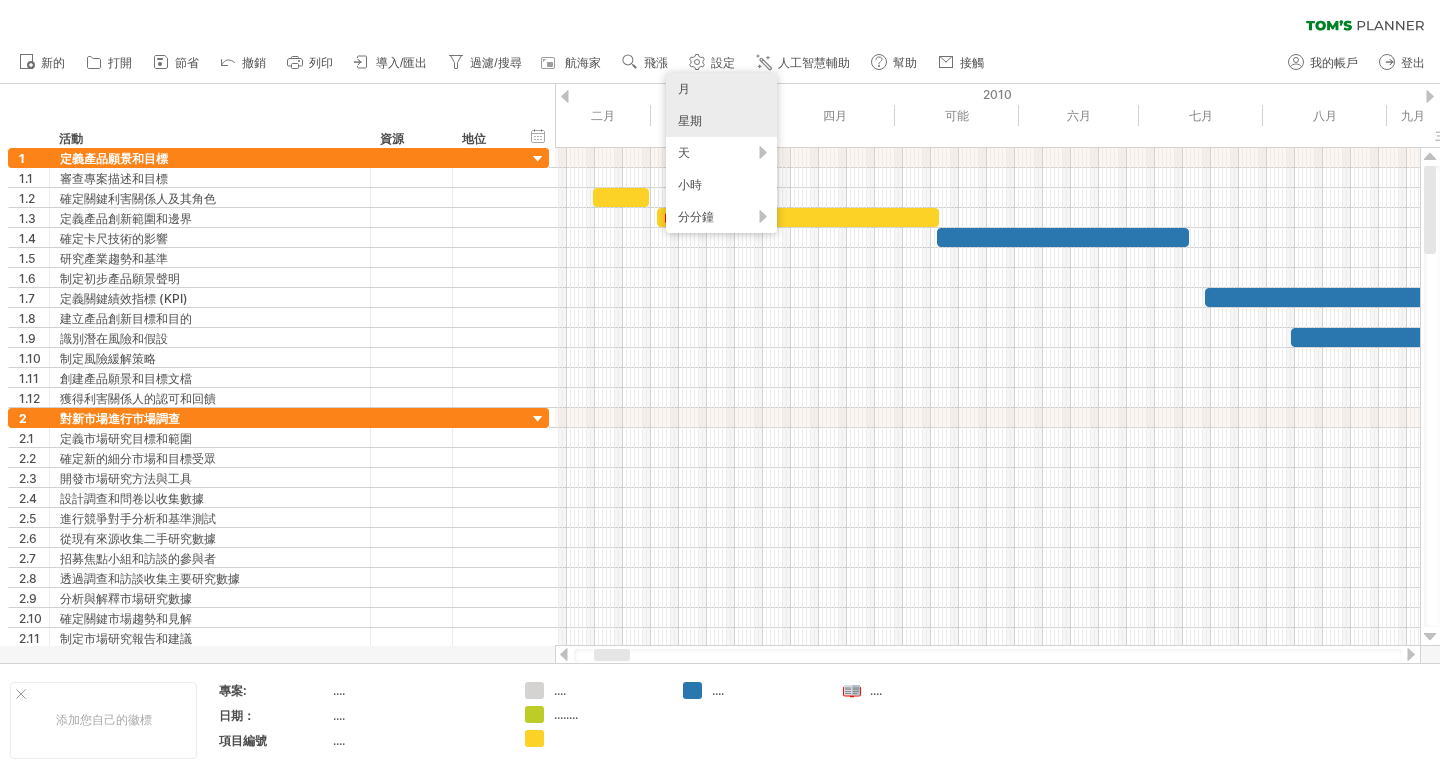 click on "月" at bounding box center [721, 89] 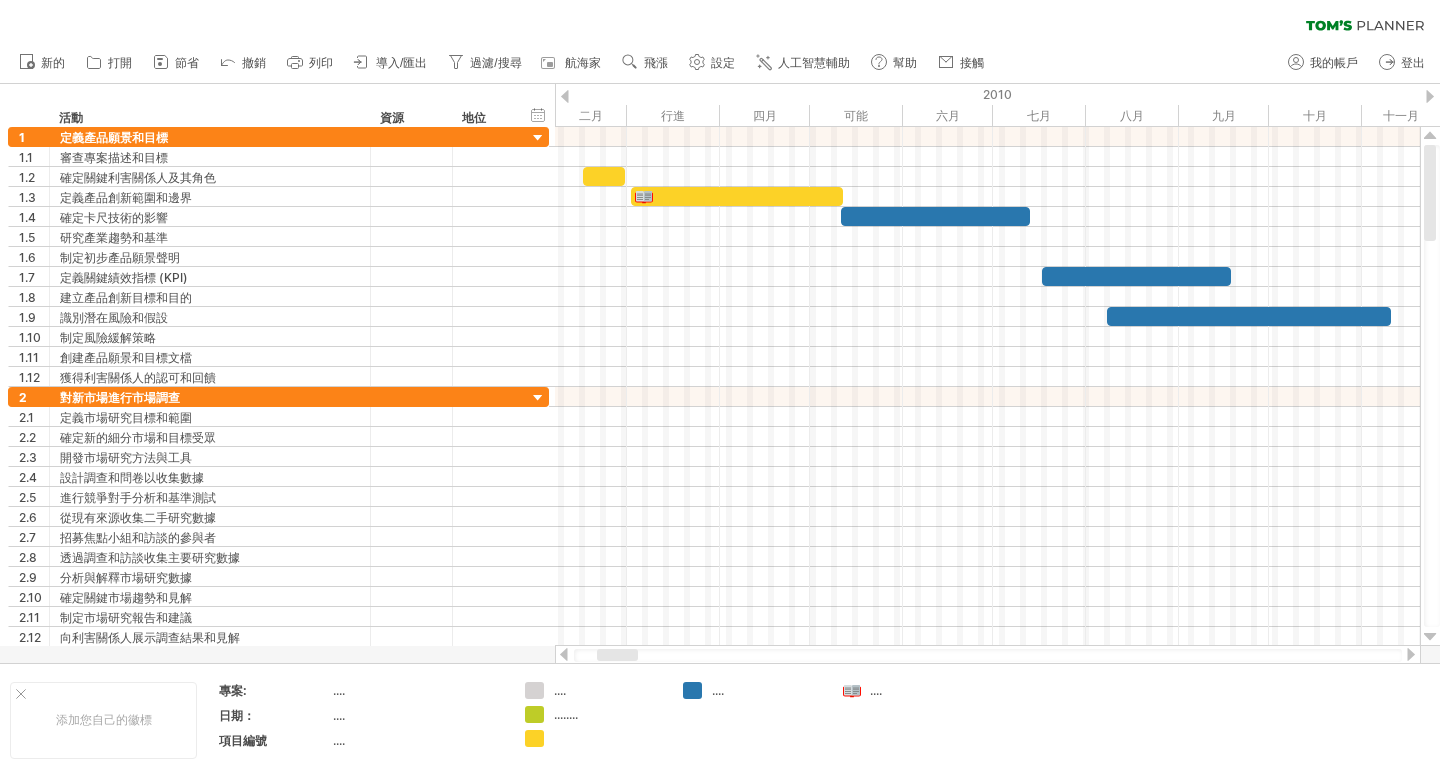 click on "篩選：  [  ]
清除過濾器
重新套用濾鏡" at bounding box center [720, 21] 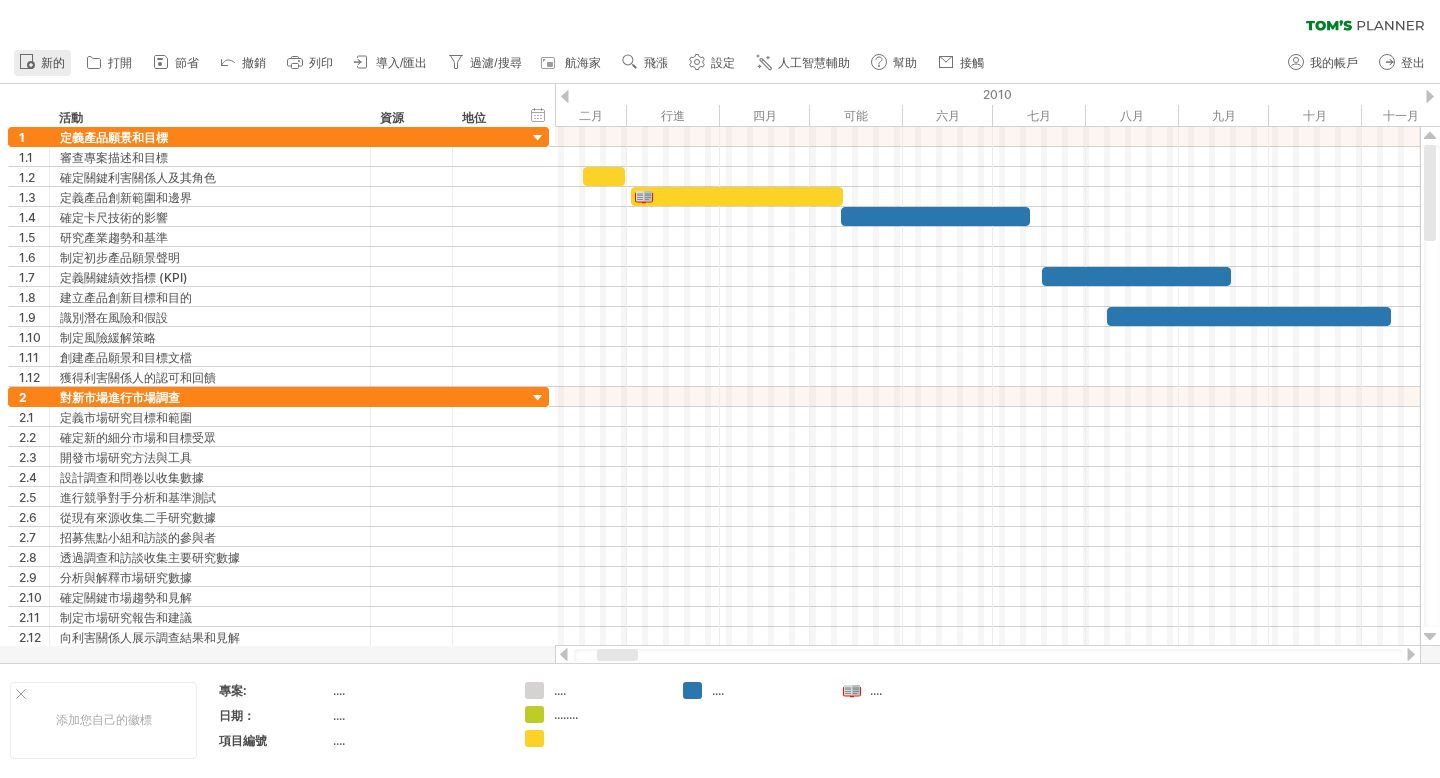 click on "新的" at bounding box center [53, 63] 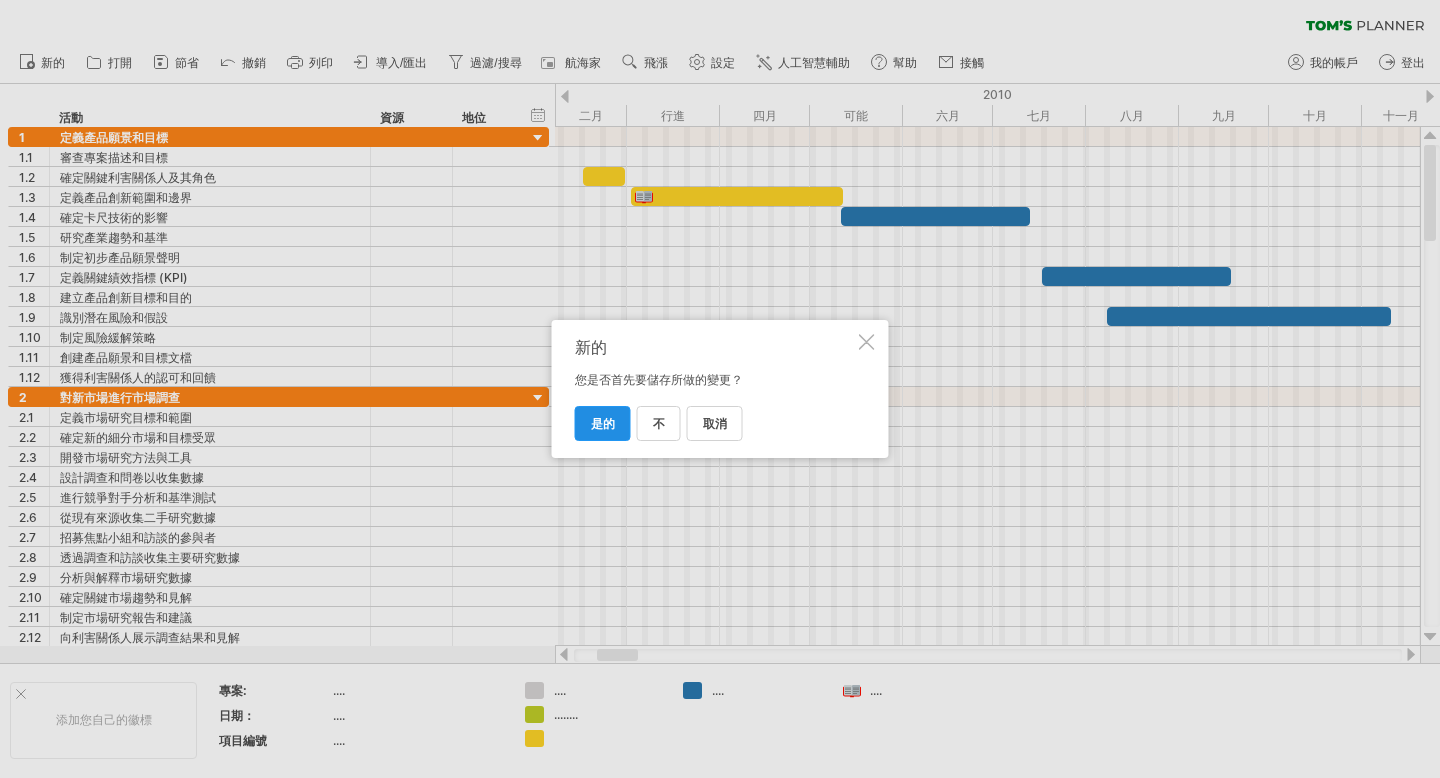 click on "是的" at bounding box center [603, 423] 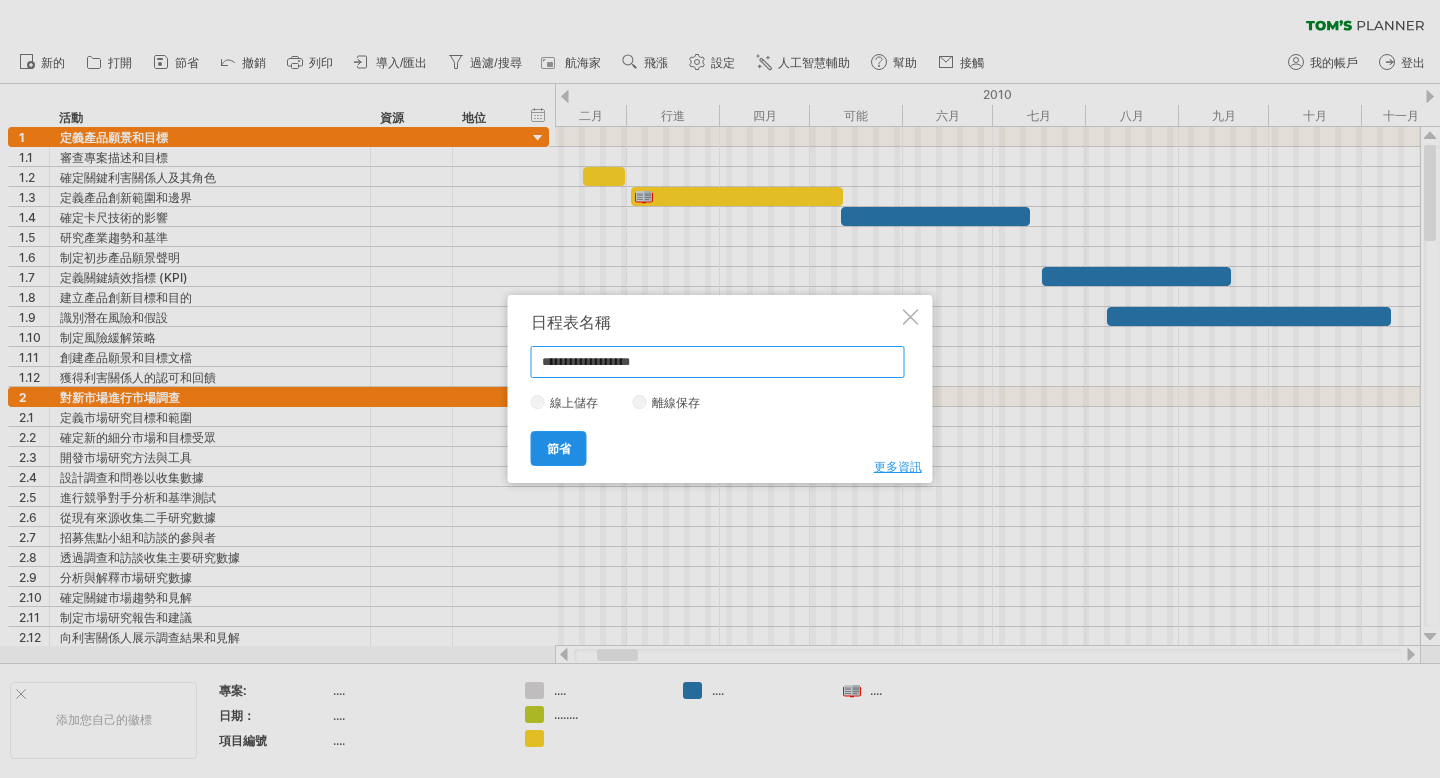 type on "**********" 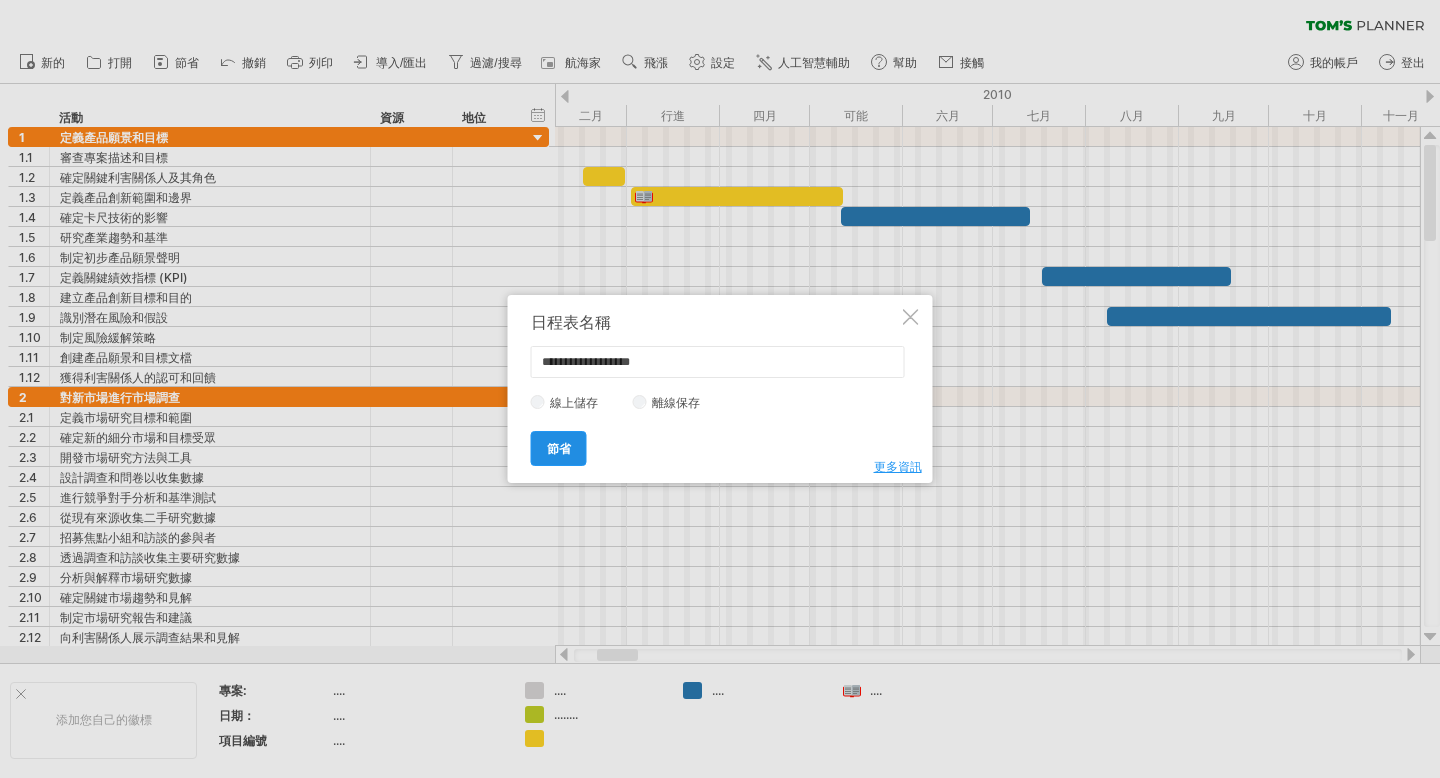 click on "節省" at bounding box center [559, 448] 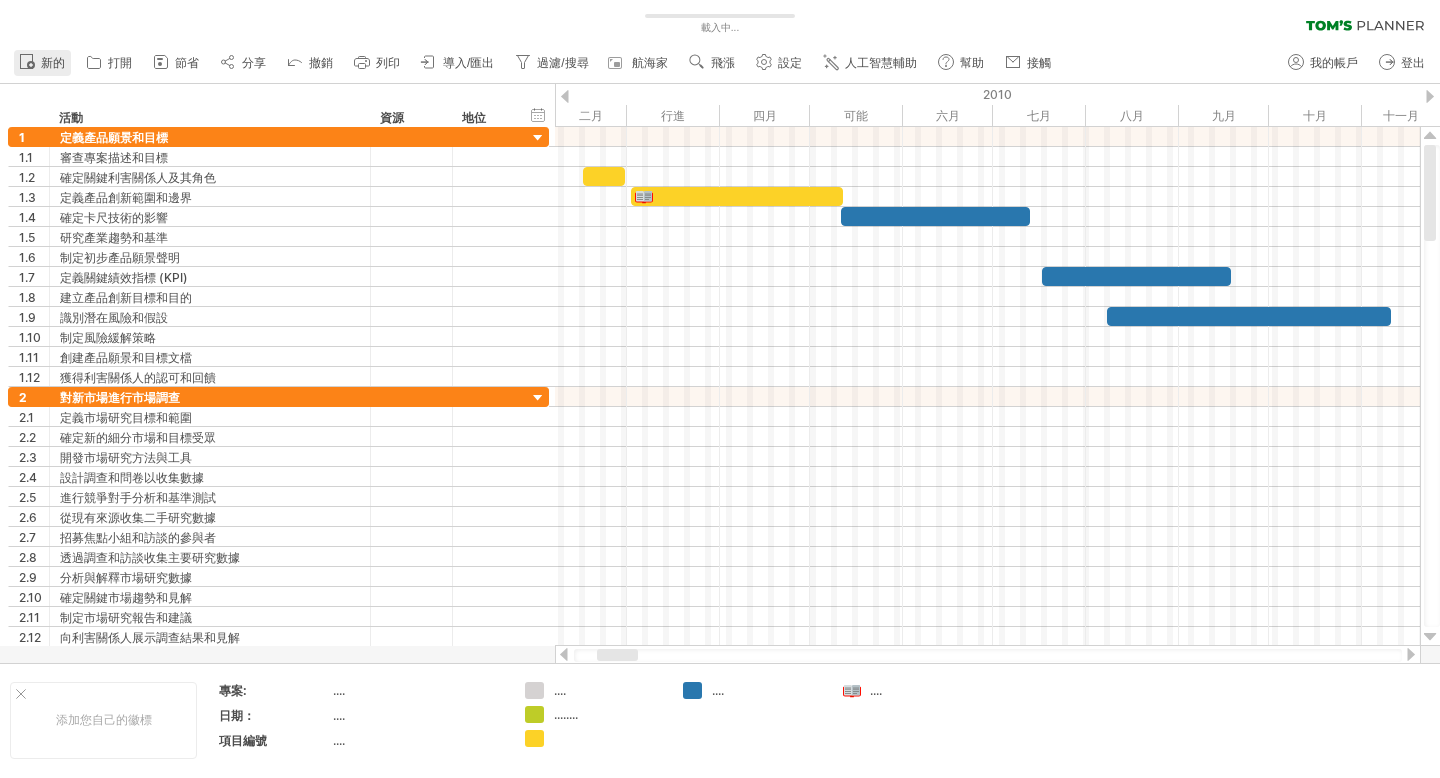 click on "新的" at bounding box center [53, 63] 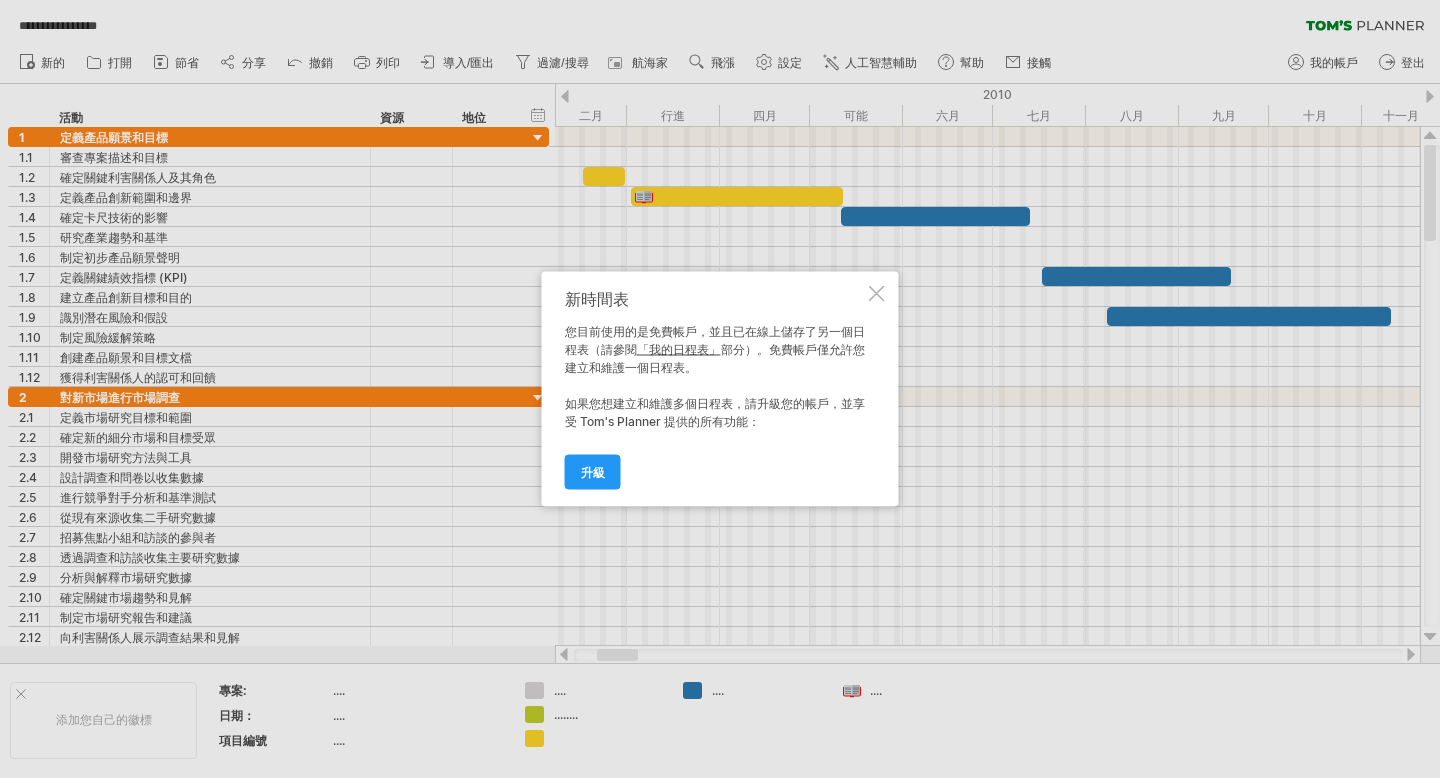 click at bounding box center [877, 294] 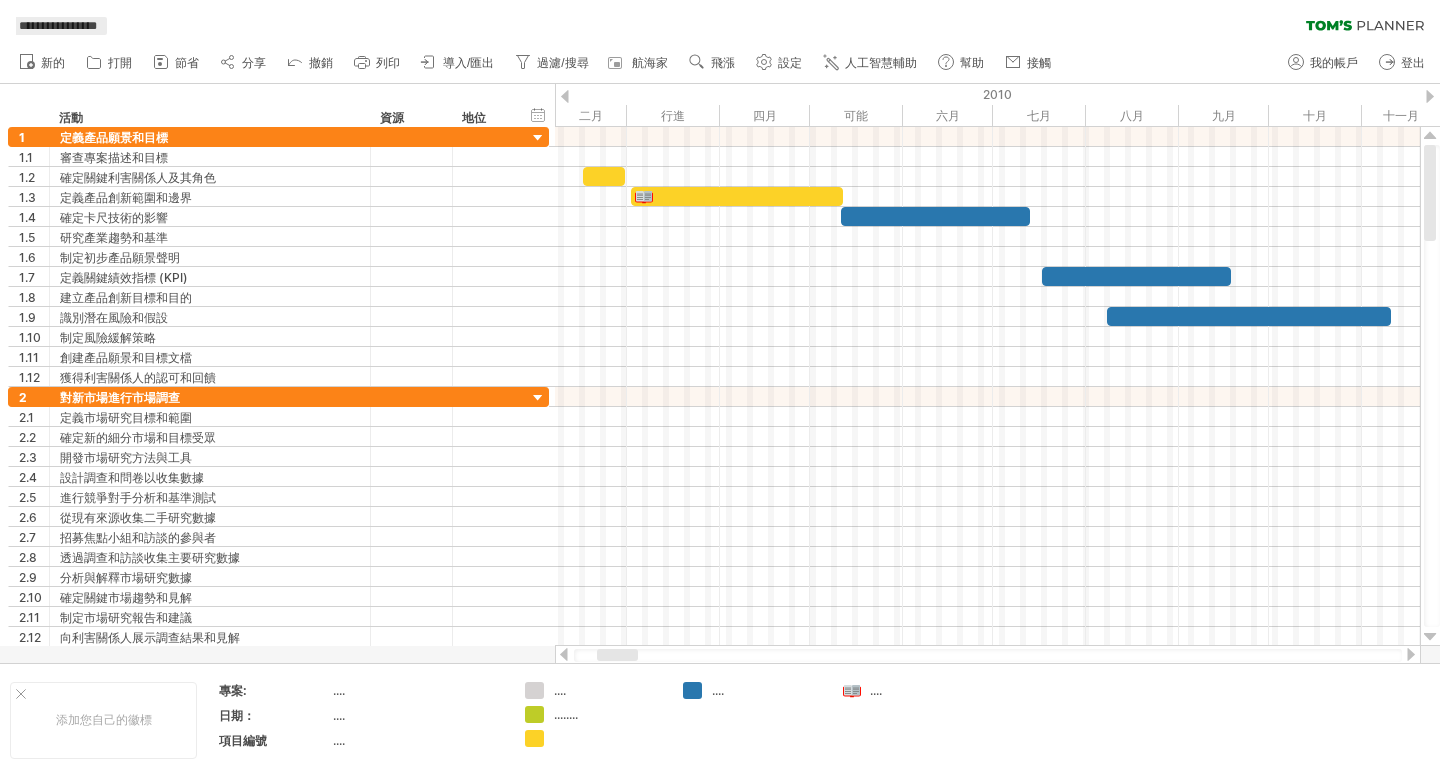 click on "**********" at bounding box center [58, 26] 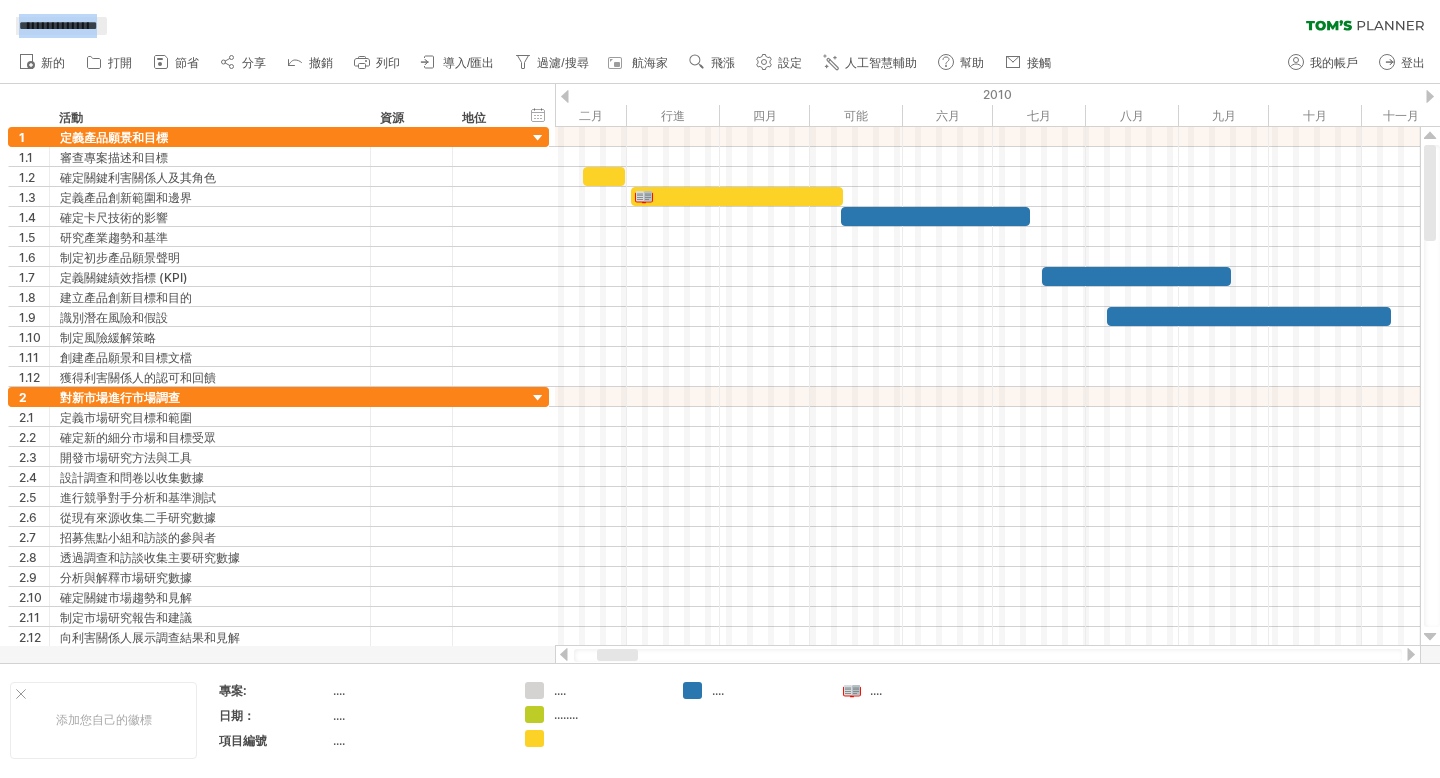 click on "**********" at bounding box center (58, 26) 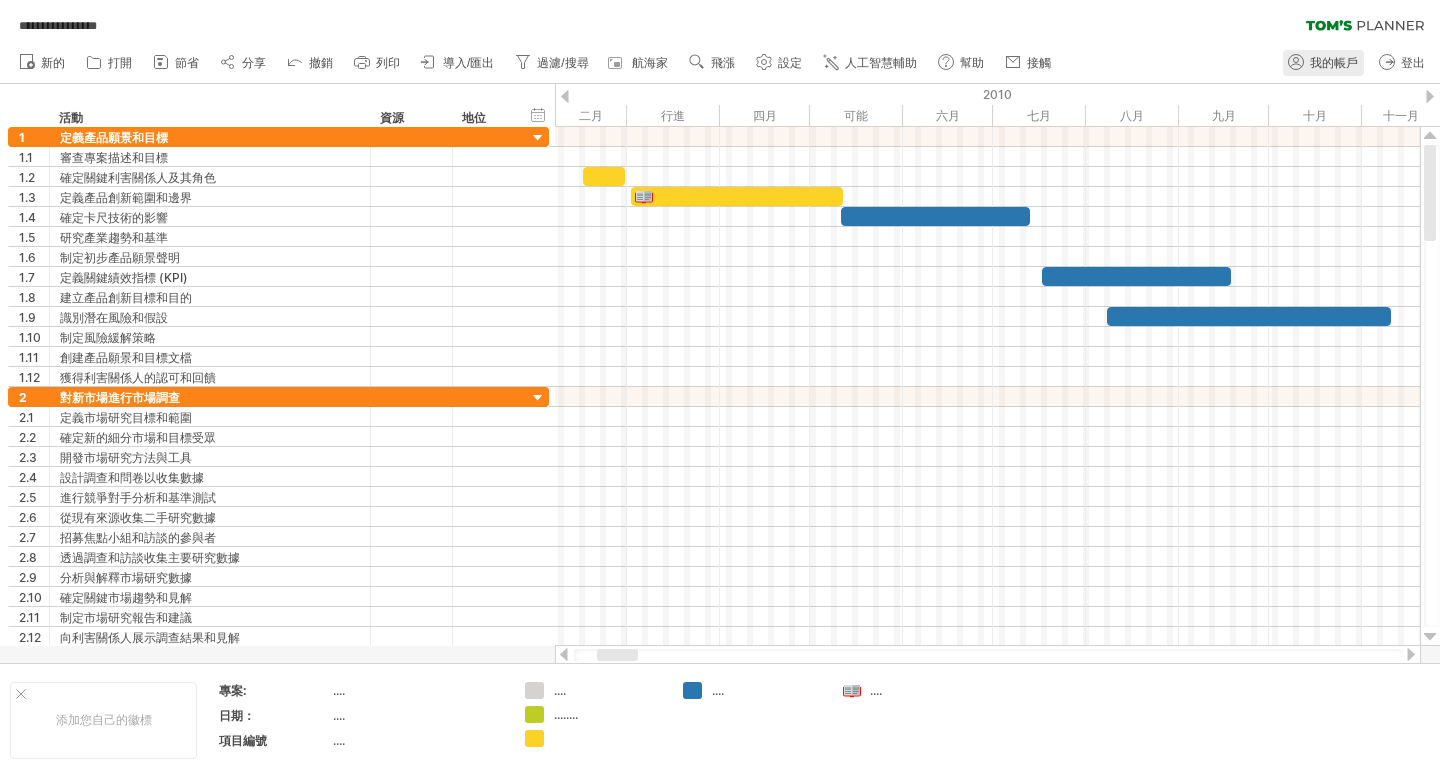 click on "我的帳戶" at bounding box center (1334, 63) 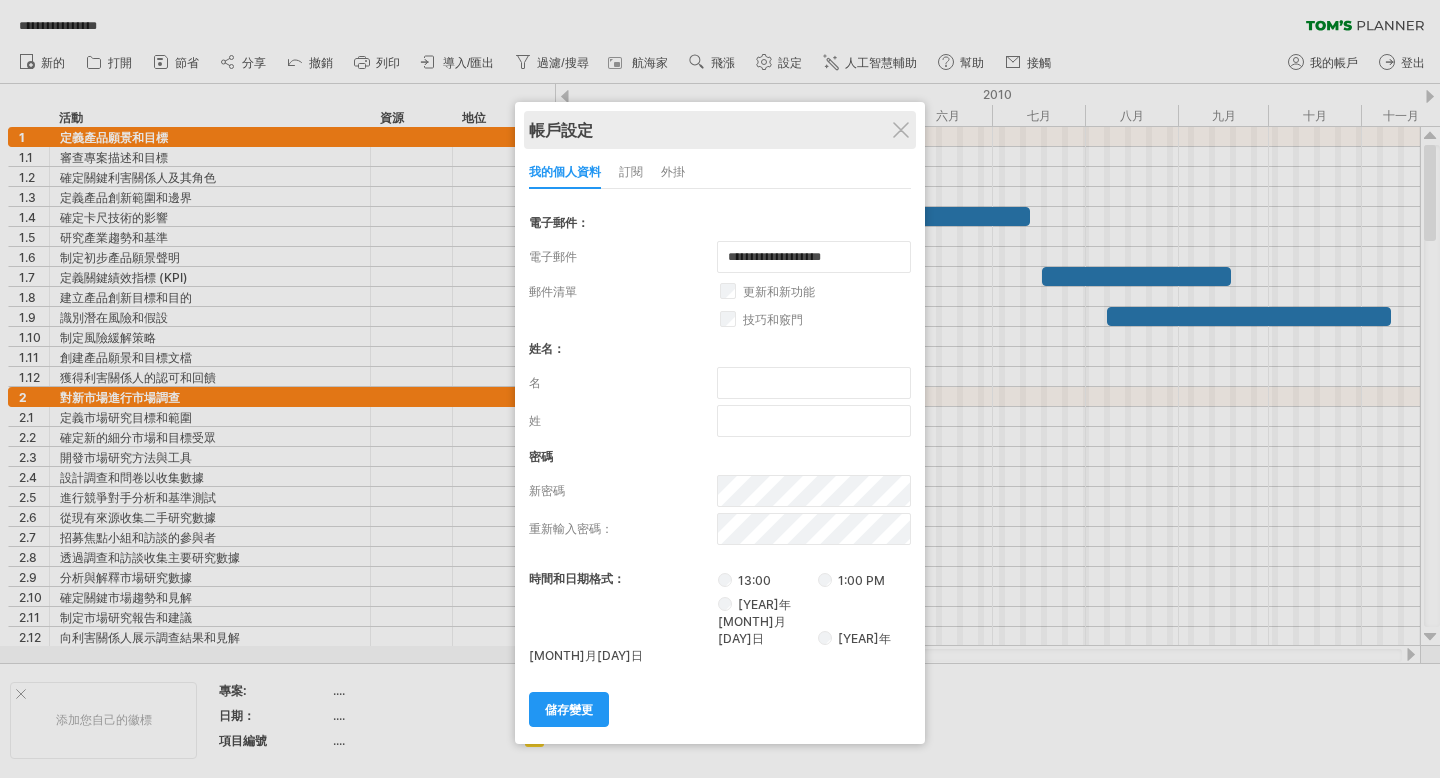 click on "帳戶設定" at bounding box center (720, 130) 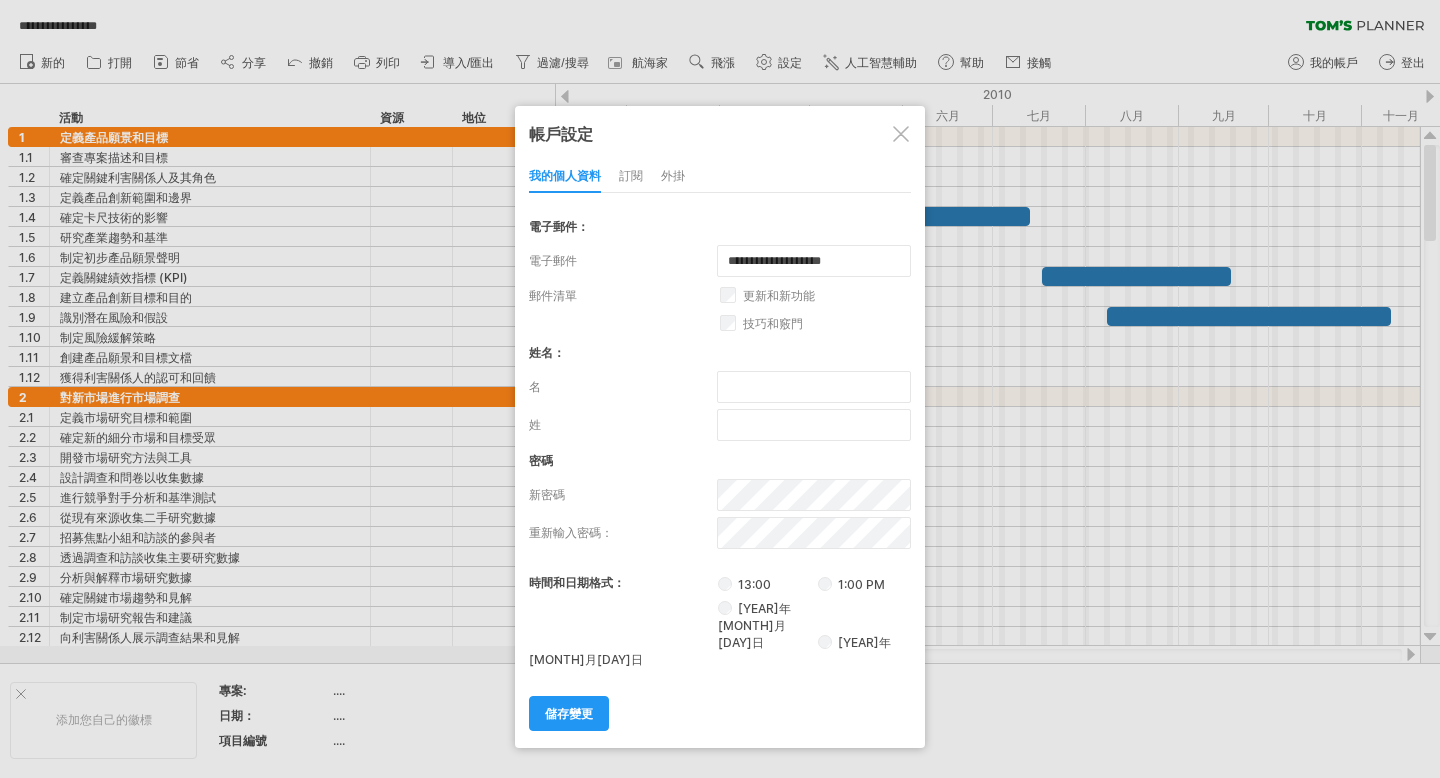 click at bounding box center [901, 134] 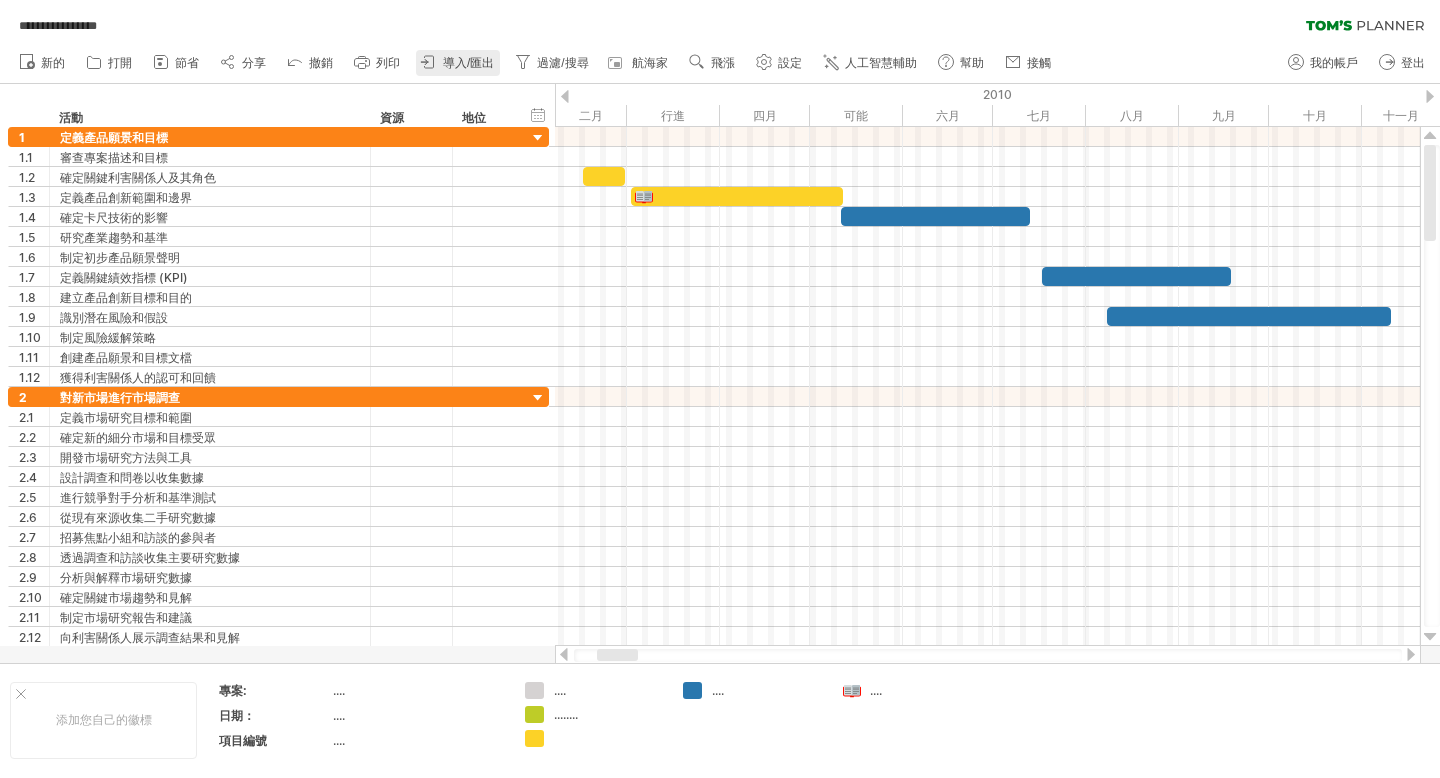 click on "導入/匯出" at bounding box center [468, 63] 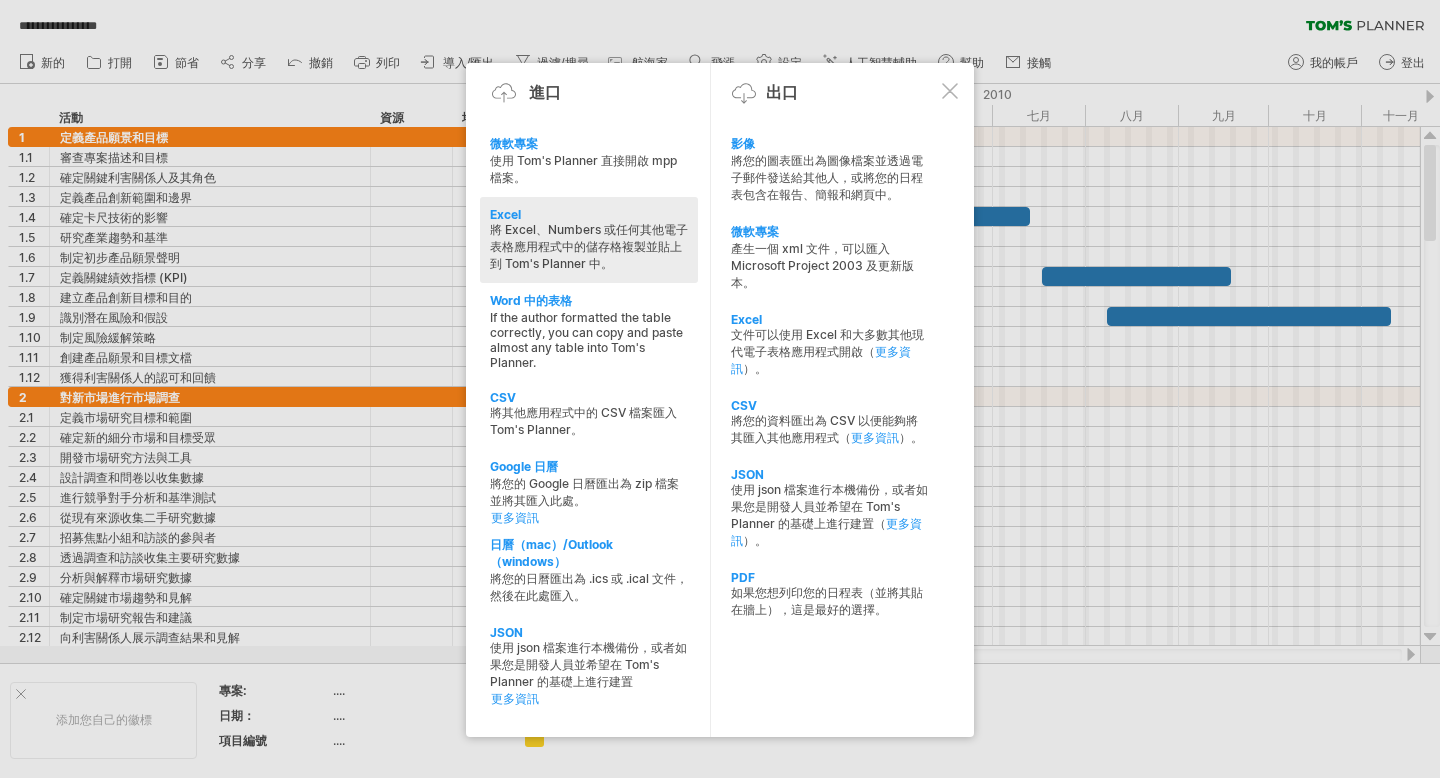 click on "Excel" at bounding box center [505, 214] 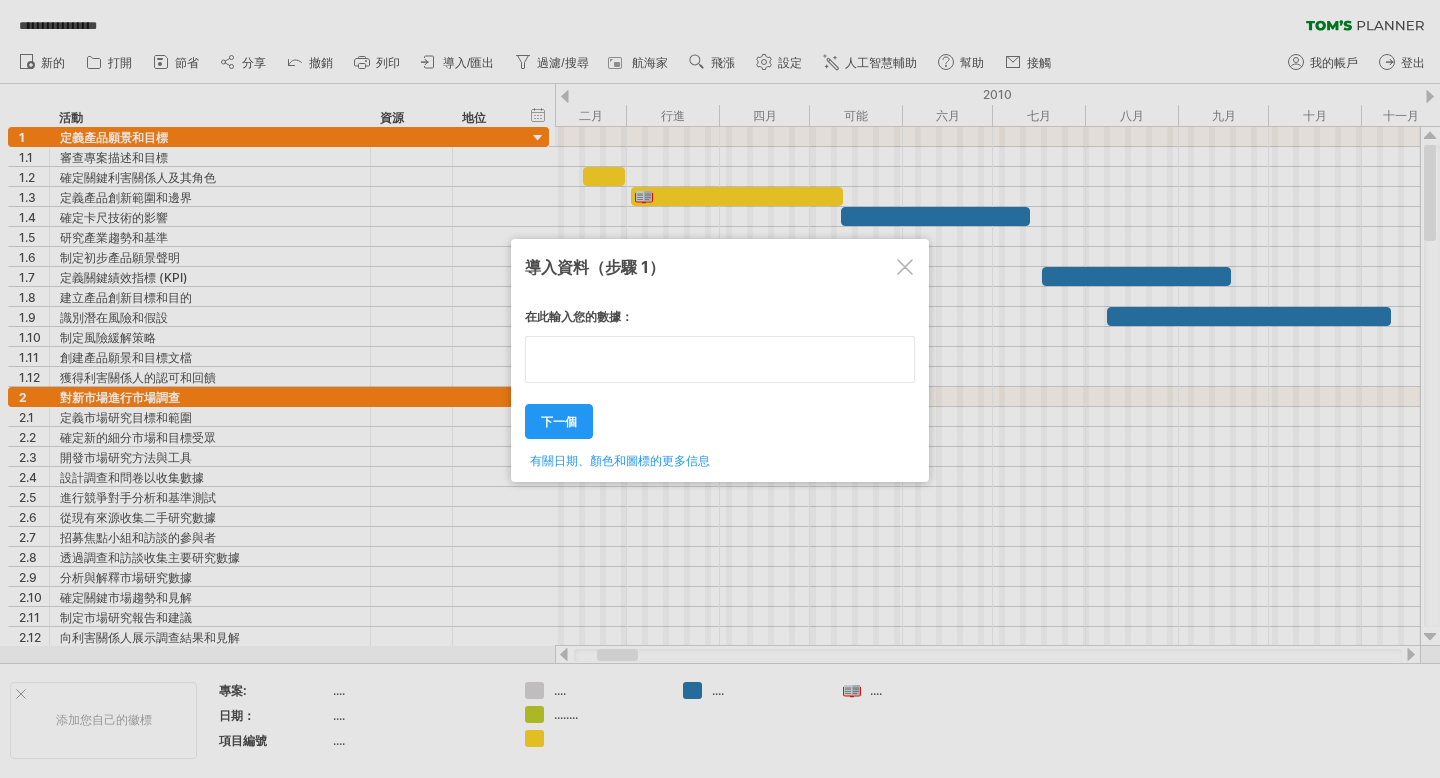 click on "在此輸入您的數據：
Your data:
Weekend days
'
mon
tue
下一個 ." at bounding box center (720, 382) 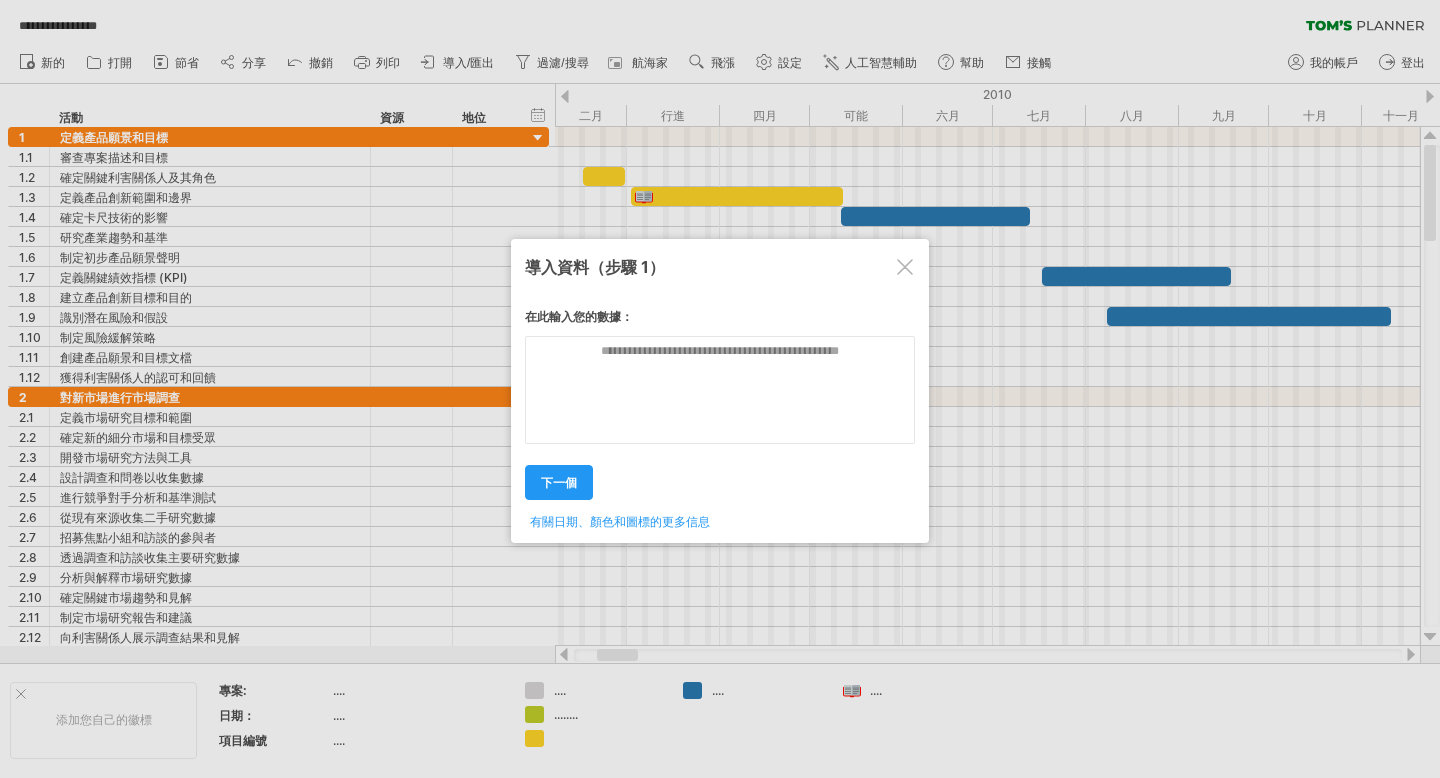 click at bounding box center (905, 267) 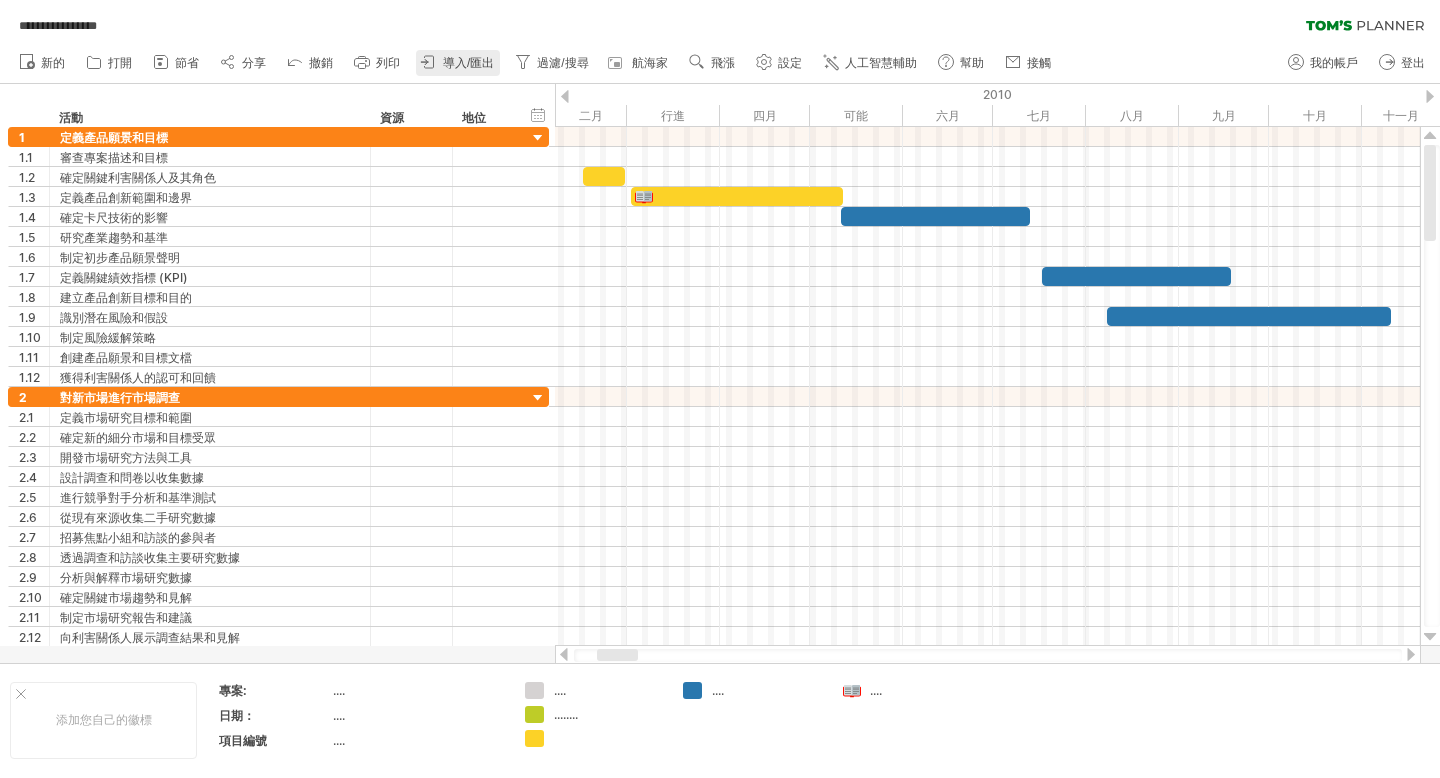 click on "導入/匯出" at bounding box center [468, 63] 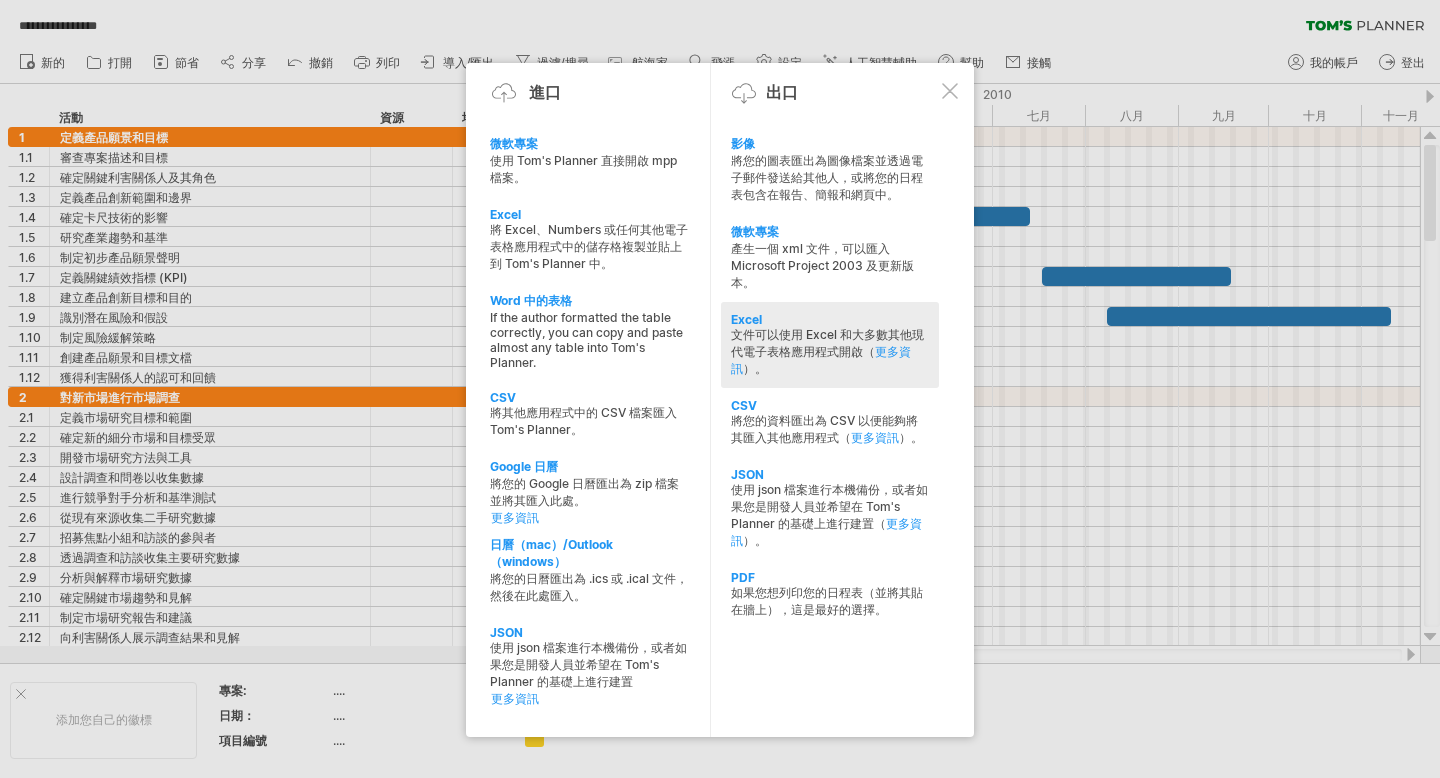 click on "文件可以使用 Excel 和大多數其他現代電子表格應用程式開啟（" at bounding box center (827, 343) 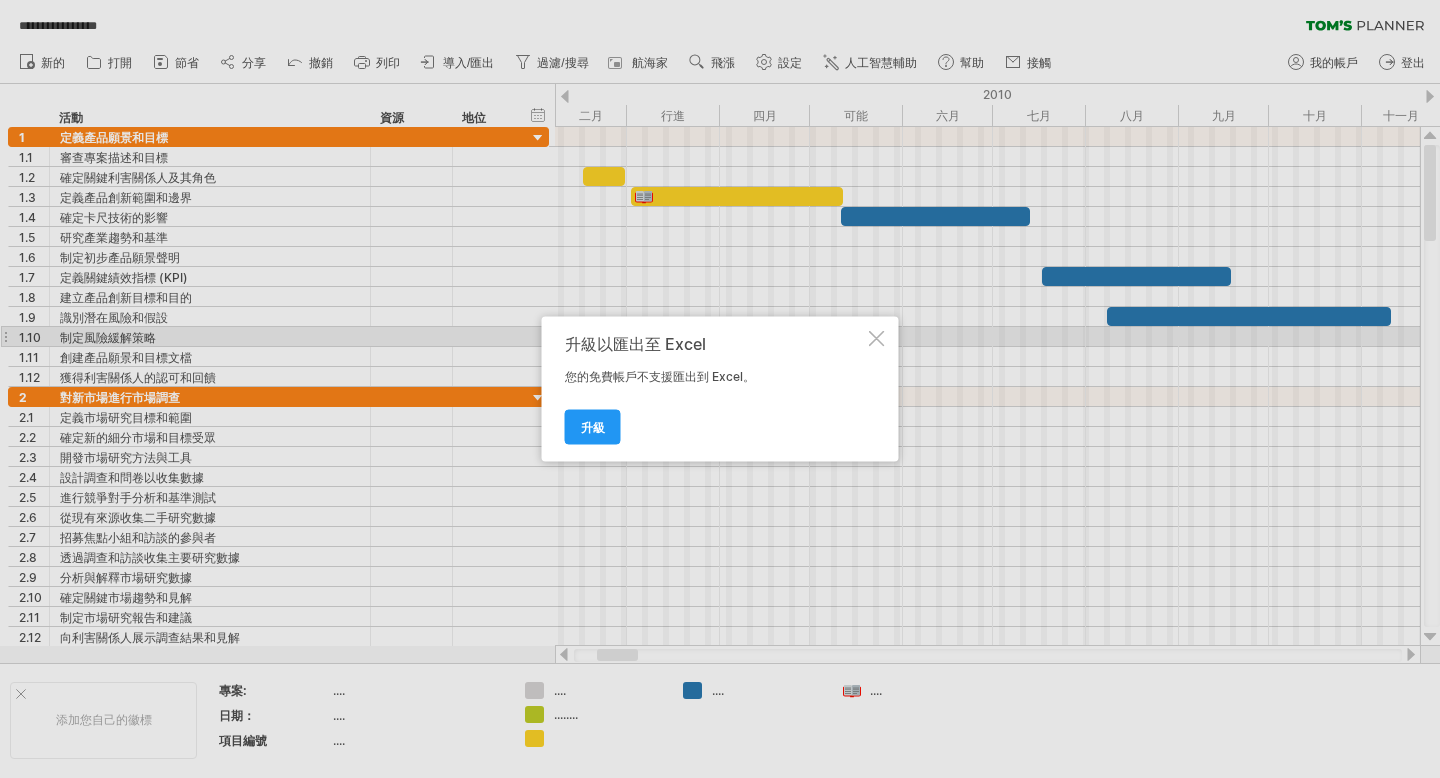 click at bounding box center (877, 339) 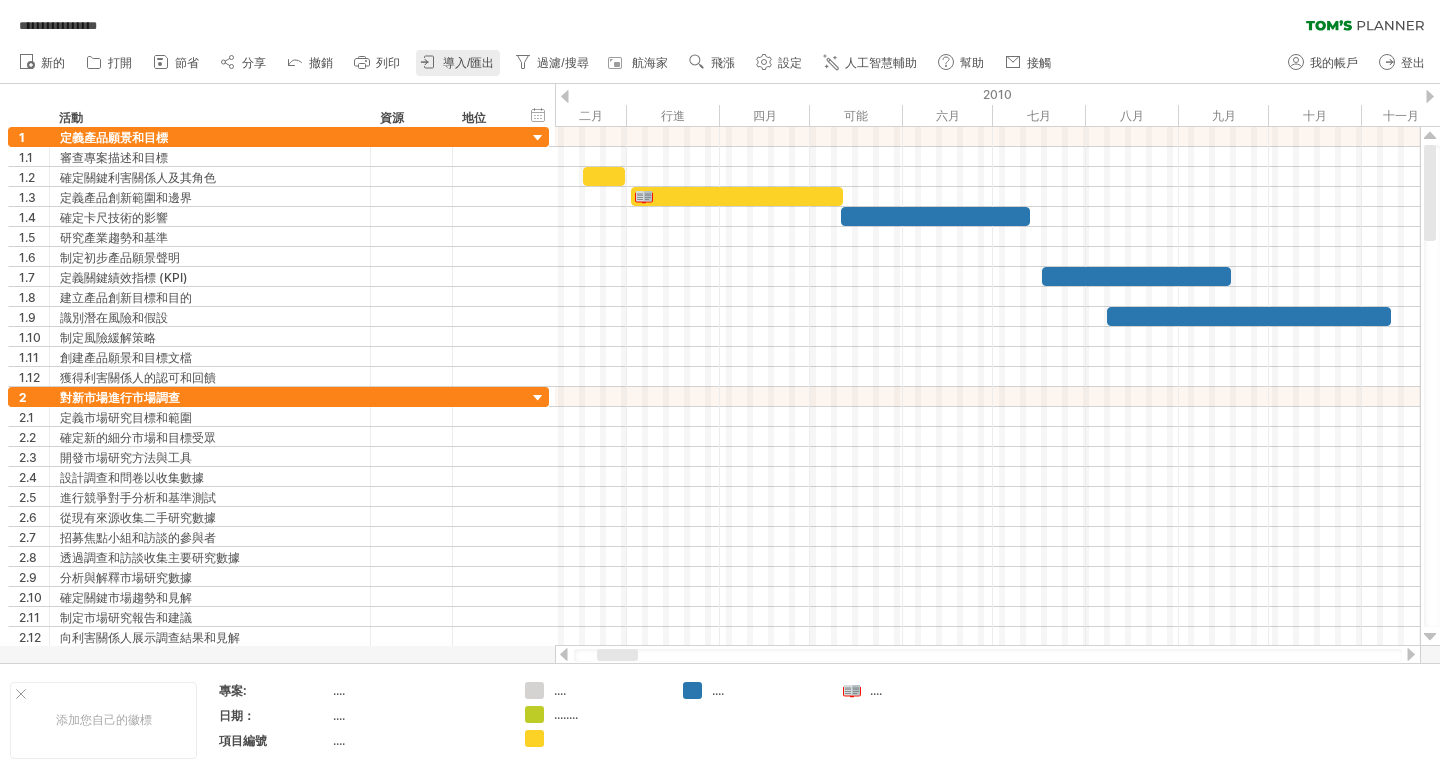 click on "導入/匯出" at bounding box center [468, 63] 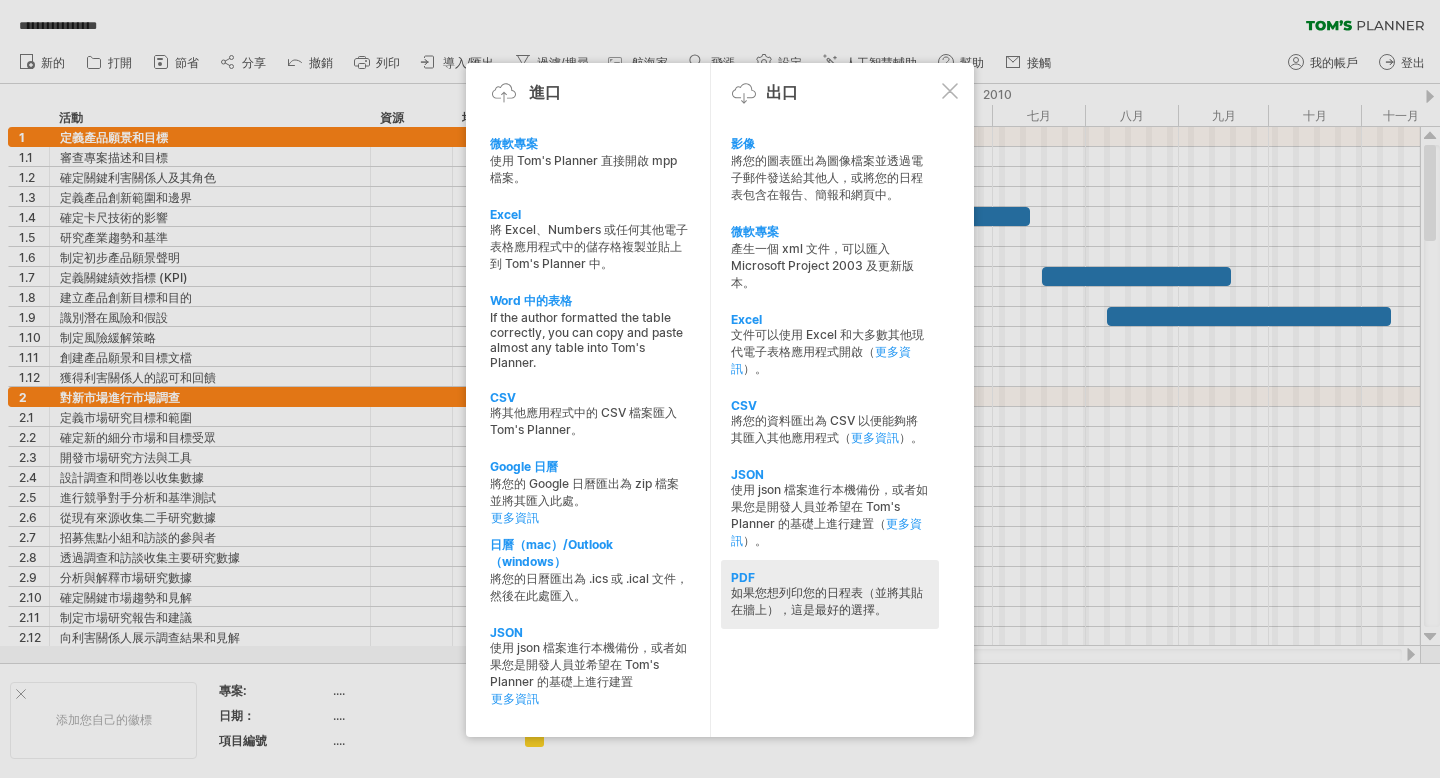 click on "如果您想列印您的日程表（並將其貼在牆上），這是最好的選擇。" at bounding box center (827, 601) 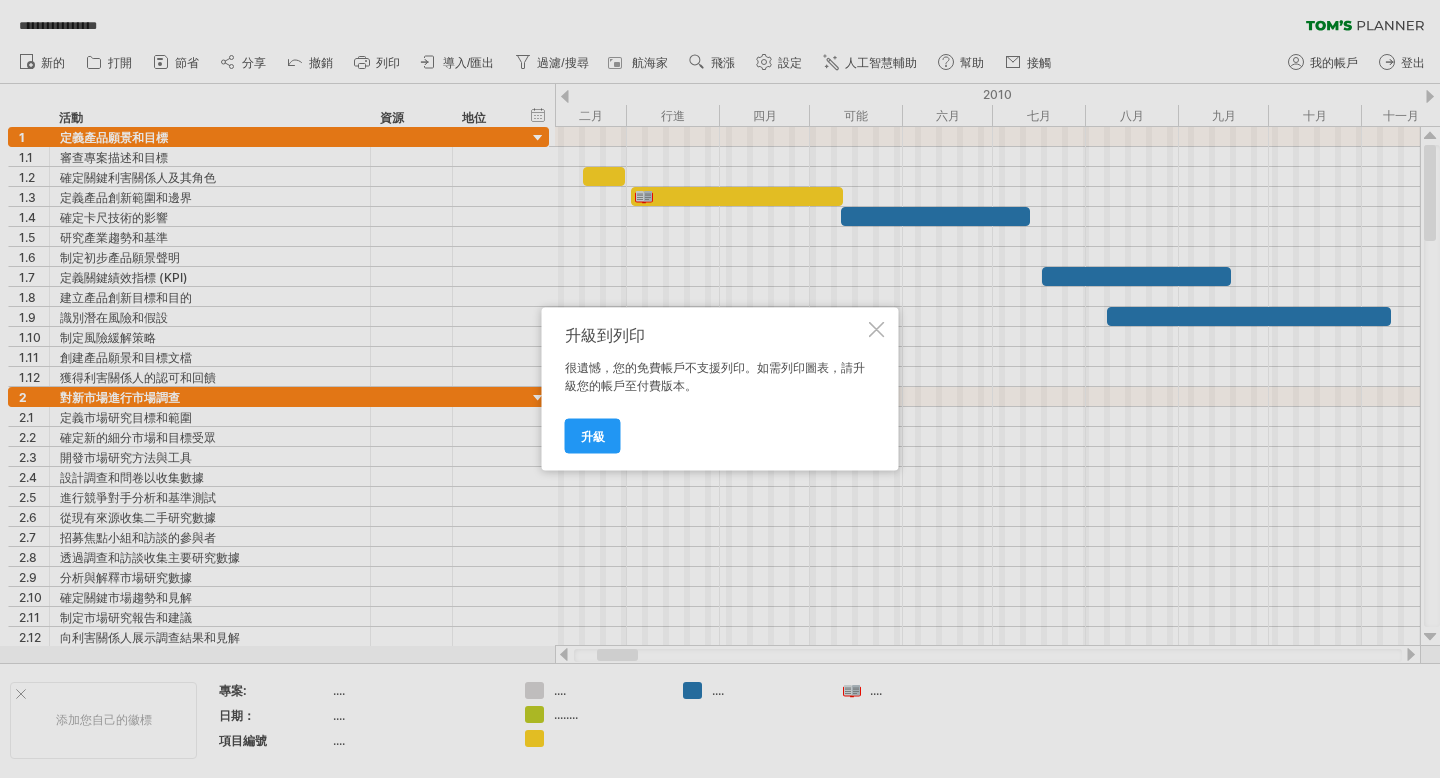 click at bounding box center [877, 330] 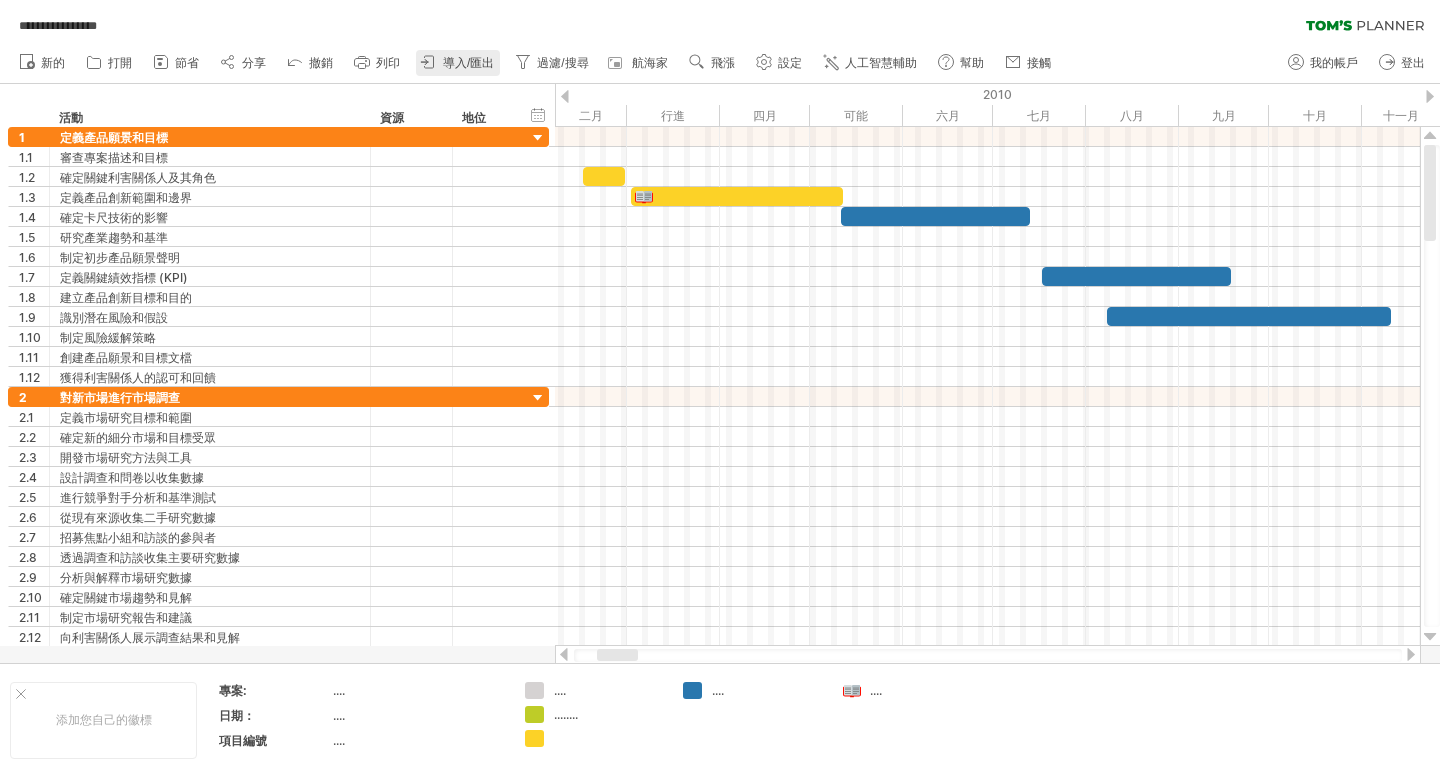 click on "導入/匯出" at bounding box center [468, 63] 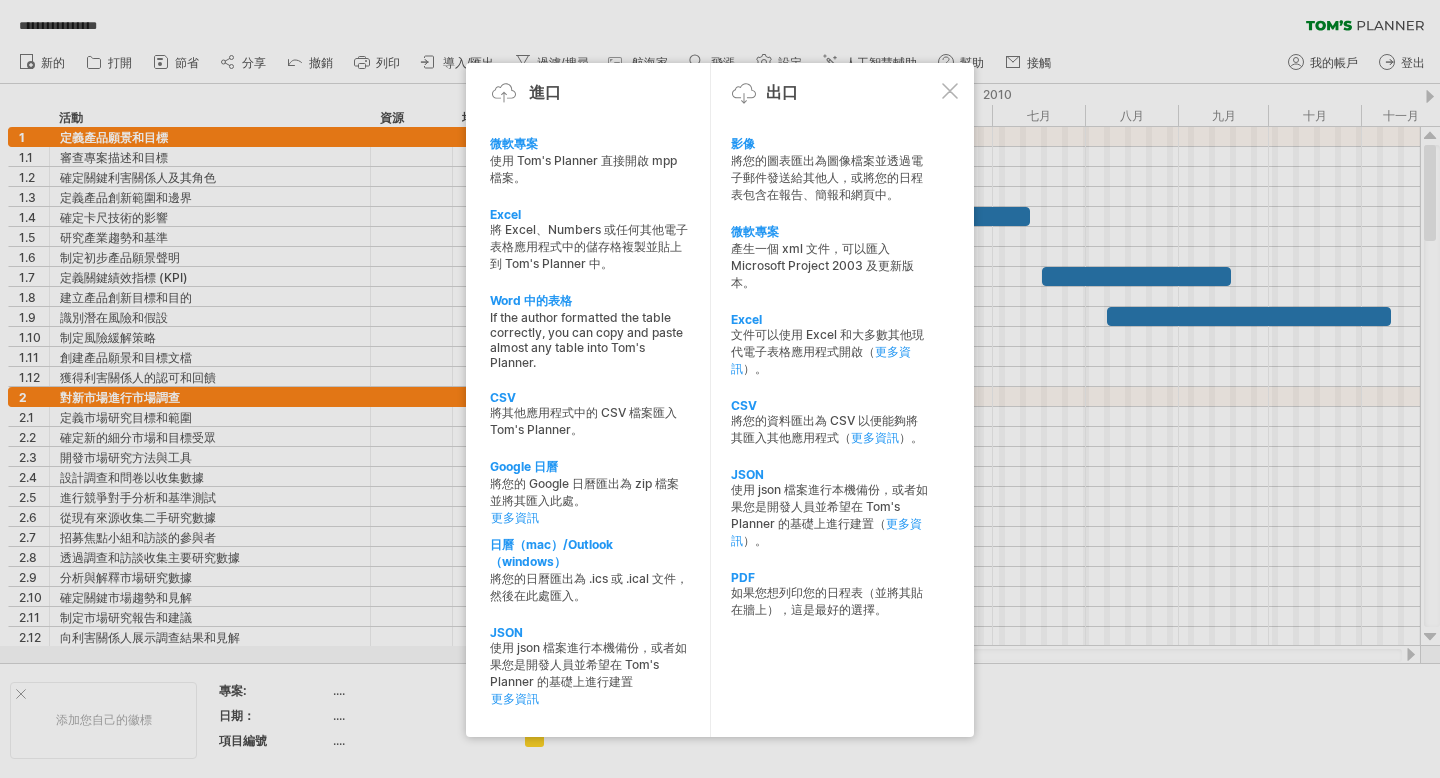 click at bounding box center [950, 91] 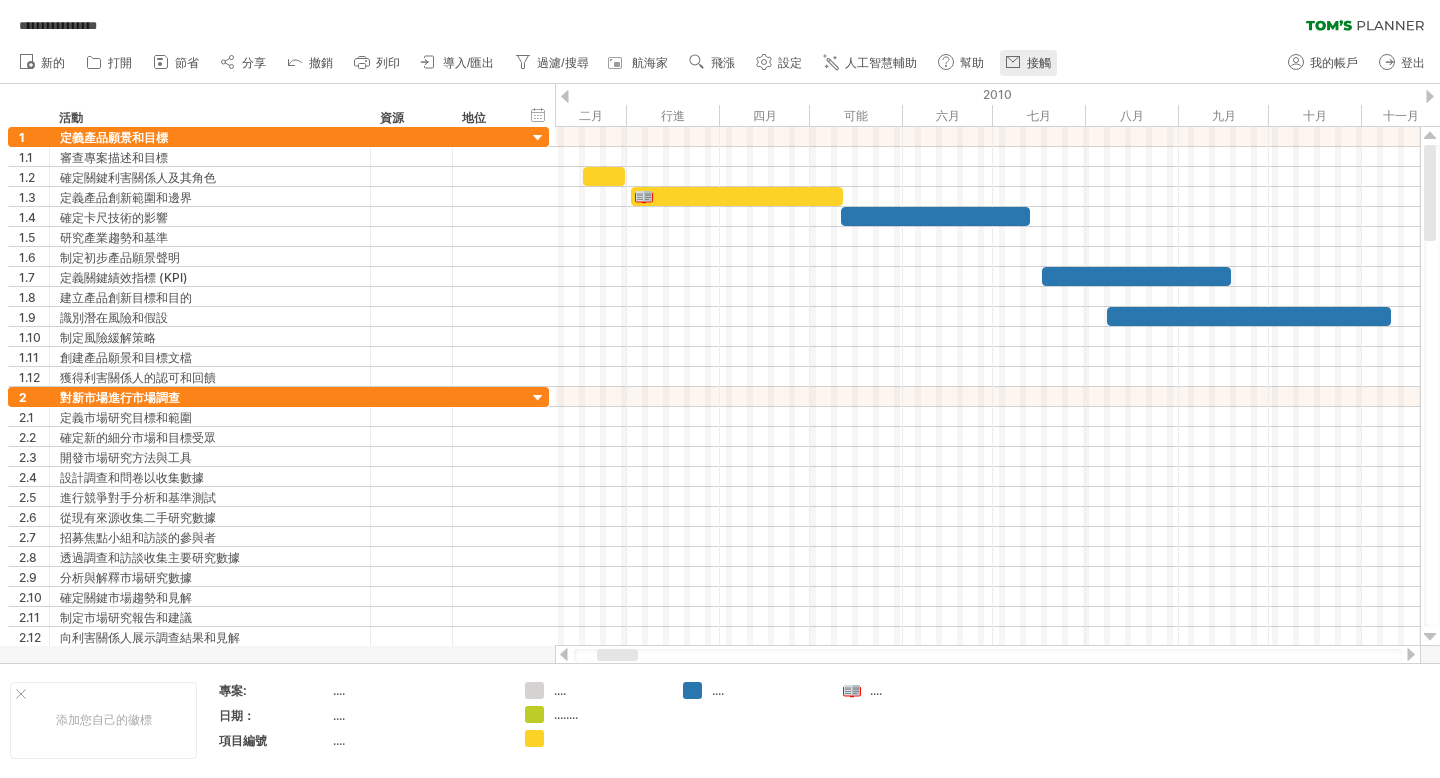 click on "接觸" at bounding box center (1039, 63) 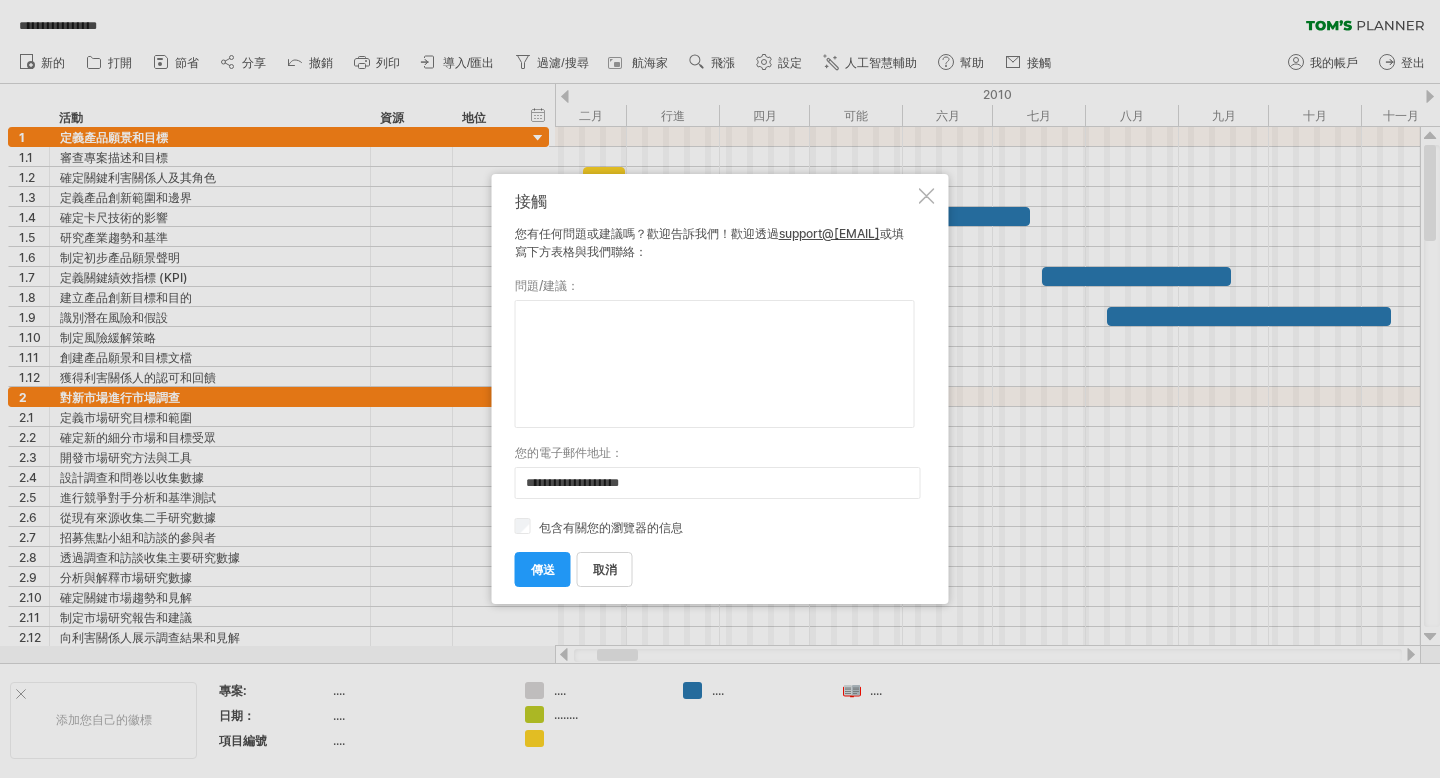 click at bounding box center (927, 196) 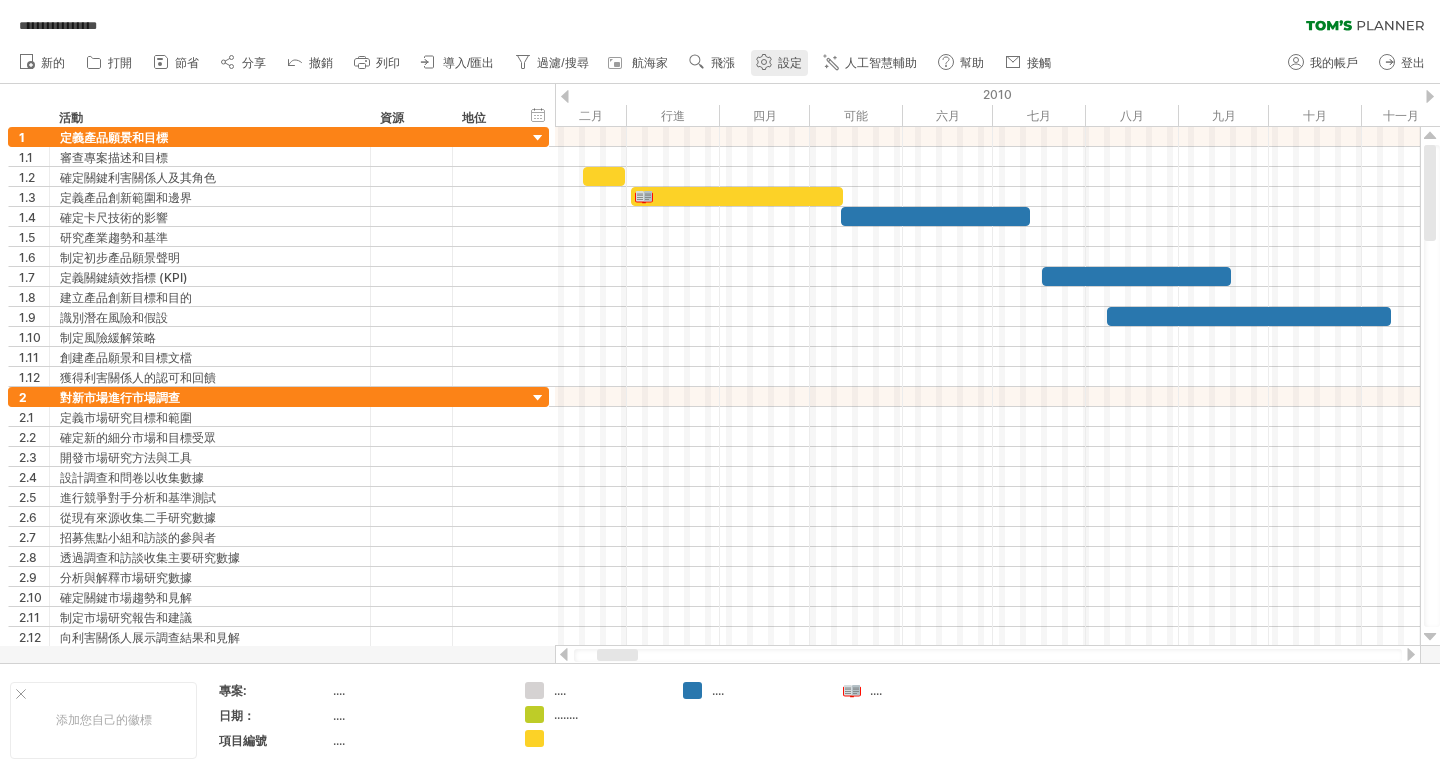 click on "設定" at bounding box center [790, 63] 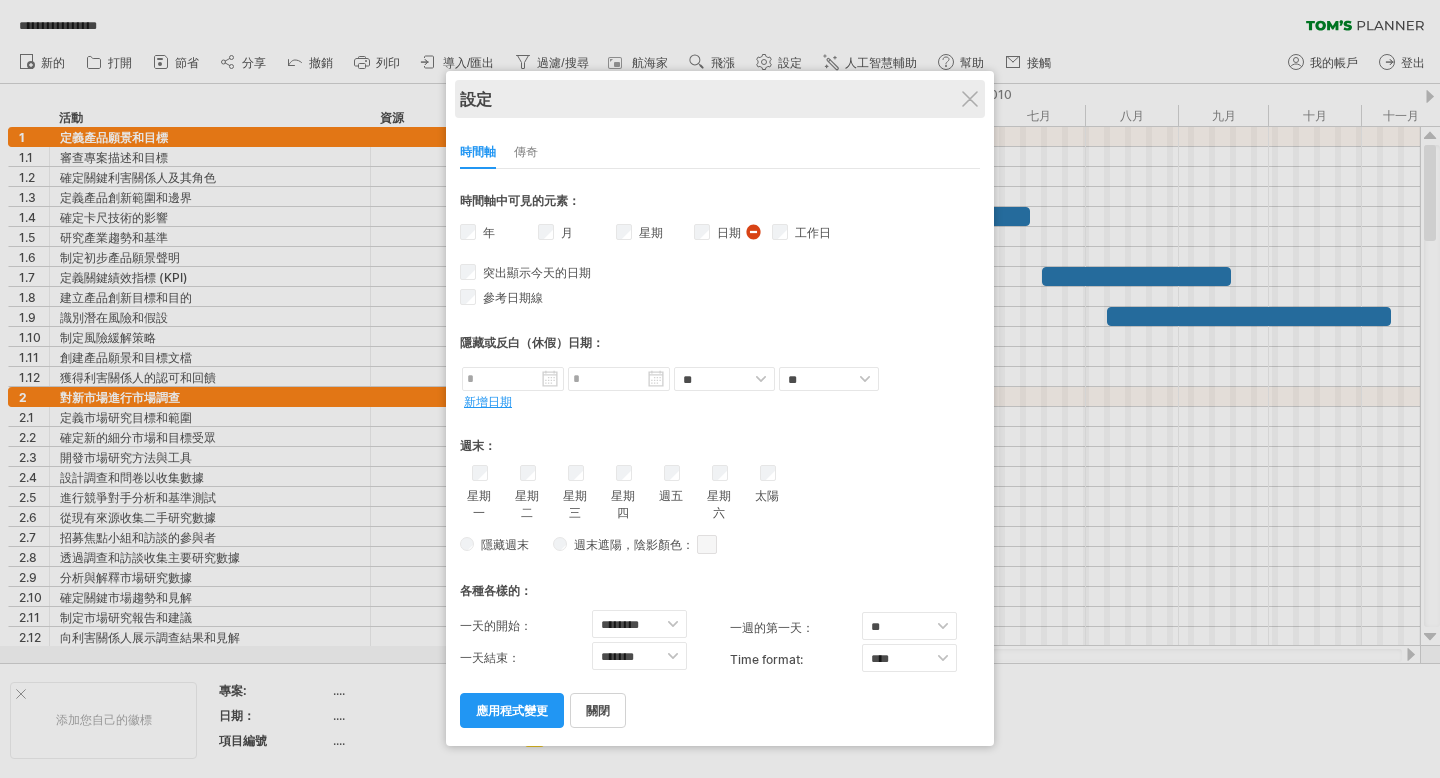 click on "設定" at bounding box center (720, 99) 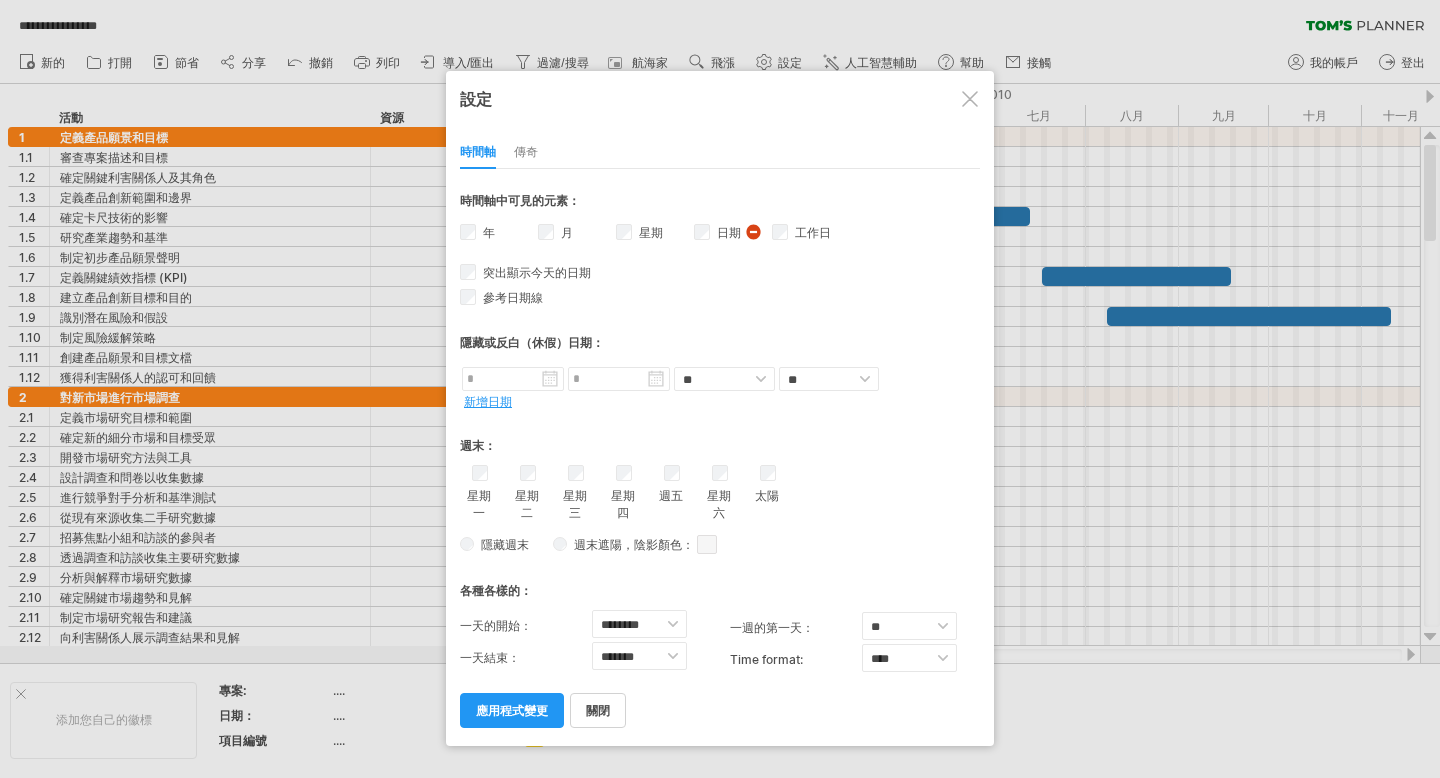 click at bounding box center [720, 389] 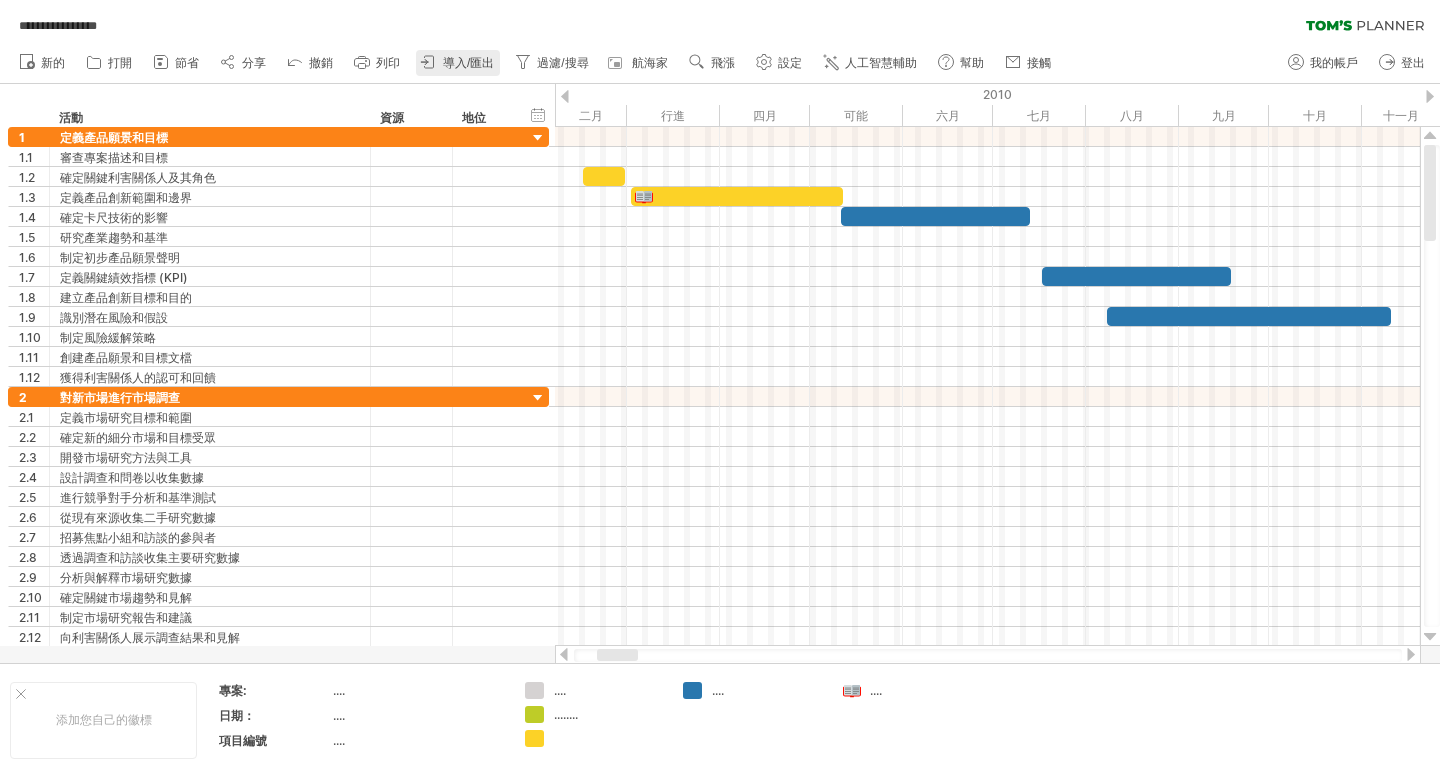 click on "導入/匯出" at bounding box center [468, 63] 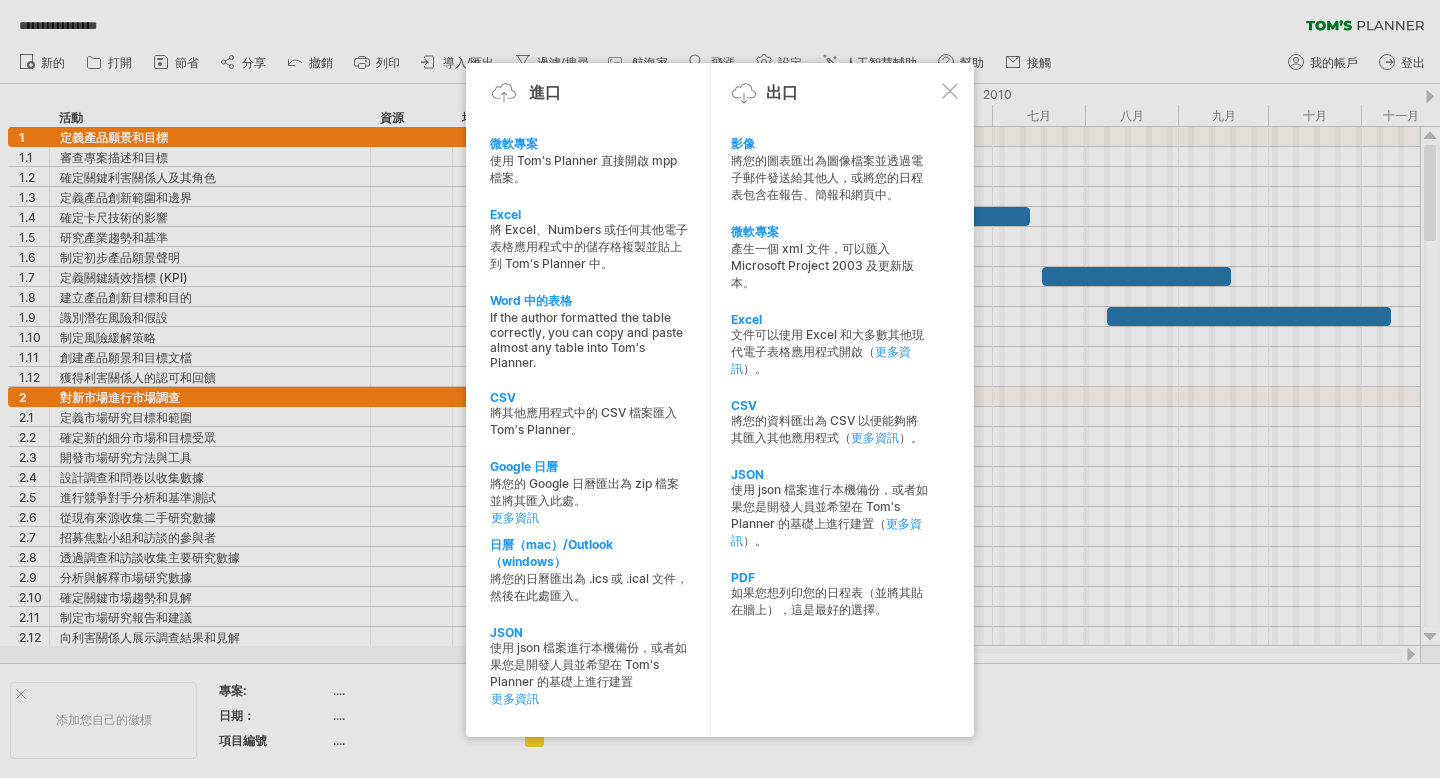 click at bounding box center [950, 91] 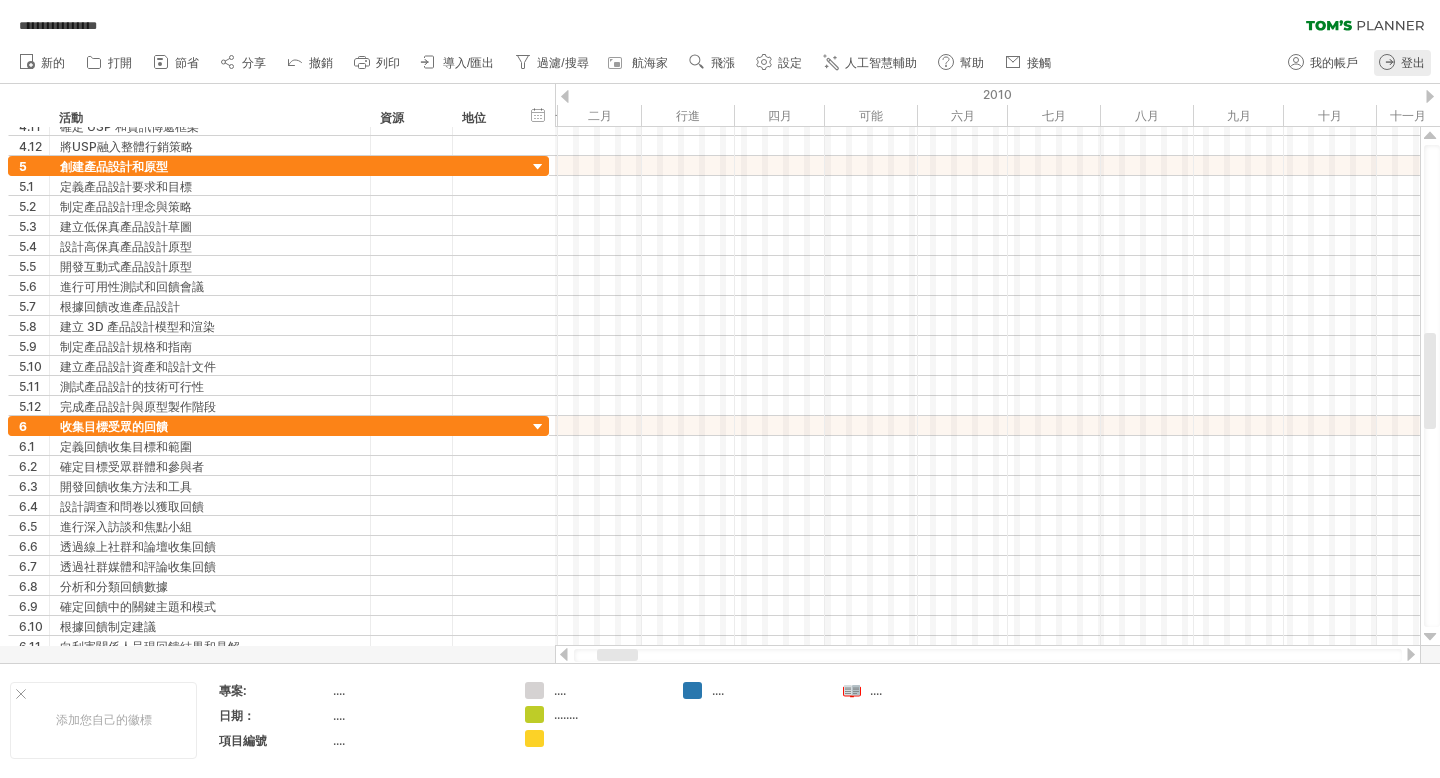 click on "登出" at bounding box center [1413, 63] 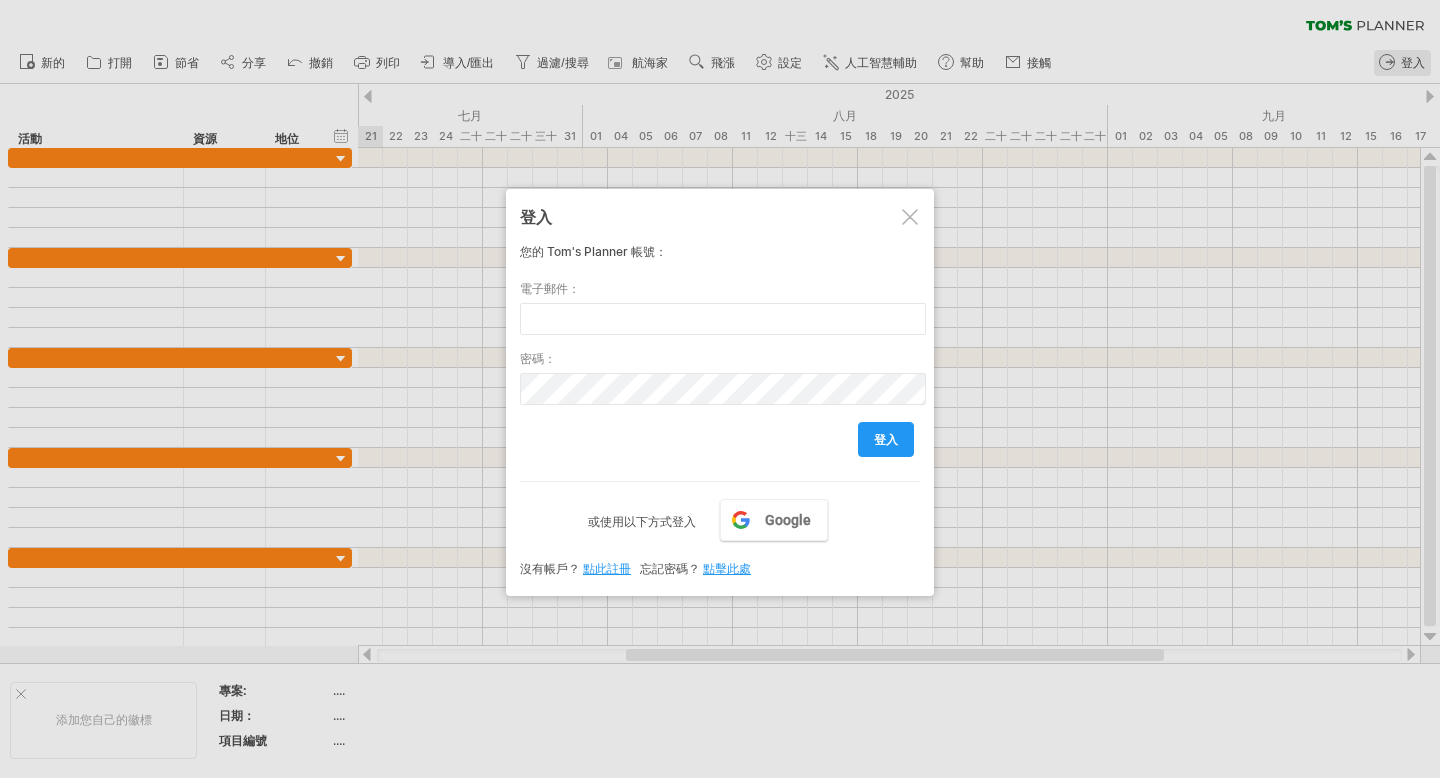click at bounding box center (910, 217) 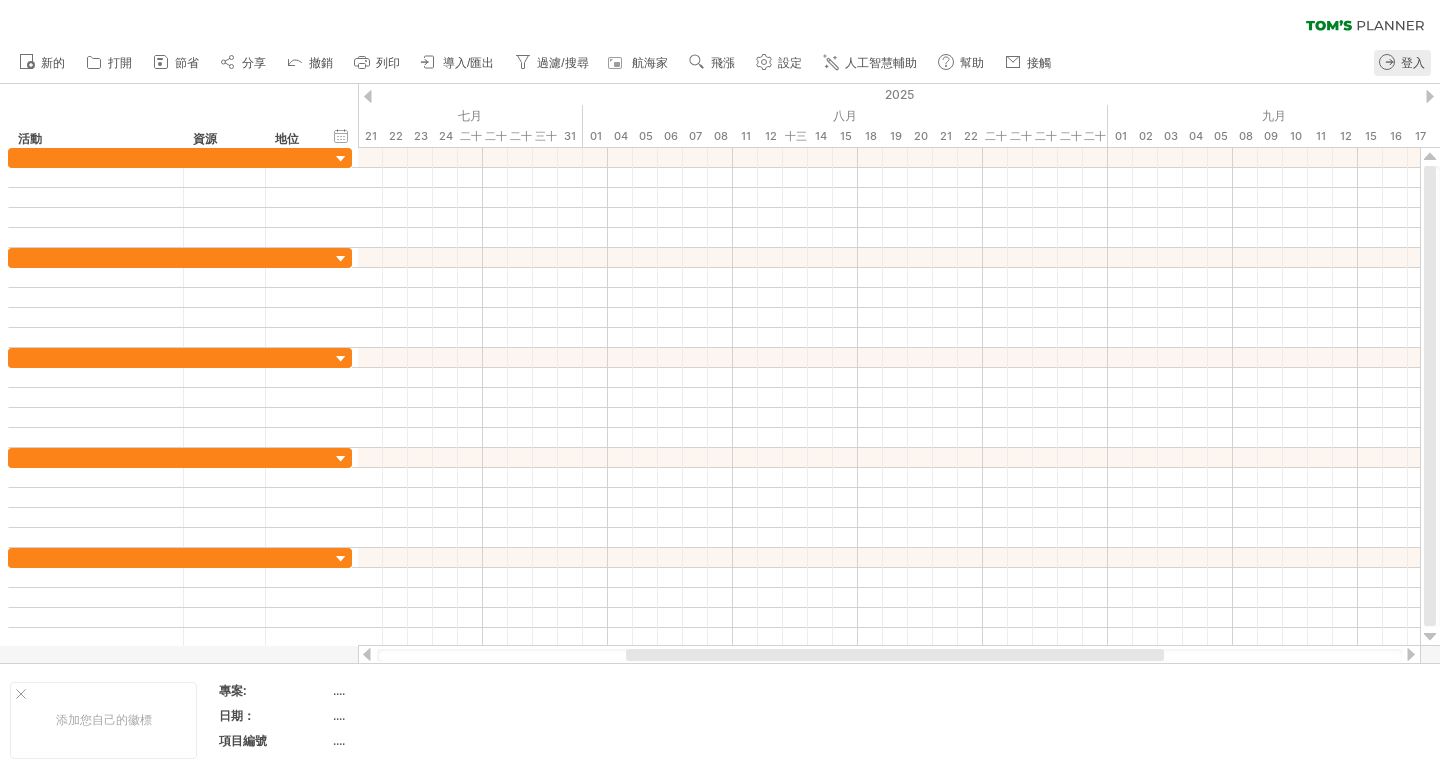 click on "登入" at bounding box center [1413, 63] 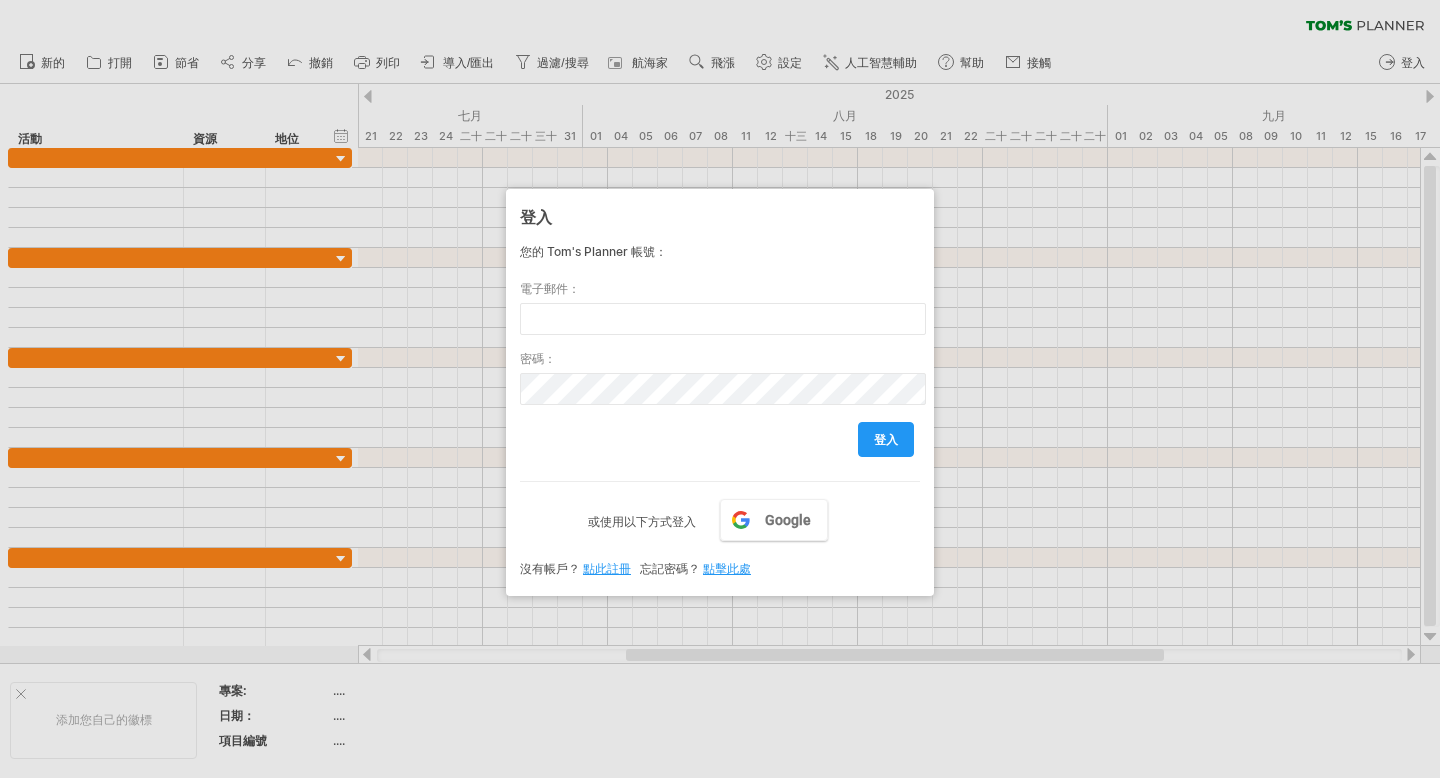click at bounding box center [720, 389] 